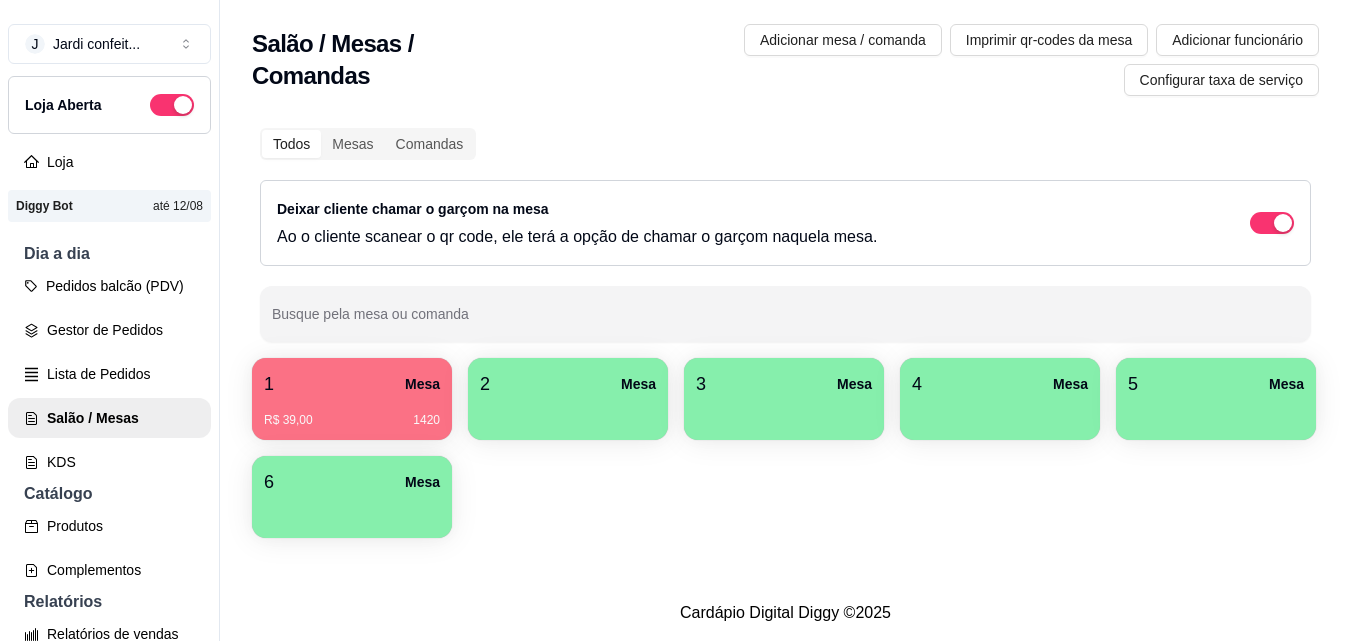 scroll, scrollTop: 0, scrollLeft: 0, axis: both 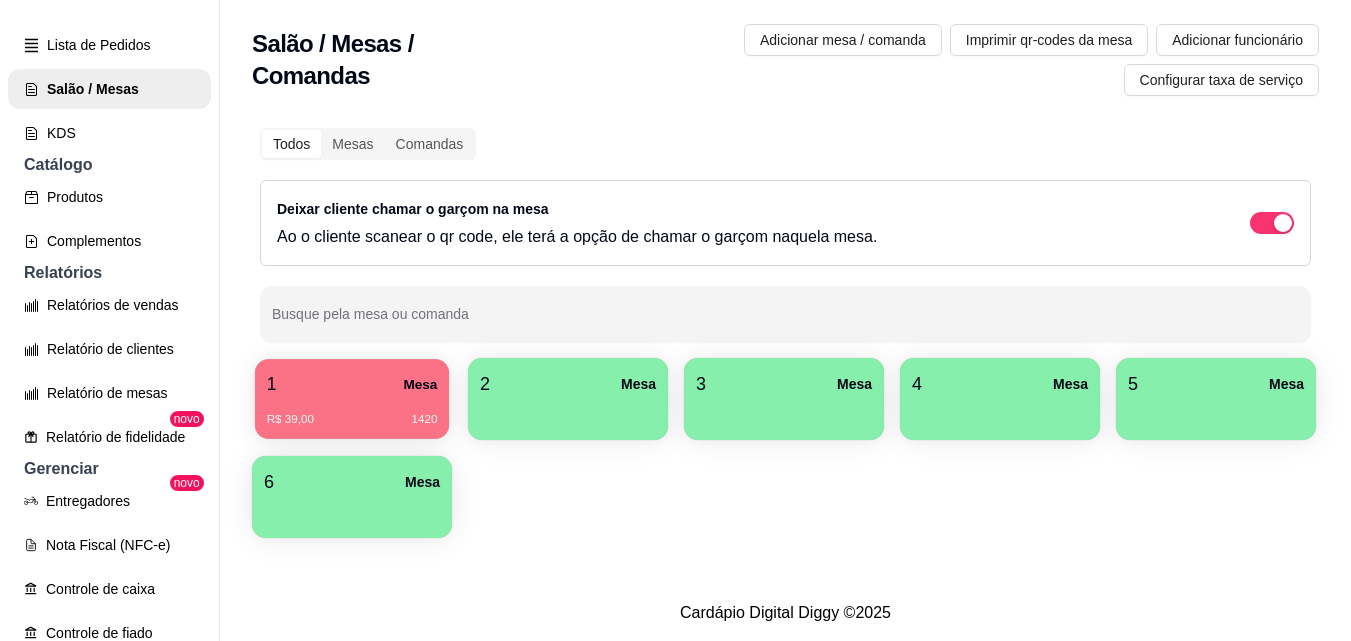 click on "1420" at bounding box center [424, 420] 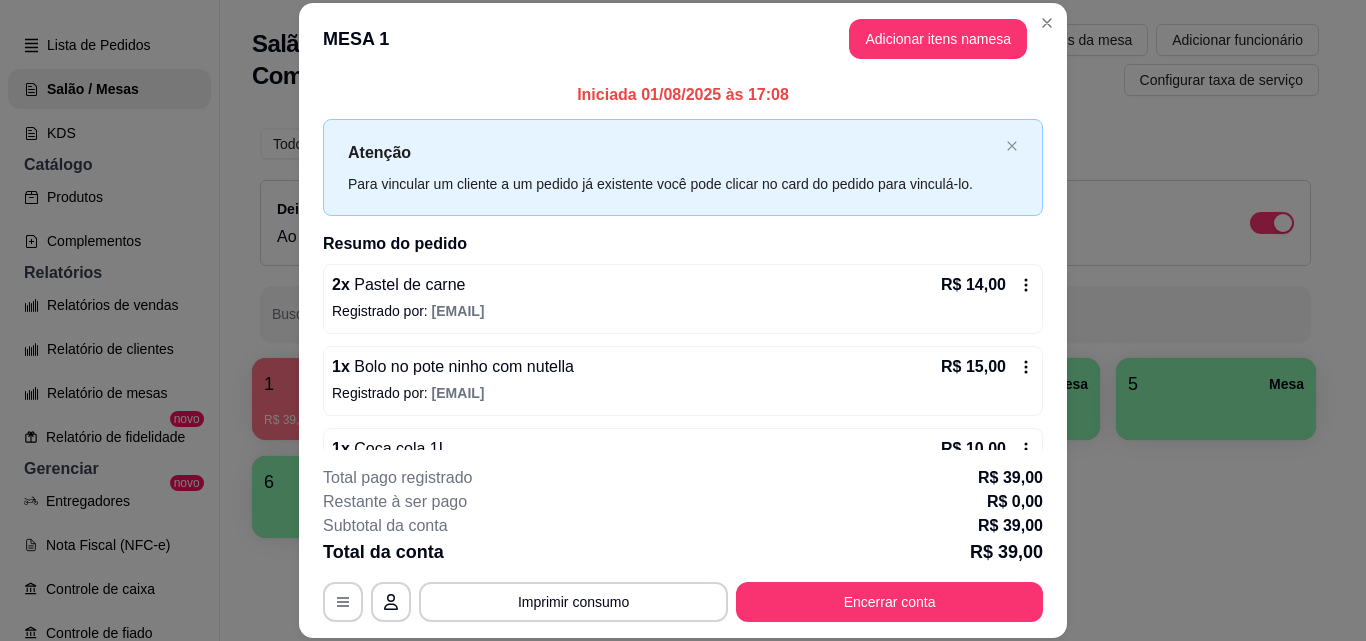 scroll, scrollTop: 56, scrollLeft: 0, axis: vertical 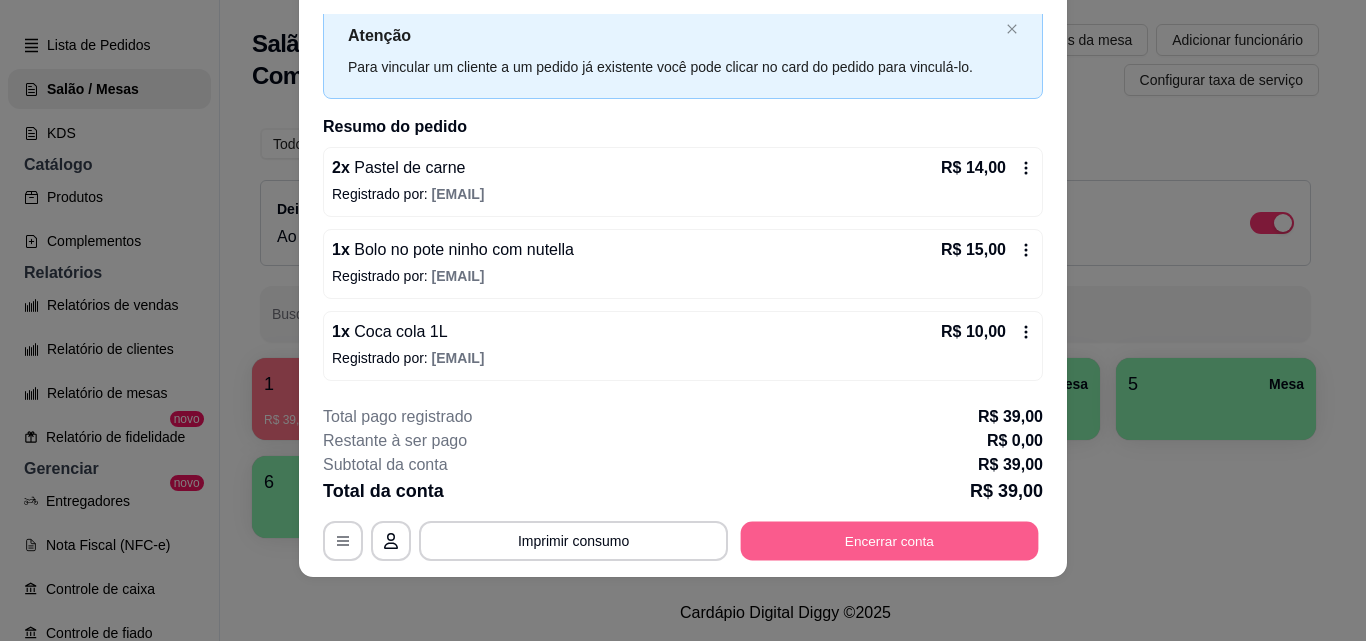 click on "Encerrar conta" at bounding box center (890, 540) 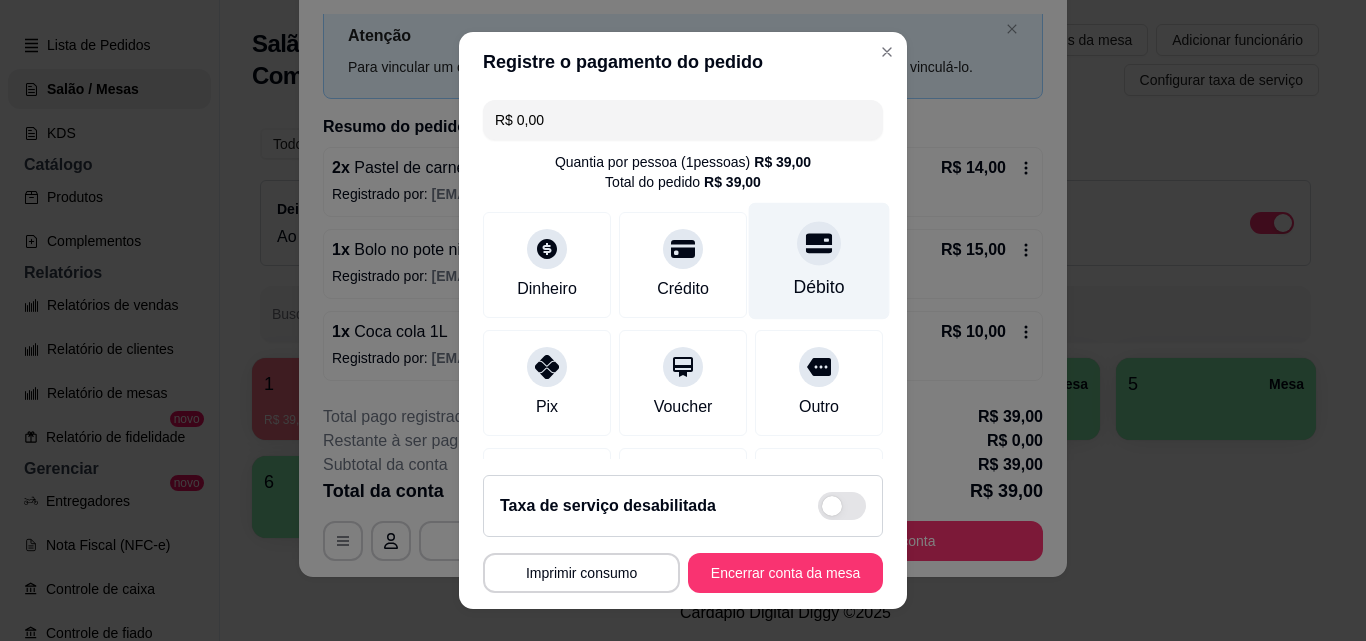 click on "Débito" at bounding box center [819, 261] 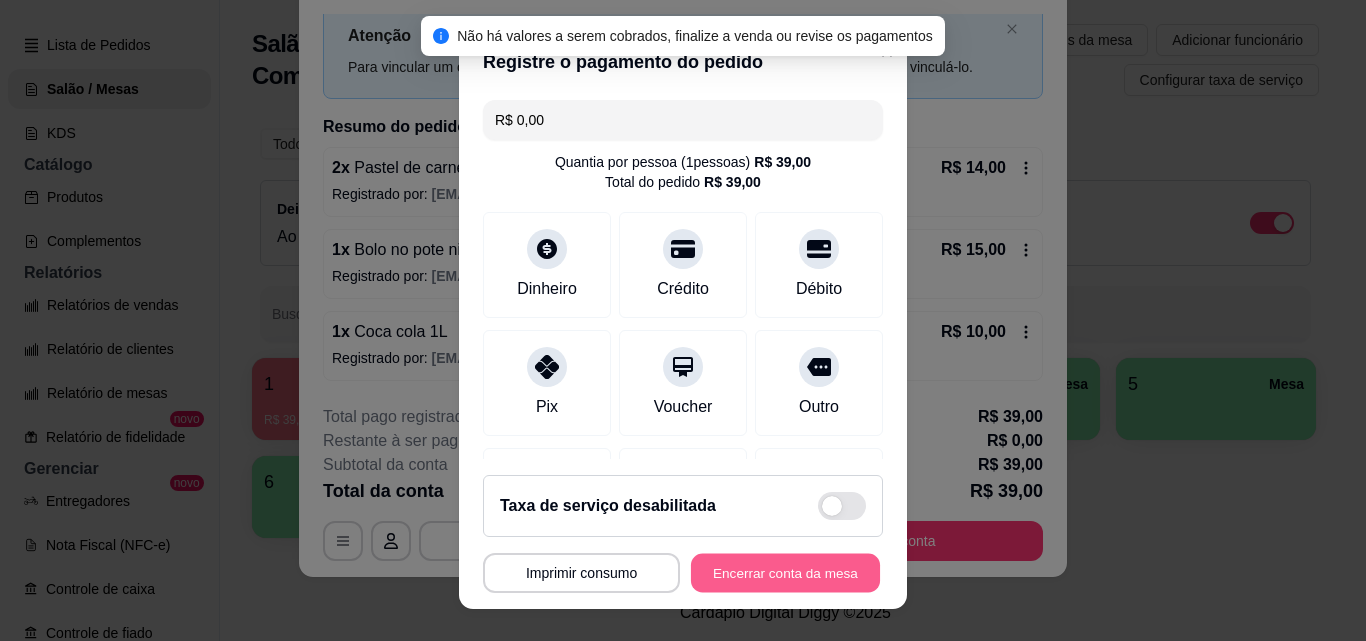 click on "Encerrar conta da mesa" at bounding box center [785, 573] 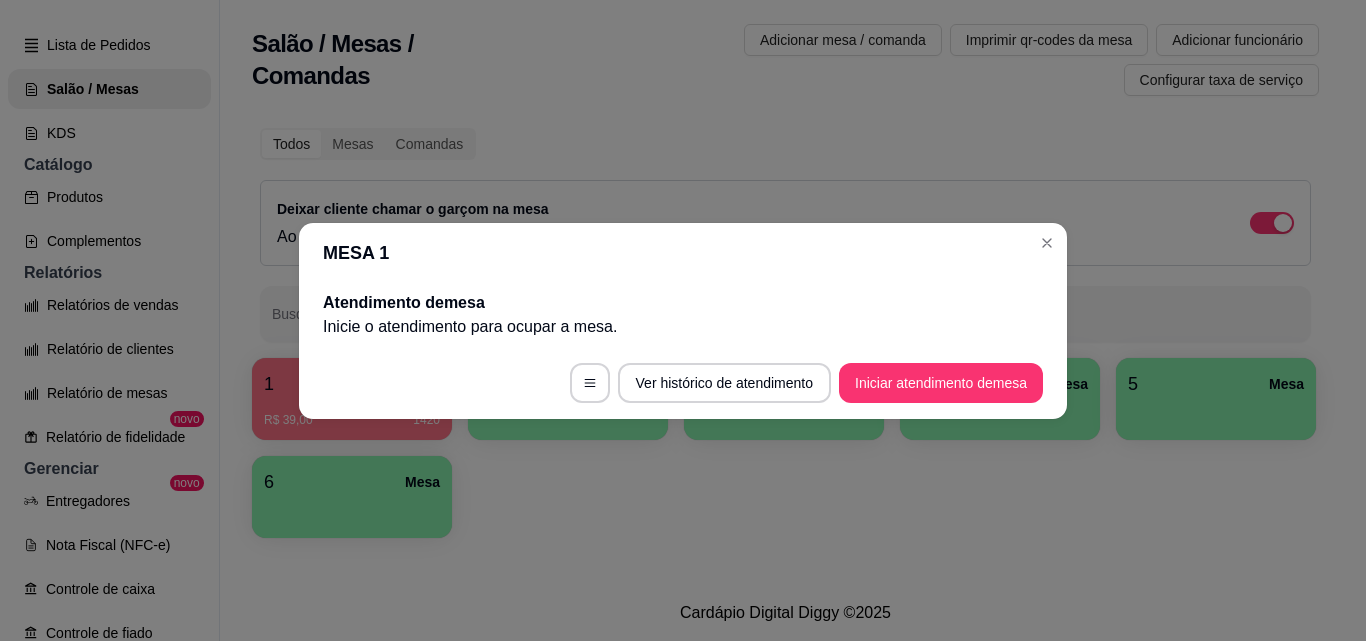 scroll, scrollTop: 0, scrollLeft: 0, axis: both 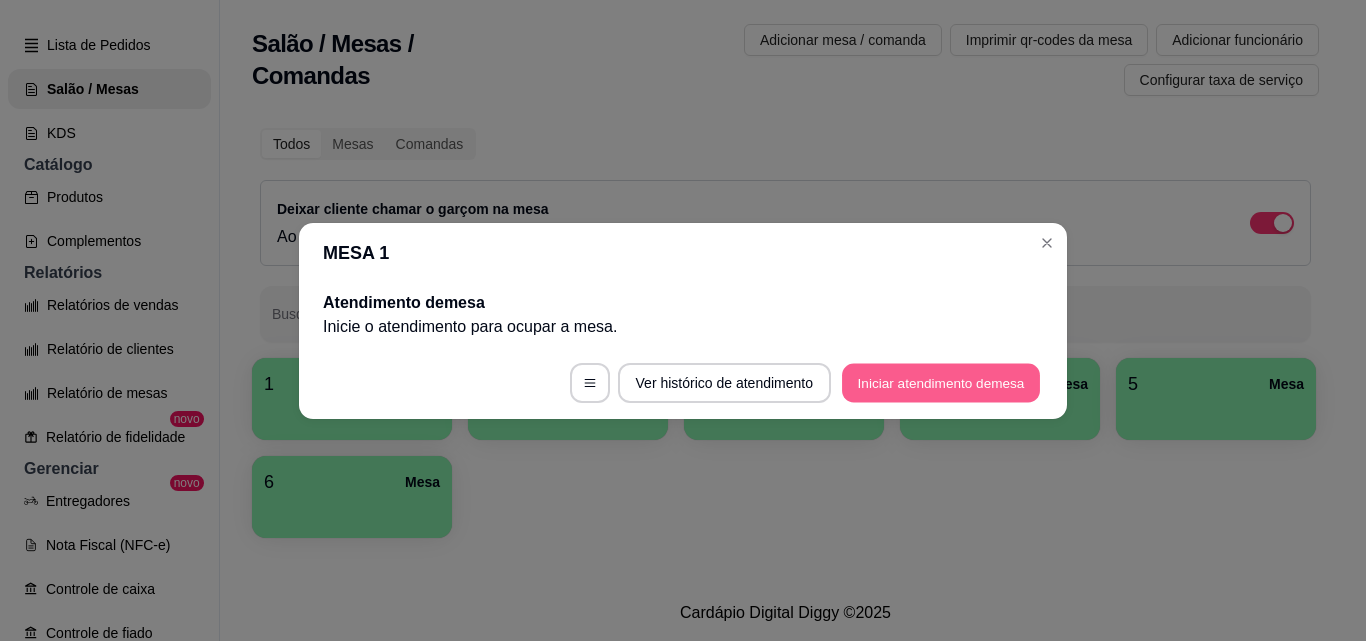 click on "Iniciar atendimento de  mesa" at bounding box center [941, 382] 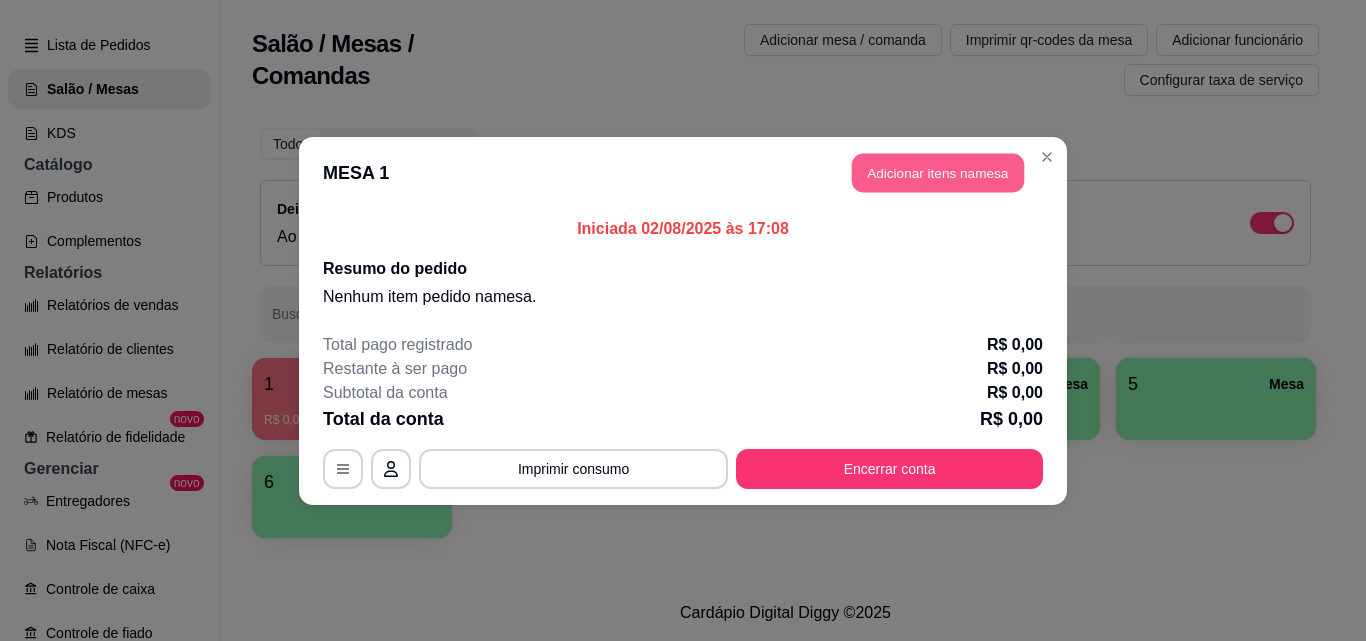 click on "Adicionar itens na  mesa" at bounding box center [938, 172] 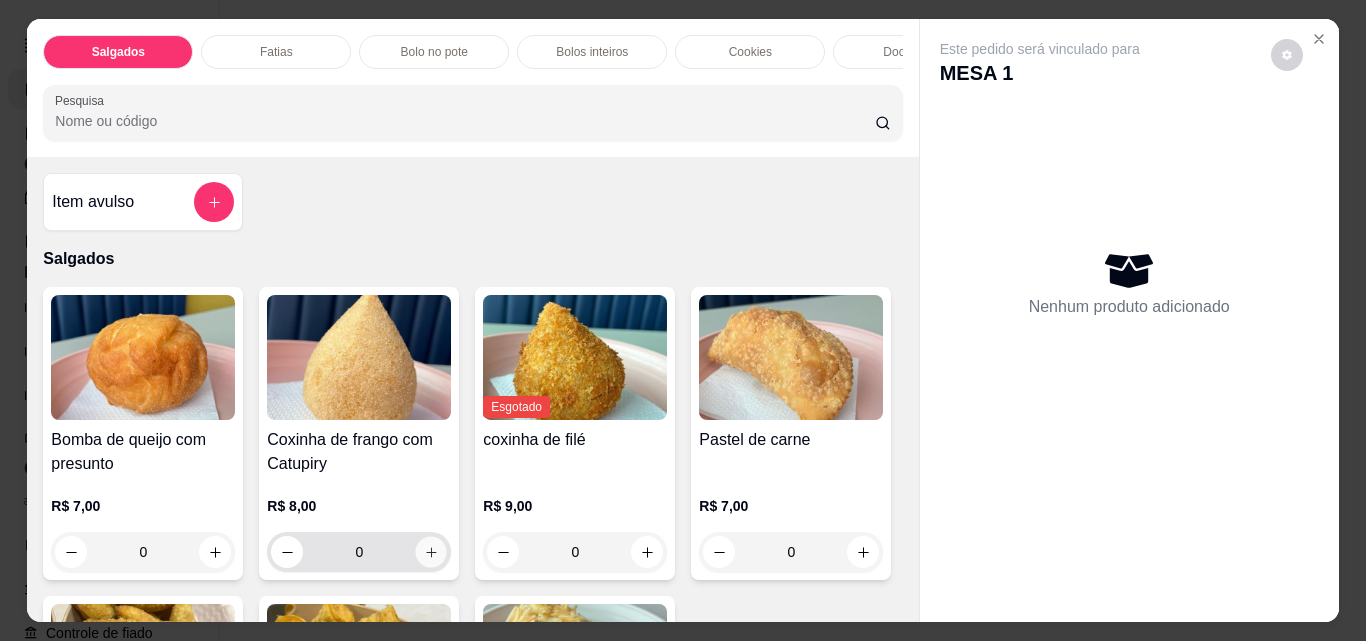 click at bounding box center (431, 552) 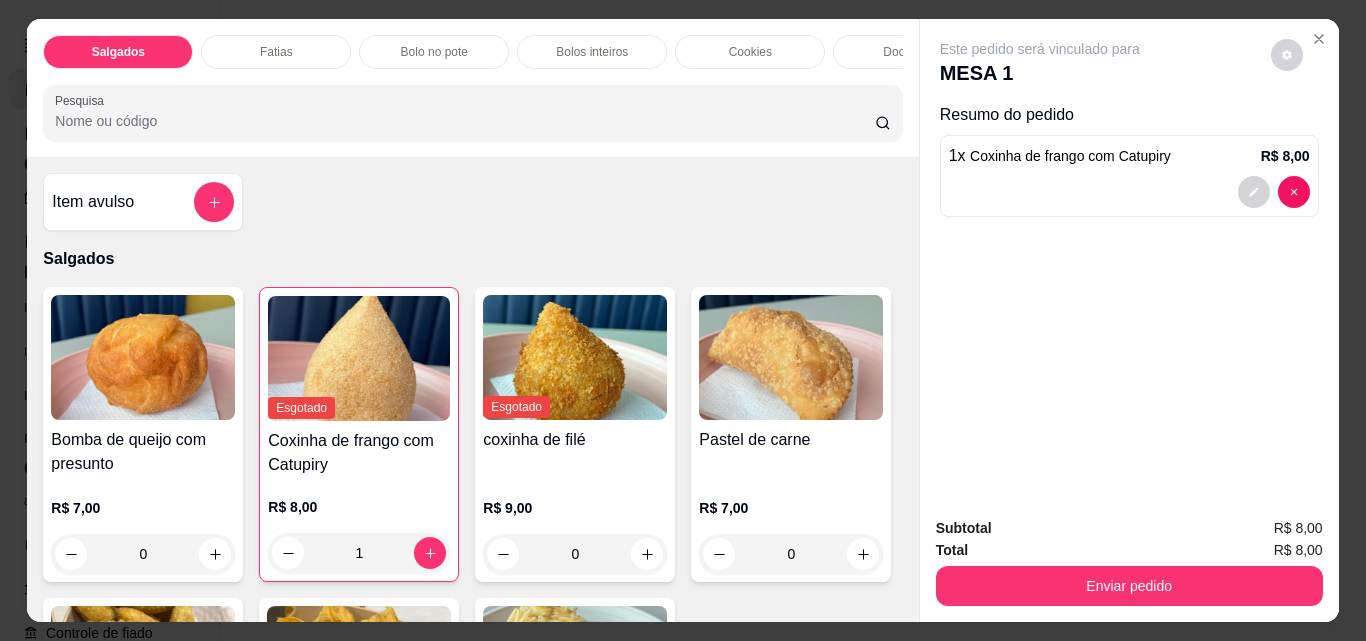 scroll, scrollTop: 300, scrollLeft: 0, axis: vertical 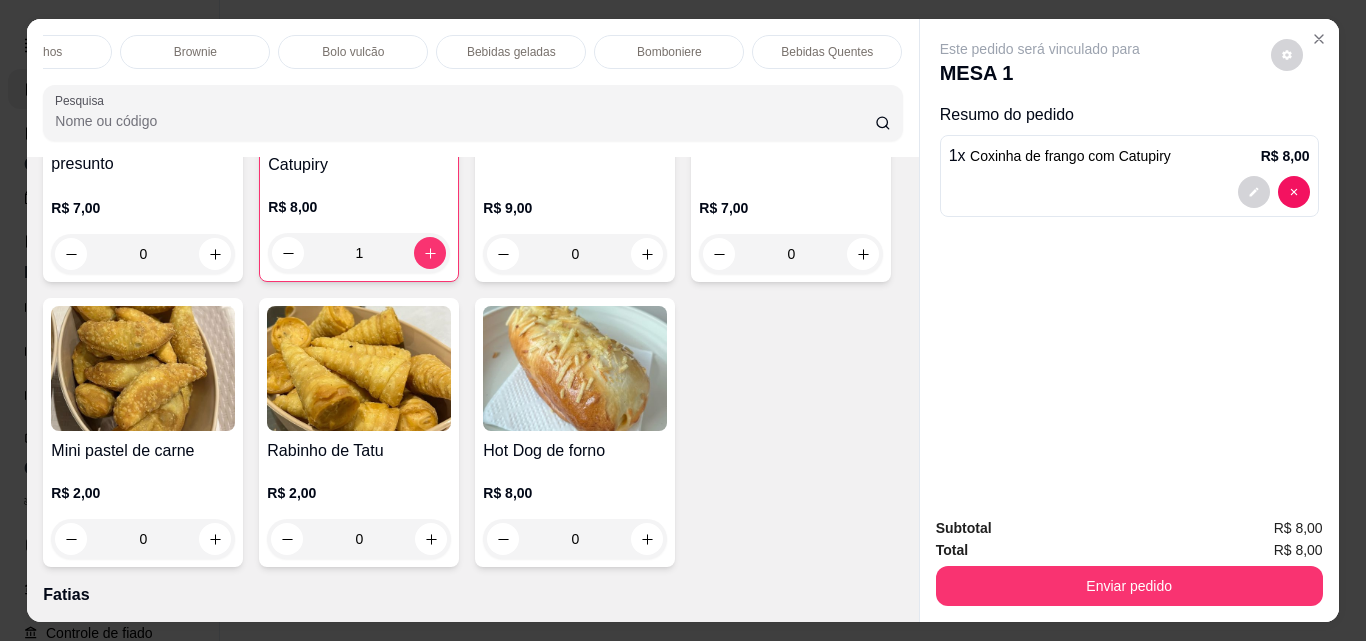 click on "Bebidas geladas" at bounding box center (511, 52) 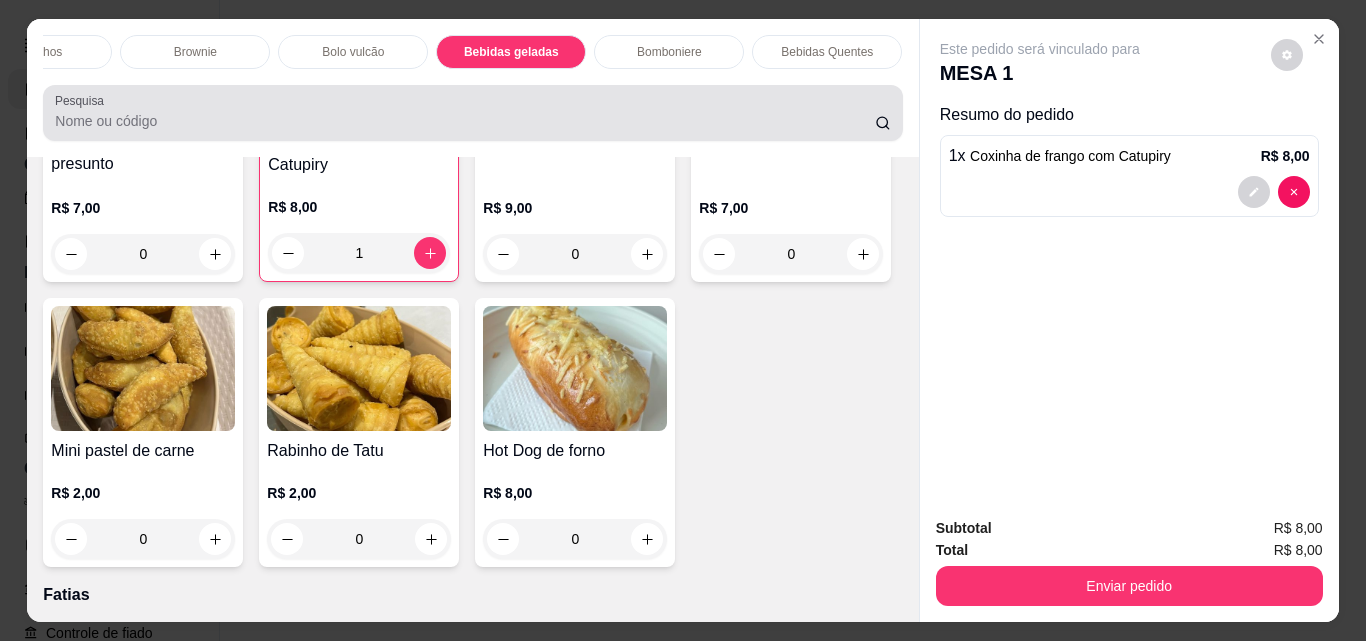 scroll, scrollTop: 4357, scrollLeft: 0, axis: vertical 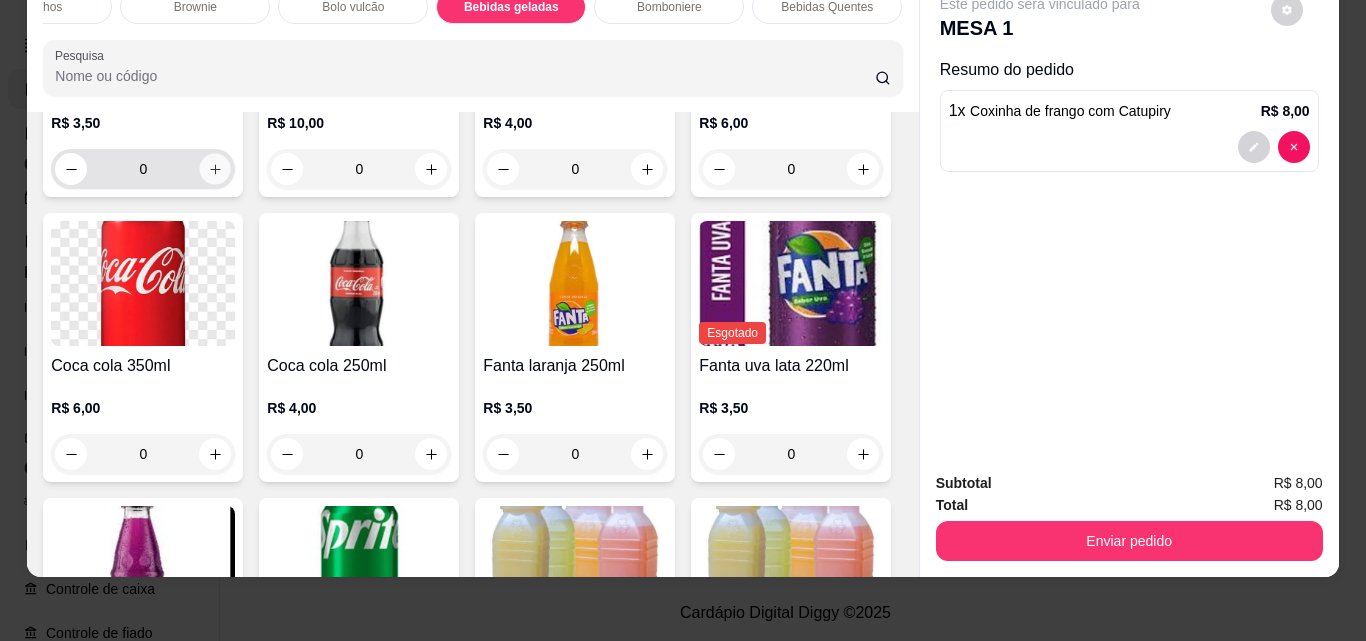 click at bounding box center [215, 169] 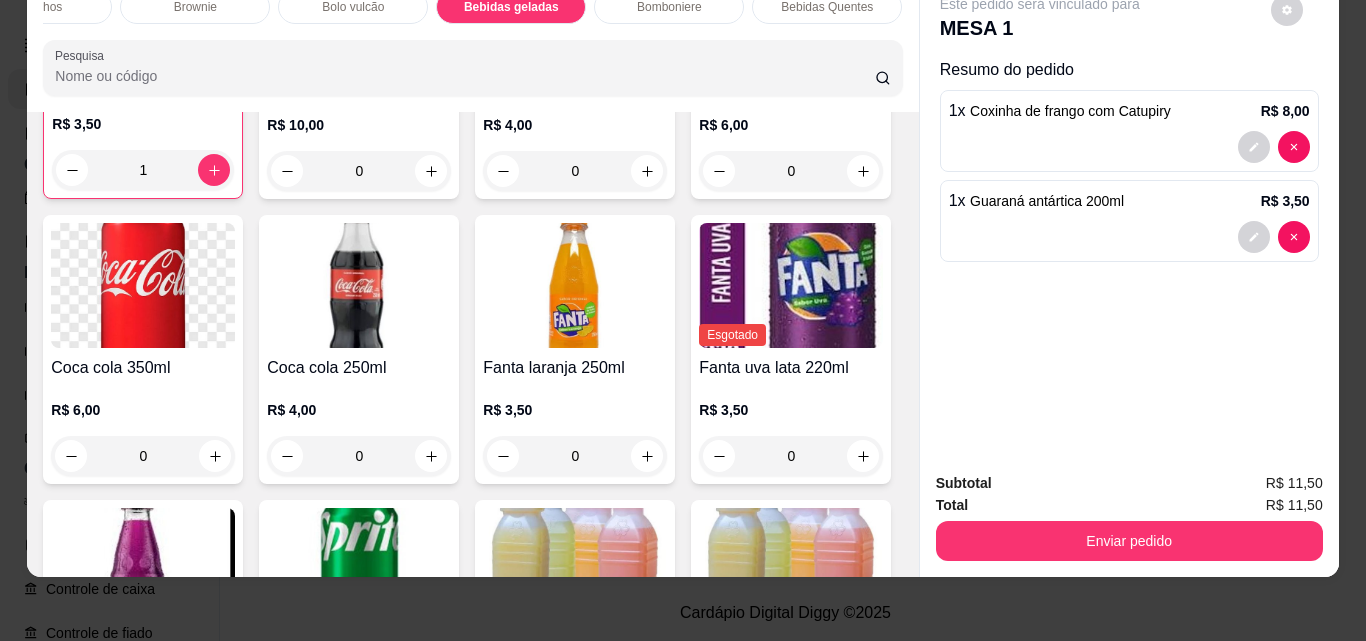 scroll, scrollTop: 0, scrollLeft: 0, axis: both 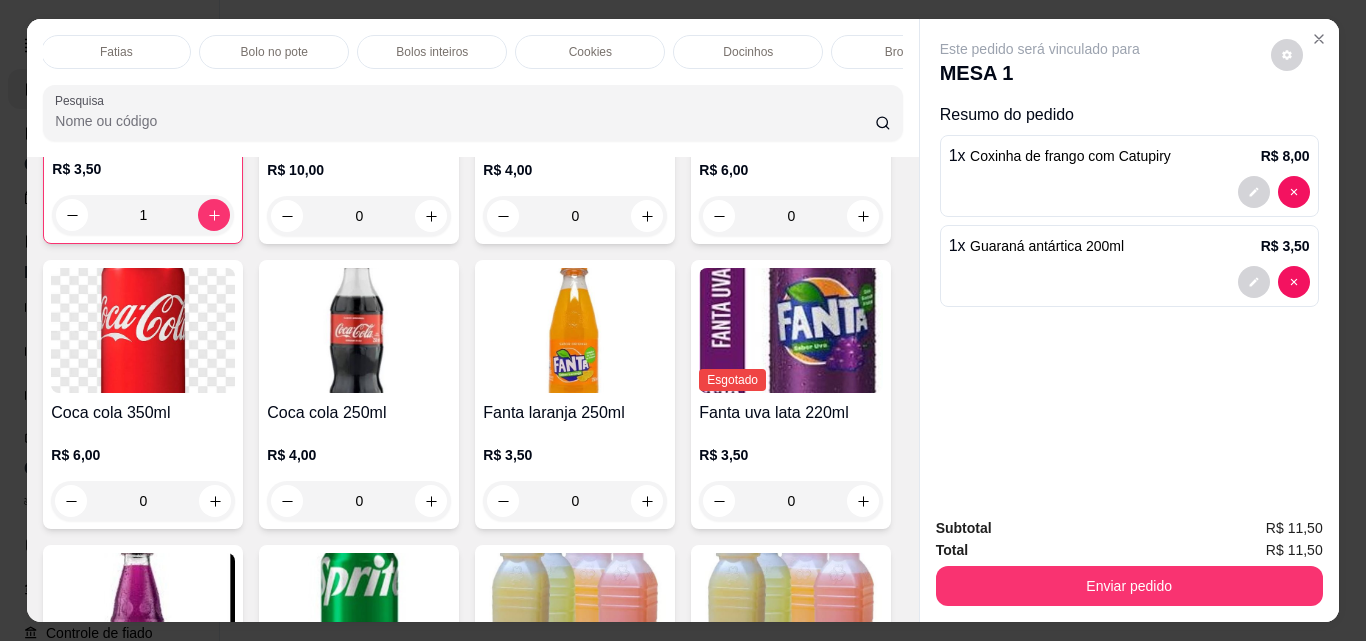 click on "Fatias" at bounding box center (116, 52) 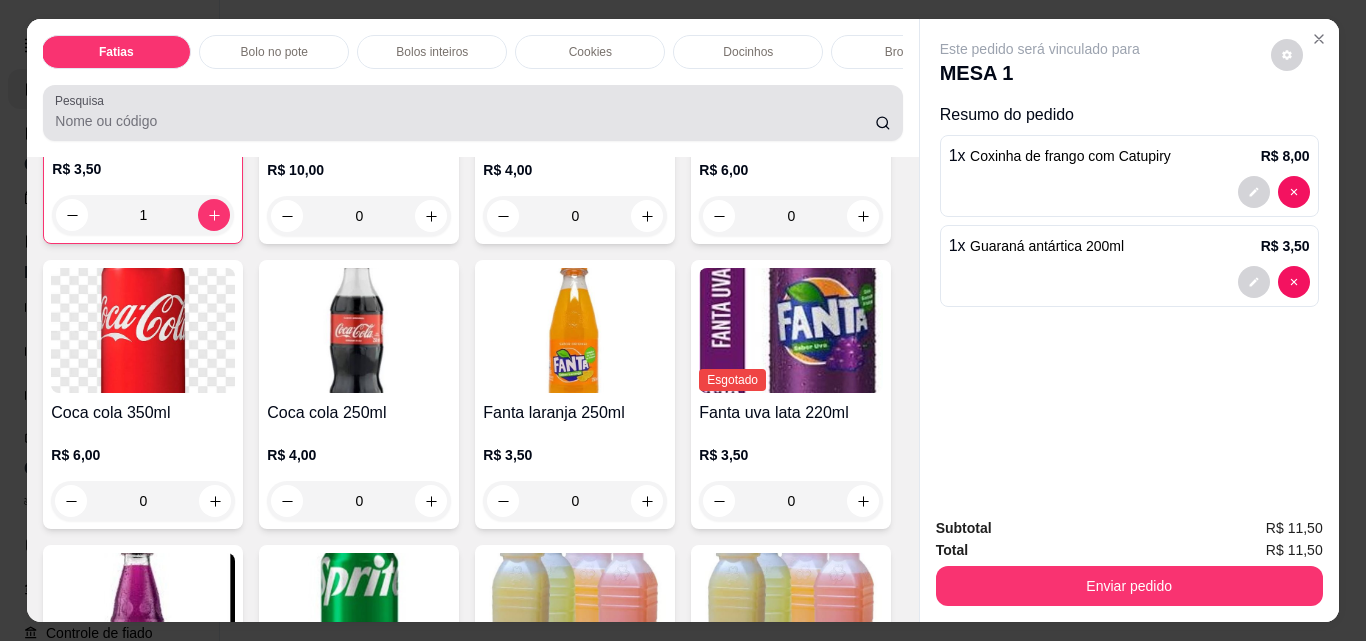 scroll, scrollTop: 1011, scrollLeft: 0, axis: vertical 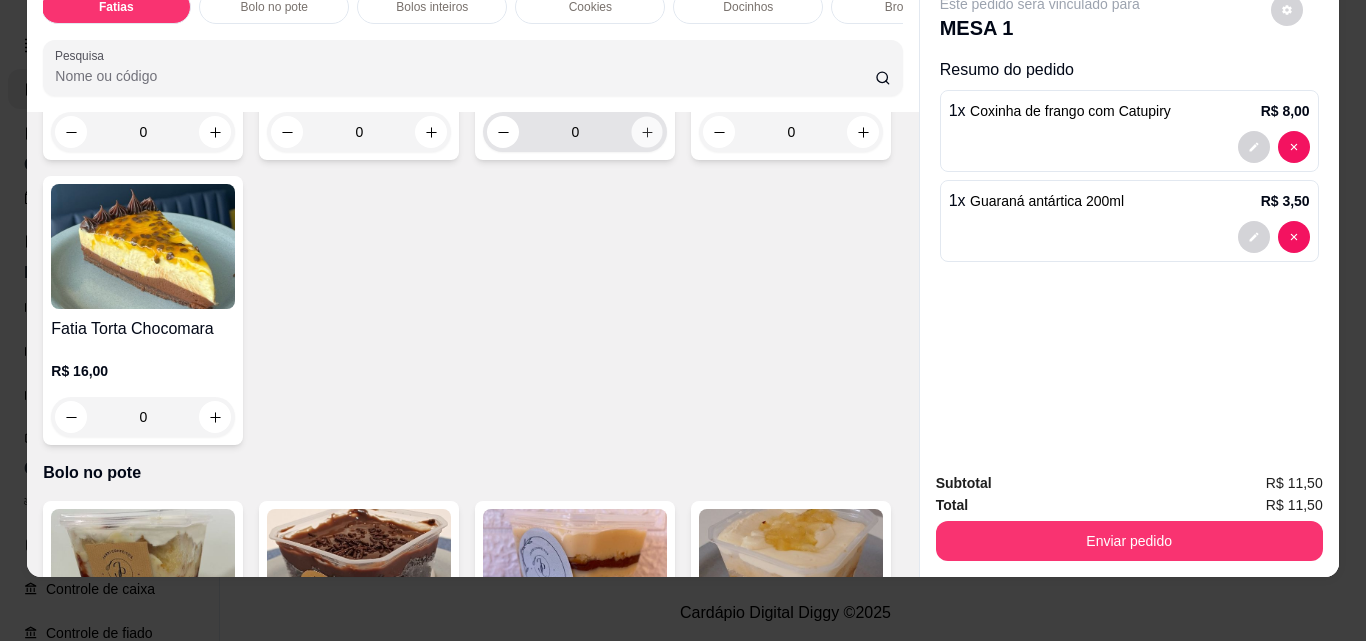 click at bounding box center (647, 132) 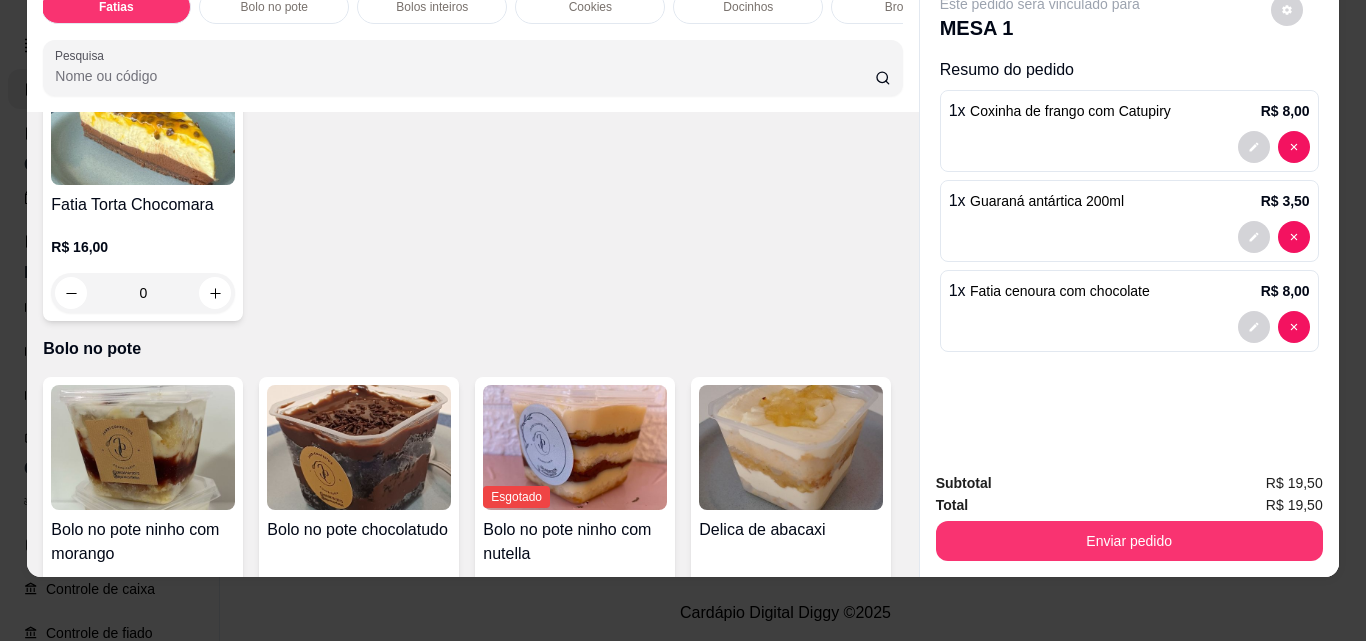 scroll, scrollTop: 1211, scrollLeft: 0, axis: vertical 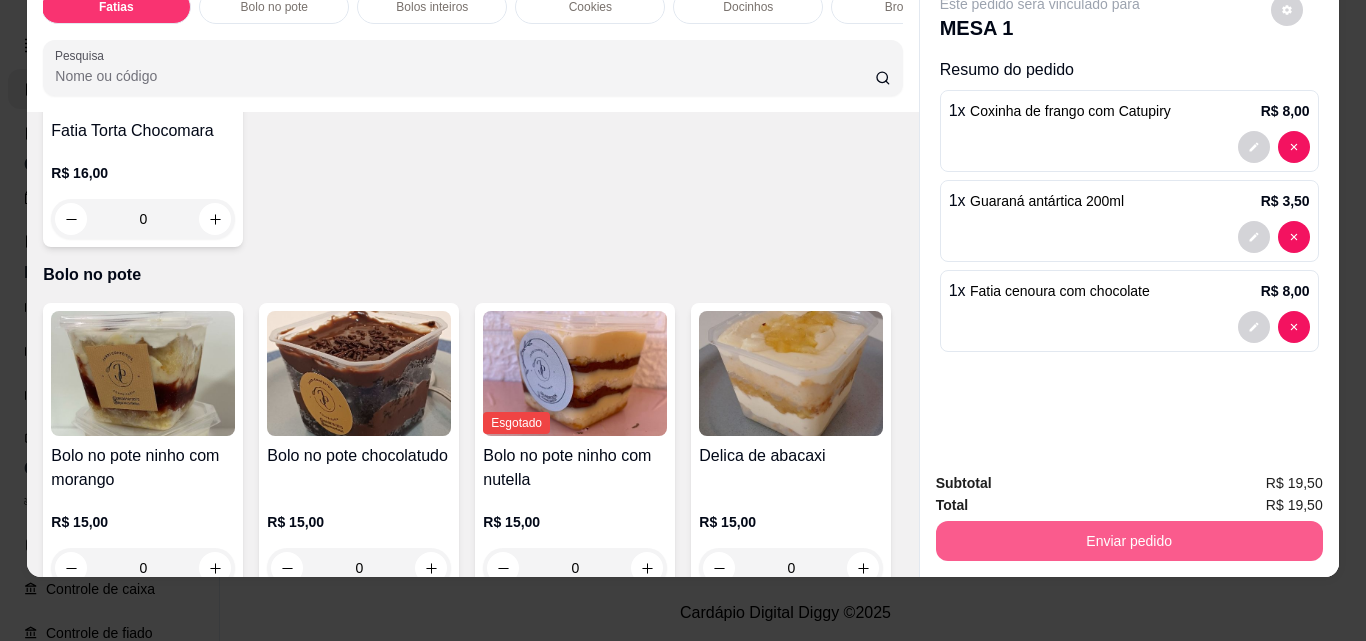 click on "Enviar pedido" at bounding box center (1129, 541) 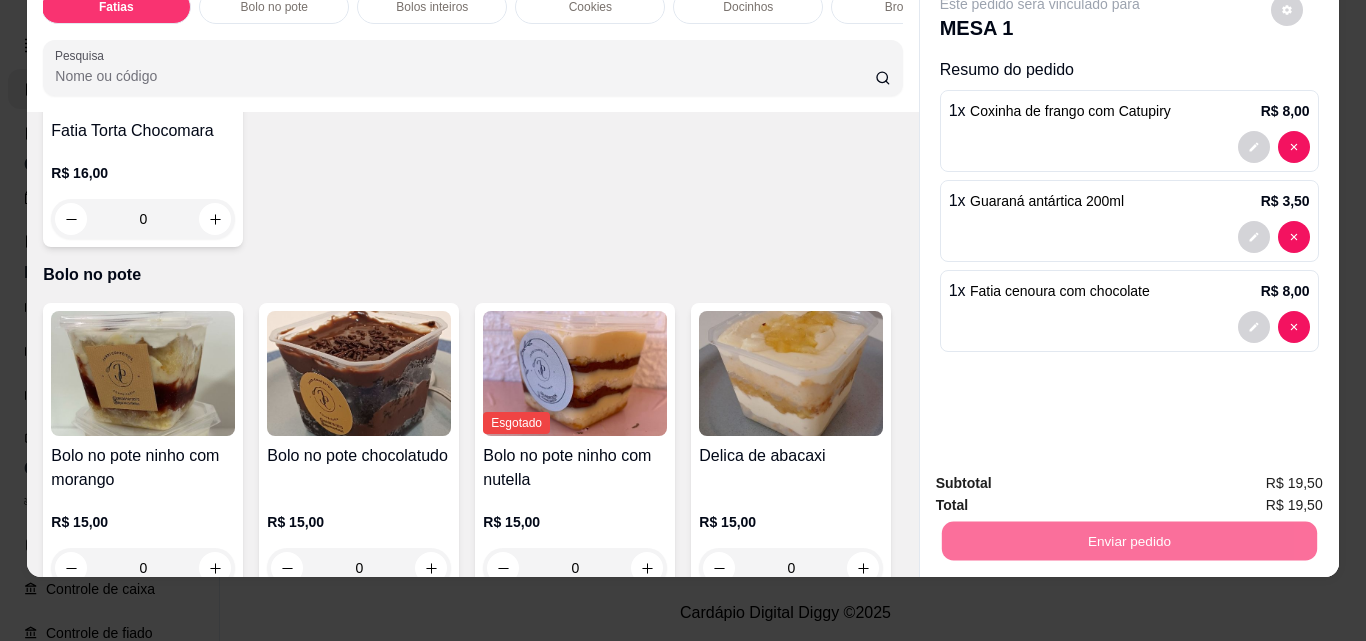 click on "Não registrar e enviar pedido" at bounding box center (1063, 477) 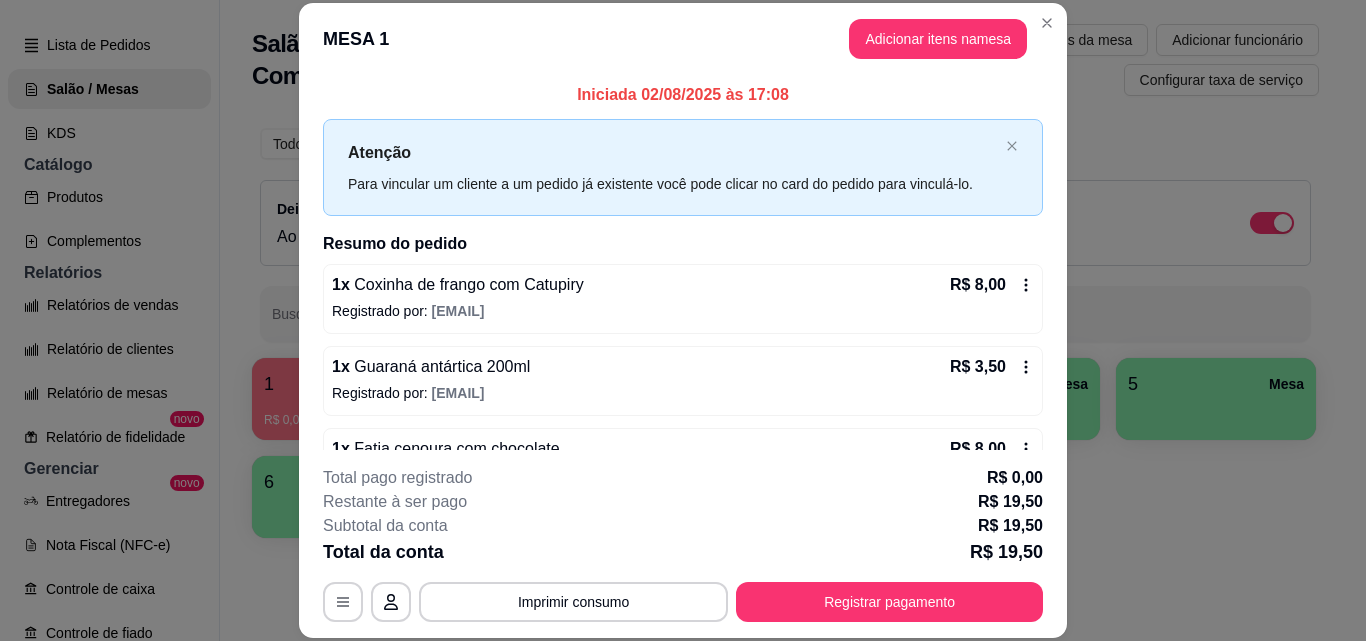 scroll, scrollTop: 56, scrollLeft: 0, axis: vertical 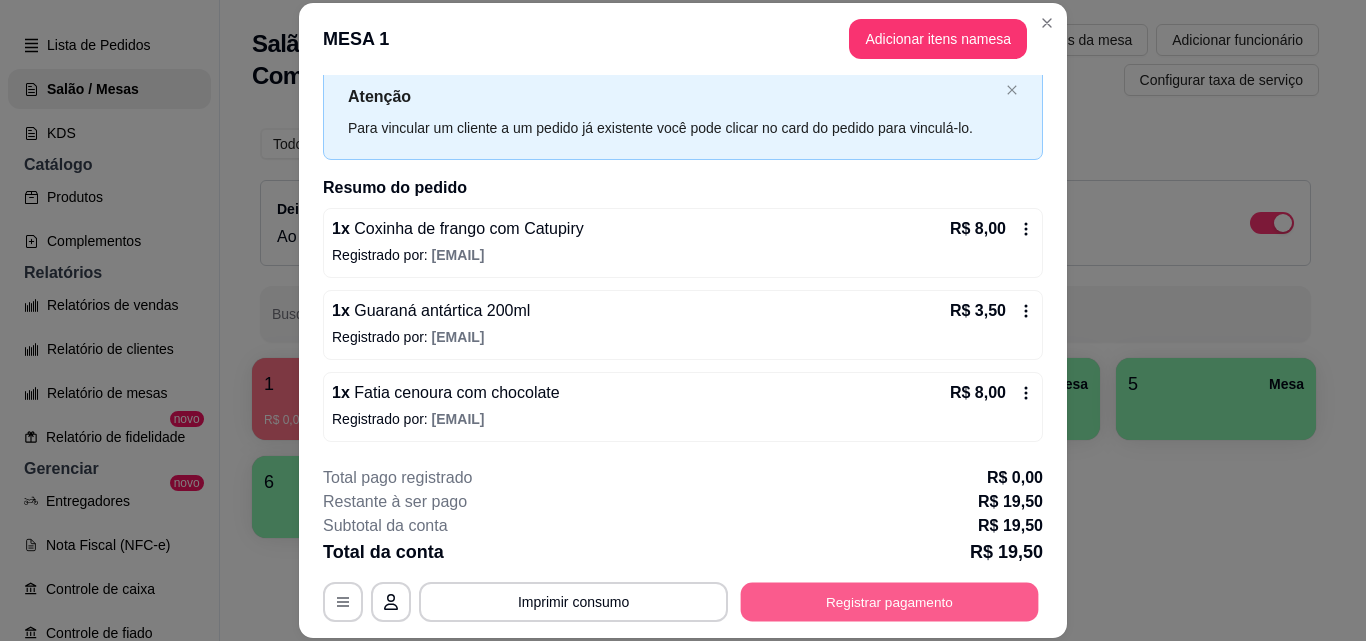 click on "Registrar pagamento" at bounding box center [890, 601] 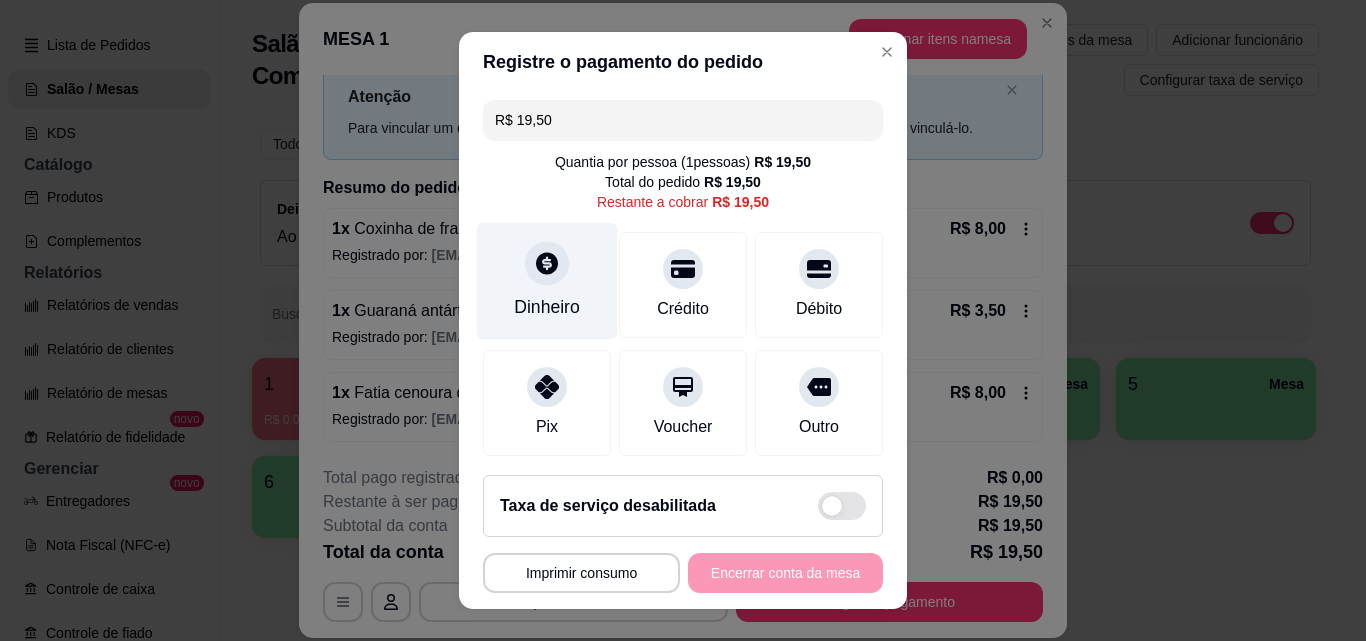 click on "Dinheiro" at bounding box center (547, 307) 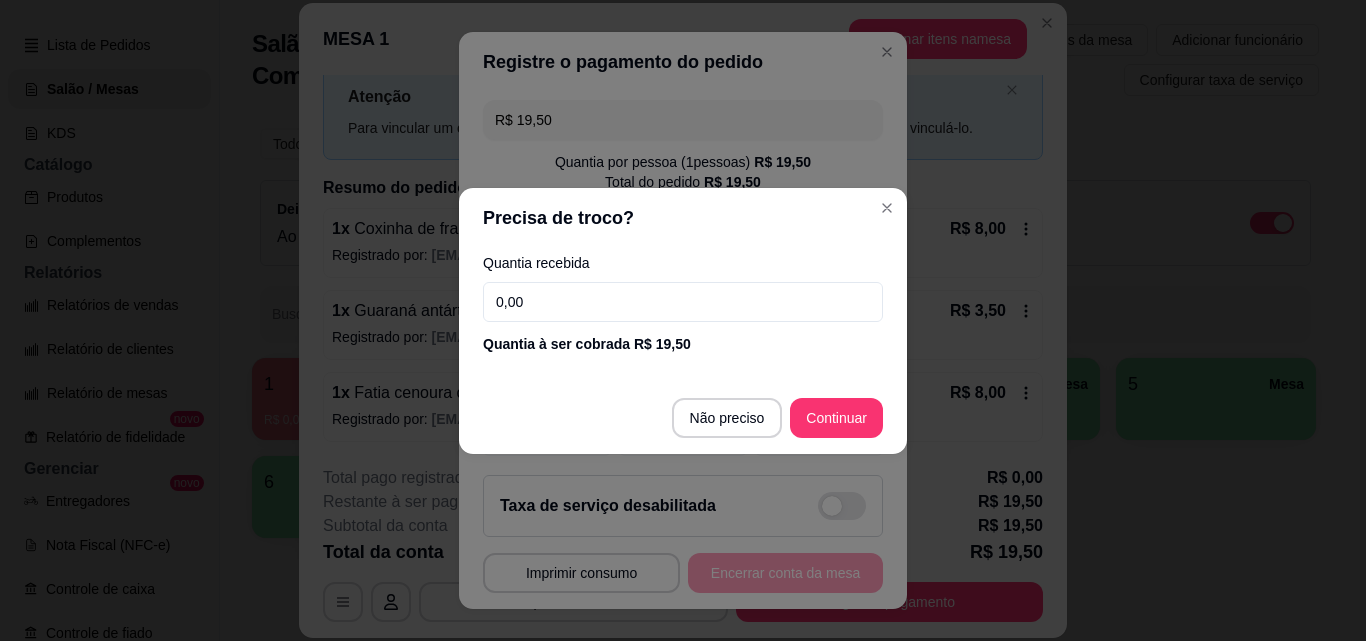 click on "0,00" at bounding box center [683, 302] 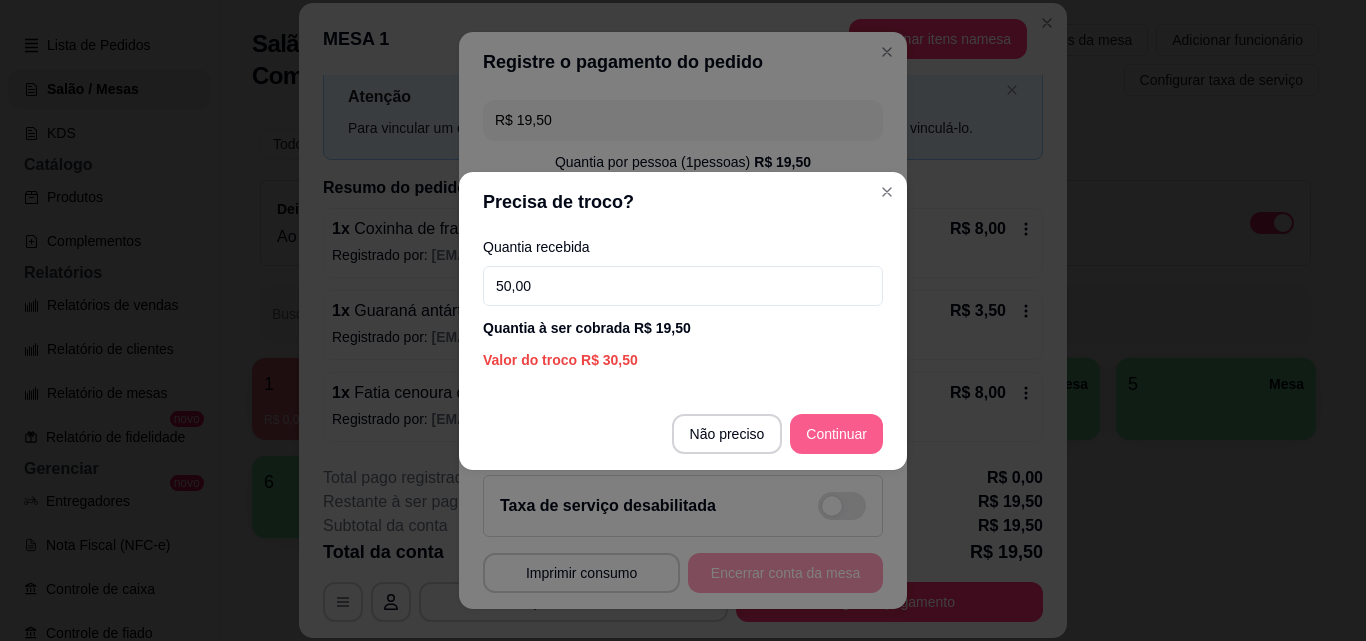 type on "50,00" 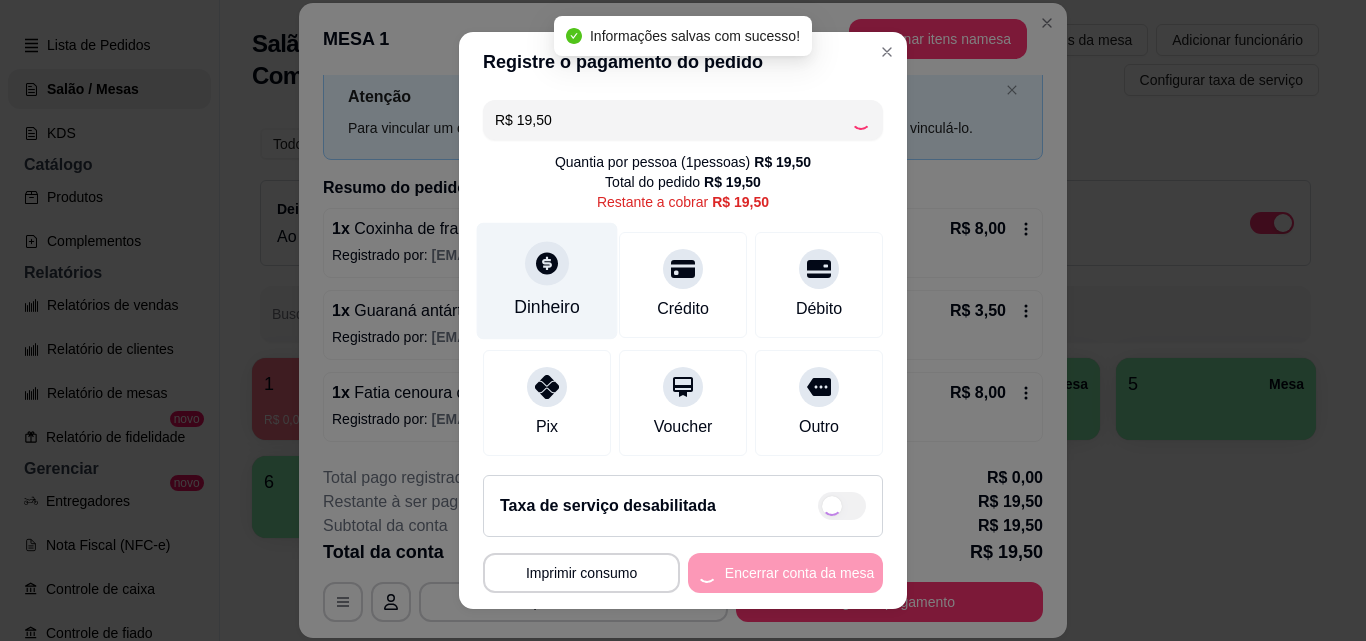 type on "R$ 0,00" 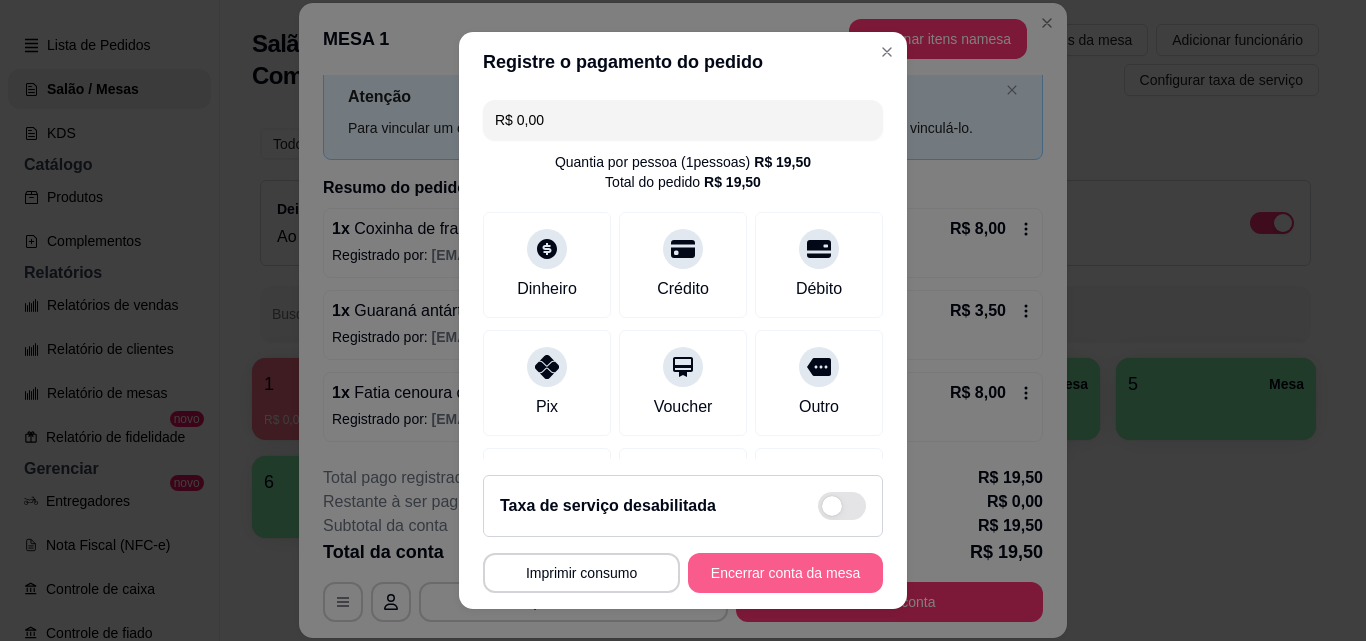 click on "Encerrar conta da mesa" at bounding box center [785, 573] 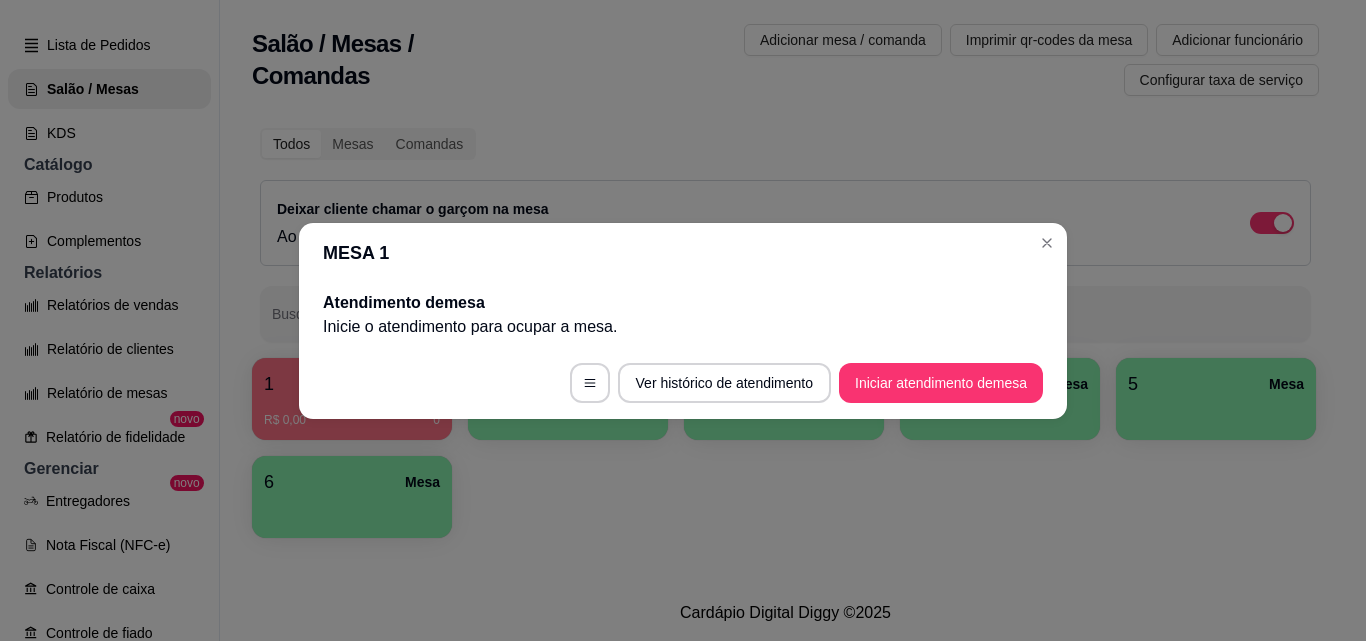 scroll, scrollTop: 0, scrollLeft: 0, axis: both 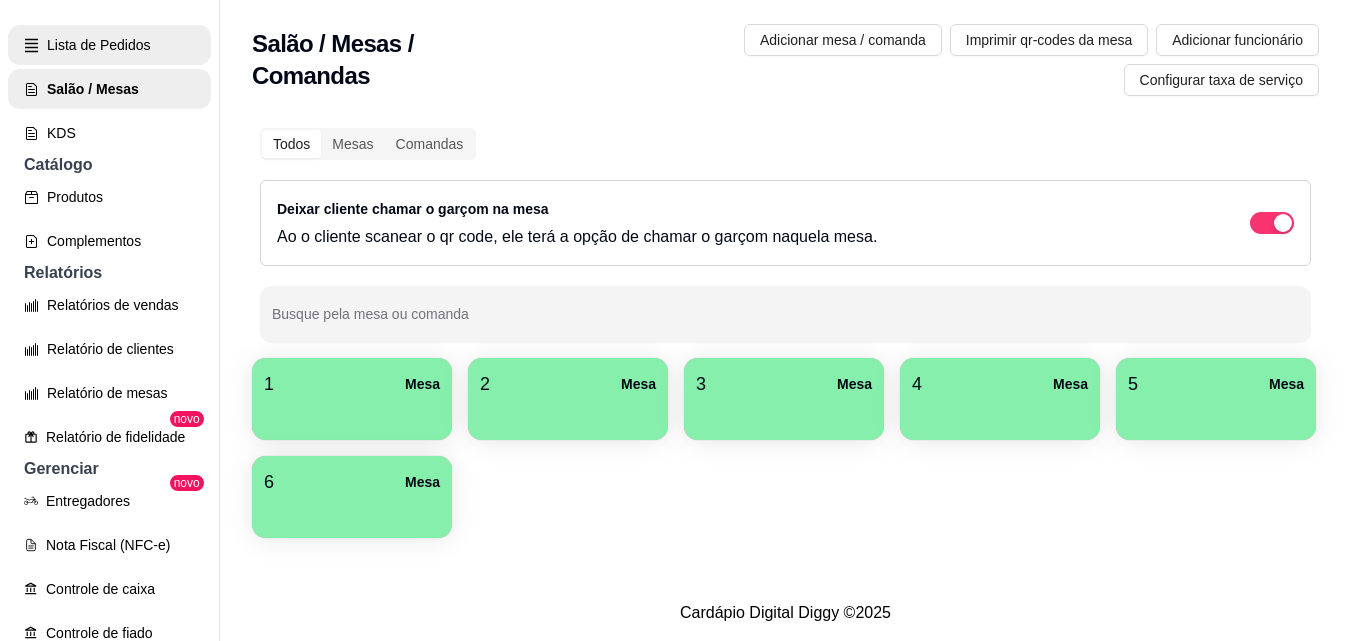 click on "Lista de Pedidos" at bounding box center [109, 45] 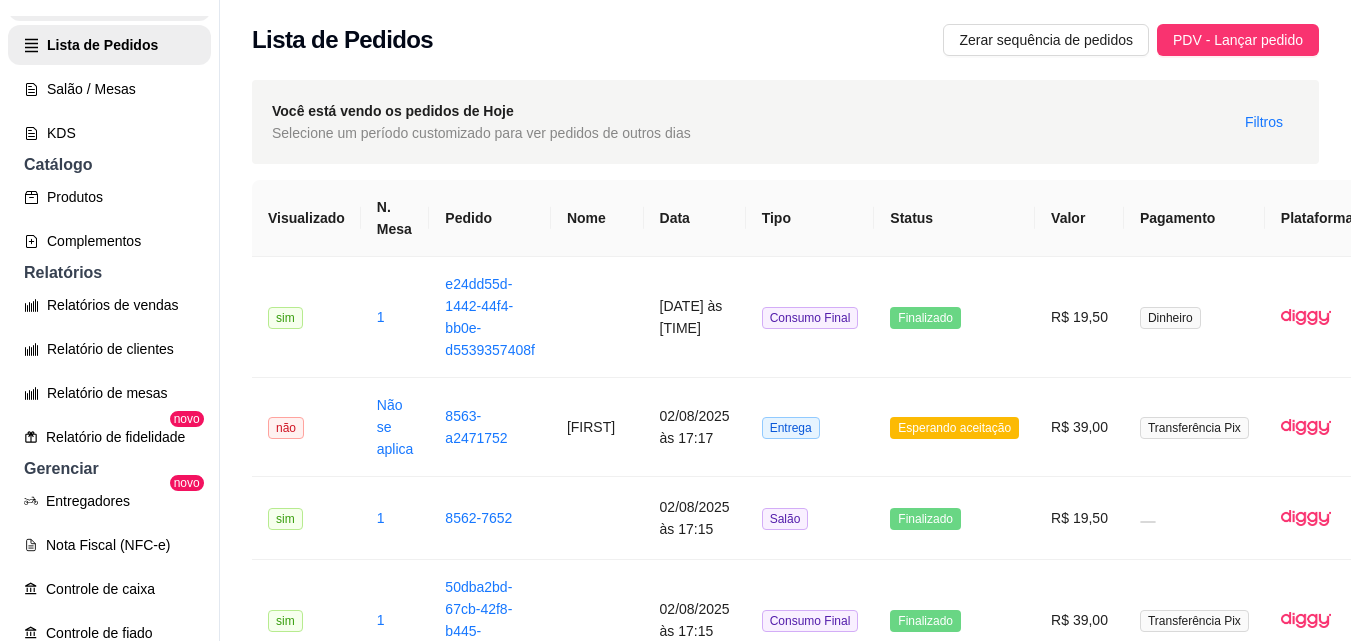 click on "Gestor de Pedidos" at bounding box center [109, 1] 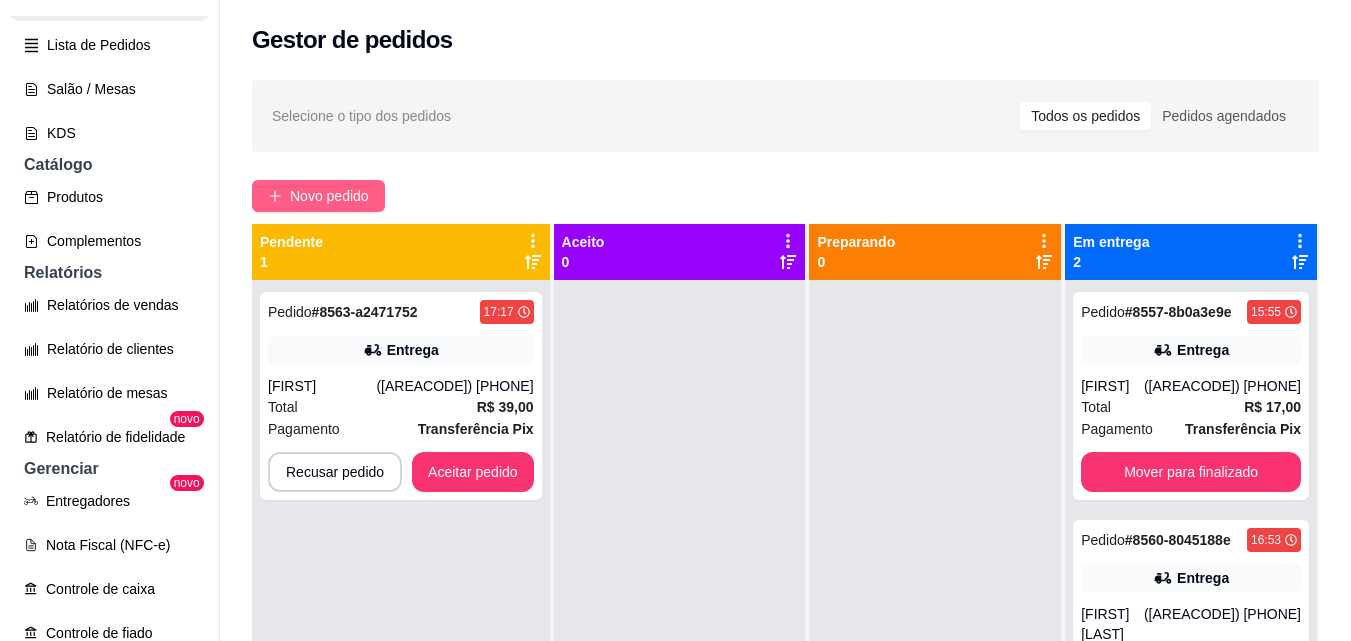 click on "Novo pedido" at bounding box center [329, 196] 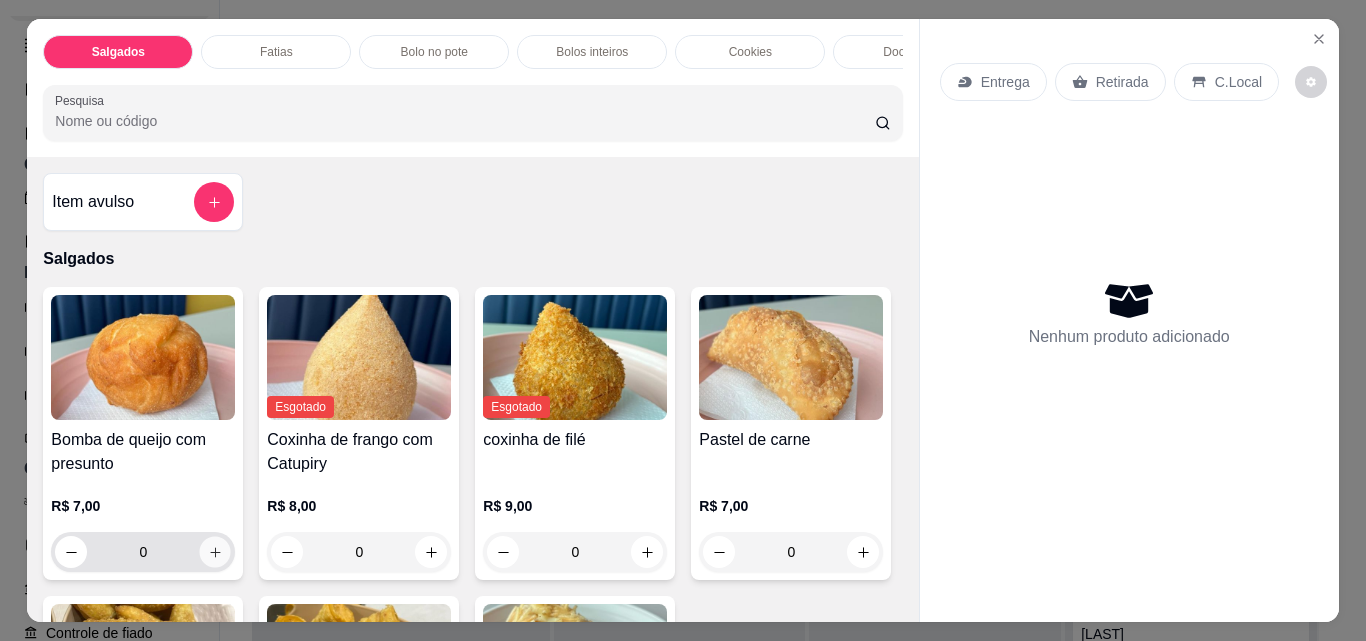 click 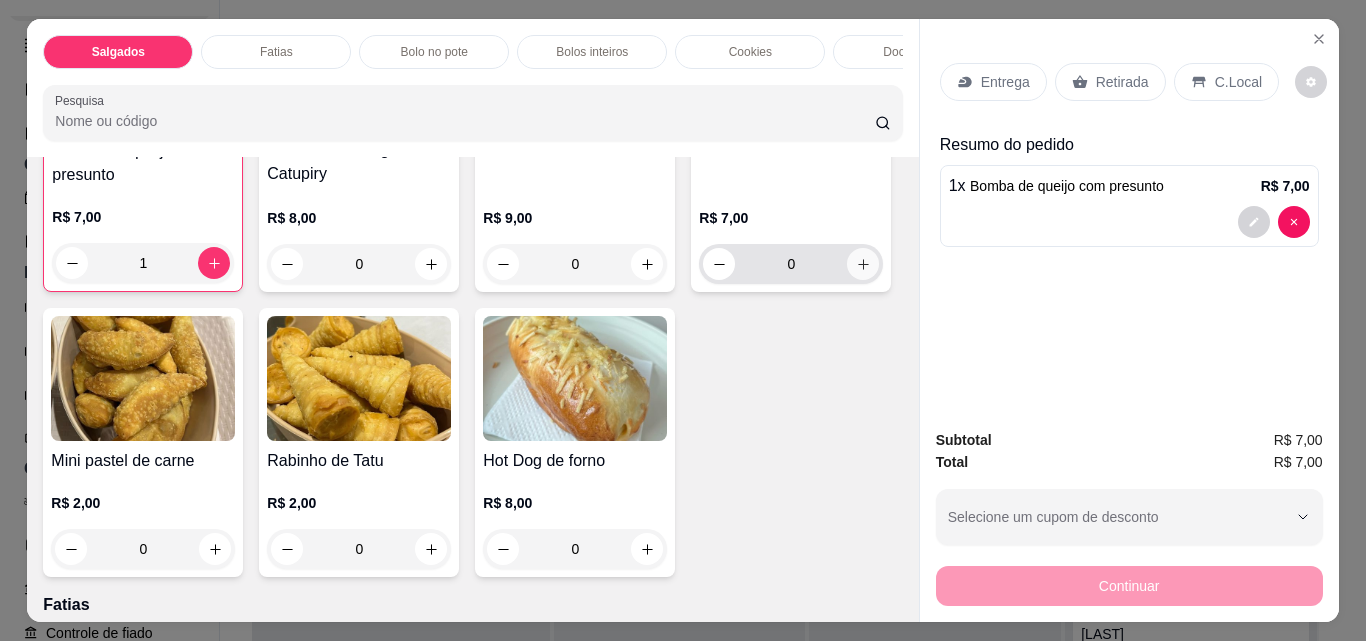 scroll, scrollTop: 300, scrollLeft: 0, axis: vertical 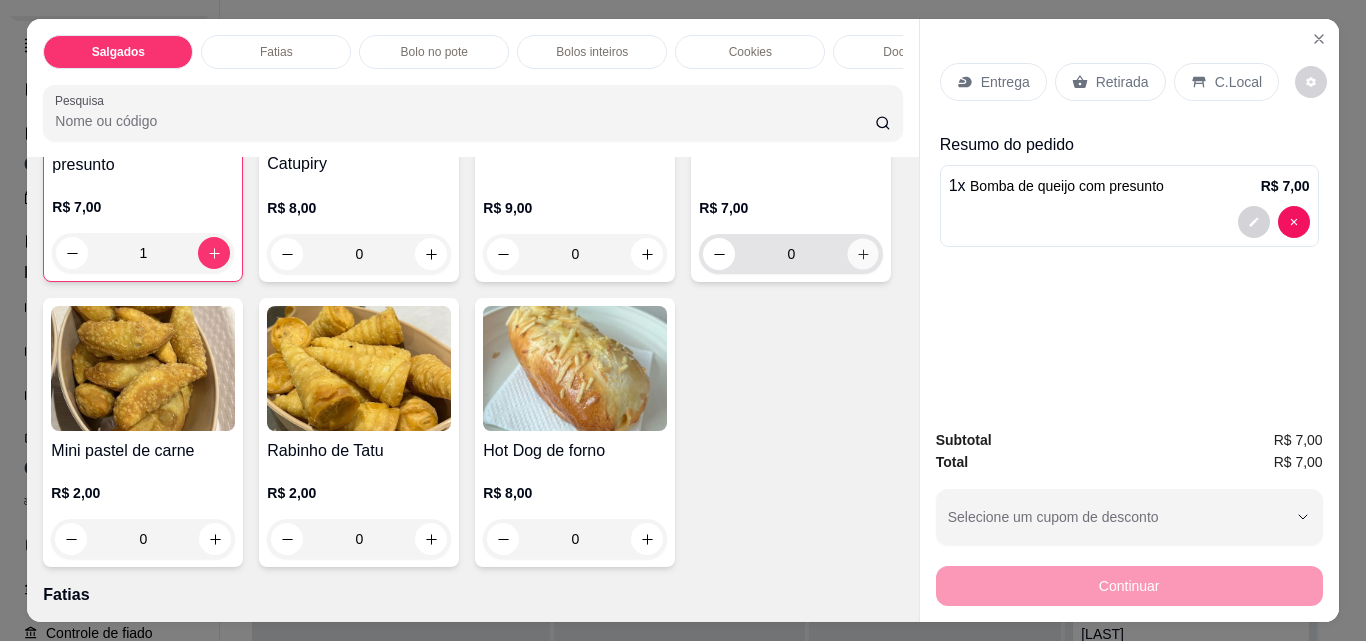 click at bounding box center [863, 254] 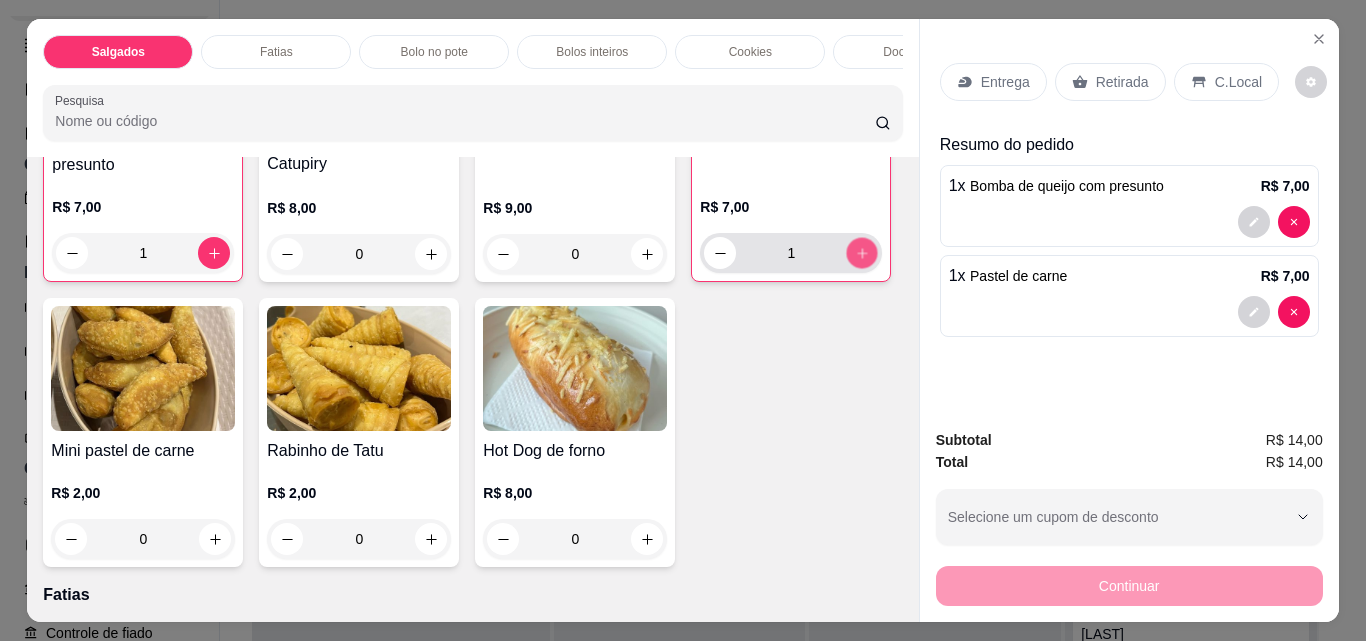 click at bounding box center [862, 253] 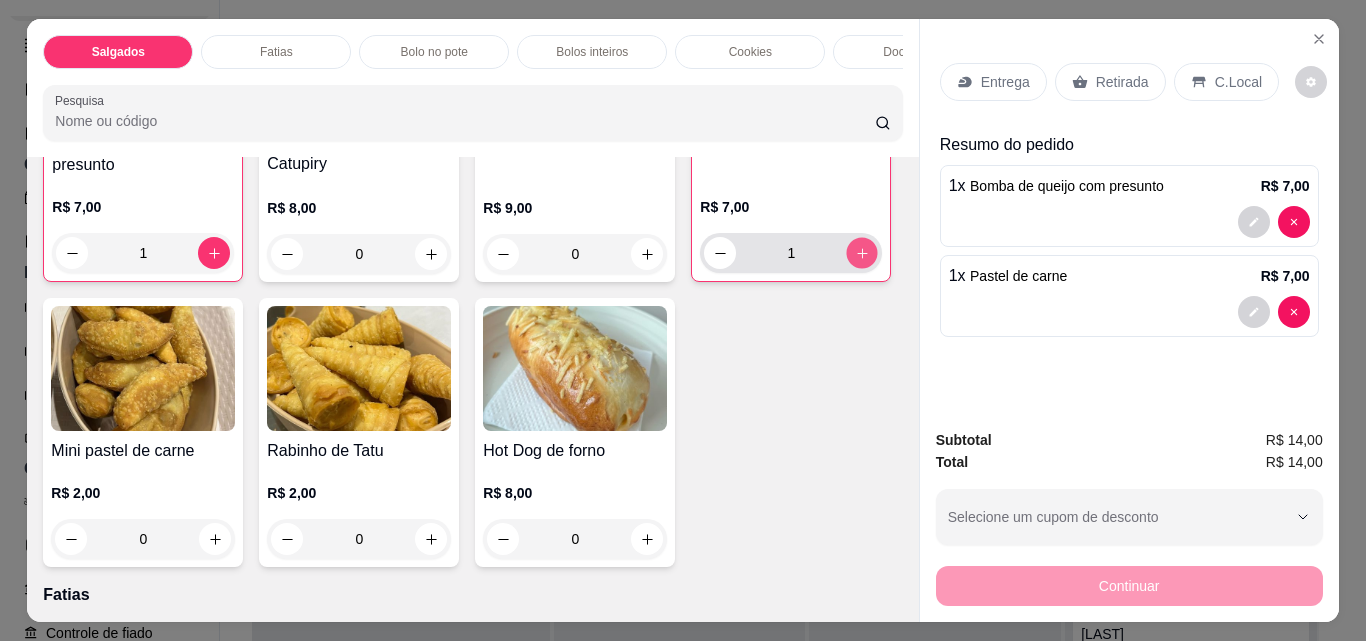 type on "2" 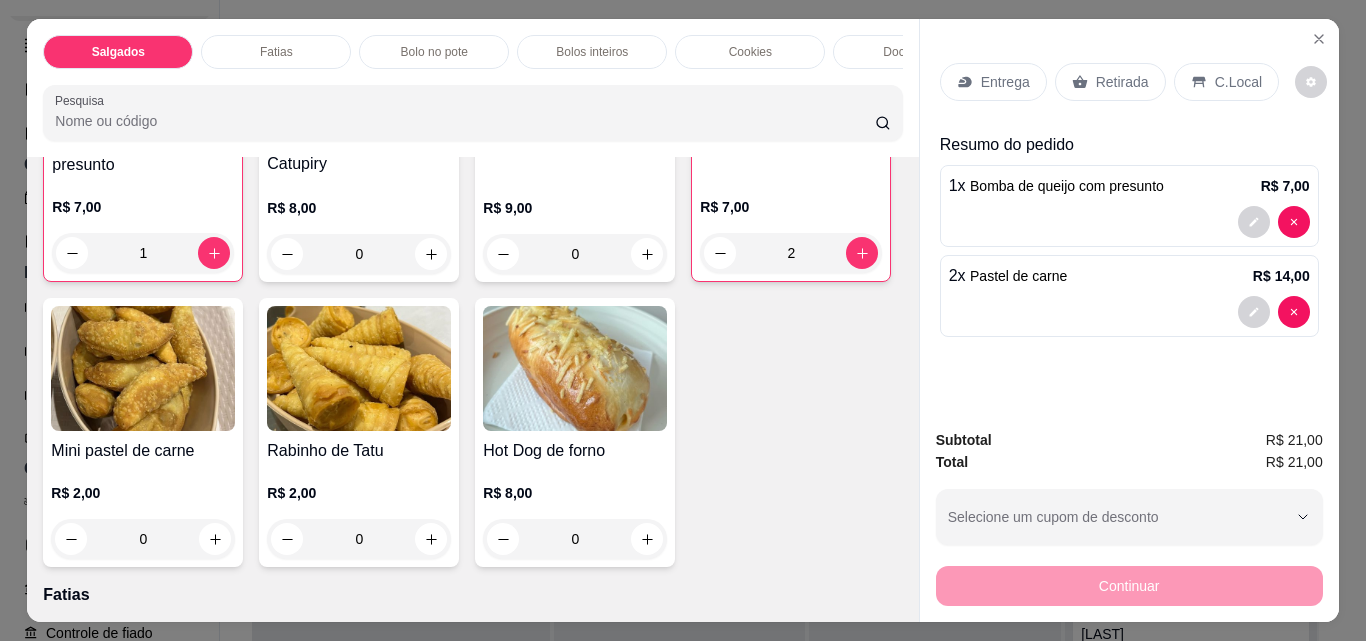 click on "Retirada" at bounding box center (1122, 82) 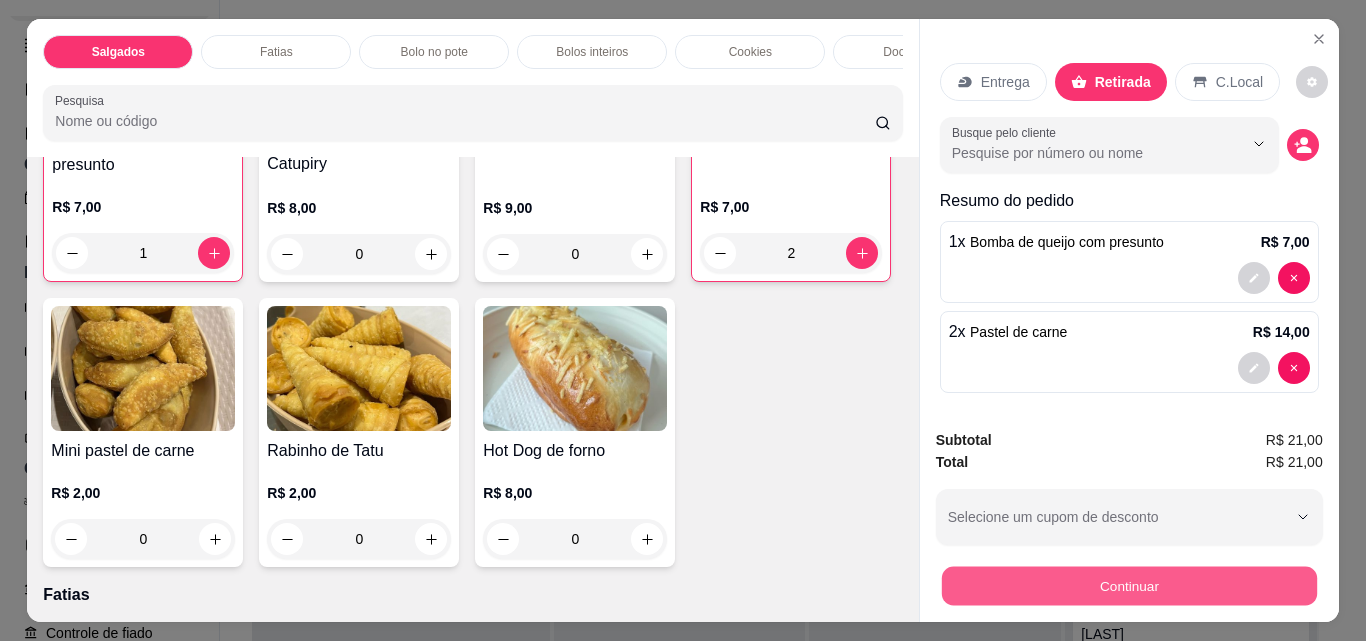 click on "Continuar" at bounding box center [1128, 585] 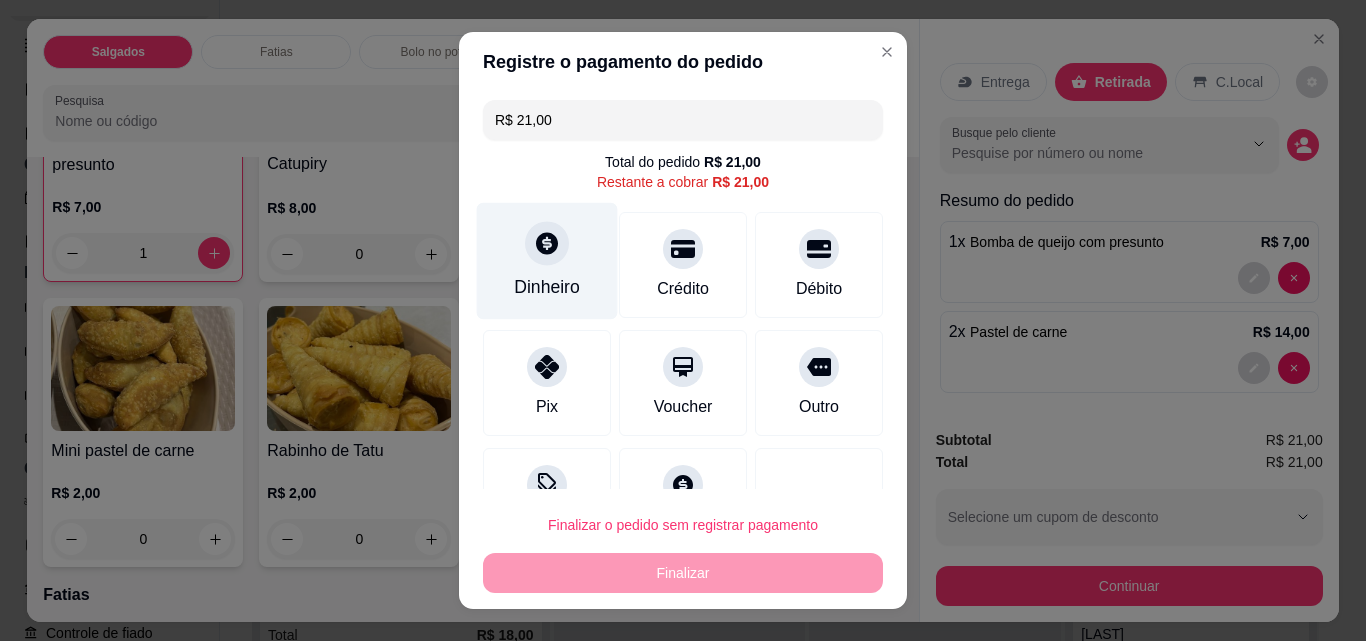 click on "Dinheiro" at bounding box center [547, 261] 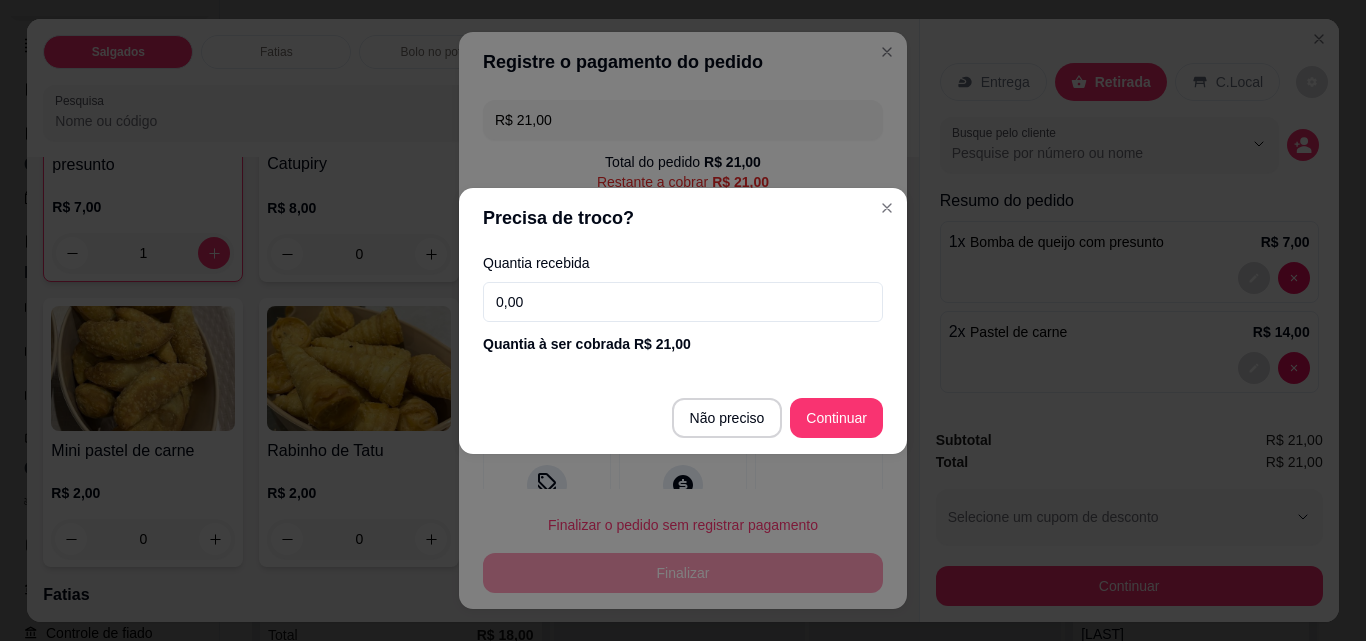click on "0,00" at bounding box center [683, 302] 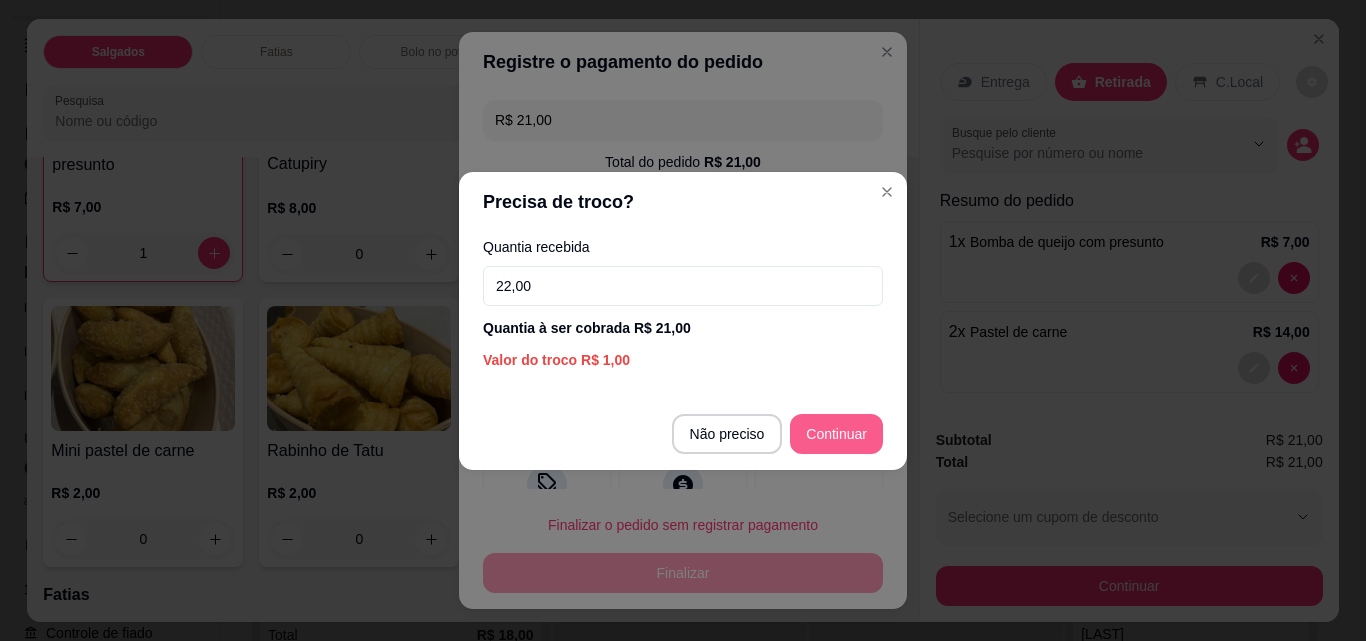 type on "22,00" 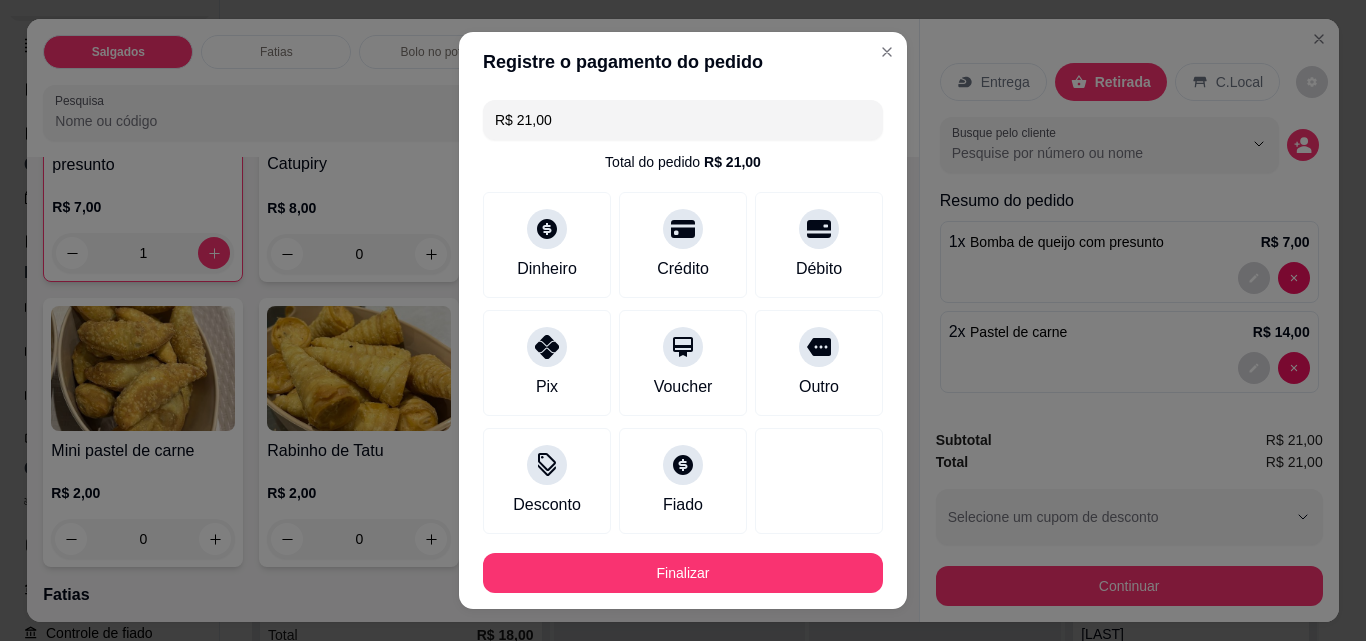 type on "R$ 0,00" 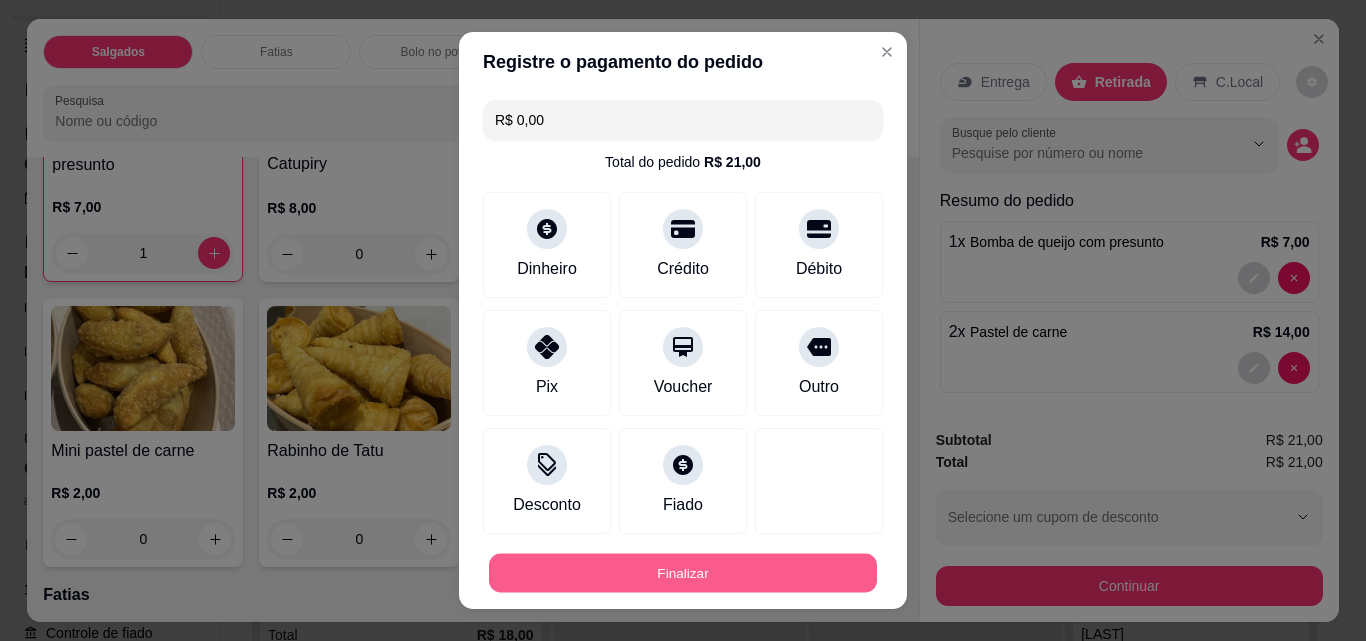 click on "Finalizar" at bounding box center [683, 573] 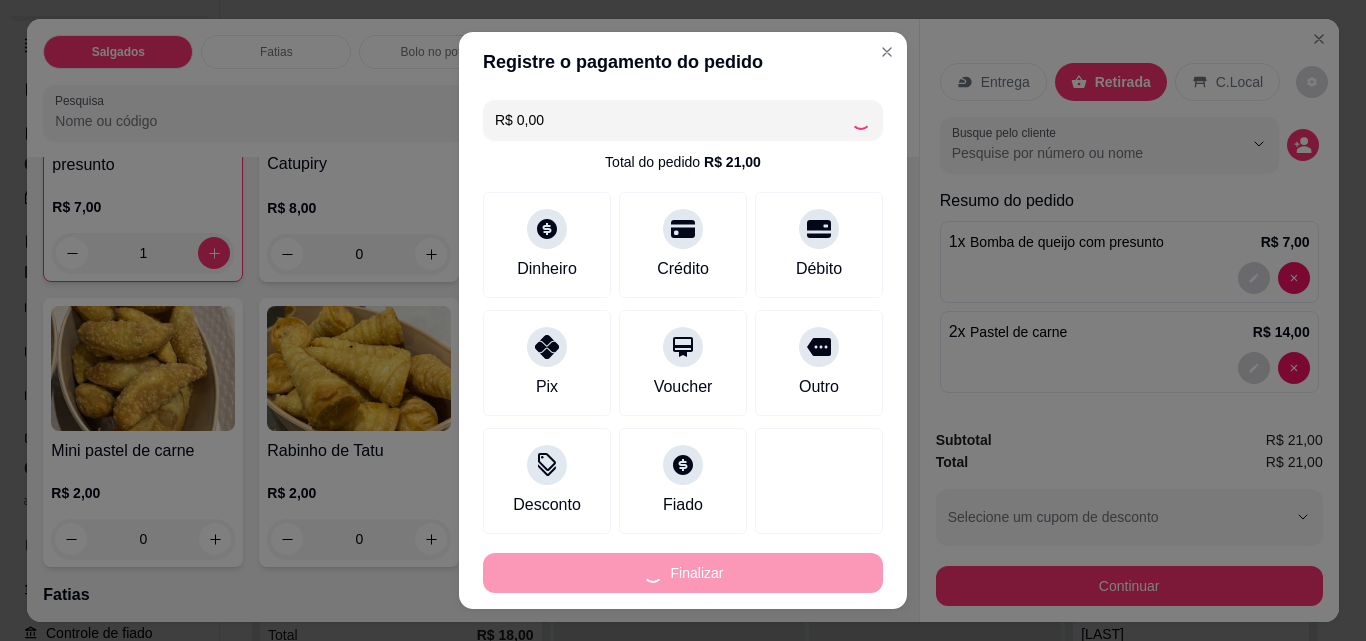 type on "0" 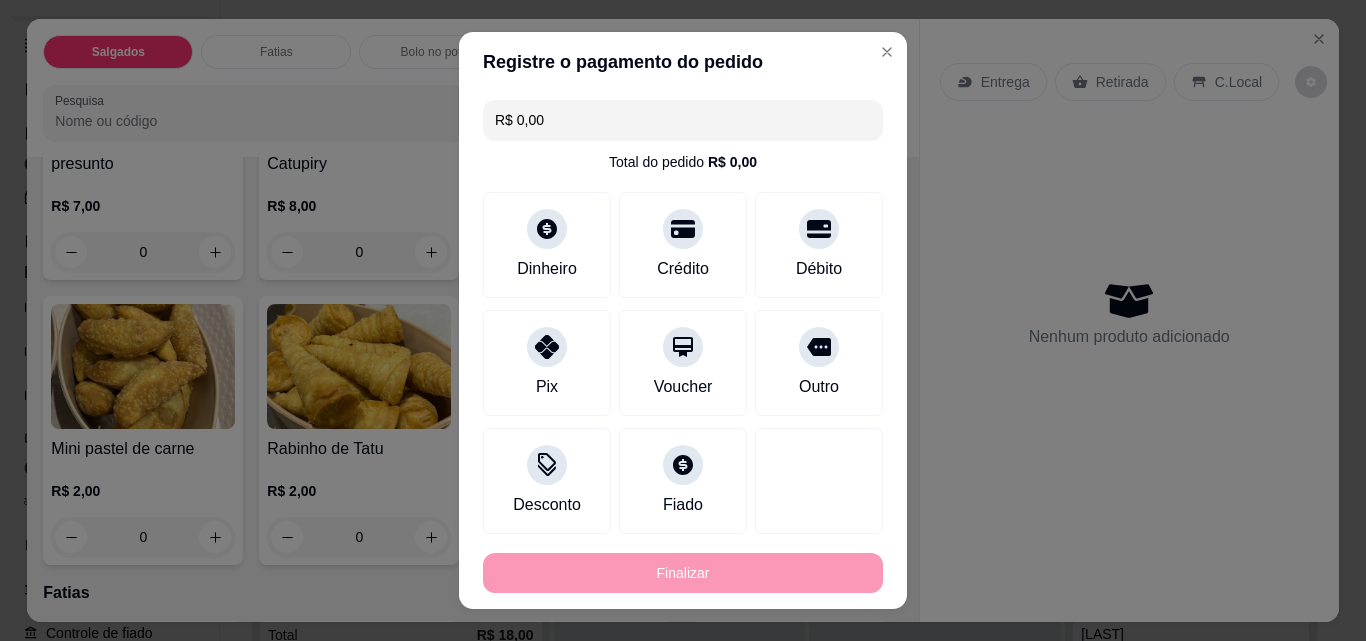 type on "-R$ 21,00" 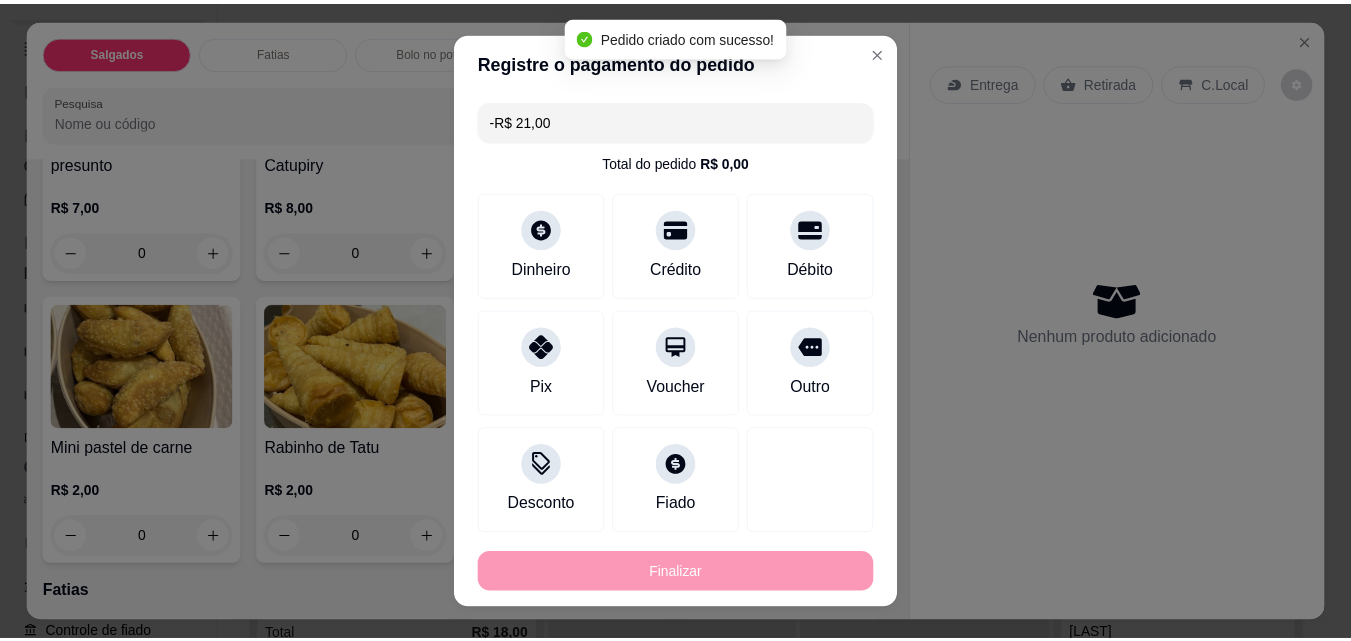 scroll, scrollTop: 299, scrollLeft: 0, axis: vertical 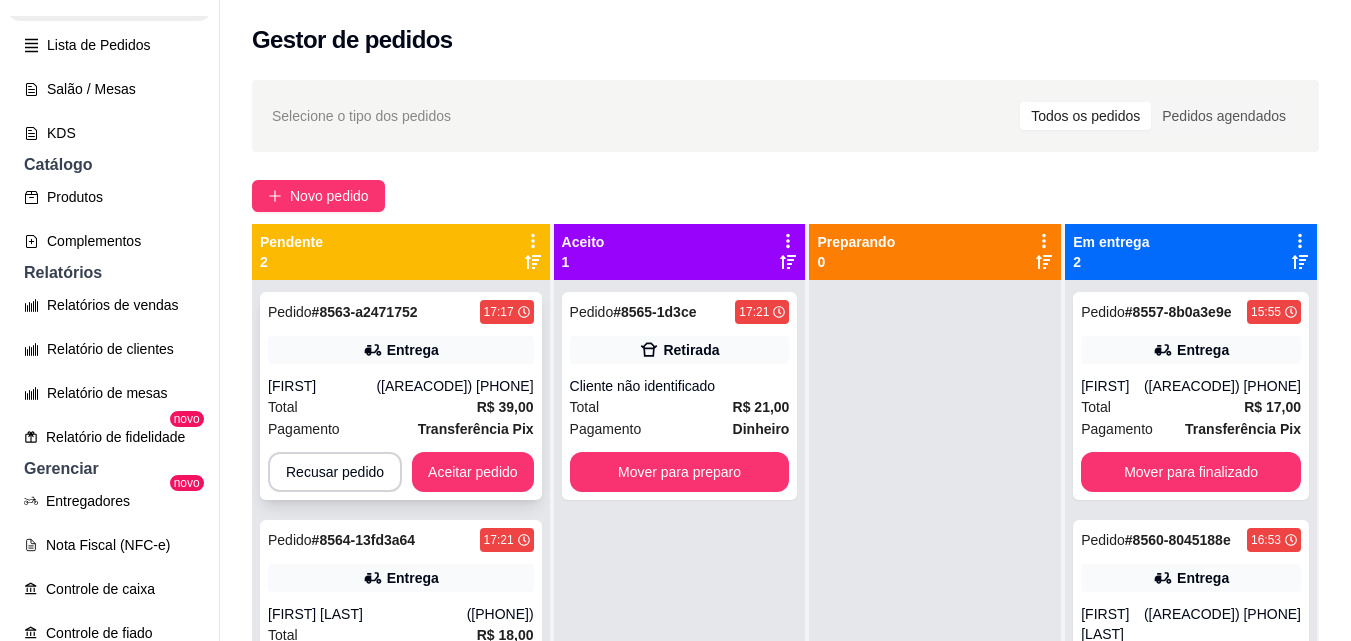 click on "Pedido # [ORDER_ID] [TIME] Entrega [NAME] ([PHONE]) Total R$ 39,00 Pagamento Transferência Pix Recusar pedido Aceitar pedido" at bounding box center (401, 396) 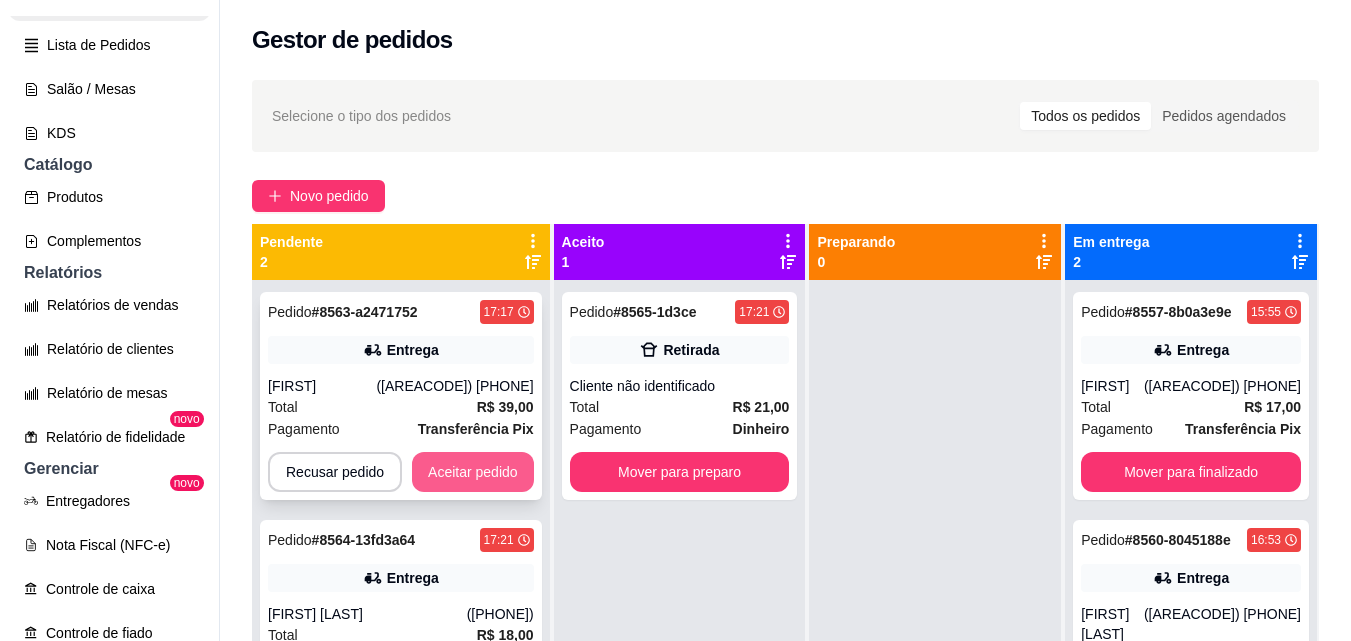 click on "Aceitar pedido" at bounding box center [473, 472] 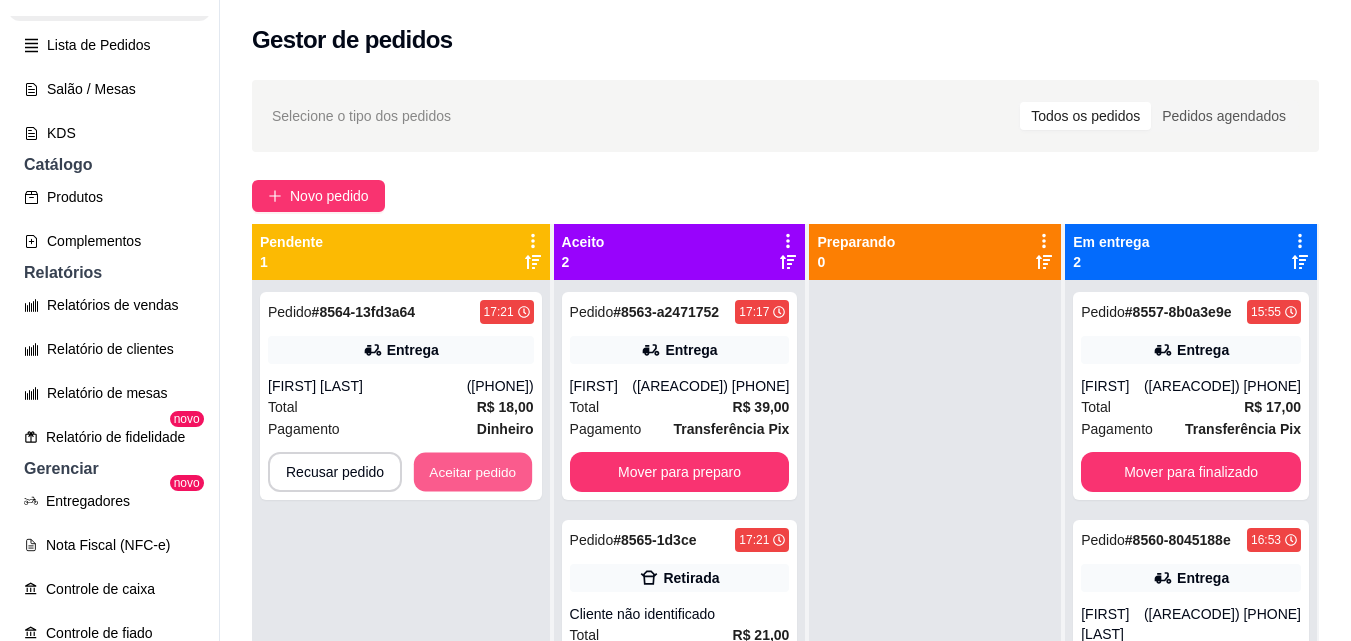 click on "Aceitar pedido" at bounding box center (473, 472) 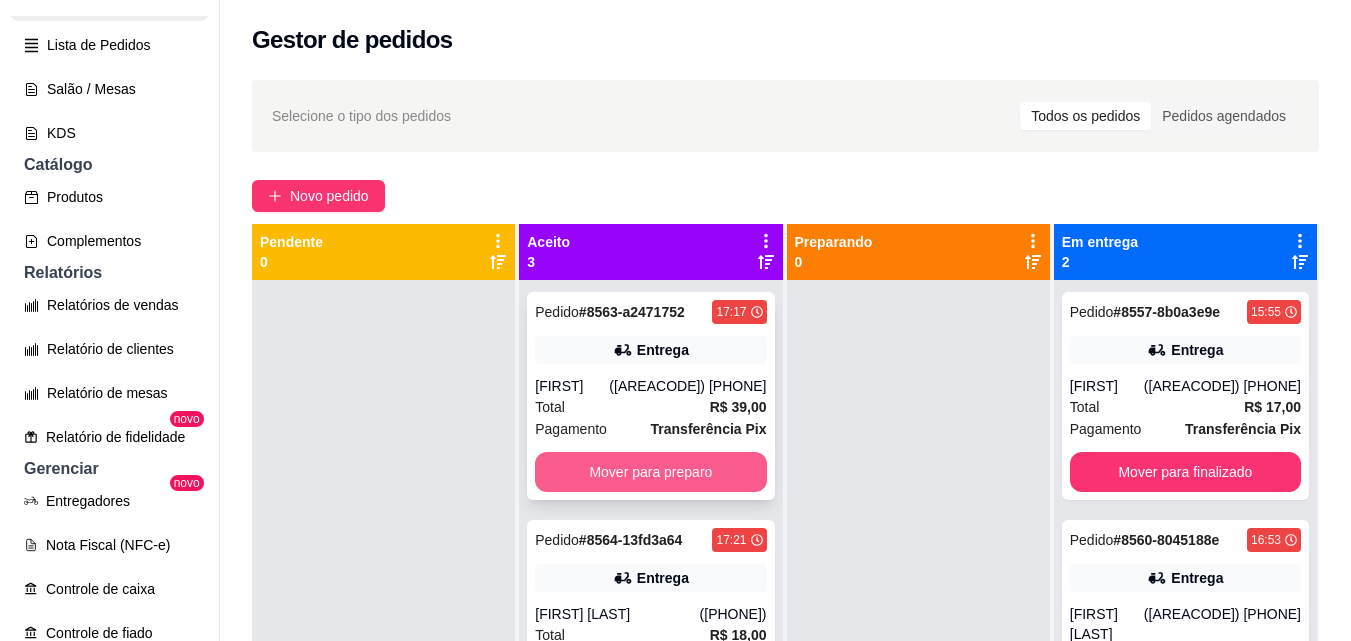 click on "Mover para preparo" at bounding box center (650, 472) 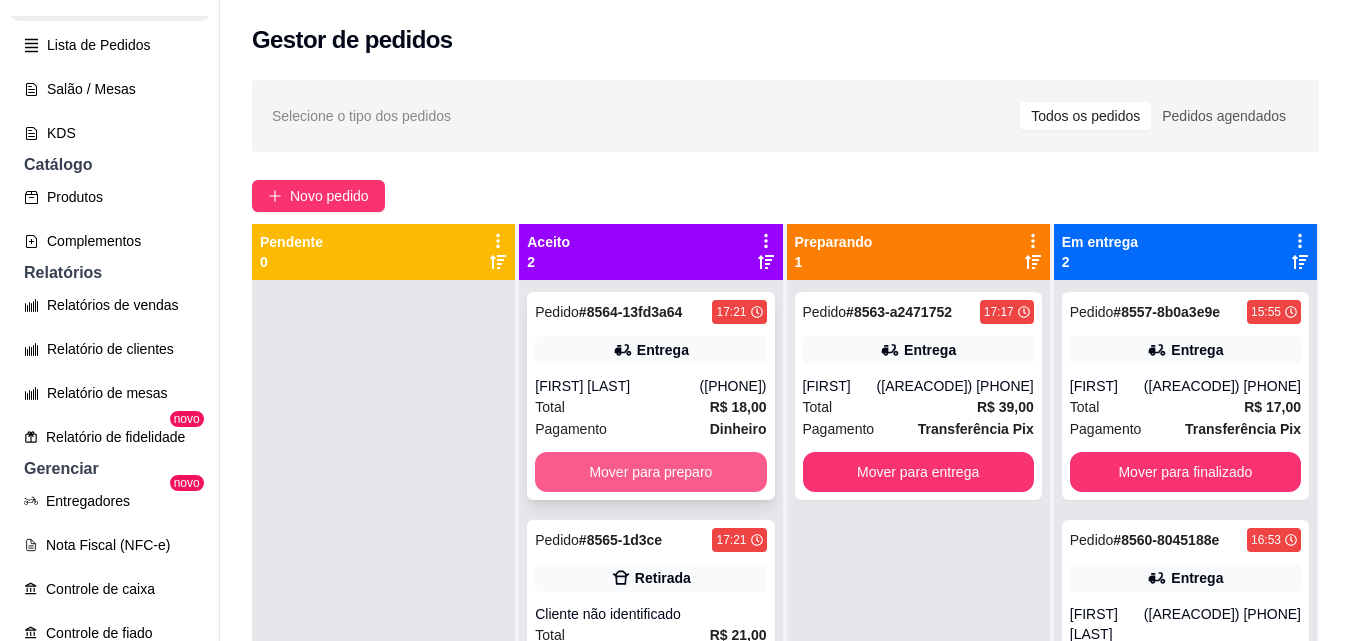 click on "Mover para preparo" at bounding box center [650, 472] 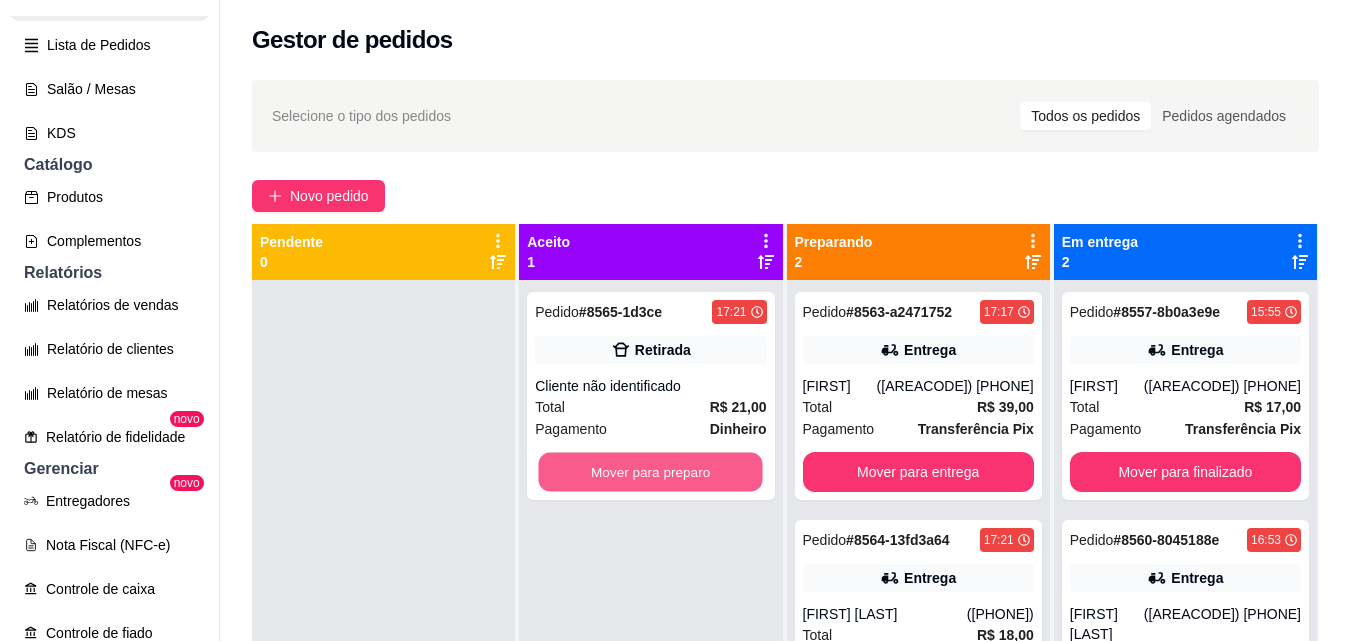 click on "Mover para preparo" at bounding box center [651, 472] 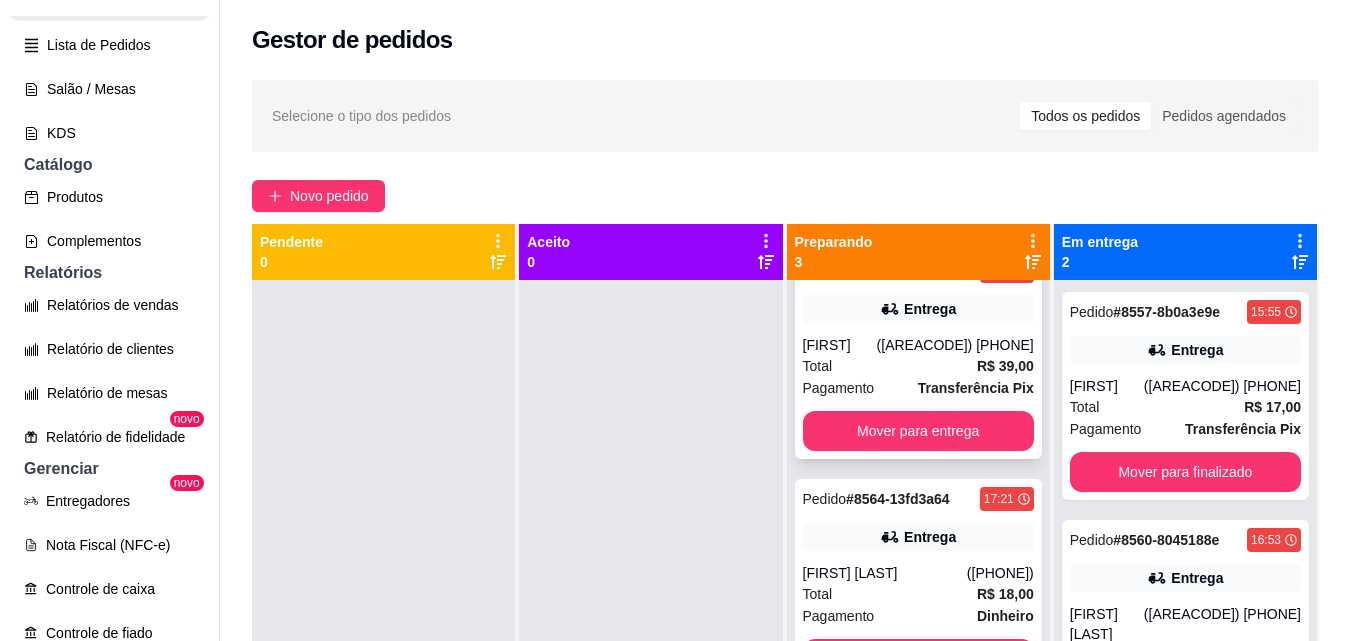 scroll, scrollTop: 63, scrollLeft: 0, axis: vertical 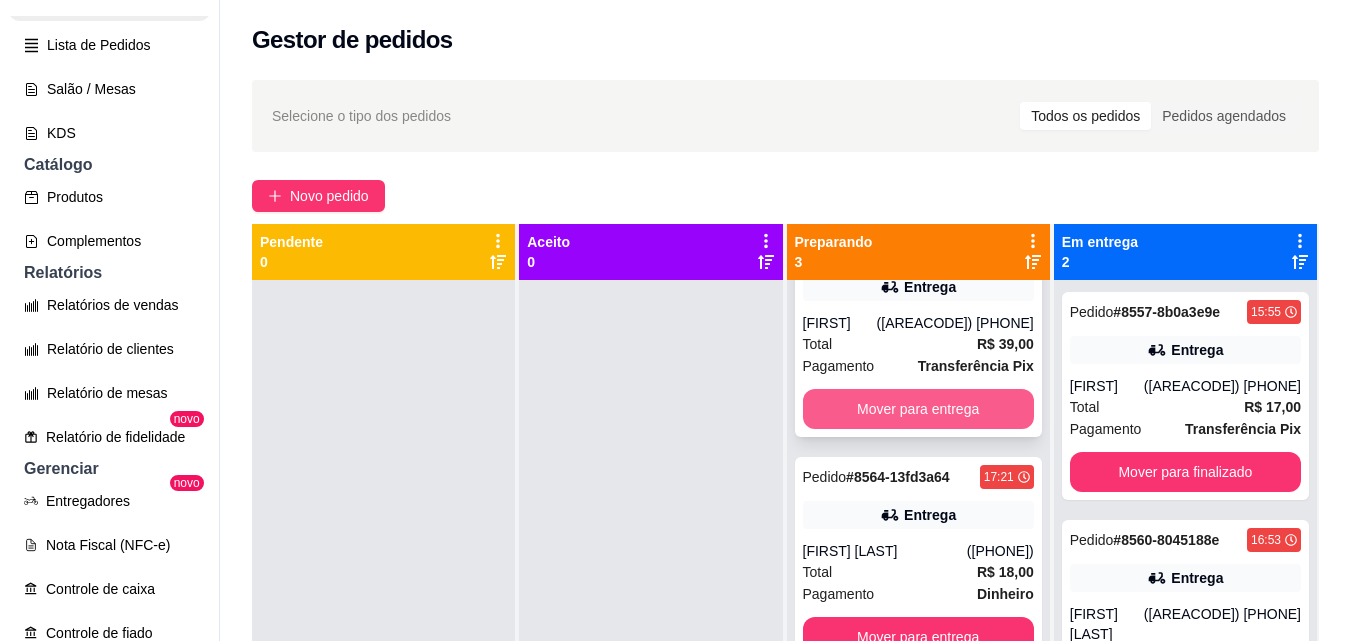 click on "Mover para entrega" at bounding box center (918, 409) 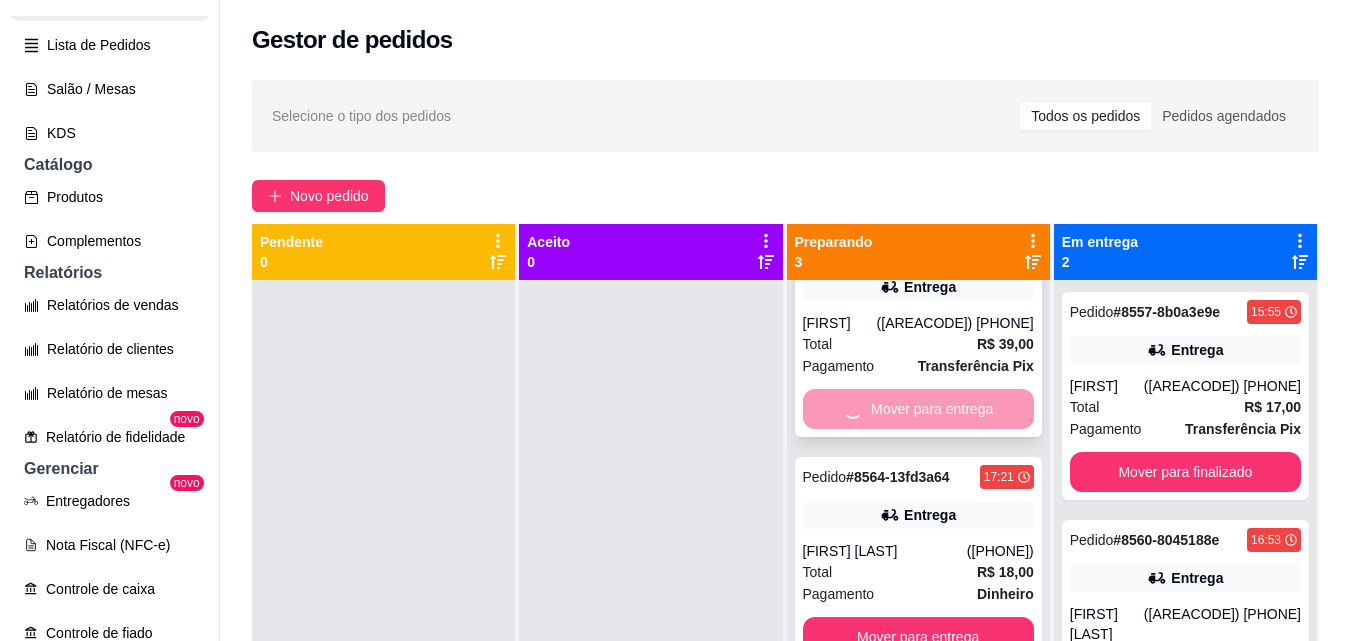 scroll, scrollTop: 0, scrollLeft: 0, axis: both 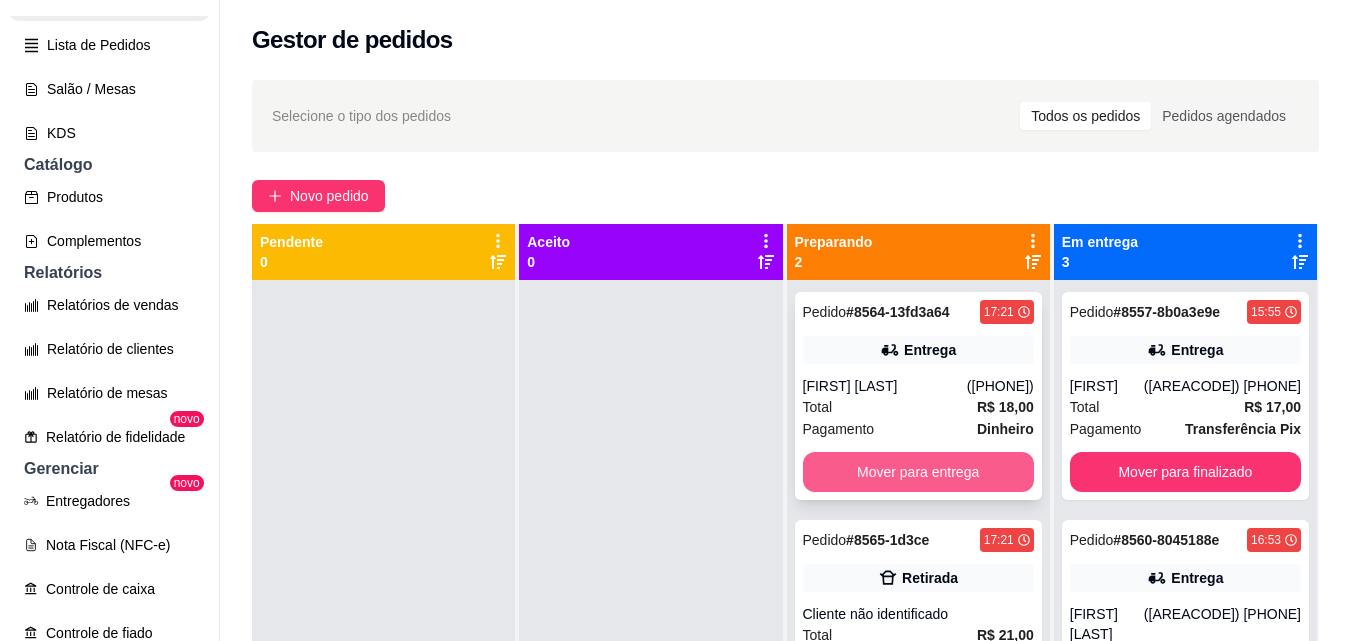 click on "Mover para entrega" at bounding box center (918, 472) 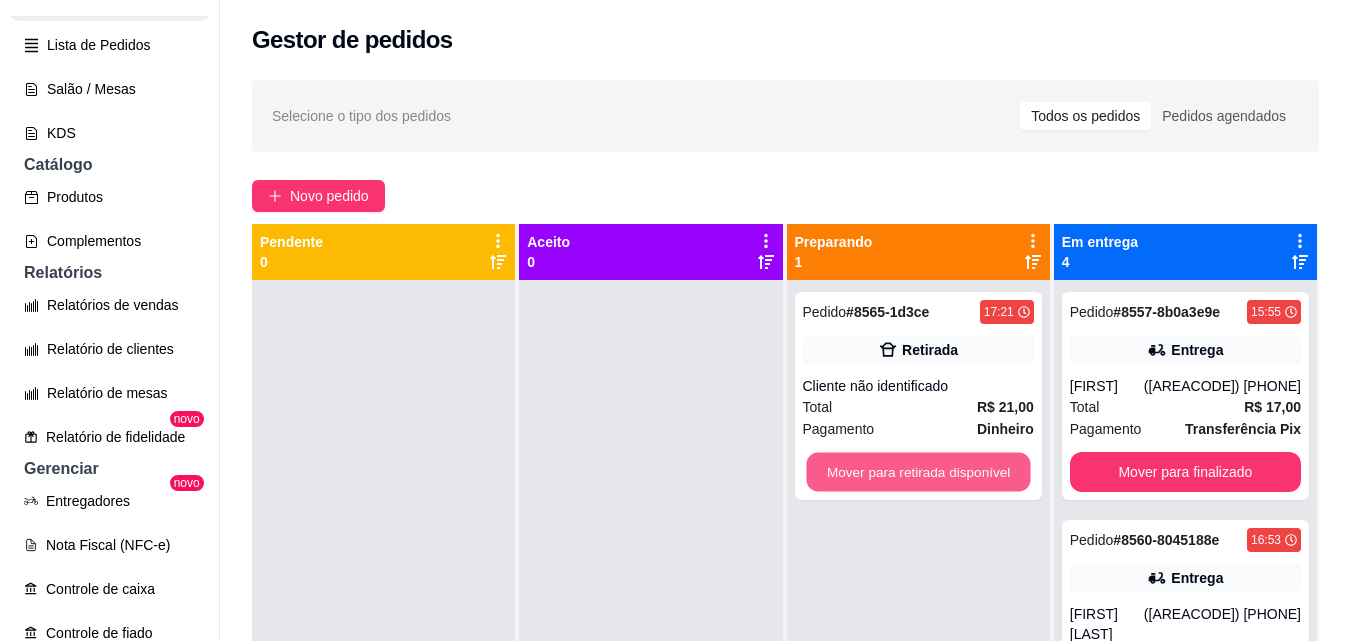 click on "Mover para retirada disponível" at bounding box center [918, 472] 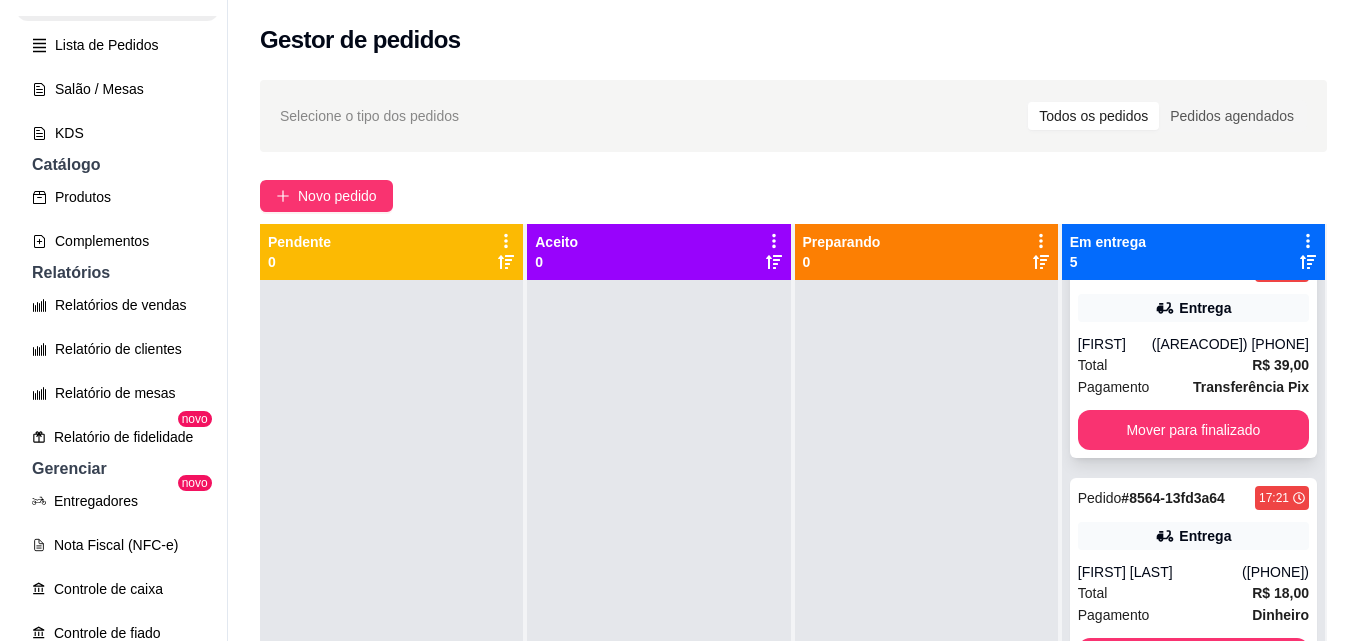 scroll, scrollTop: 519, scrollLeft: 0, axis: vertical 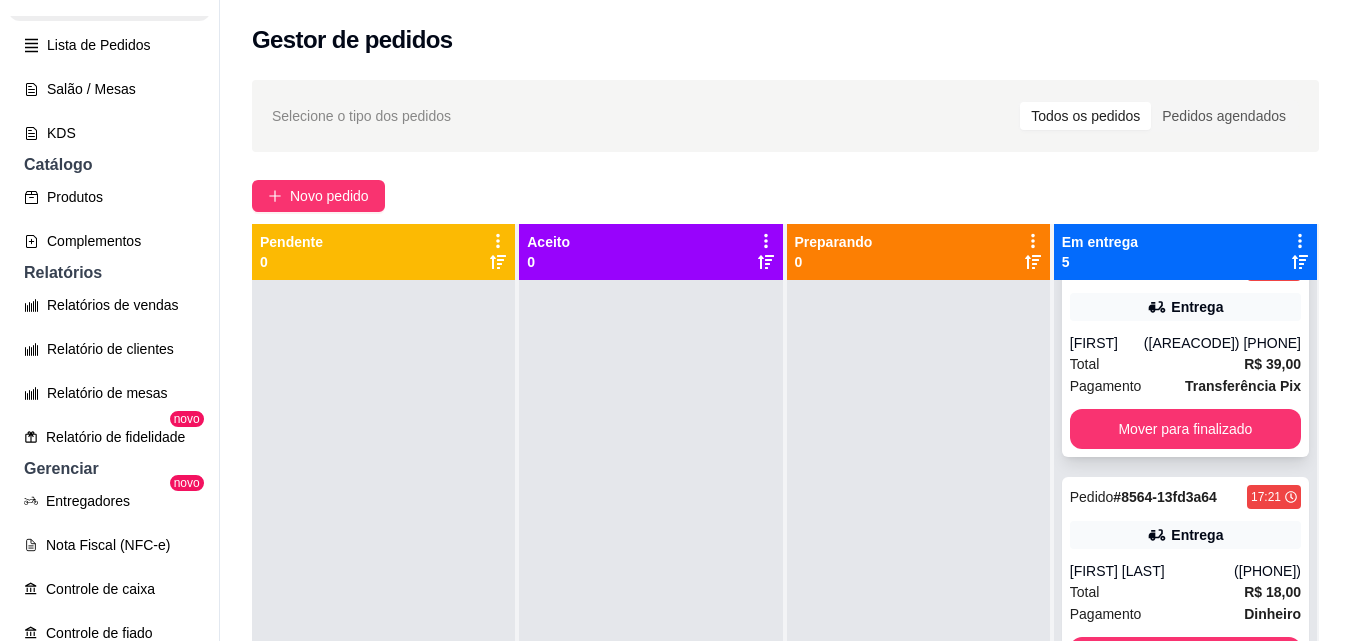 click on "Pedido # 8563-a2471752 17:17 Entrega [FIRST] [LAST] ([PHONE]) Total R$ 39,00 Pagamento Transferência Pix Mover para finalizado" at bounding box center [1185, 353] 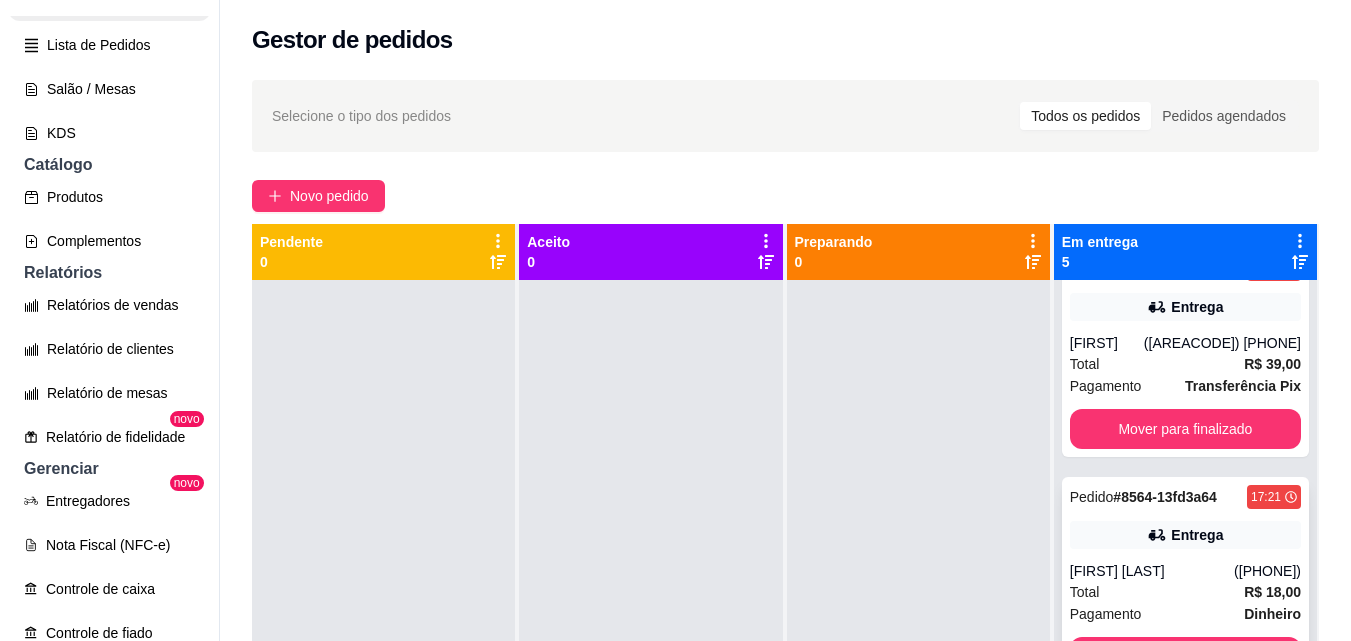 click on "Total R$ 18,00" at bounding box center (1185, 592) 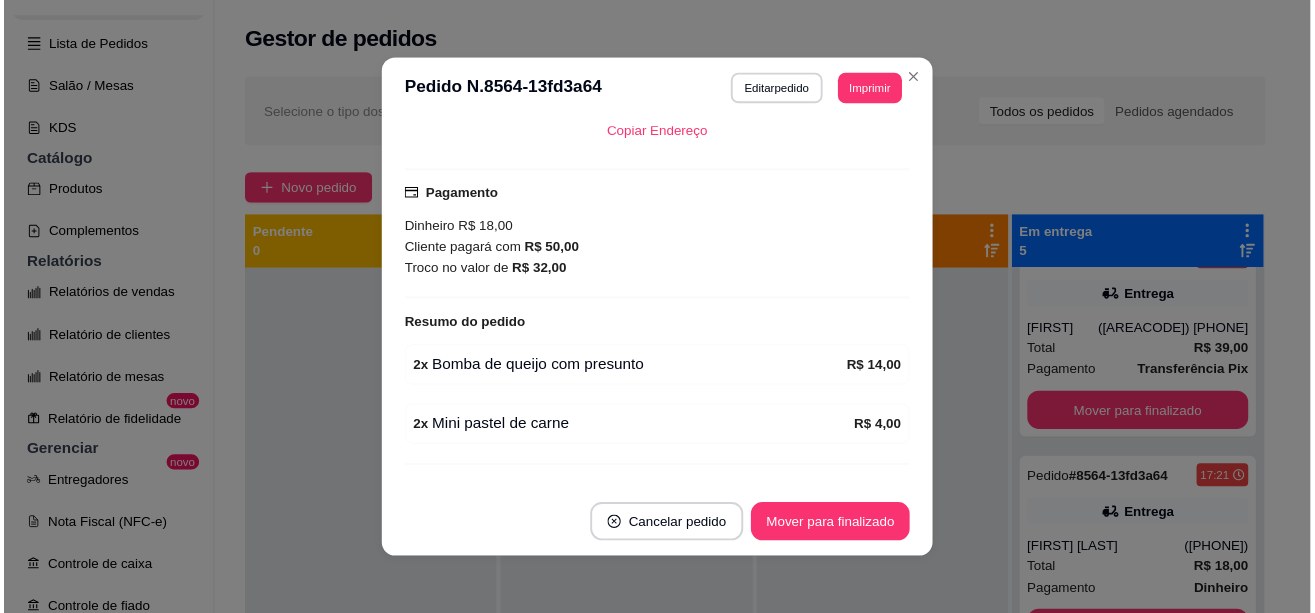 scroll, scrollTop: 514, scrollLeft: 0, axis: vertical 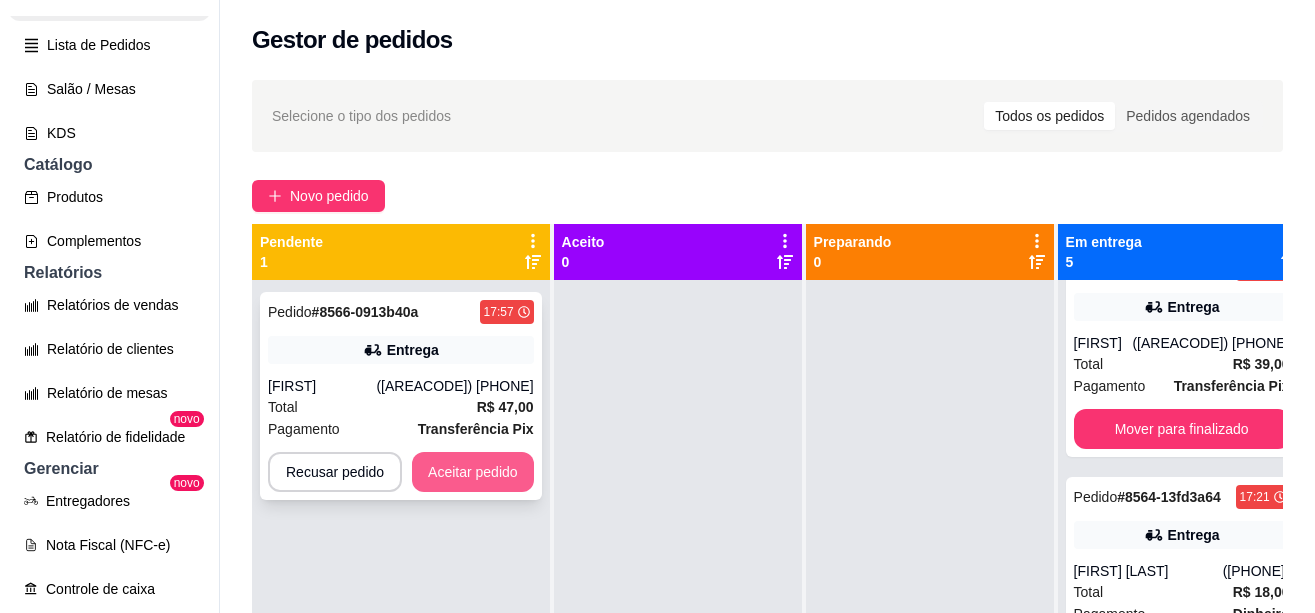 click on "Aceitar pedido" at bounding box center (473, 472) 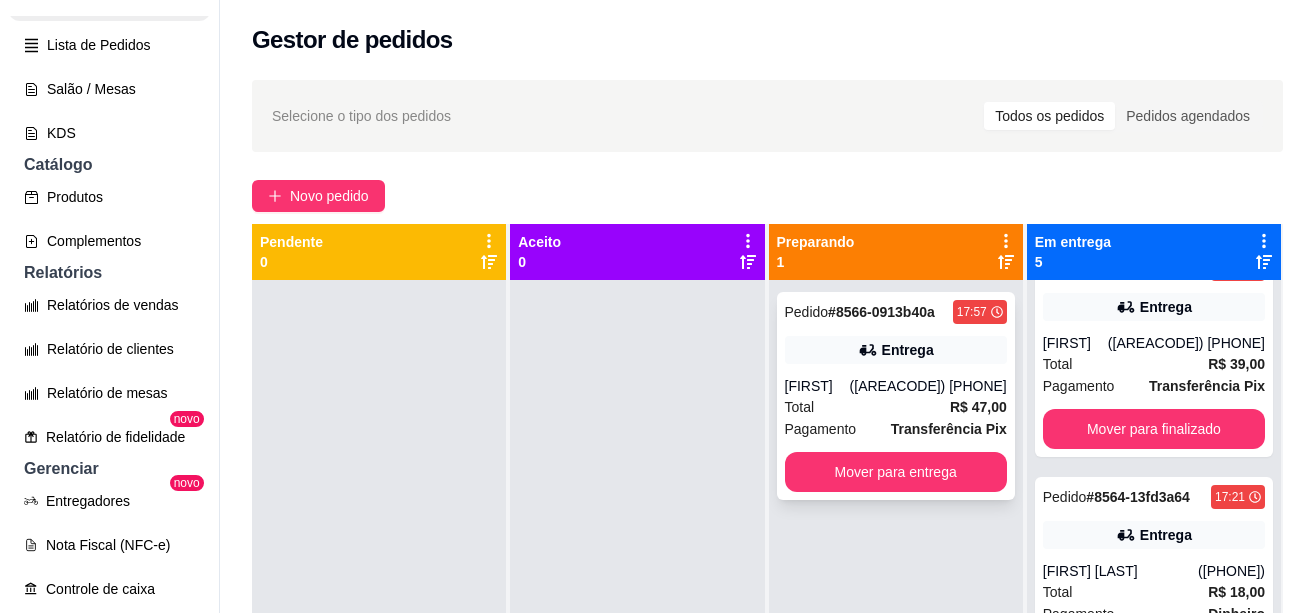 click on "Total R$ 47,00" at bounding box center [896, 407] 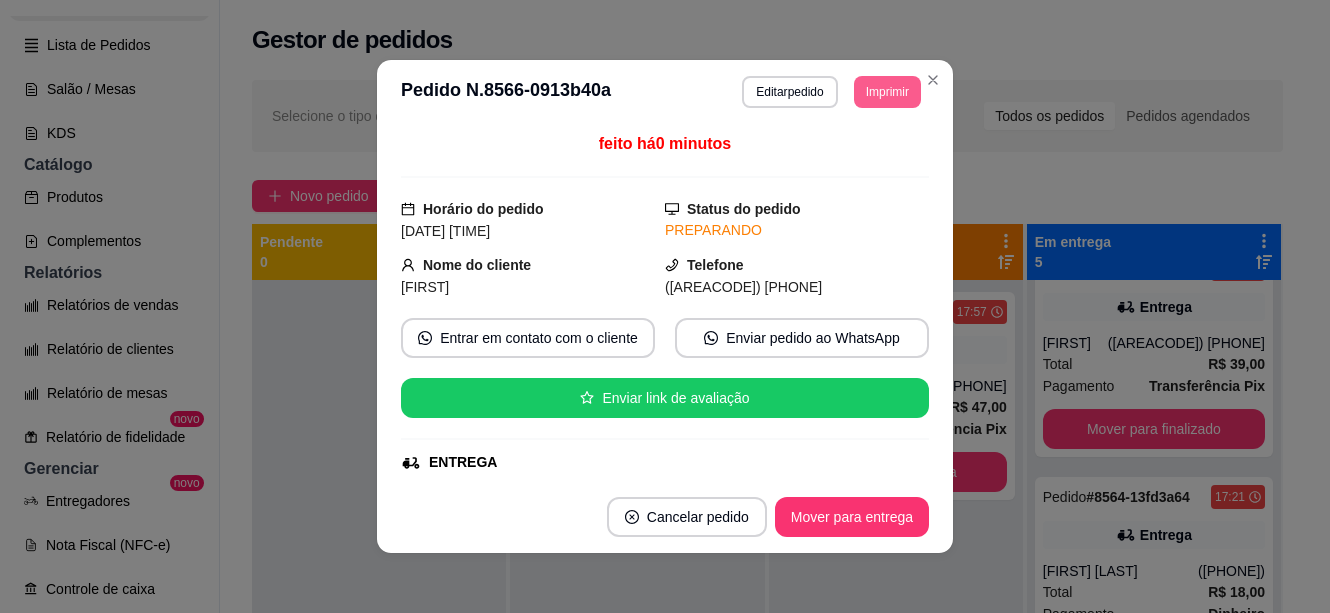 click on "Imprimir" at bounding box center [887, 92] 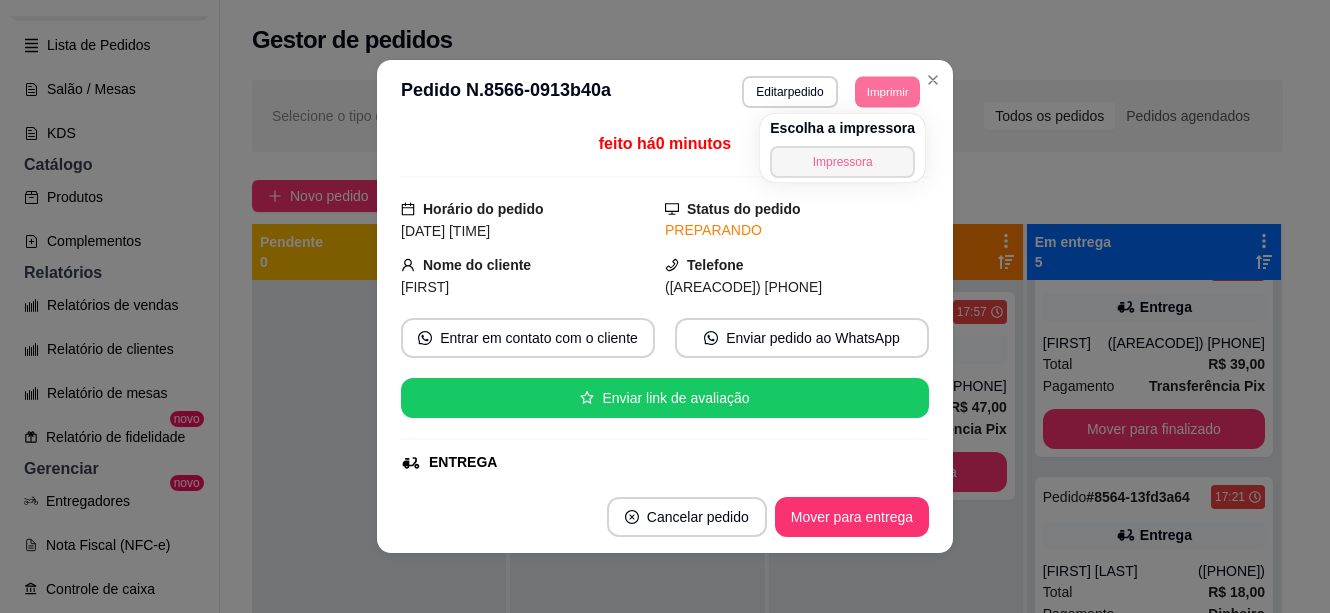 click on "Impressora" at bounding box center [842, 162] 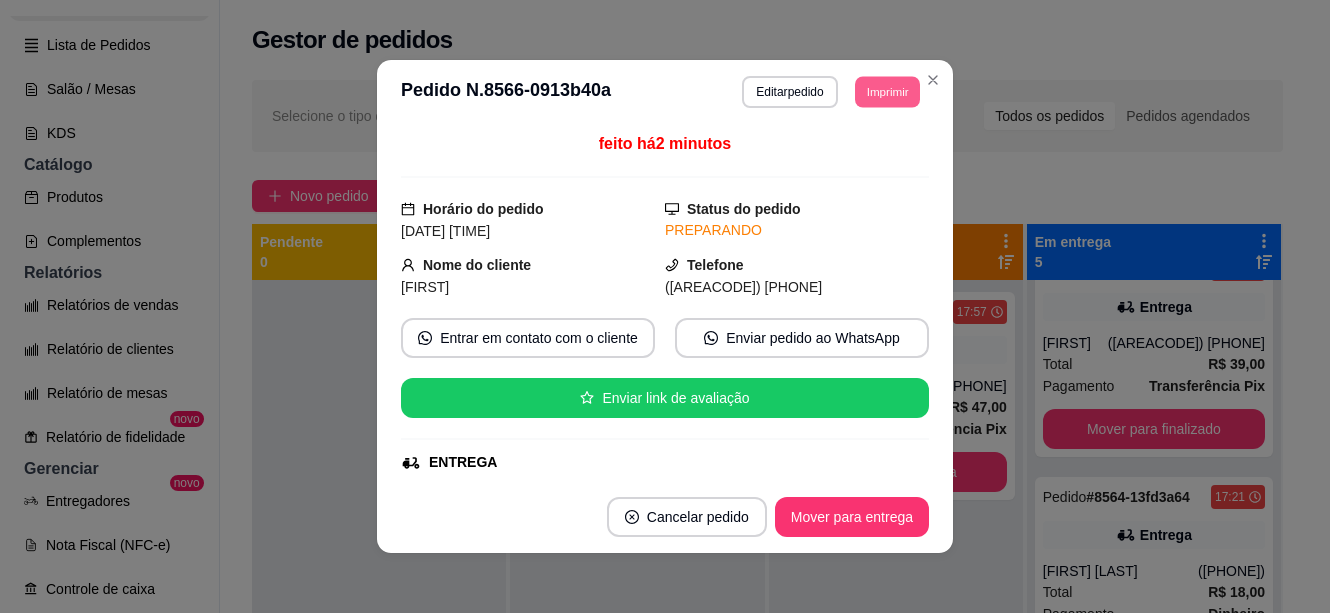 click on "Imprimir" at bounding box center (887, 91) 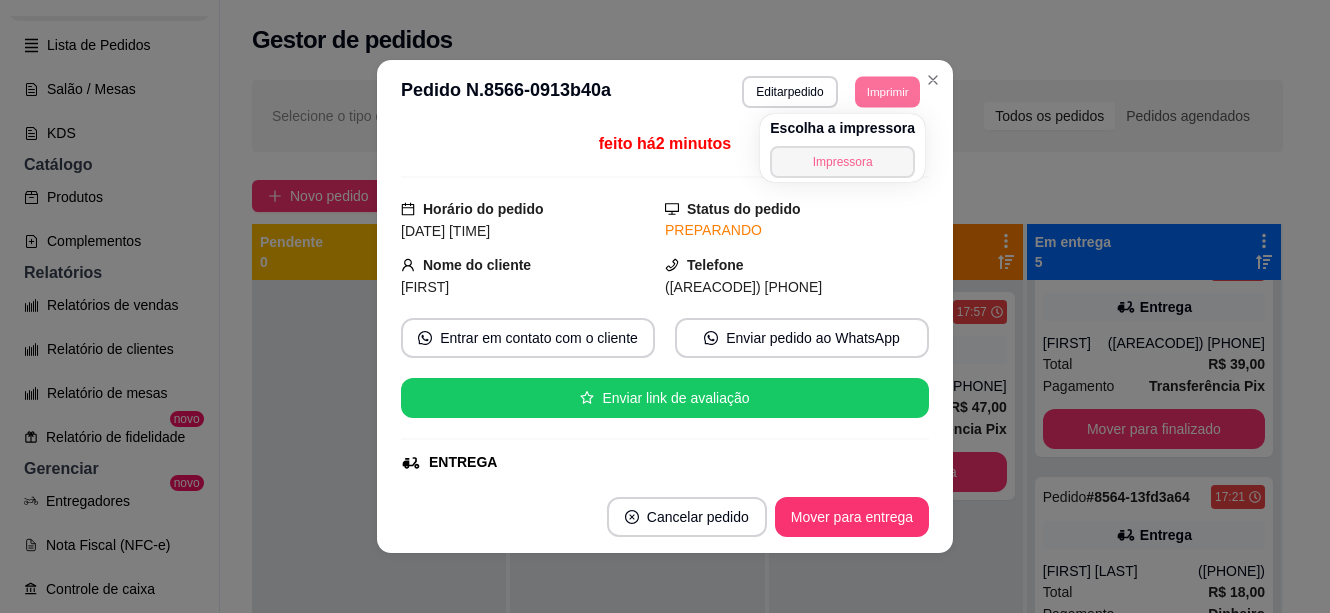 click on "Impressora" at bounding box center (842, 162) 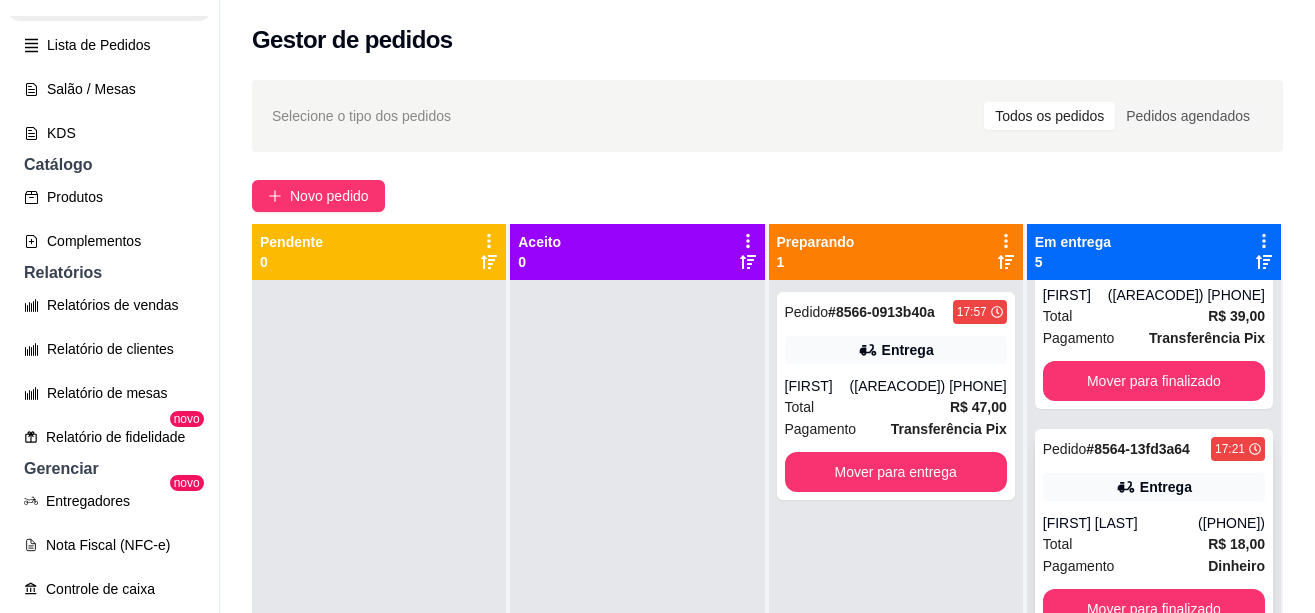 scroll, scrollTop: 663, scrollLeft: 0, axis: vertical 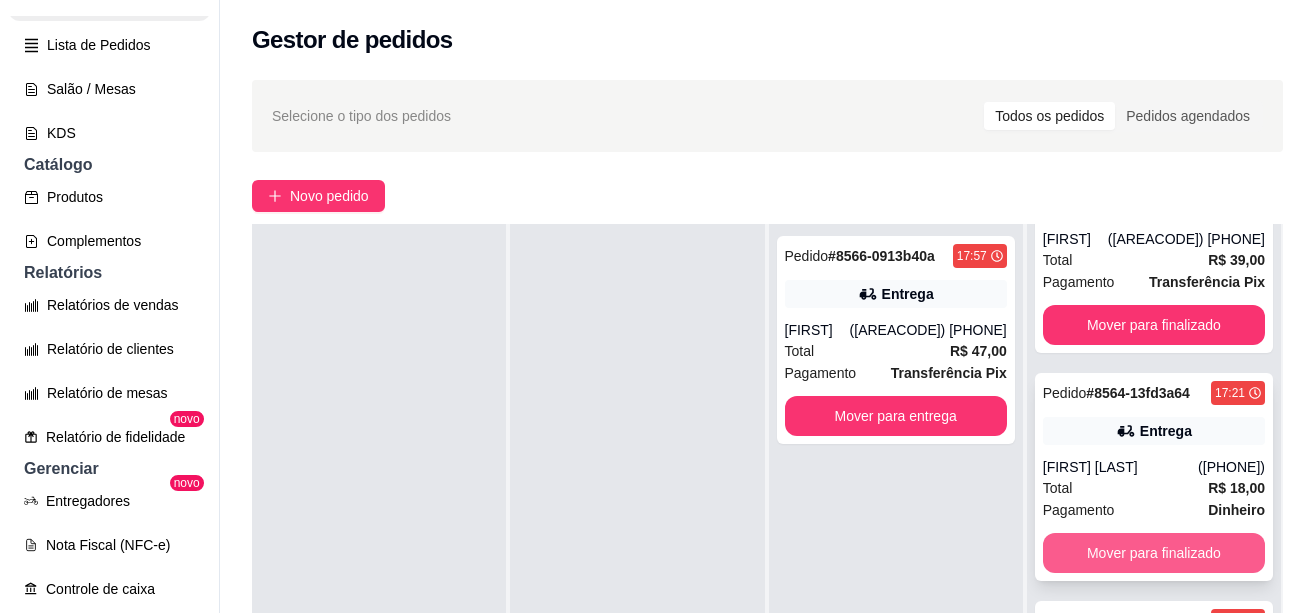 click on "Mover para finalizado" at bounding box center (1154, 553) 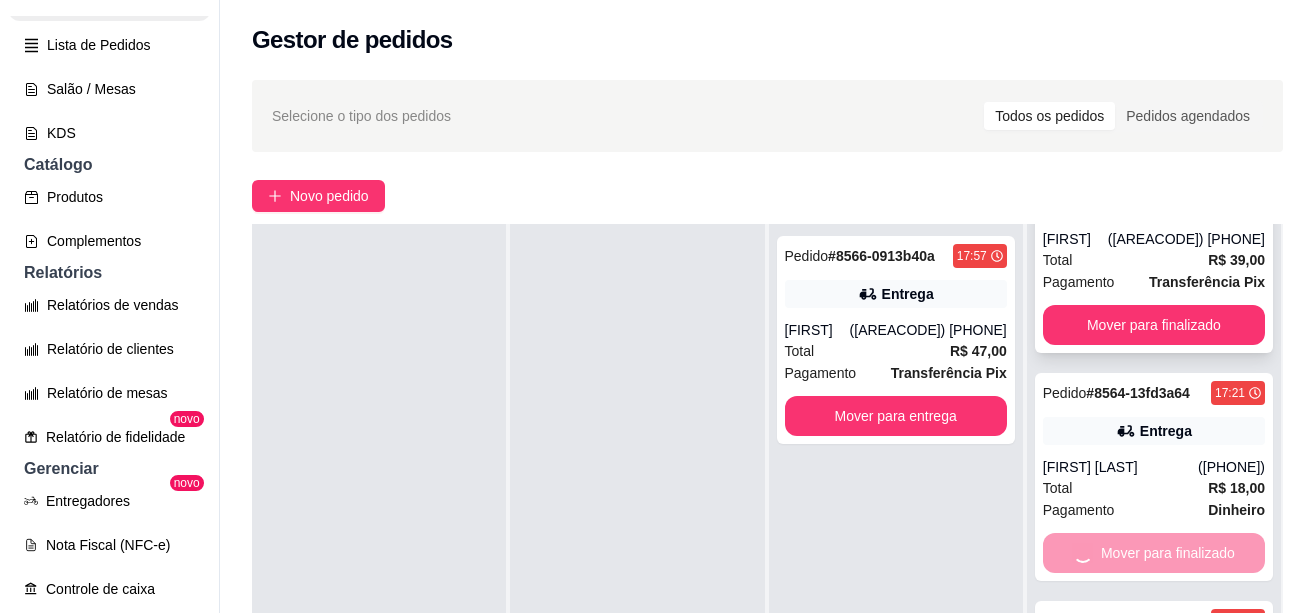 scroll, scrollTop: 411, scrollLeft: 0, axis: vertical 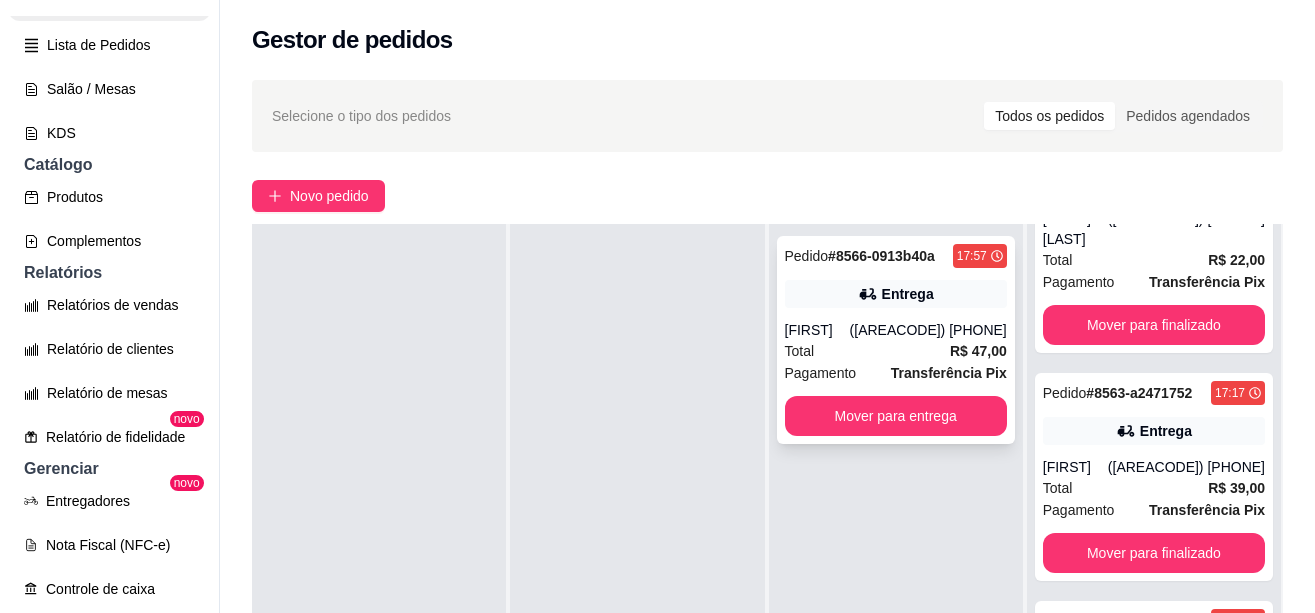 click on "Pedido # 8566-0913b40a 17:57 Entrega [FIRST] ([PHONE]) Total R$ 47,00 Pagamento Transferência Pix Mover para entrega" at bounding box center (896, 340) 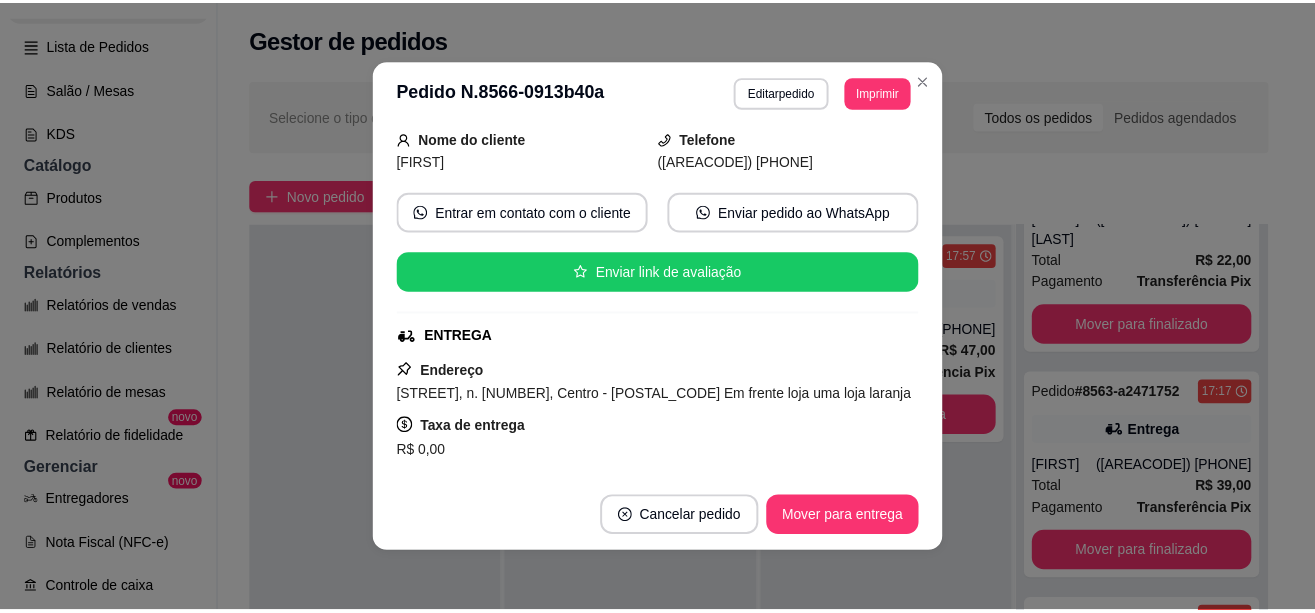 scroll, scrollTop: 200, scrollLeft: 0, axis: vertical 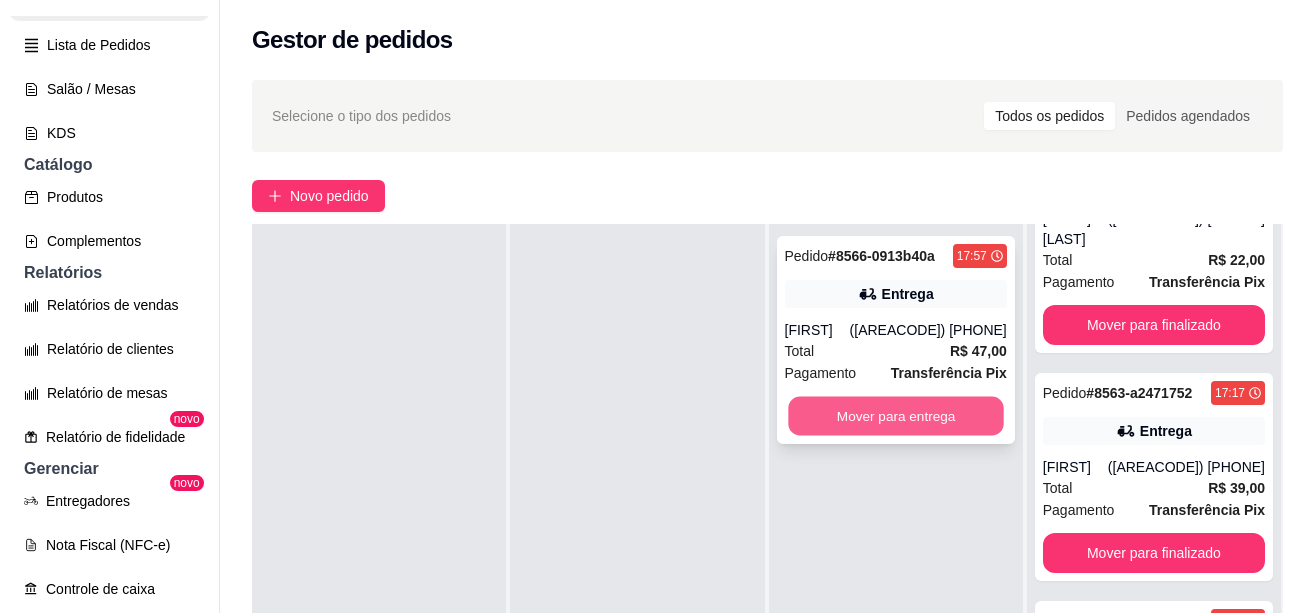 click on "Mover para entrega" at bounding box center (896, 416) 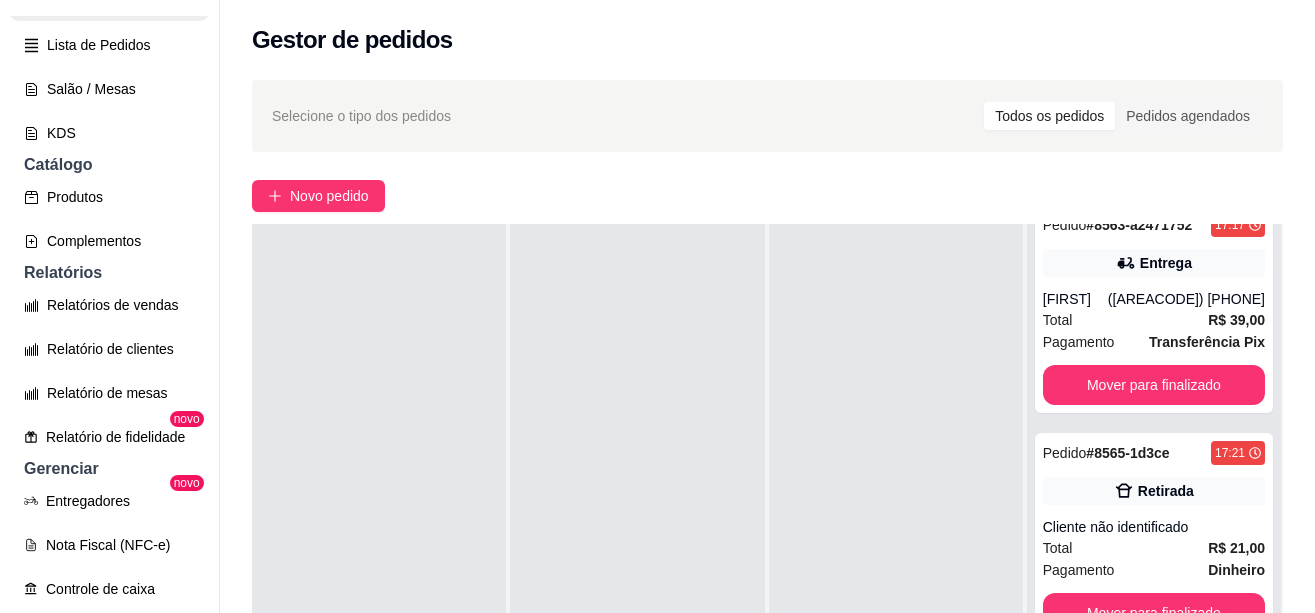 scroll, scrollTop: 663, scrollLeft: 0, axis: vertical 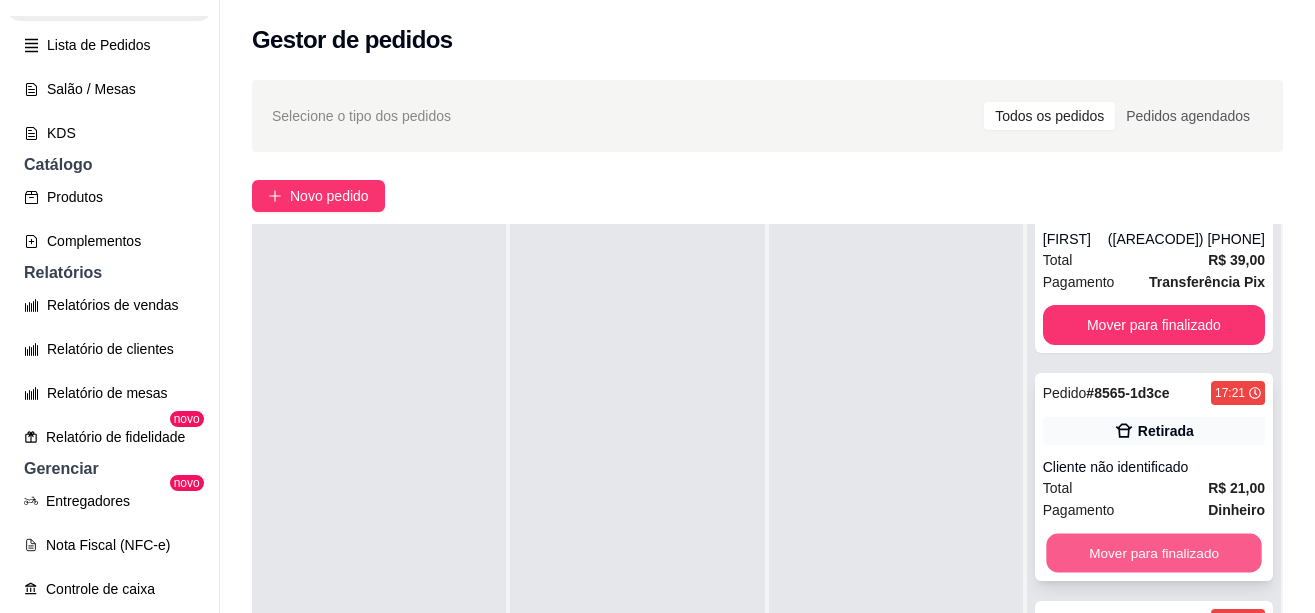 click on "Mover para finalizado" at bounding box center [1154, 553] 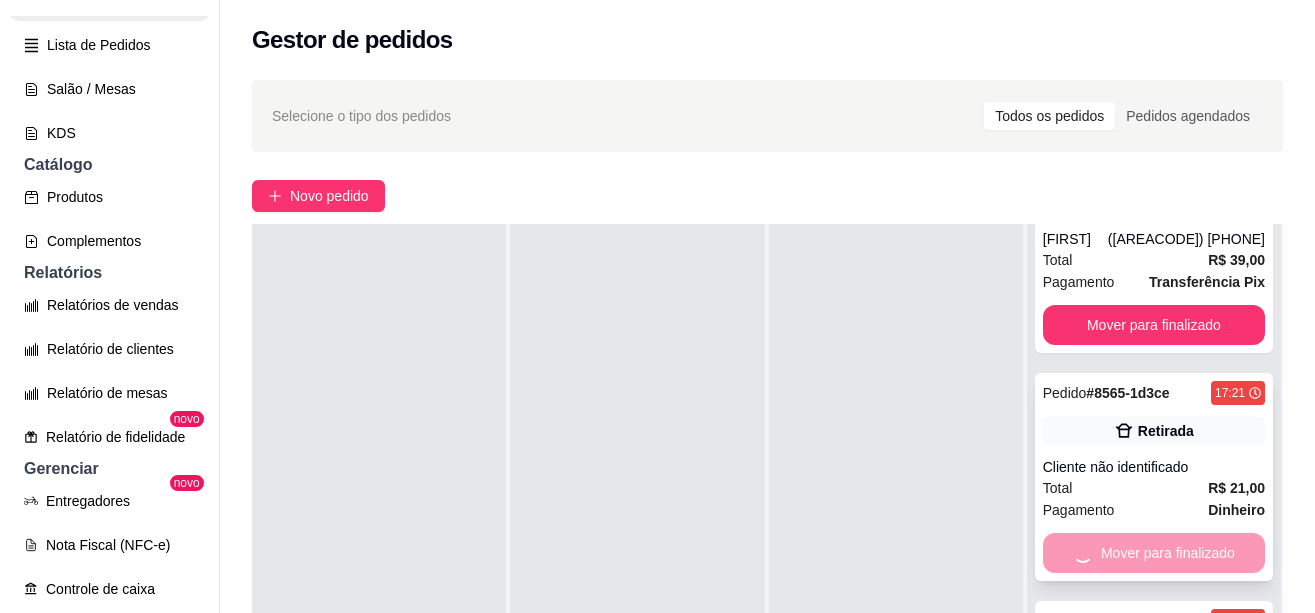 scroll, scrollTop: 435, scrollLeft: 0, axis: vertical 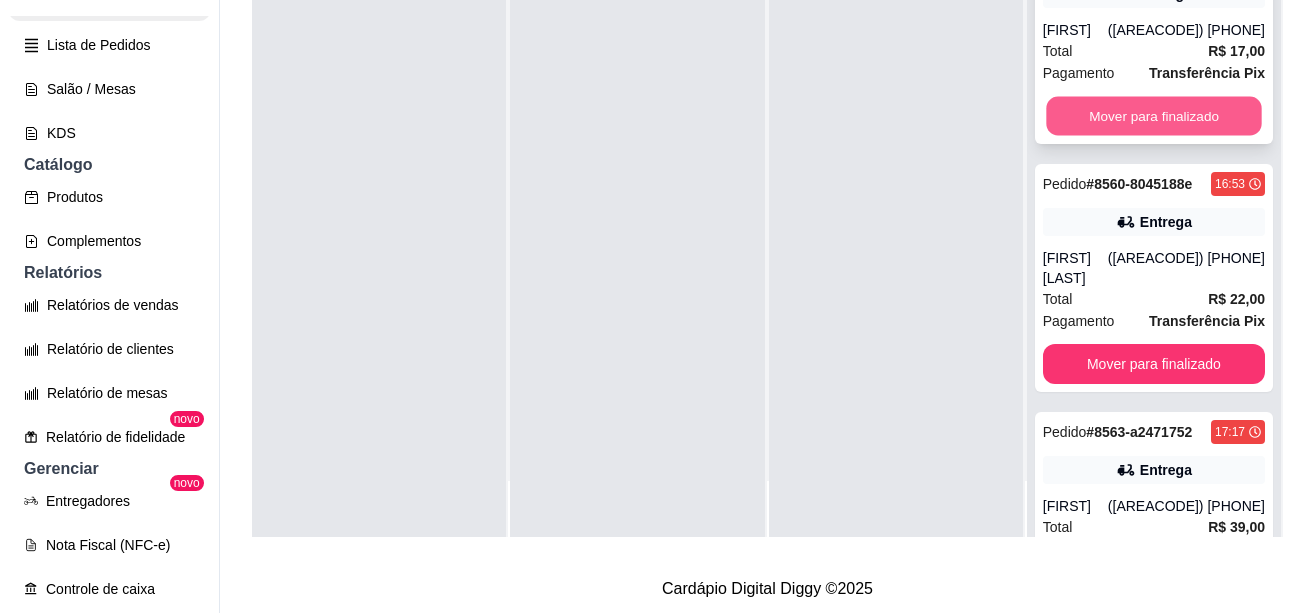 click on "Mover para finalizado" at bounding box center [1154, 116] 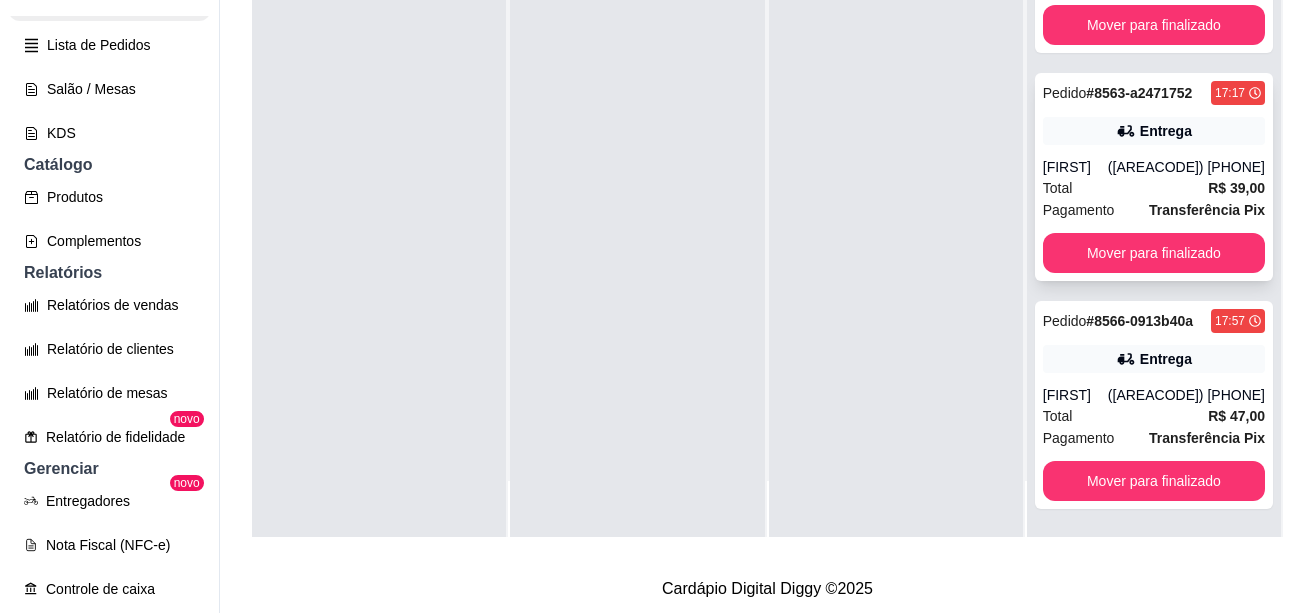 scroll, scrollTop: 183, scrollLeft: 0, axis: vertical 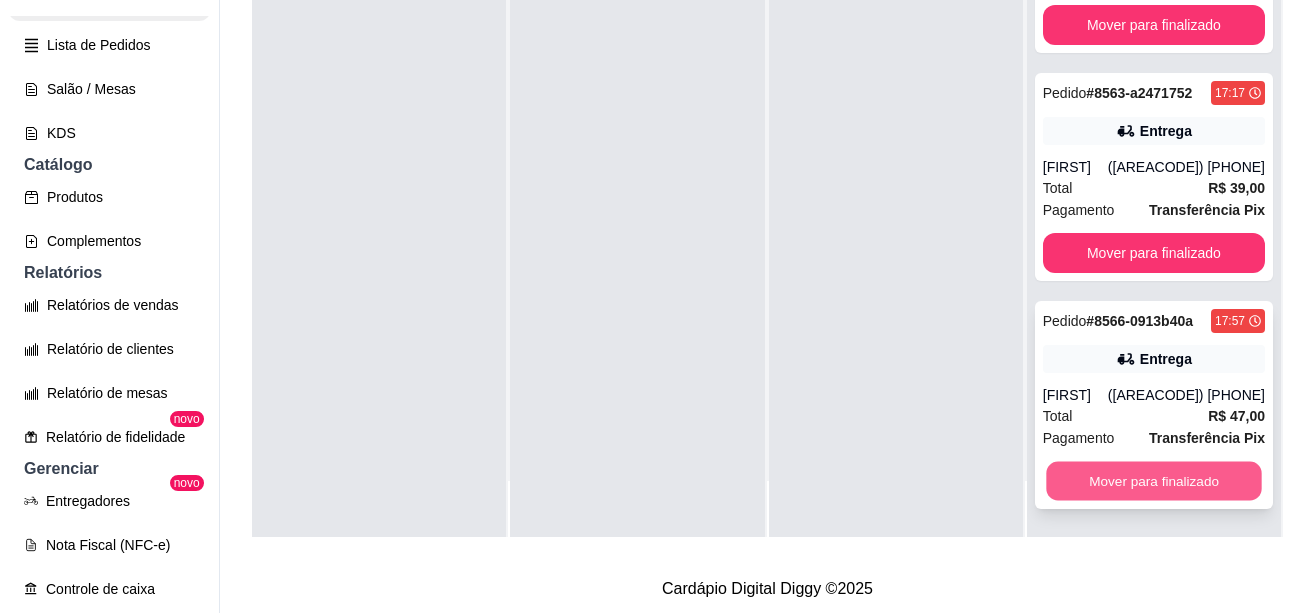 click on "Mover para finalizado" at bounding box center [1154, 481] 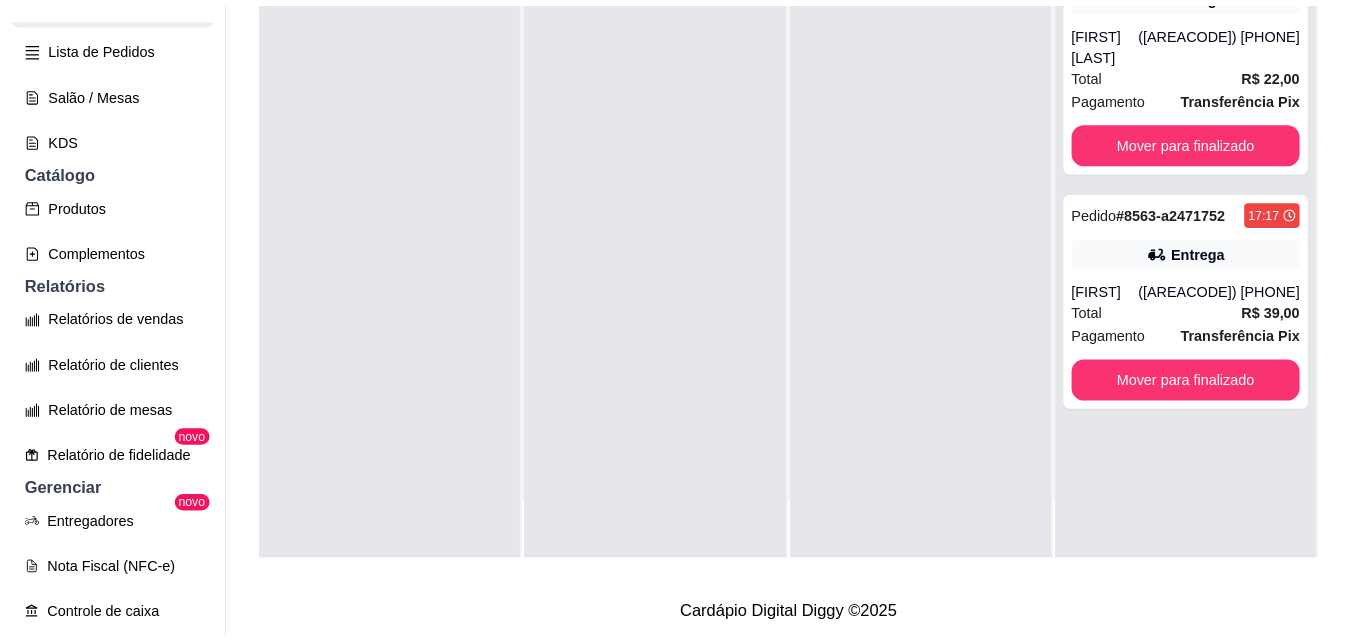 scroll, scrollTop: 0, scrollLeft: 0, axis: both 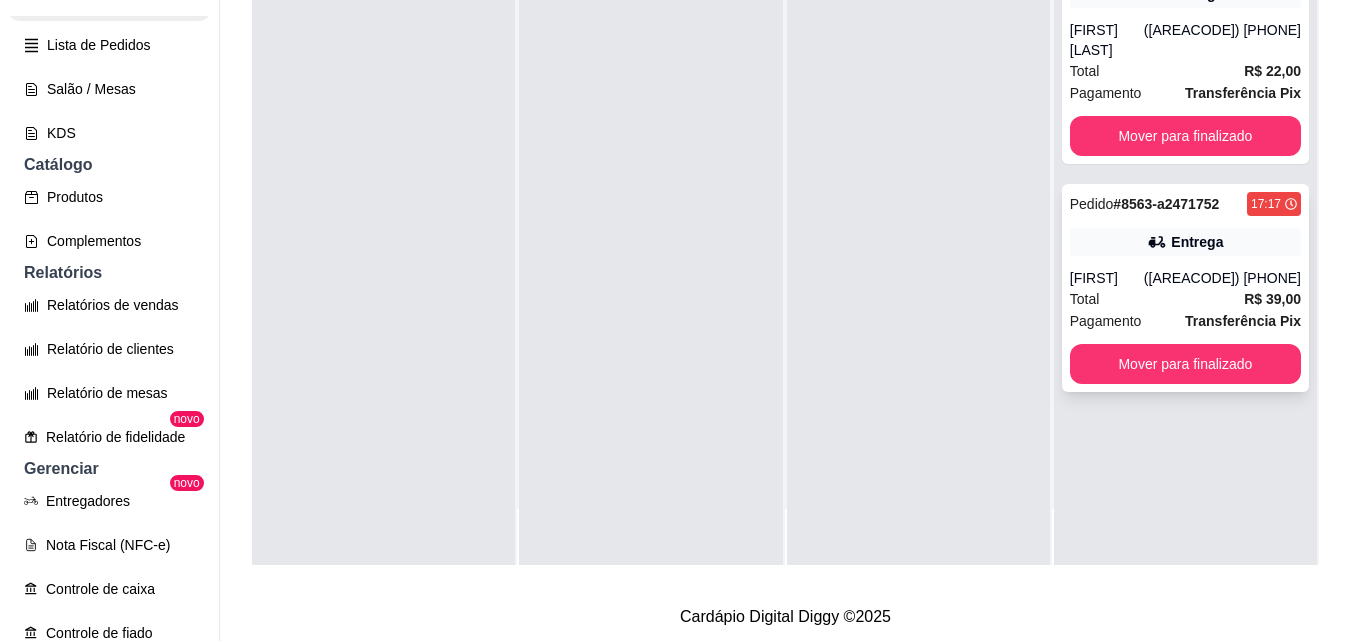 click on "[FIRST]" at bounding box center (1107, 278) 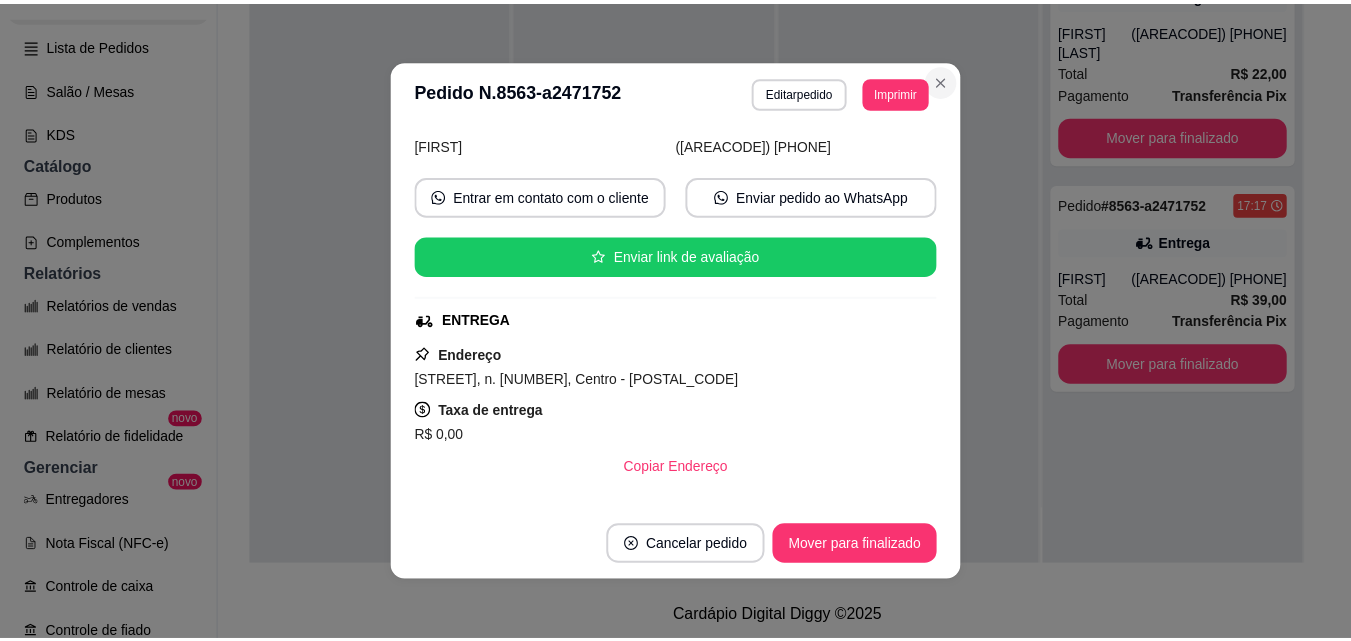 scroll, scrollTop: 100, scrollLeft: 0, axis: vertical 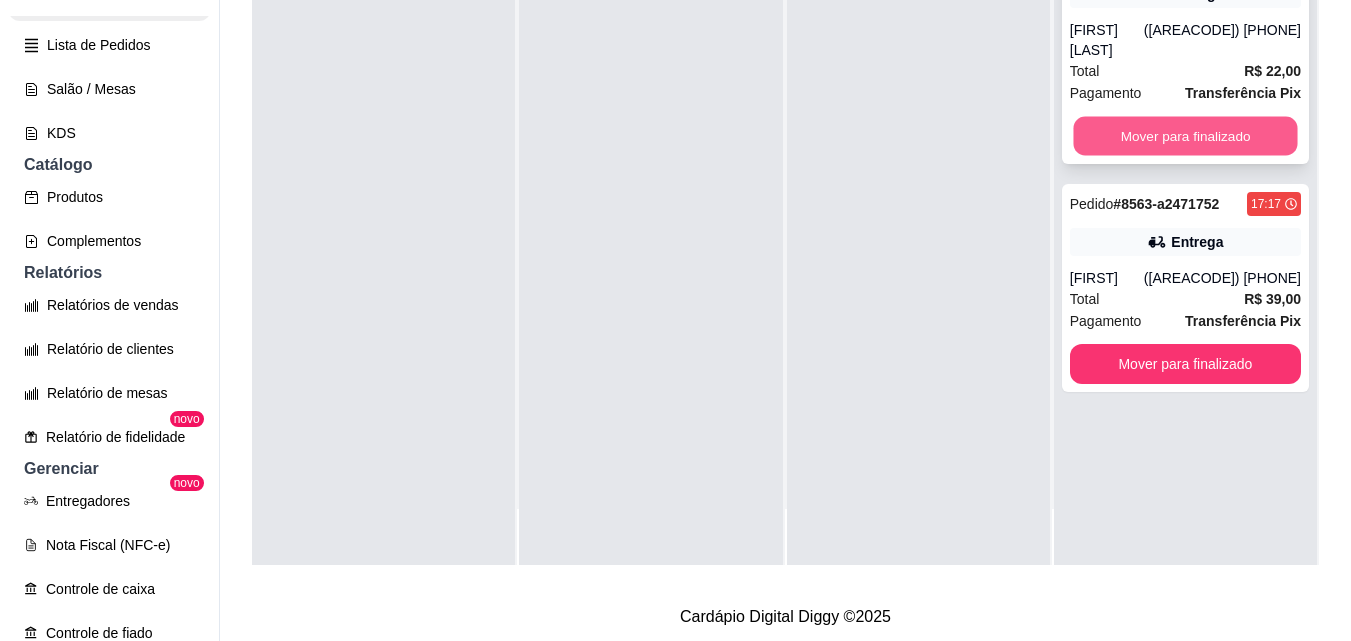 click on "Mover para finalizado" at bounding box center (1185, 136) 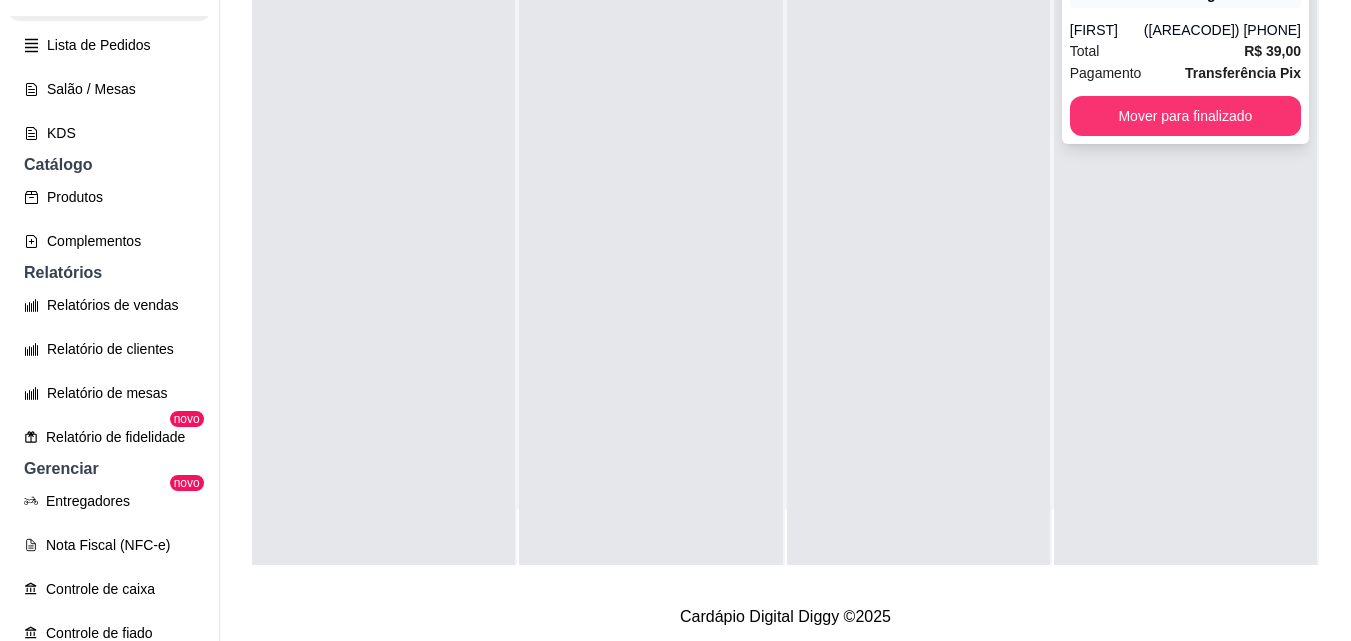 click on "Mover para finalizado" at bounding box center (1185, 116) 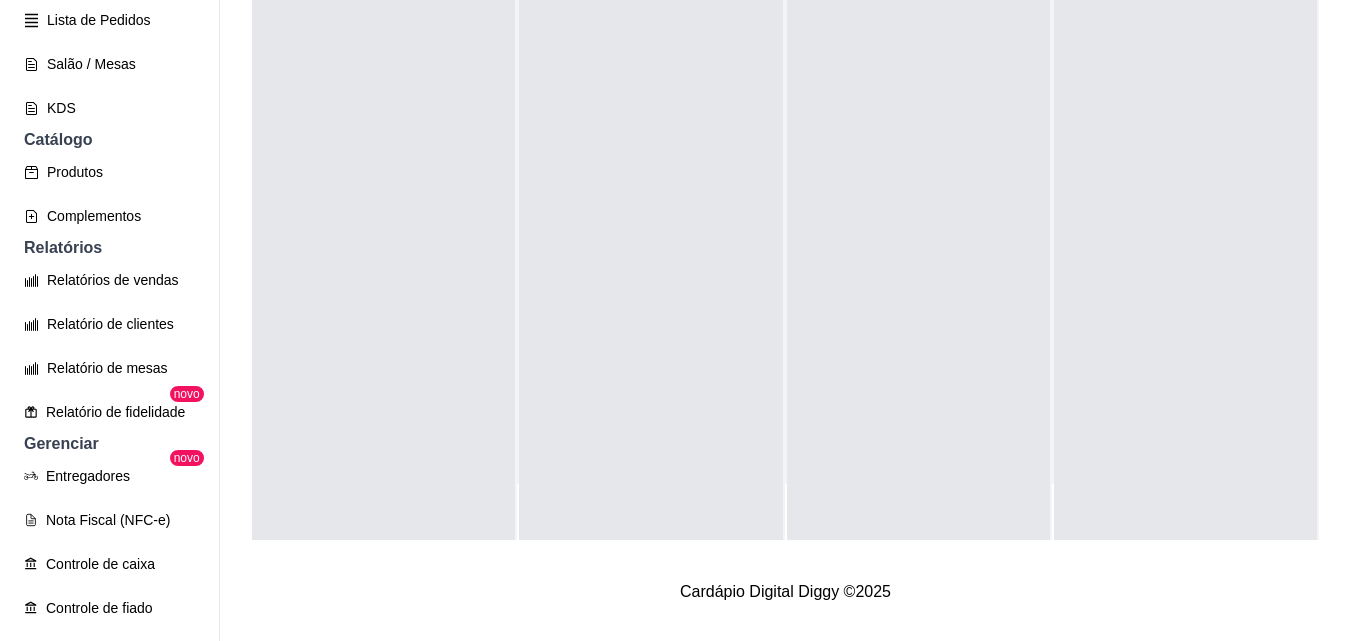 scroll, scrollTop: 32, scrollLeft: 0, axis: vertical 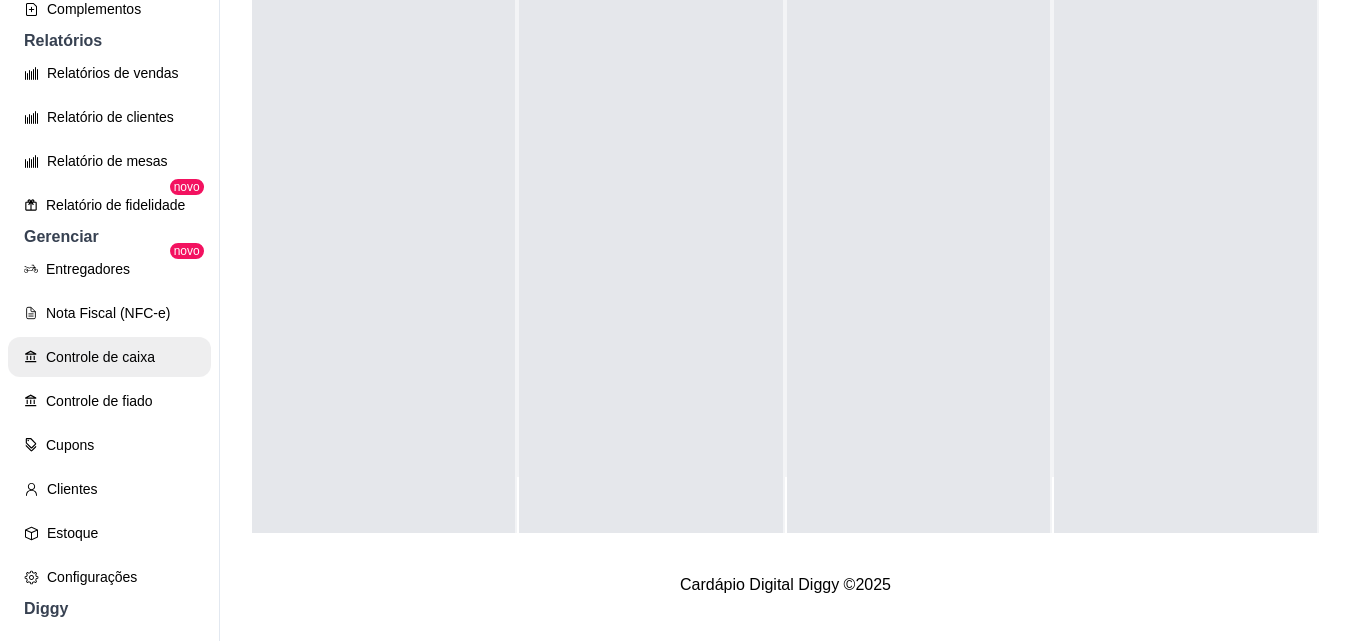 click on "Controle de caixa" at bounding box center [109, 357] 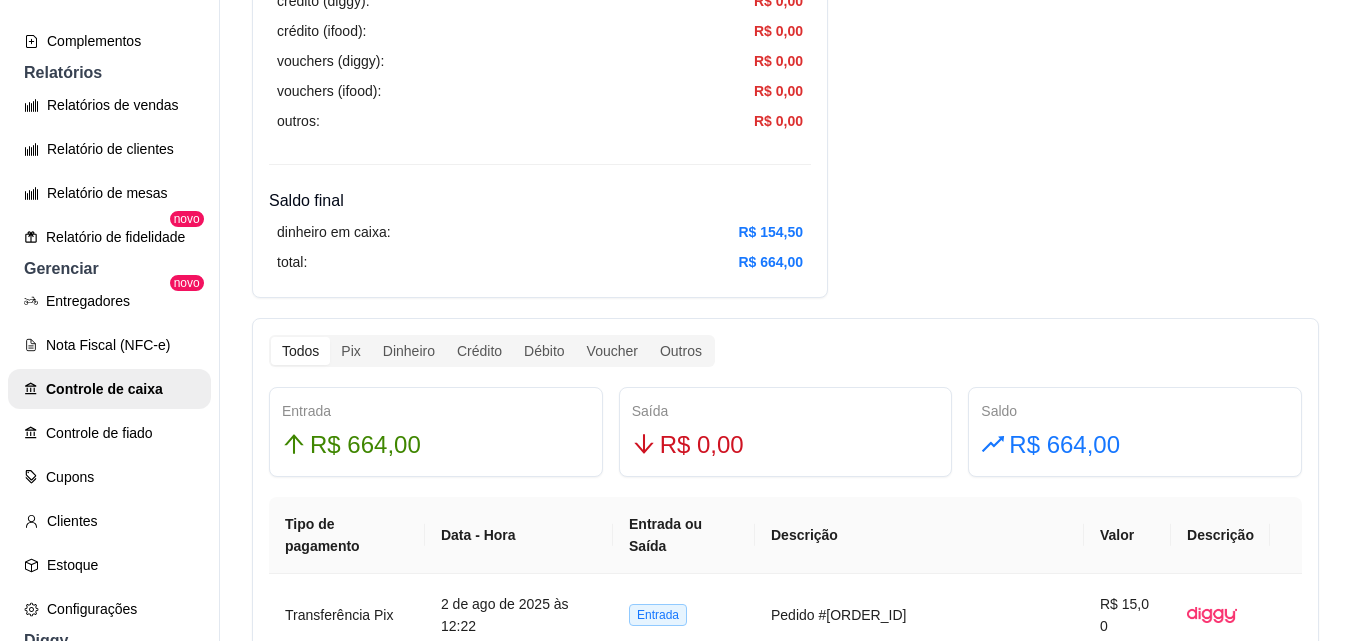 scroll, scrollTop: 900, scrollLeft: 0, axis: vertical 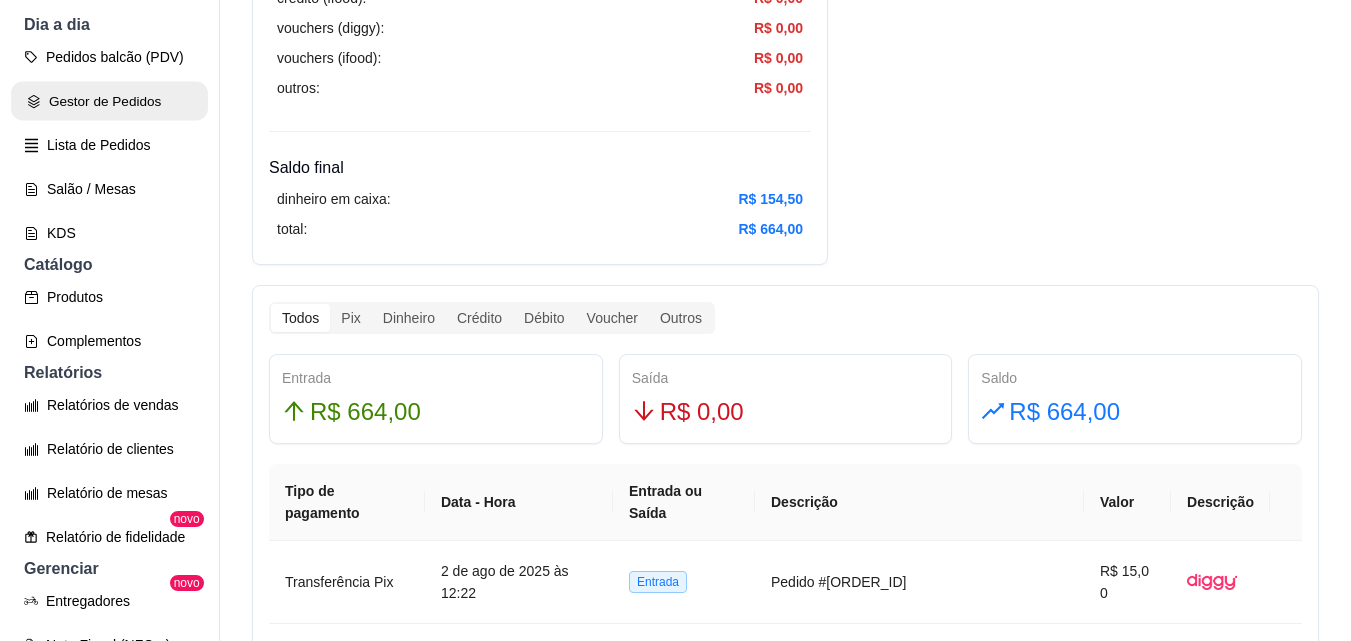 click on "Gestor de Pedidos" at bounding box center (109, 101) 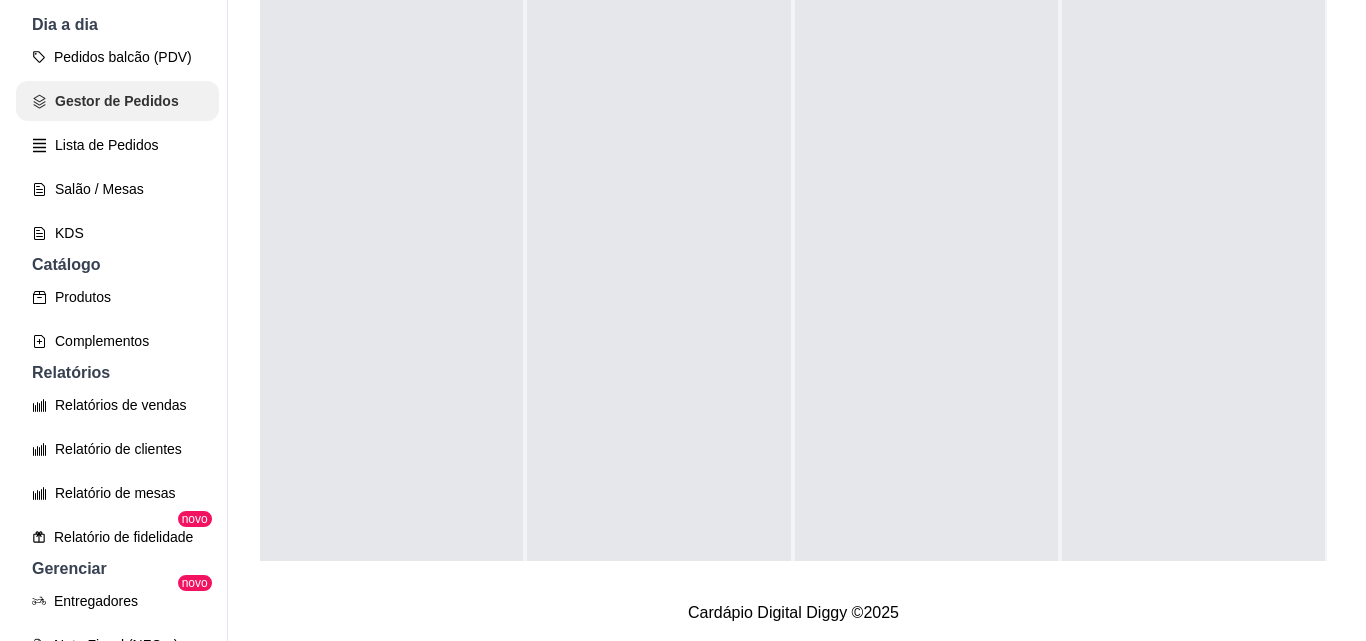 scroll, scrollTop: 0, scrollLeft: 0, axis: both 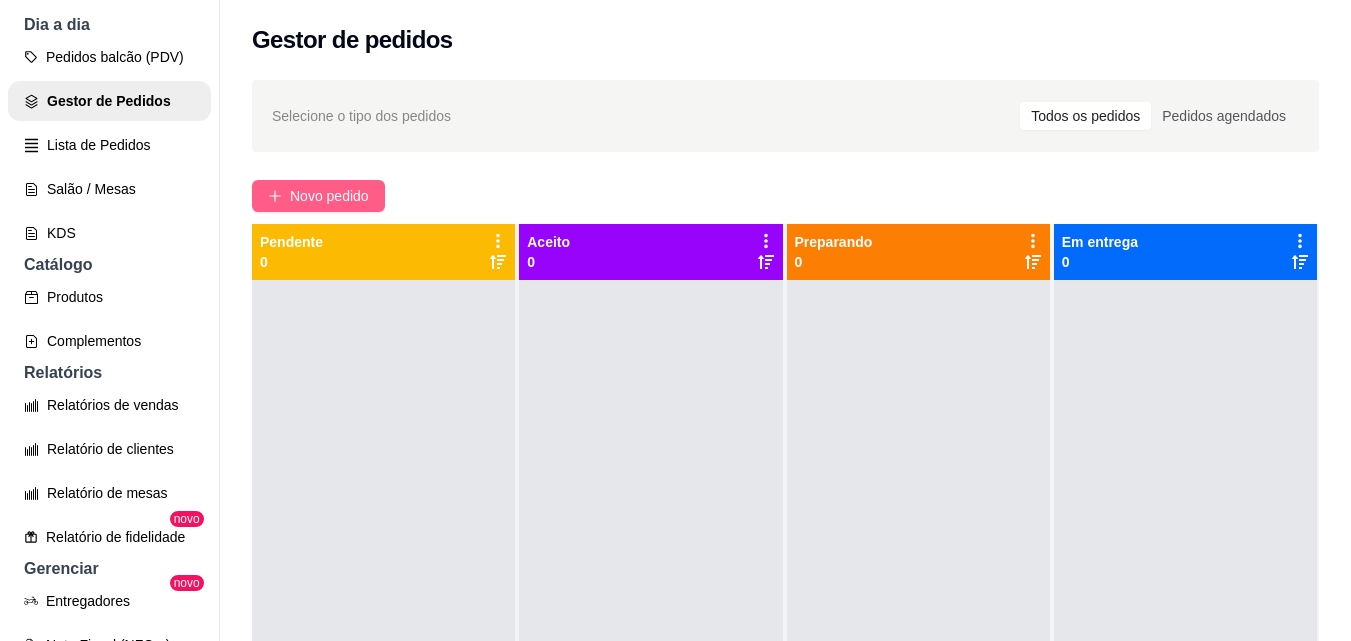 click on "Novo pedido" at bounding box center [329, 196] 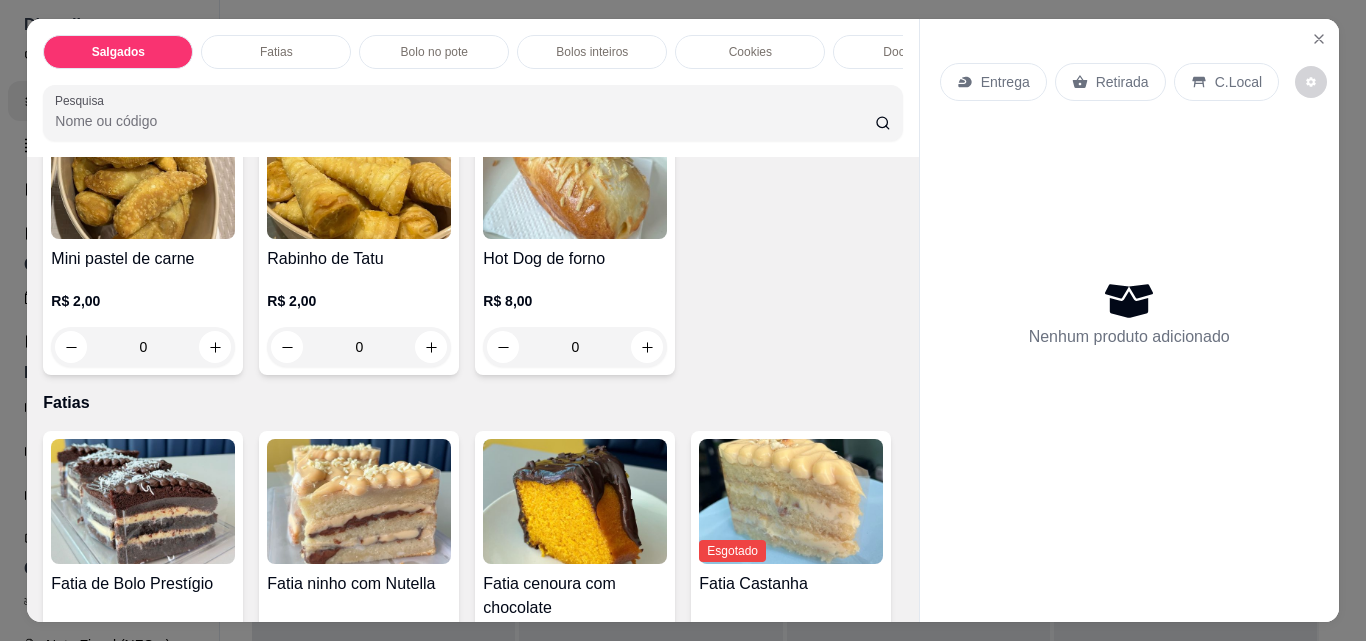 scroll, scrollTop: 400, scrollLeft: 0, axis: vertical 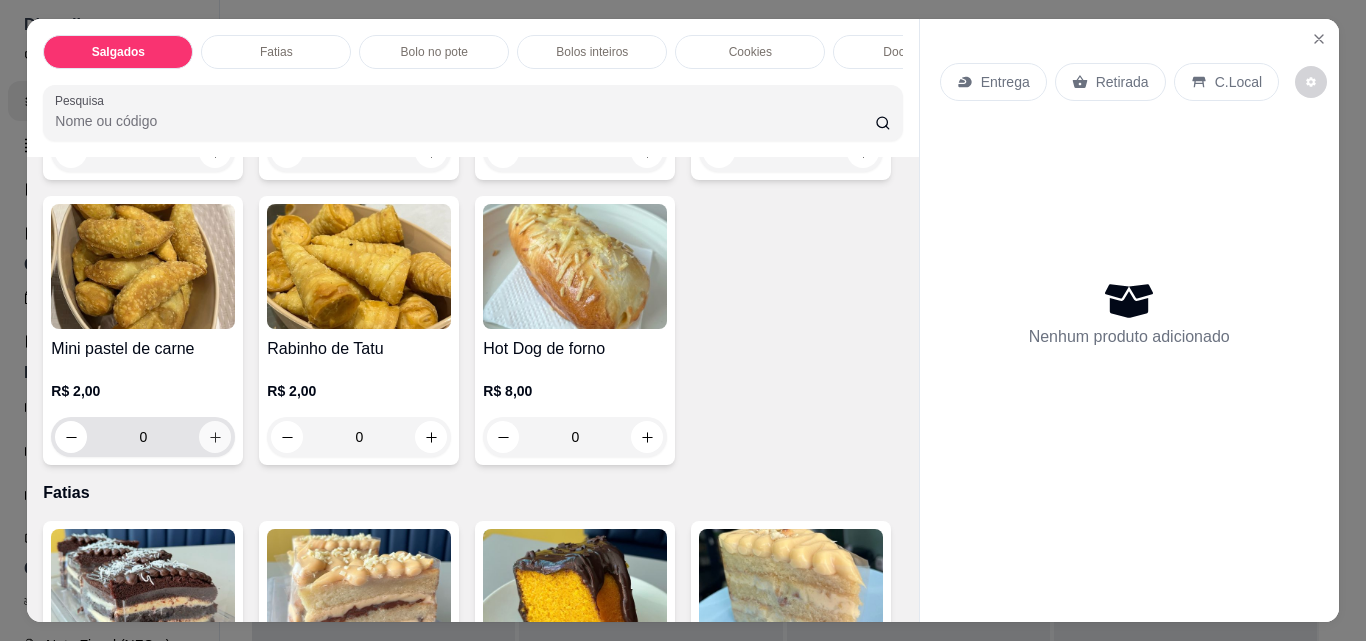 click 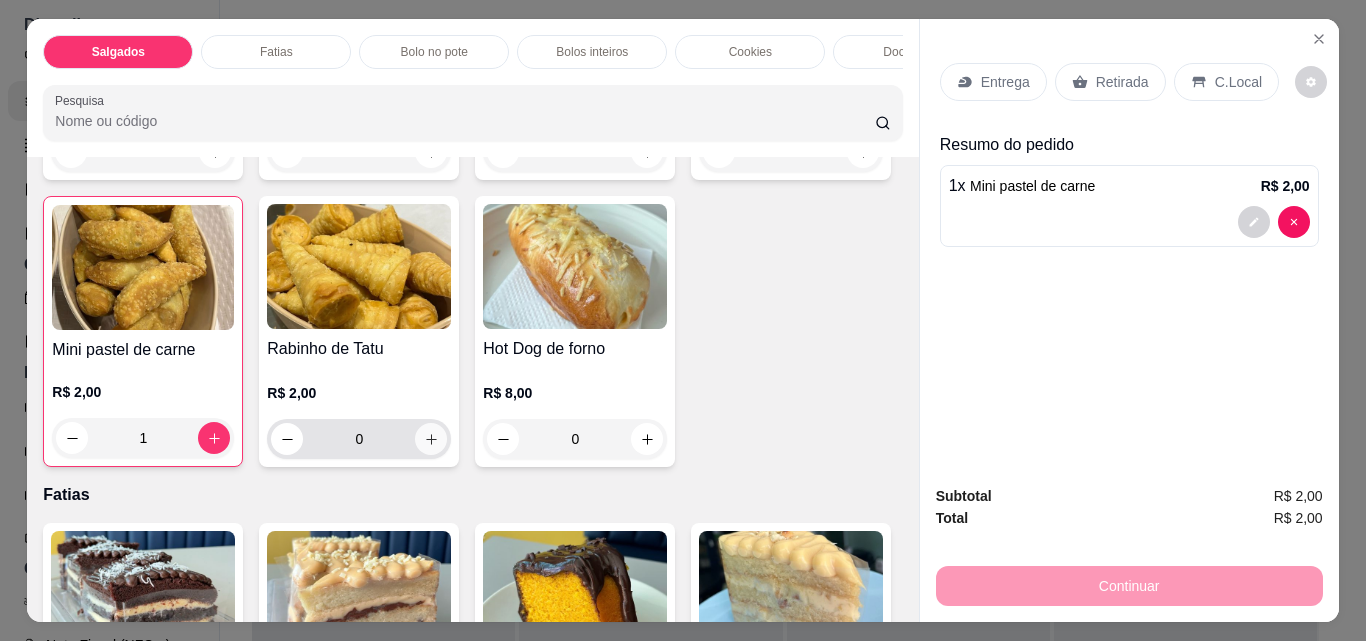 click 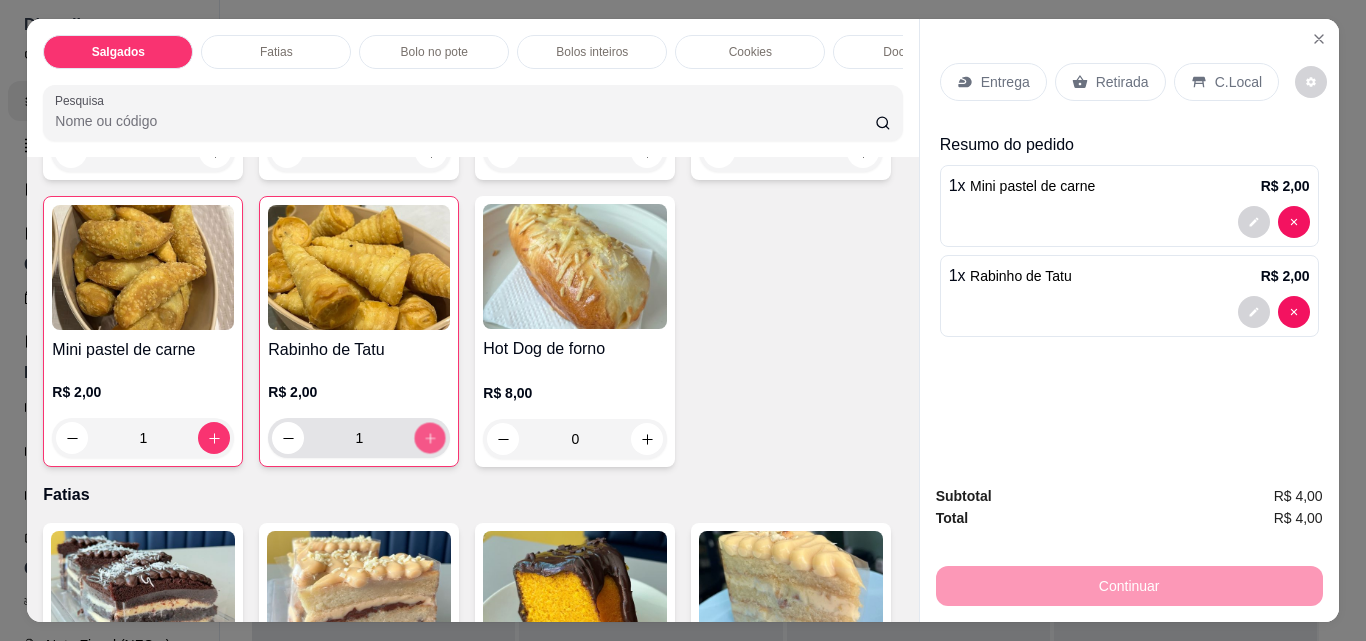 click 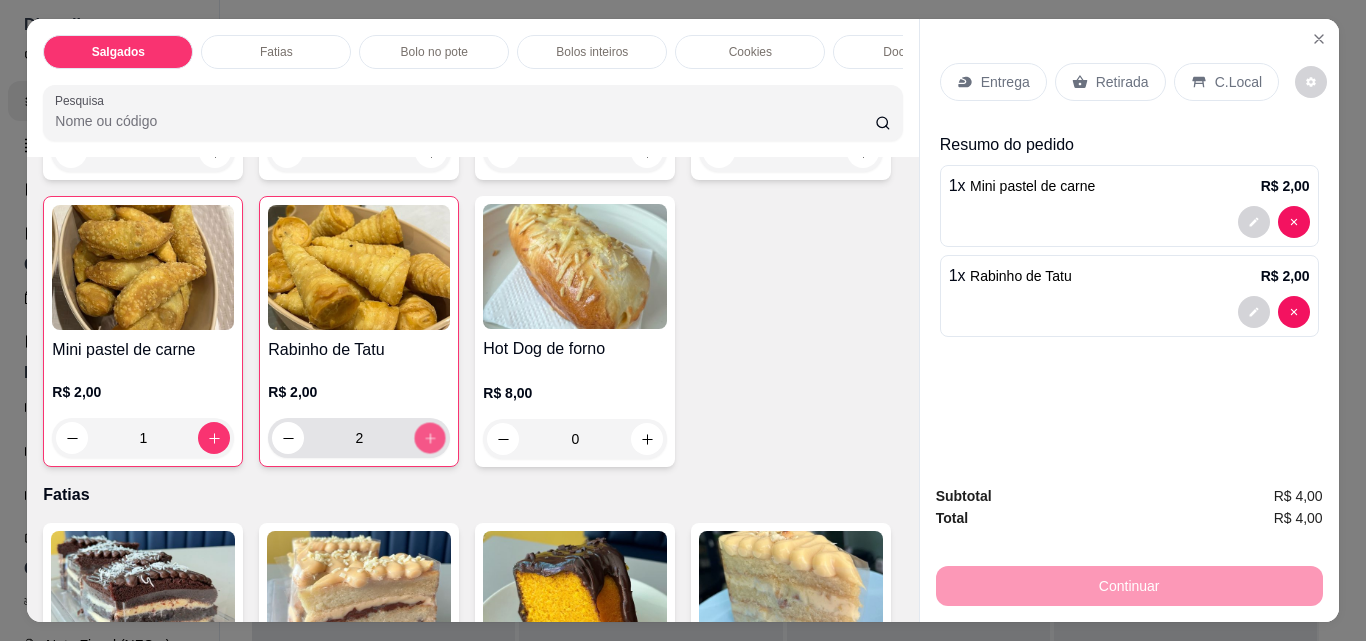 click 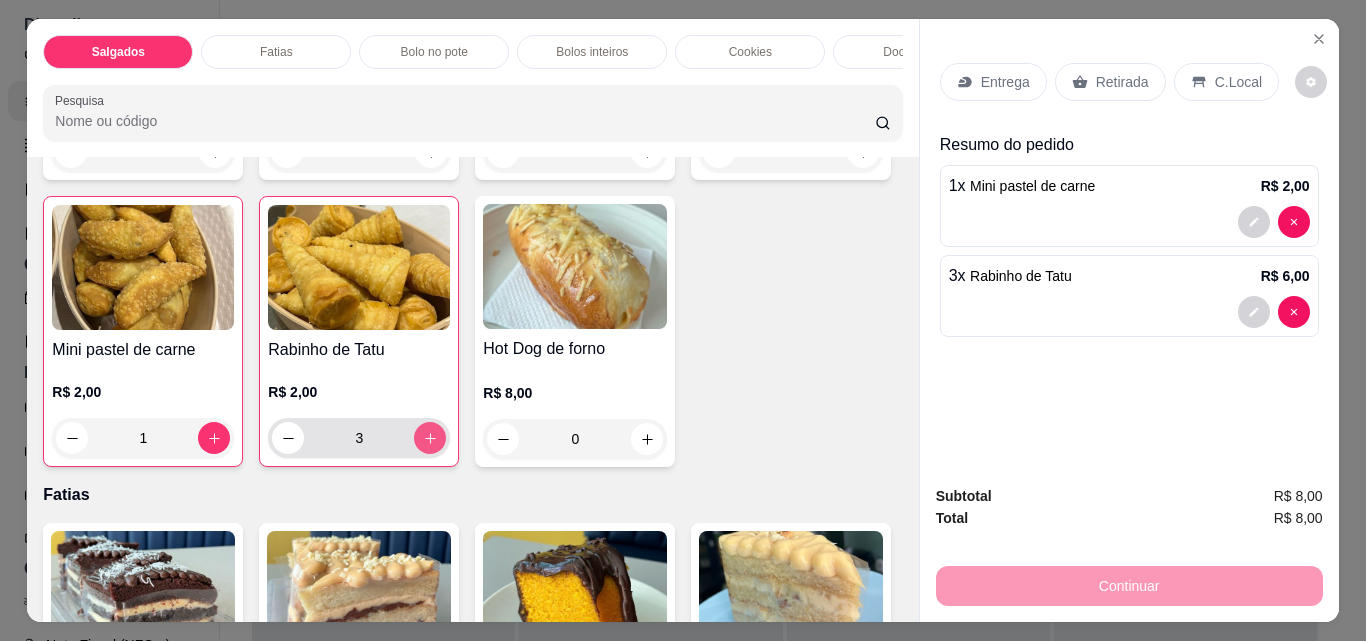 click 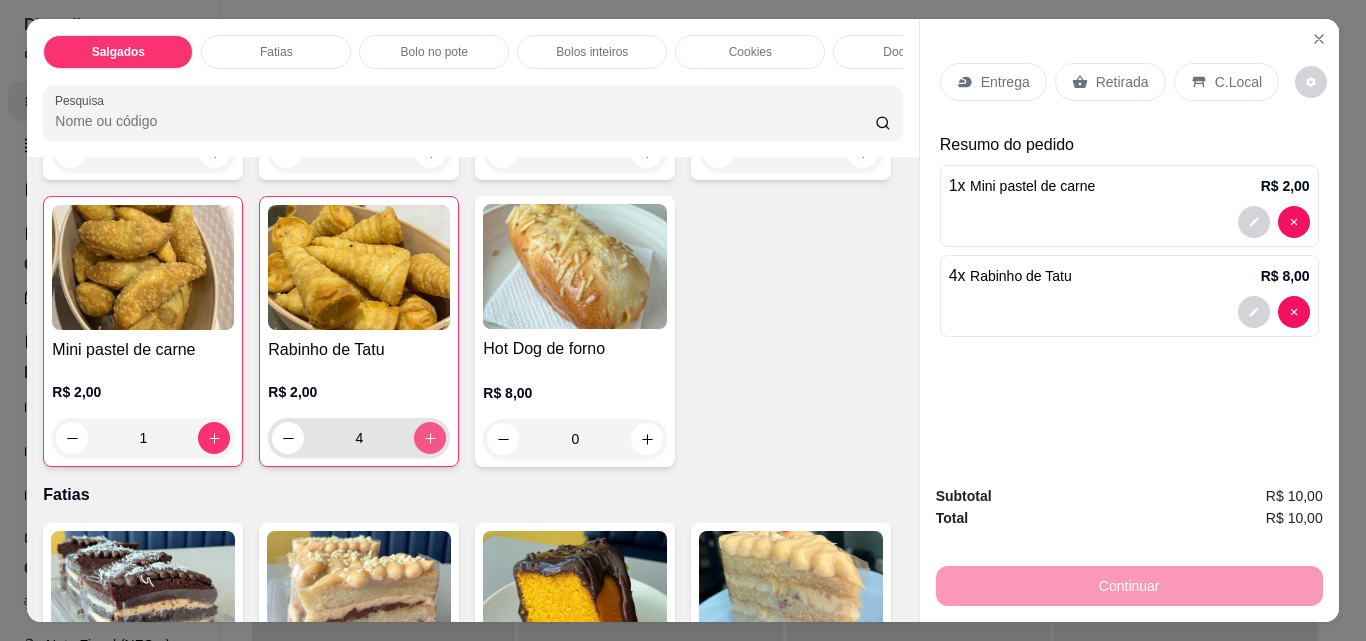 click 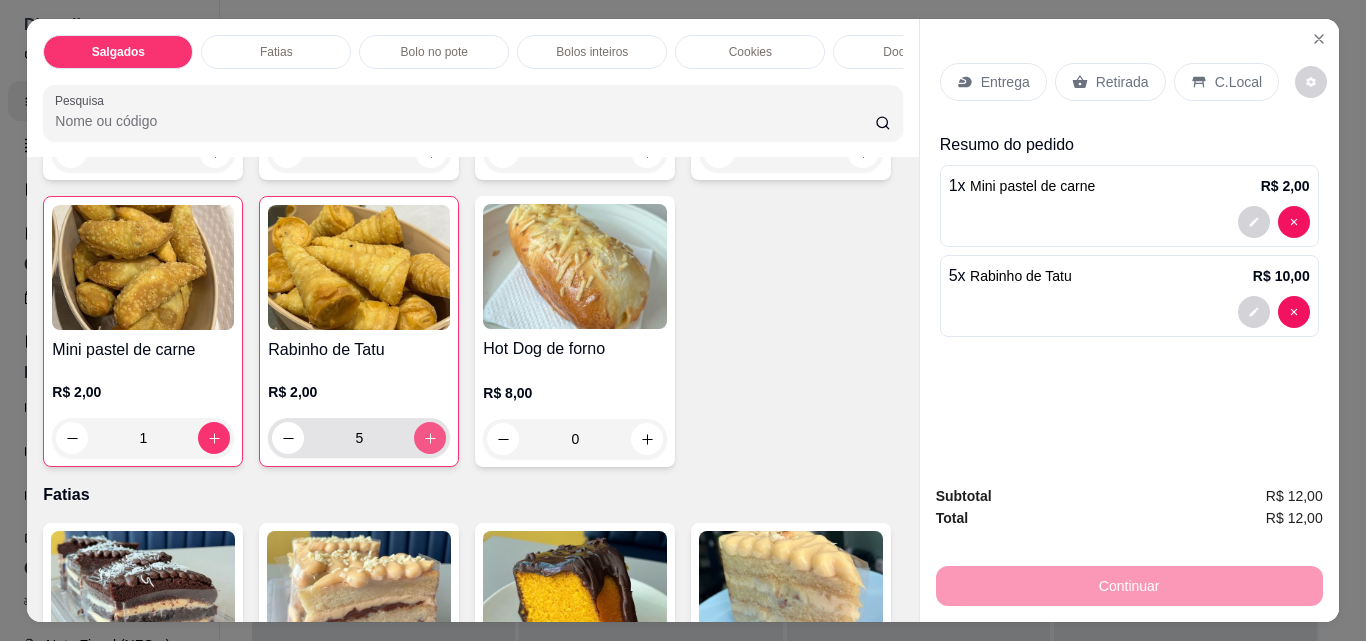 click 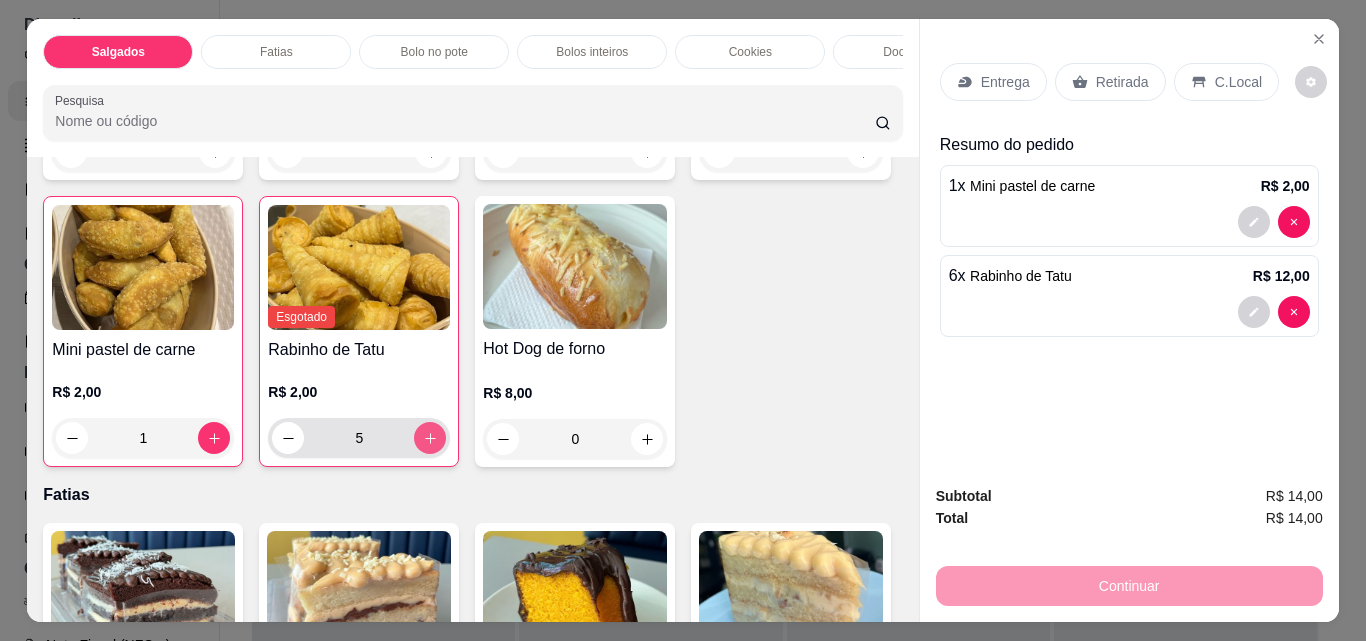 type on "6" 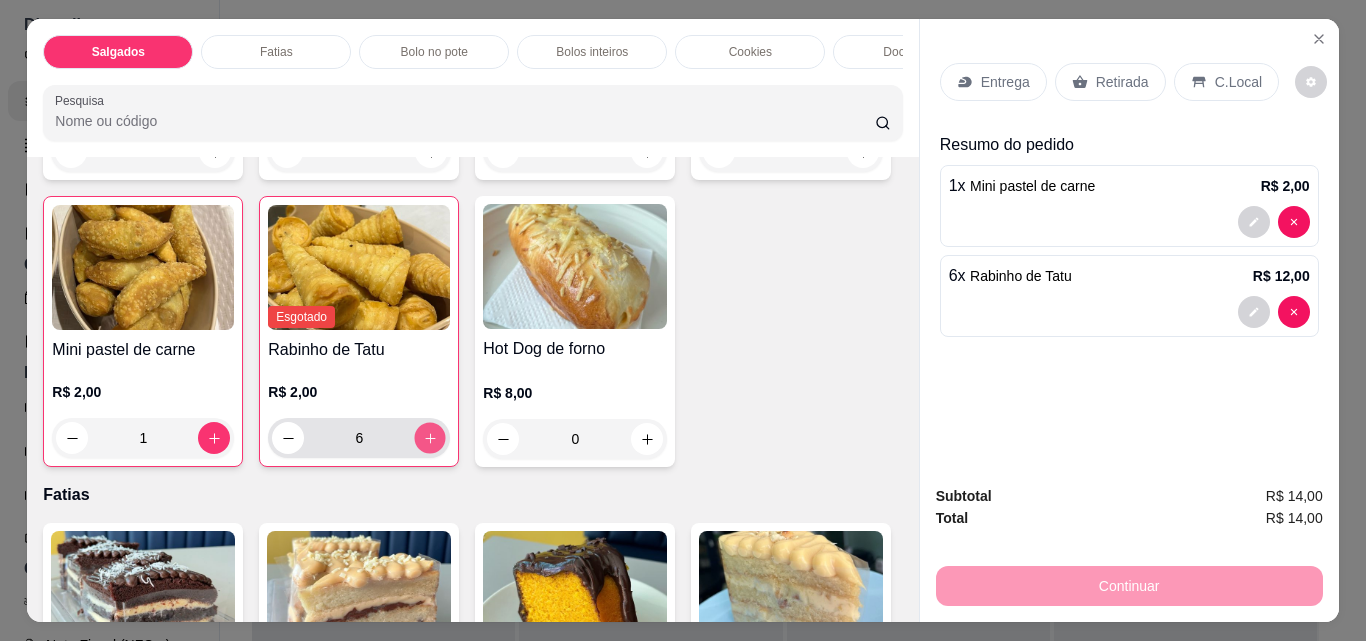 click 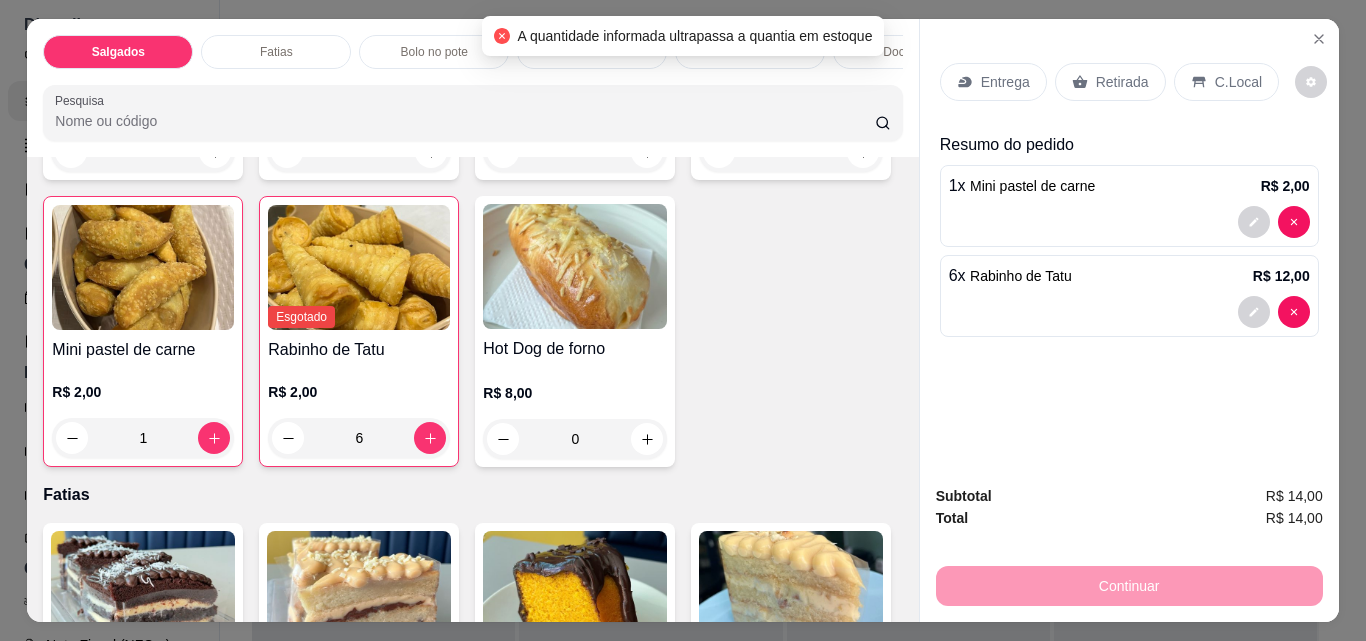 click on "Retirada" at bounding box center (1122, 82) 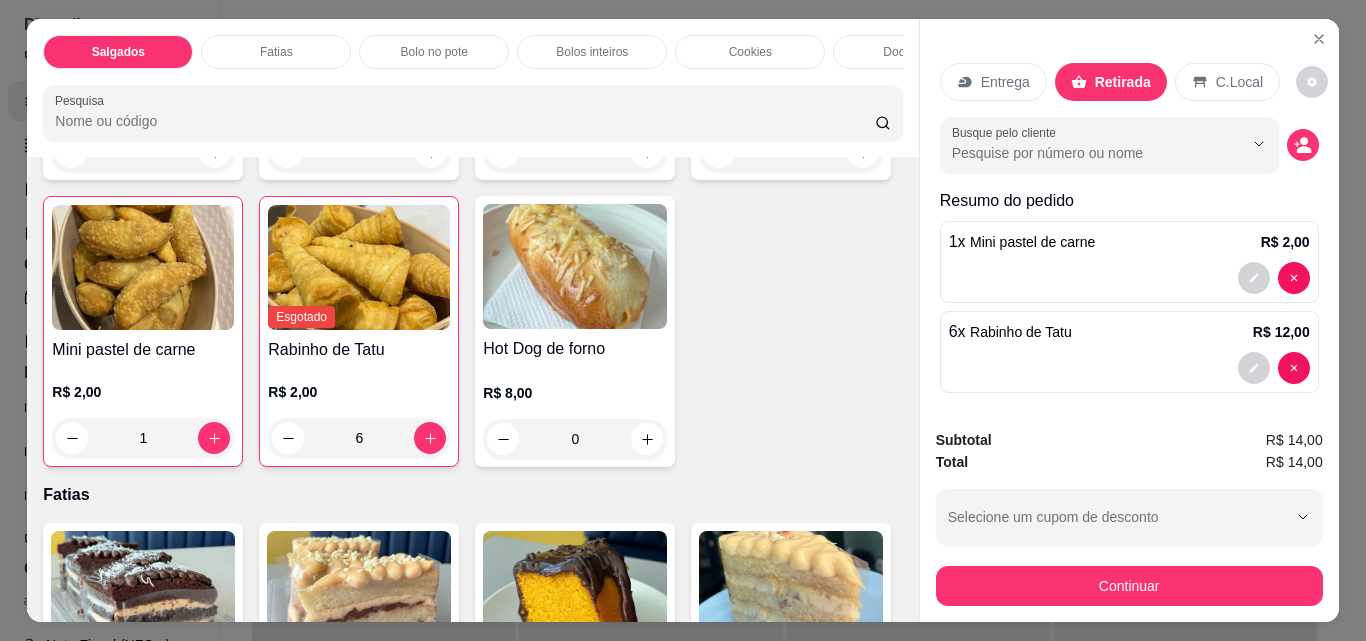 click on "Entrega" at bounding box center (1005, 82) 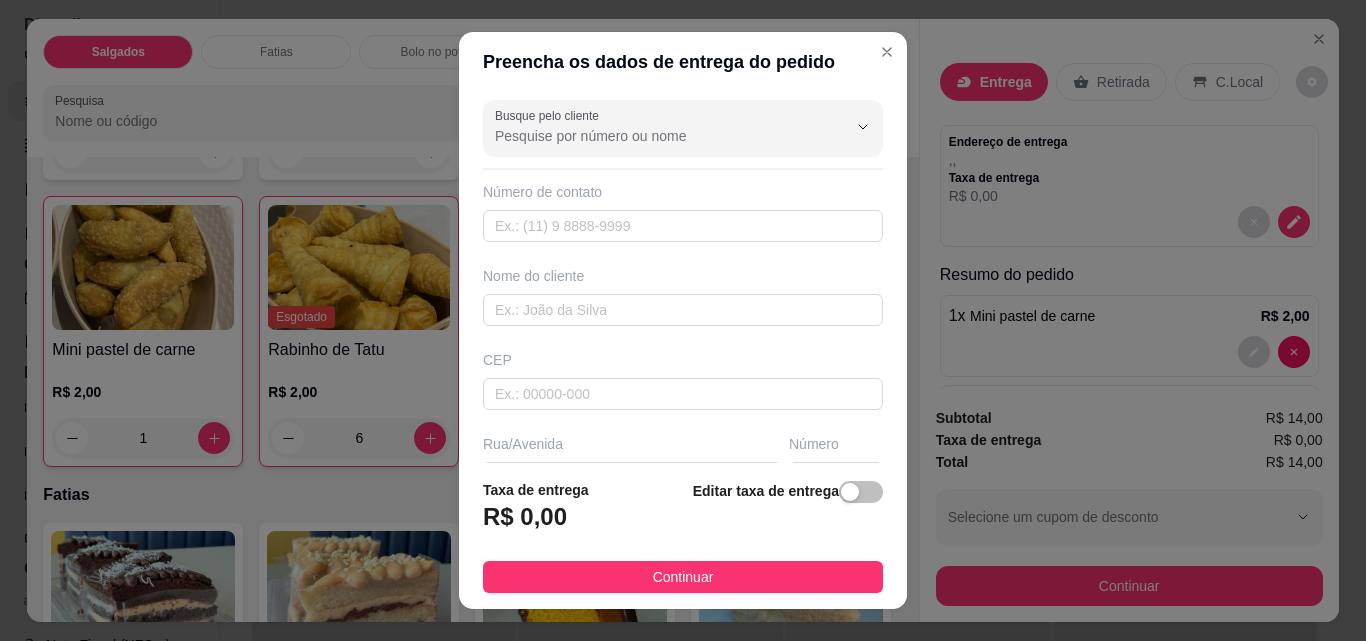 scroll, scrollTop: 200, scrollLeft: 0, axis: vertical 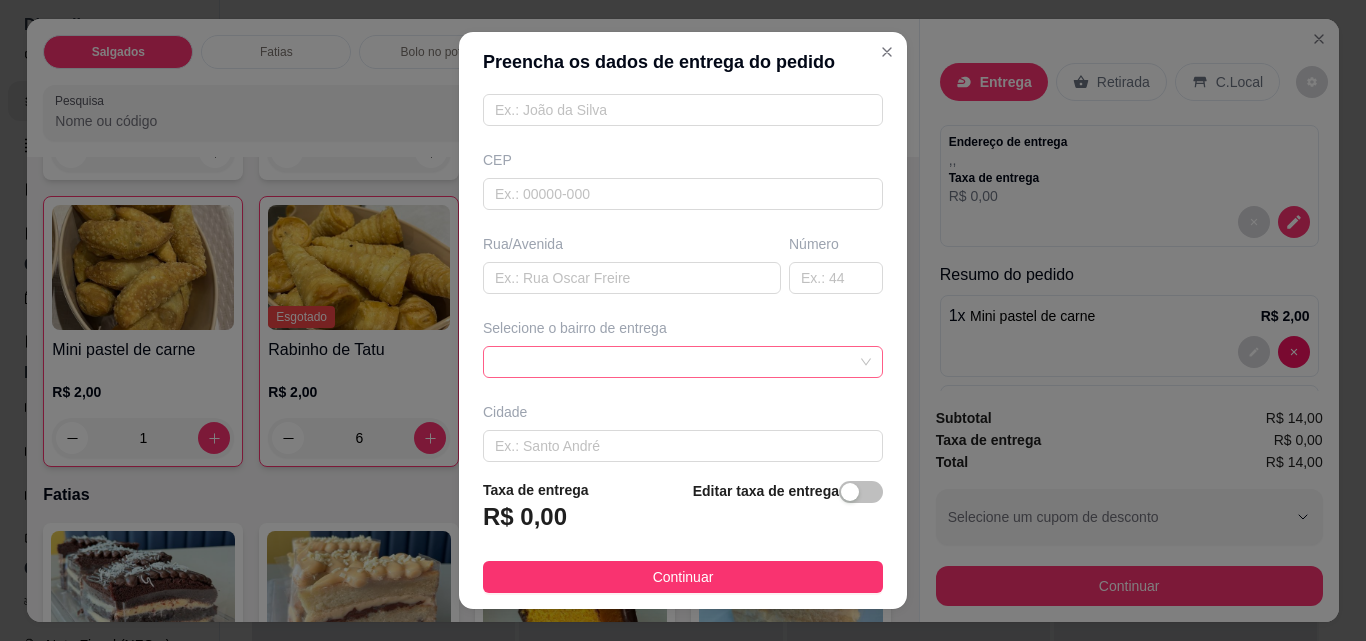 click at bounding box center (683, 362) 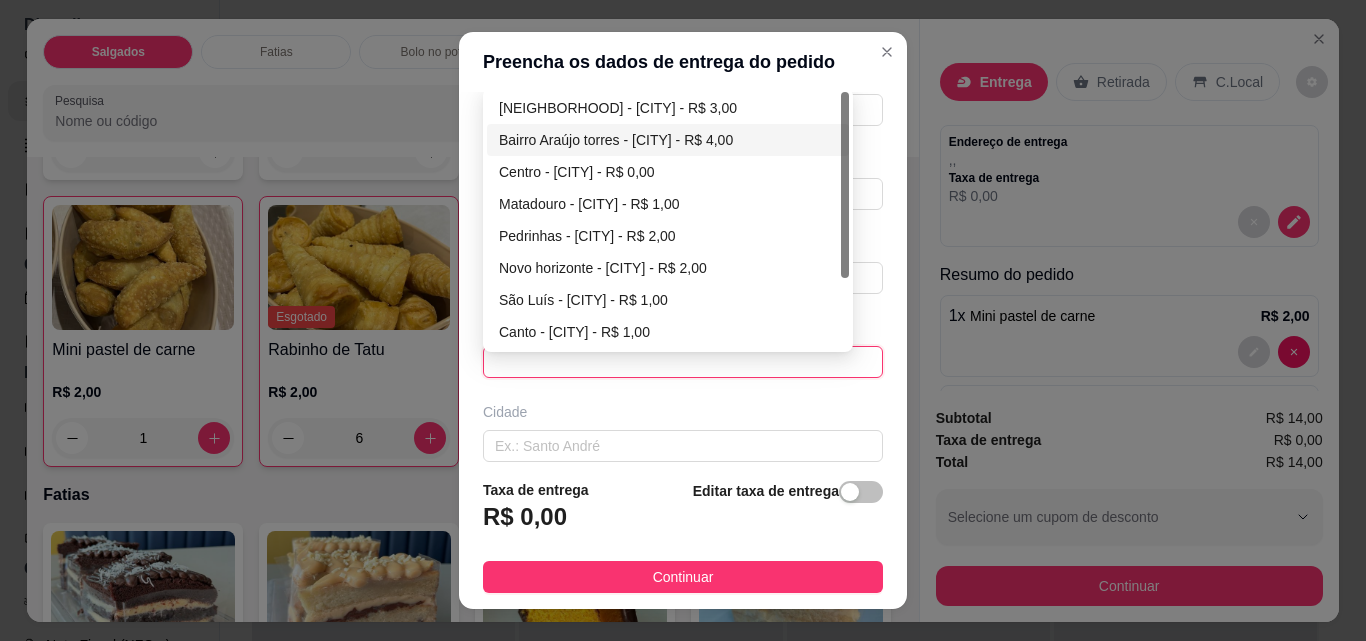 click on "Bairro Araújo torres - [CITY] - R$ 4,00" at bounding box center [668, 140] 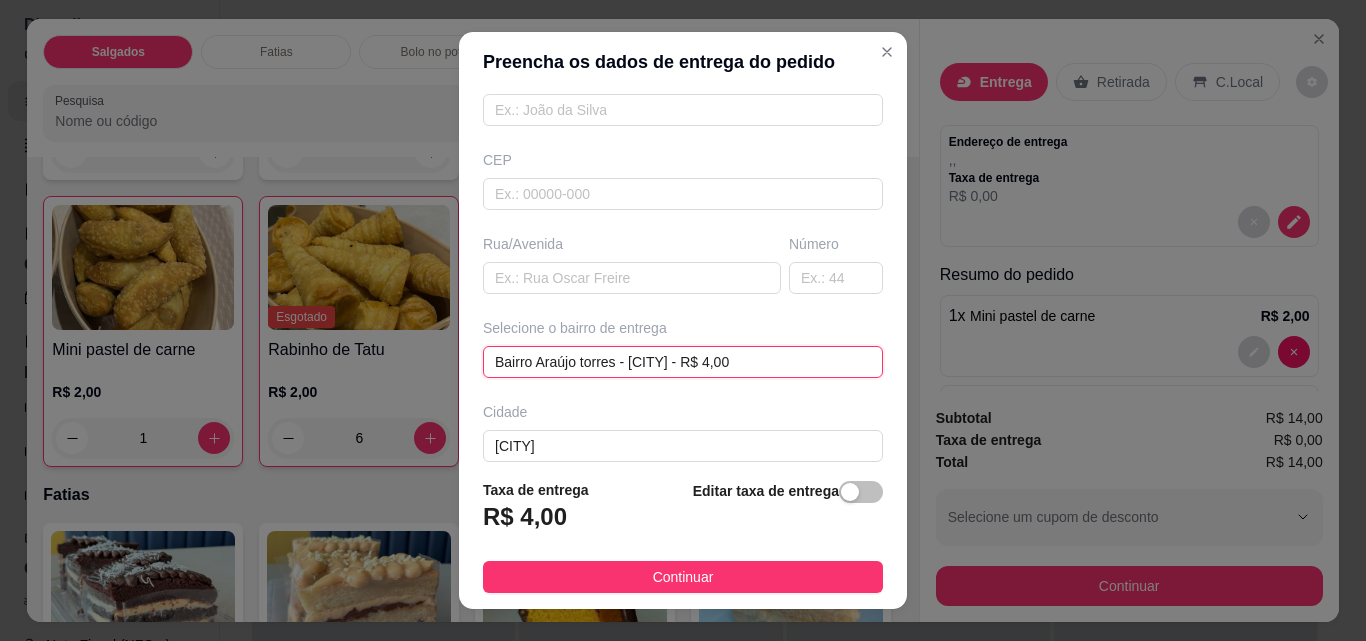 click on "Bairro Araújo torres - [CITY] - R$ 4,00" at bounding box center [683, 362] 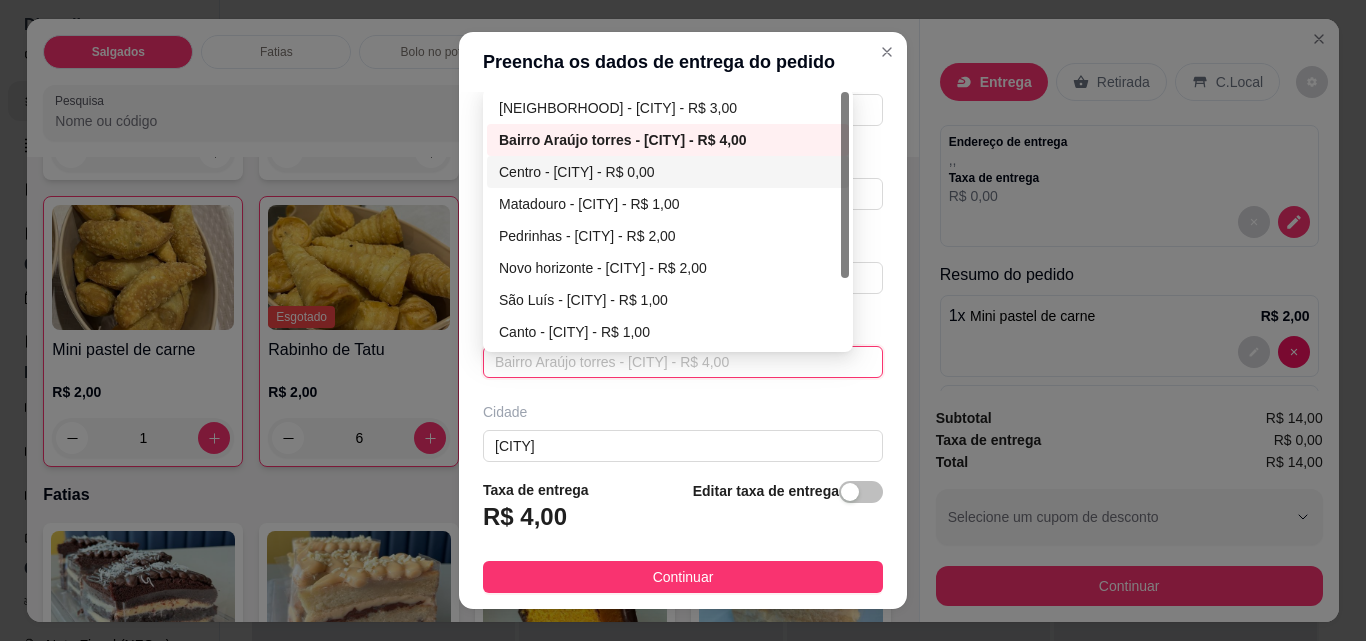 click on "Centro - [CITY] - R$ 0,00" at bounding box center (668, 172) 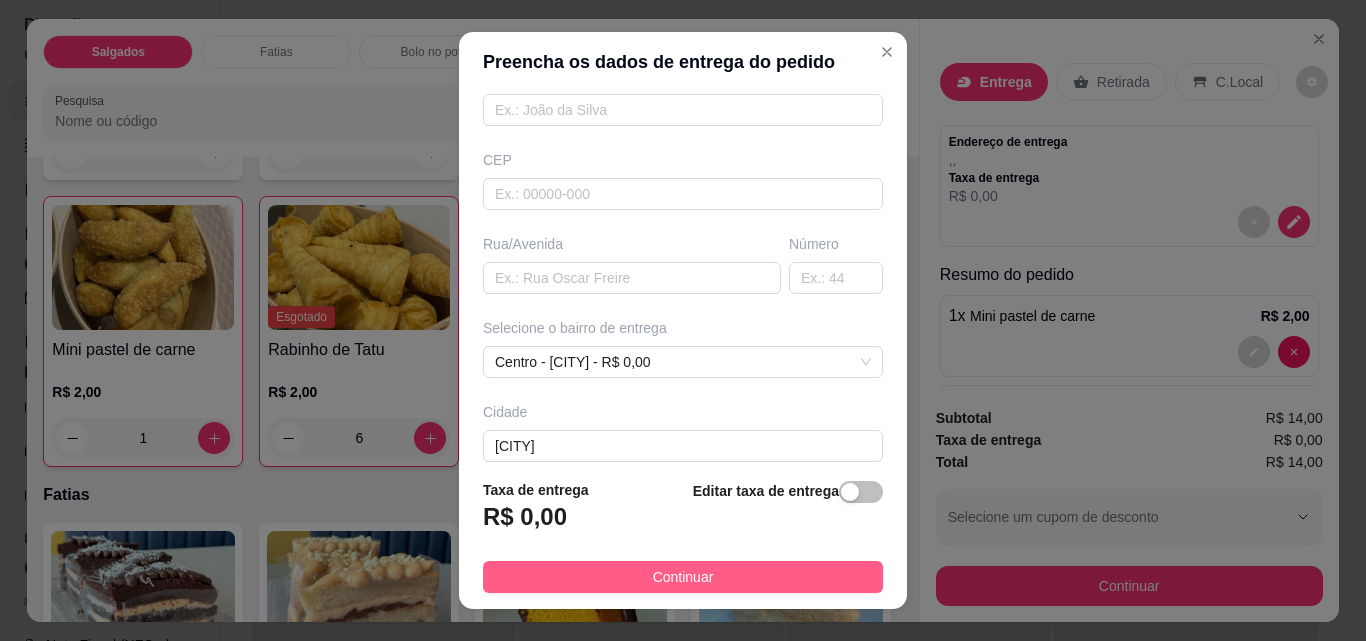 click on "Continuar" at bounding box center (683, 577) 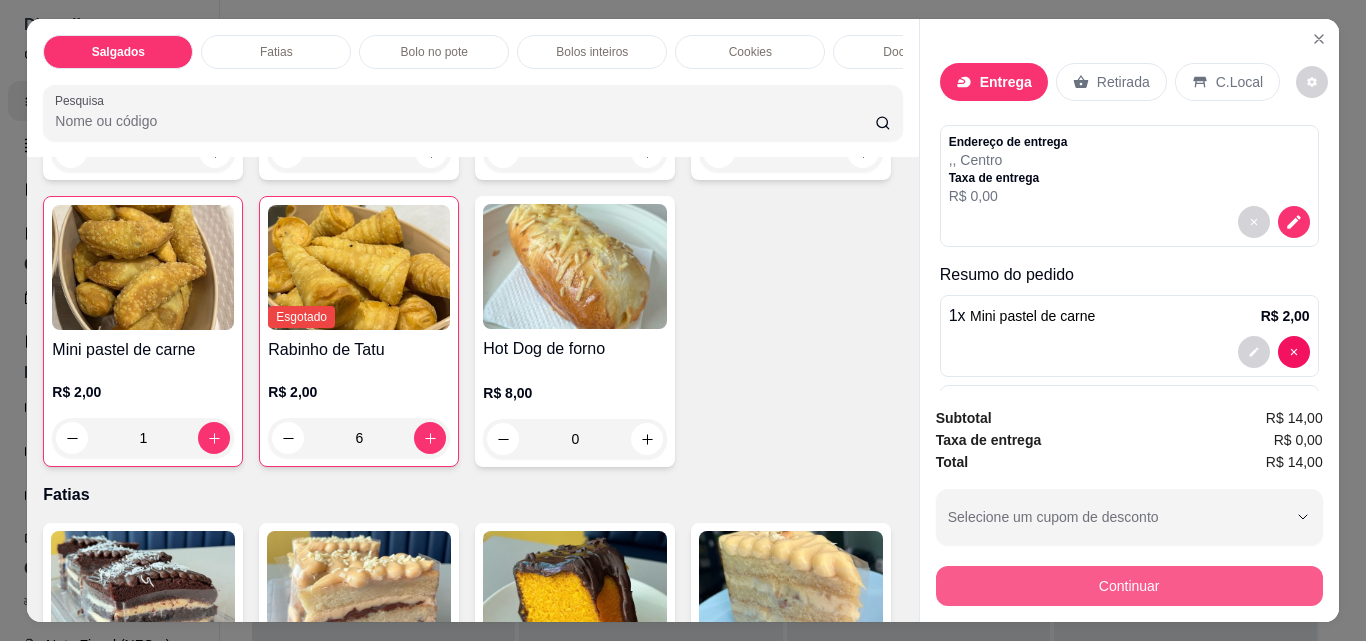 click on "Continuar" at bounding box center [1129, 586] 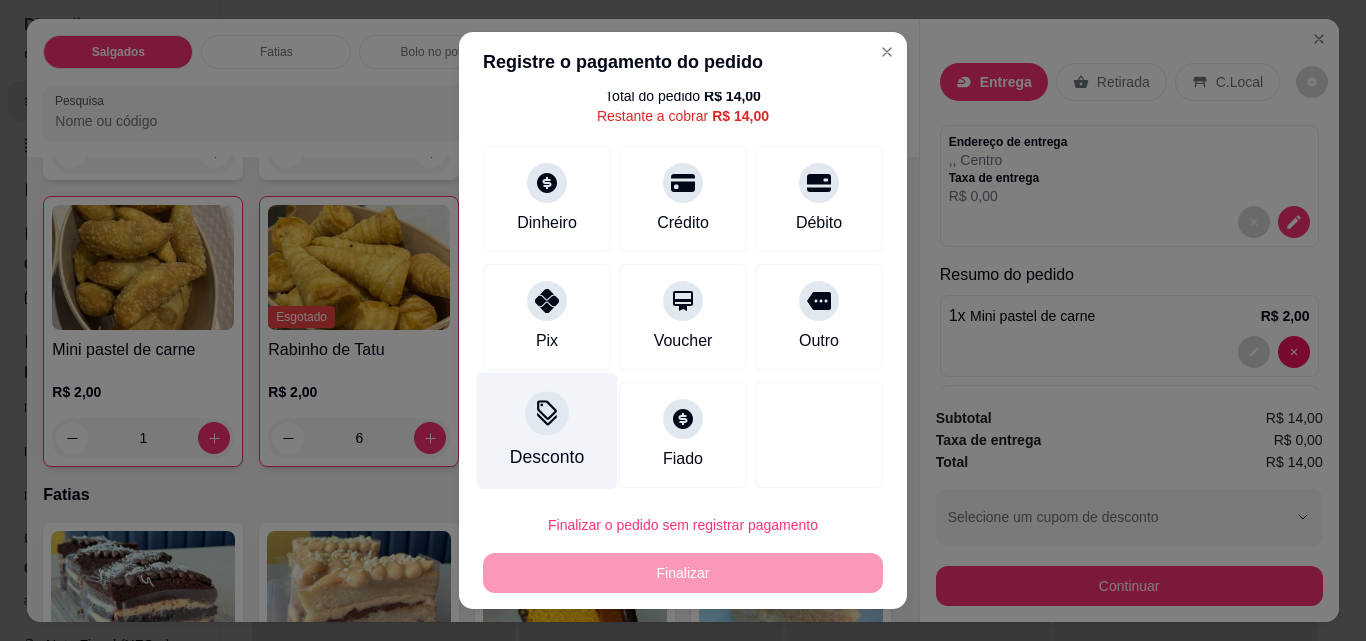scroll, scrollTop: 73, scrollLeft: 0, axis: vertical 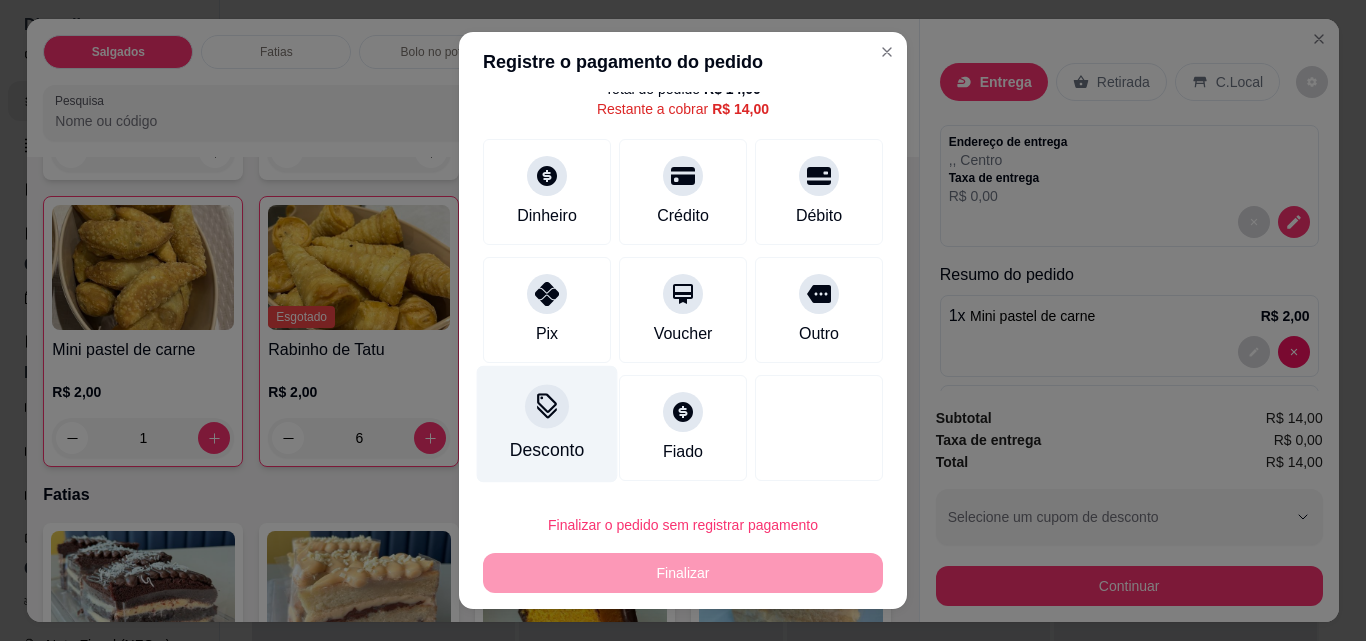 click at bounding box center (547, 406) 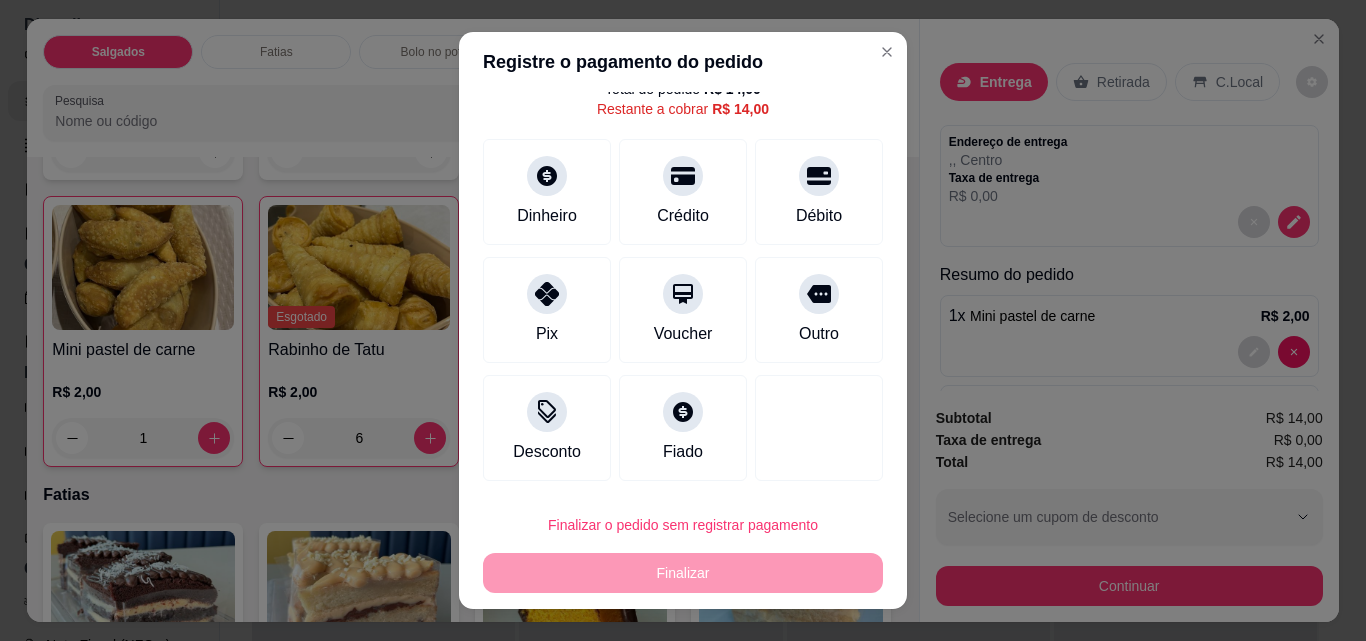 click at bounding box center (683, 377) 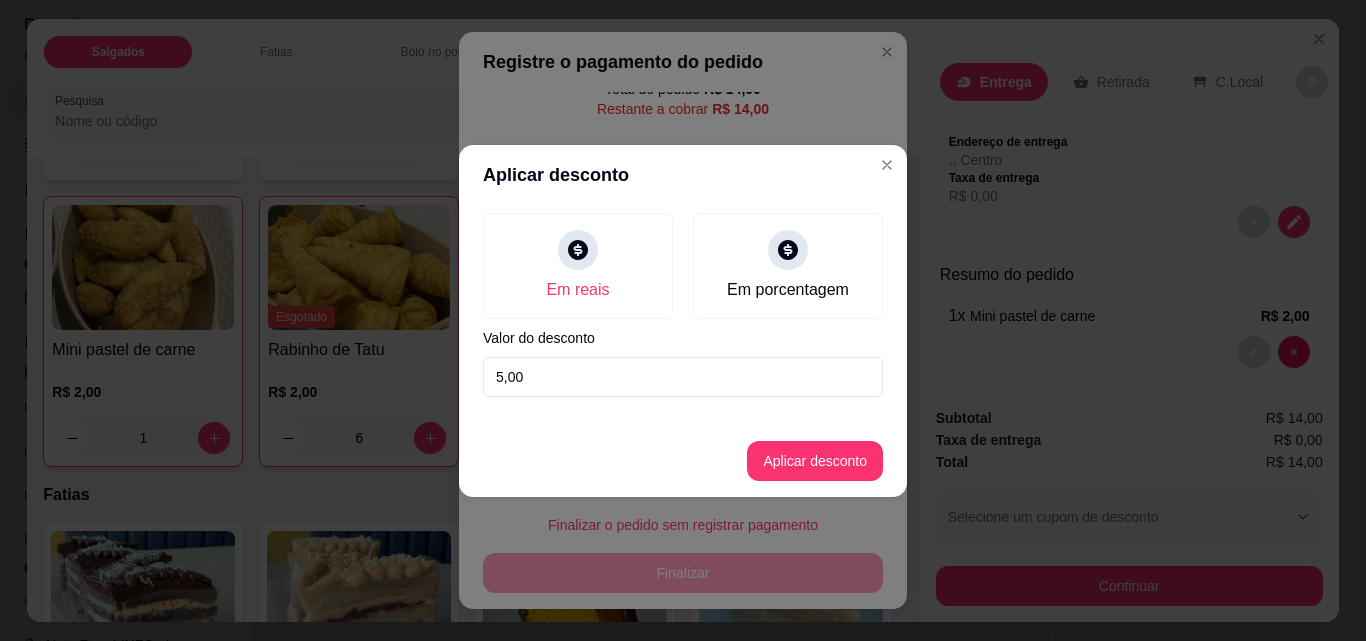 type on "5,00" 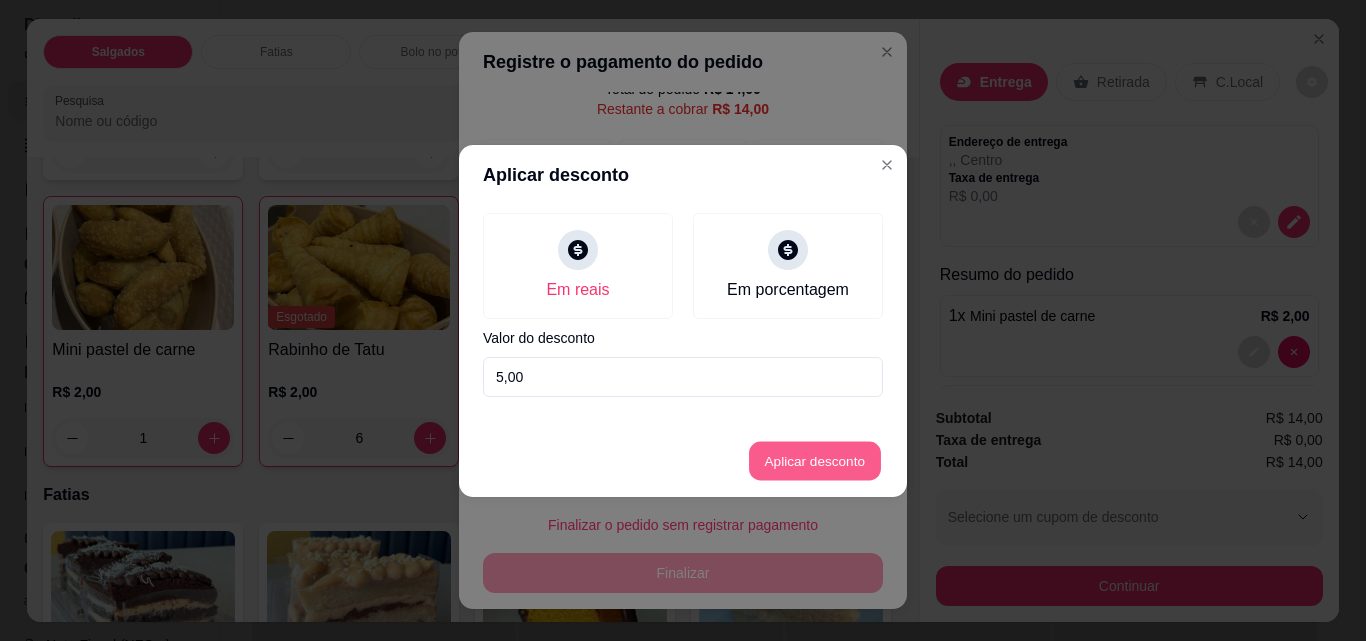 click on "Aplicar desconto" at bounding box center [815, 460] 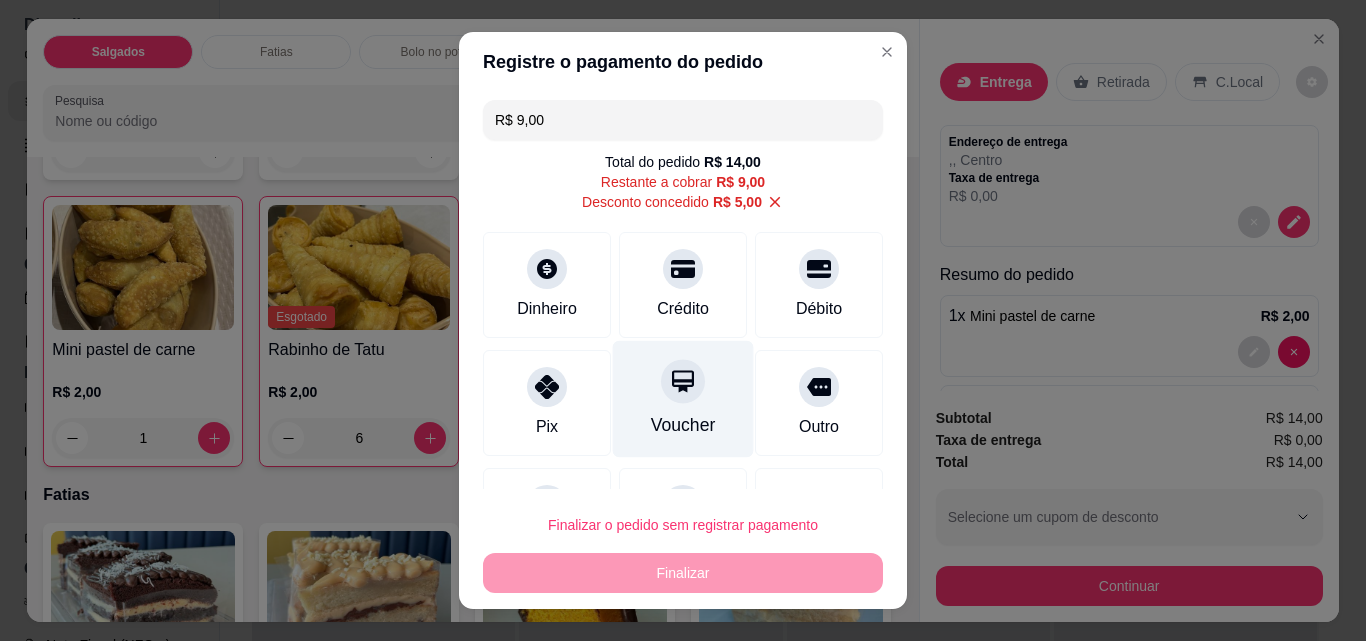 scroll, scrollTop: 93, scrollLeft: 0, axis: vertical 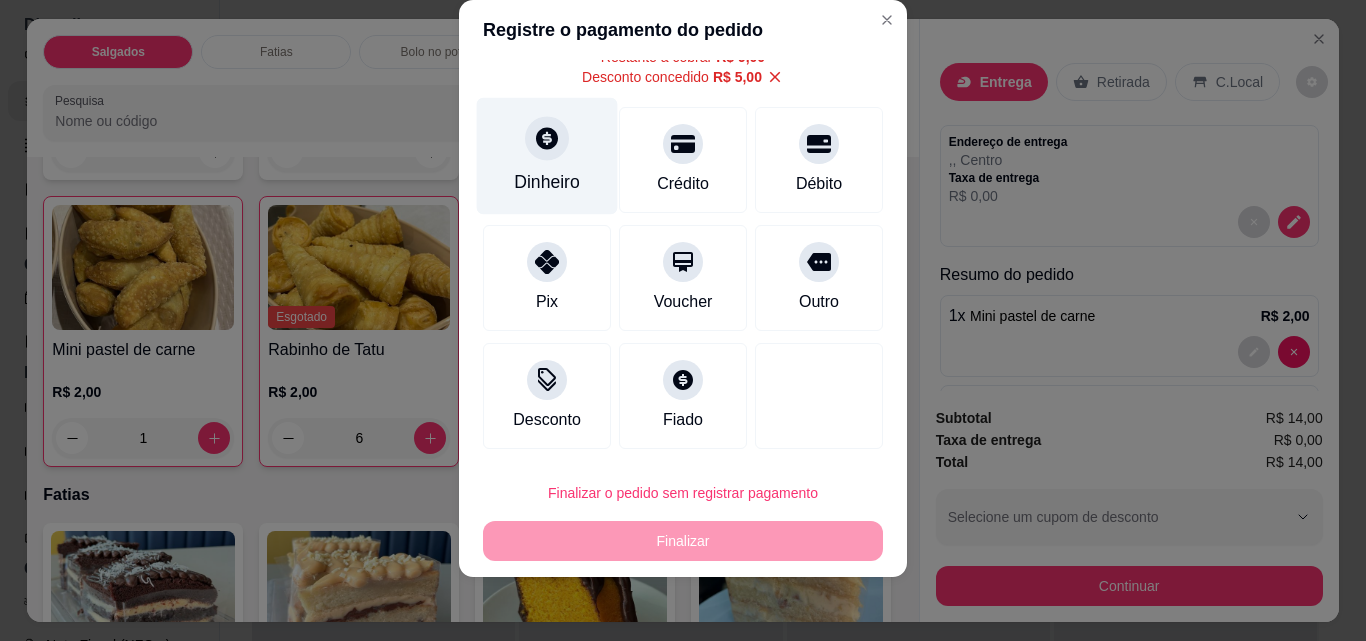 click on "Dinheiro" at bounding box center (547, 182) 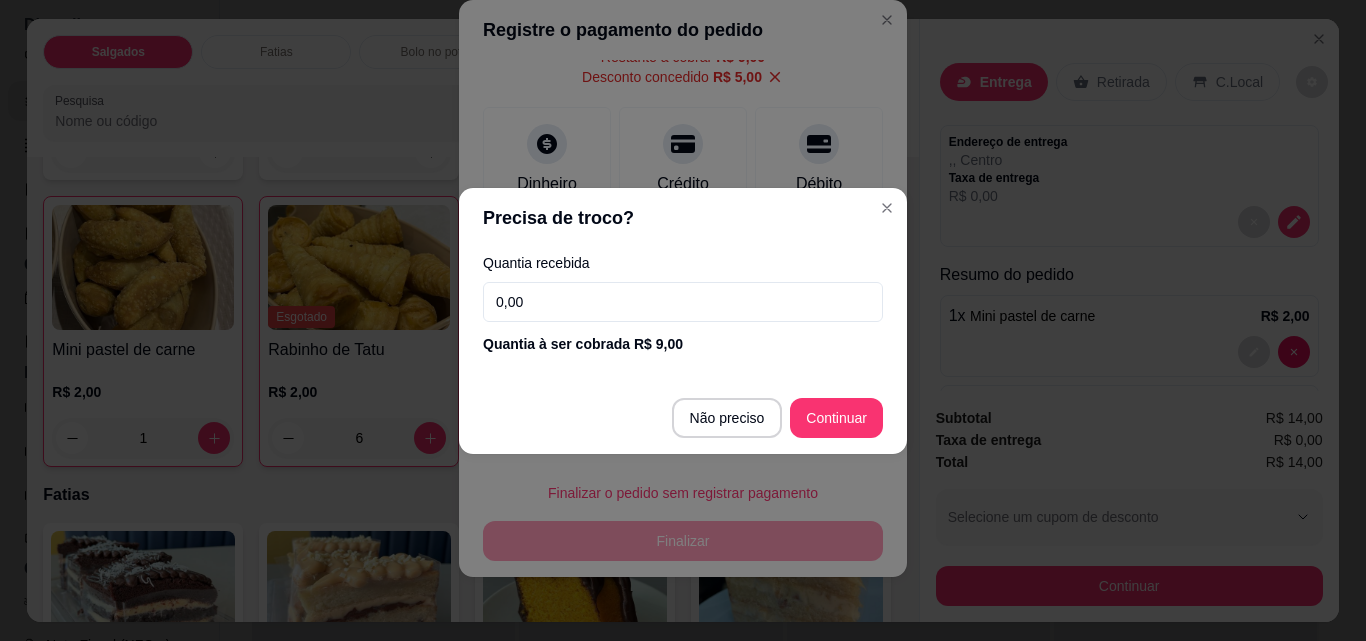 click on "0,00" at bounding box center [683, 302] 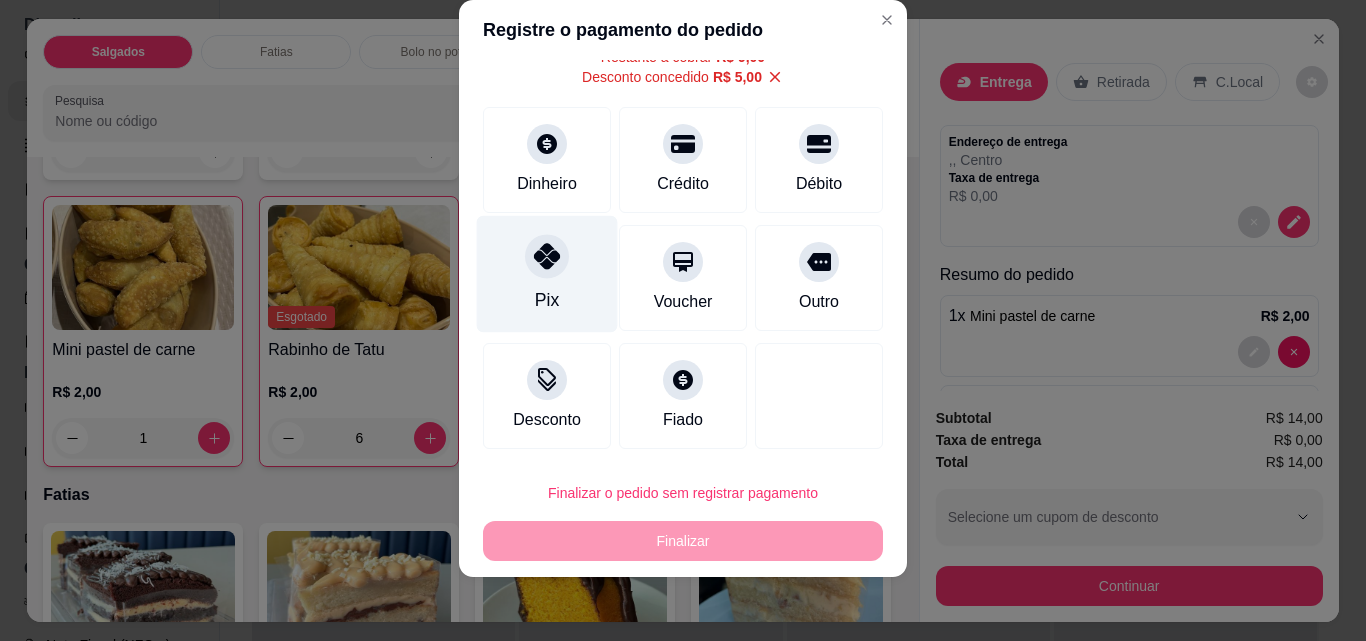 click at bounding box center [547, 256] 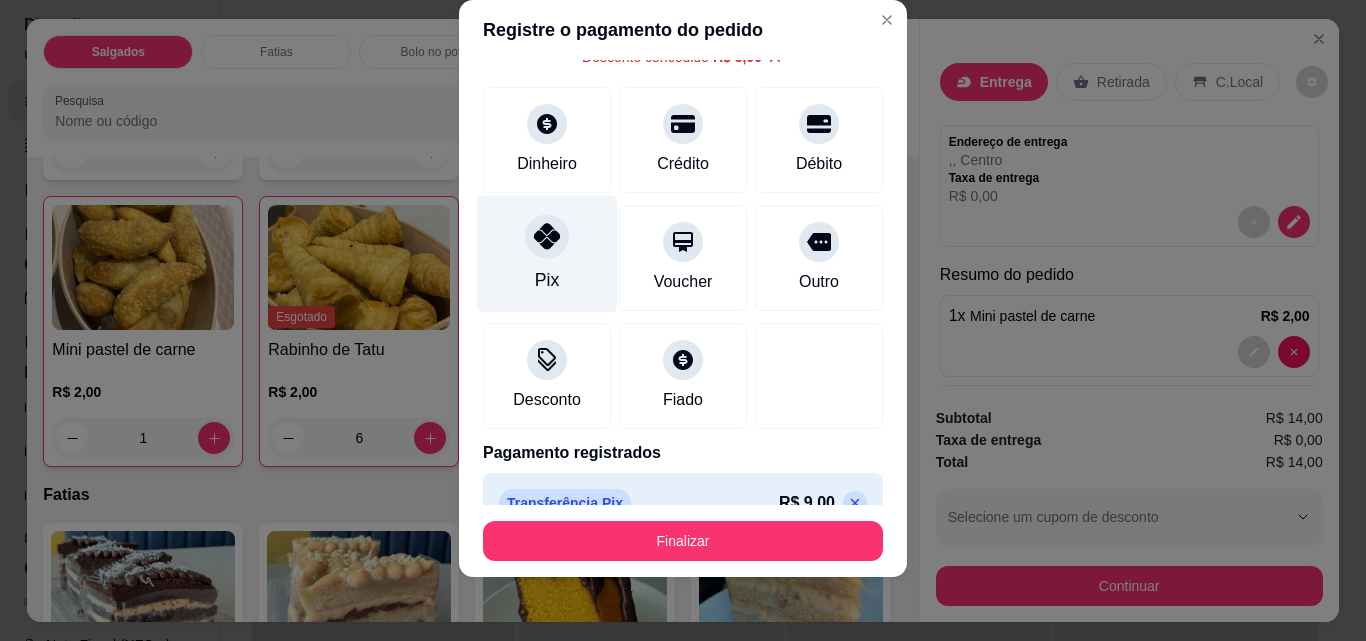 type on "R$ 0,00" 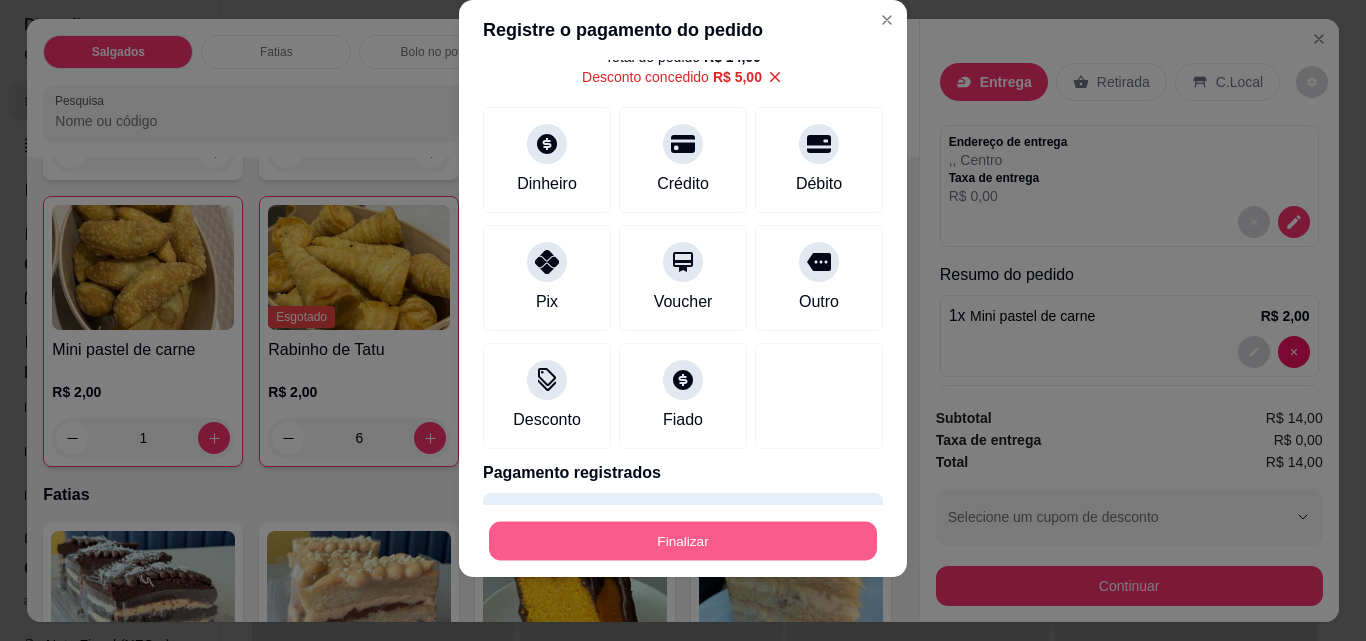 click on "Finalizar" at bounding box center (683, 541) 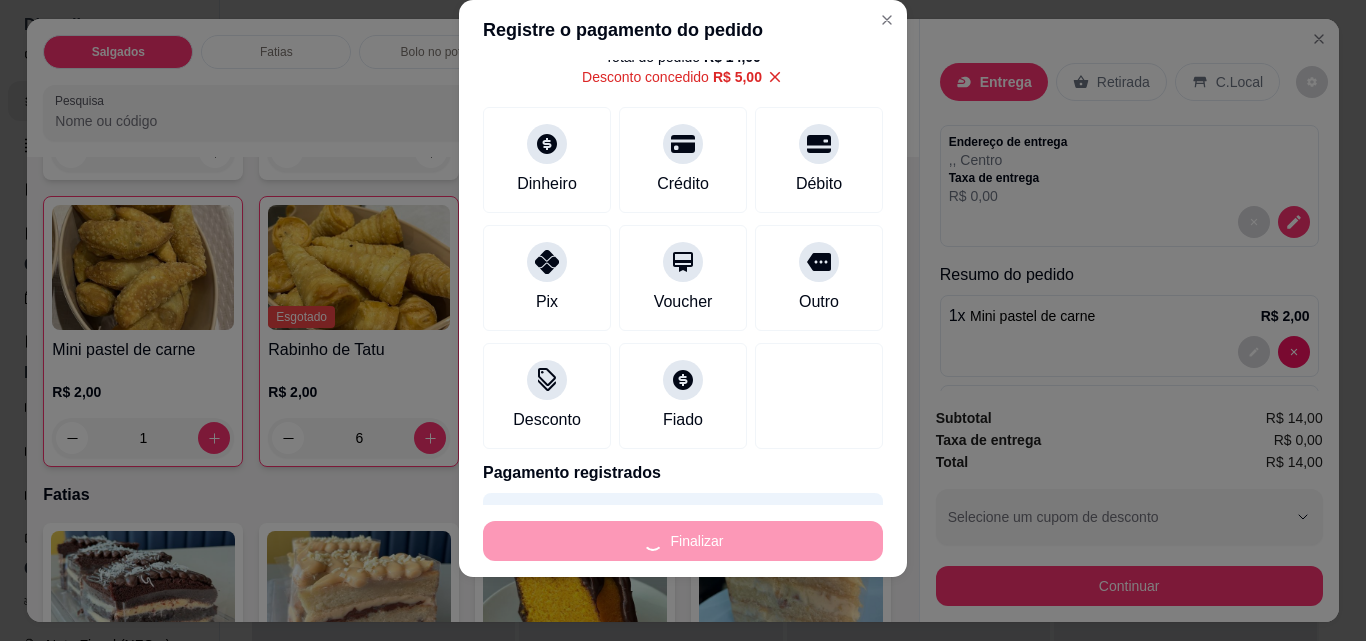 type on "0" 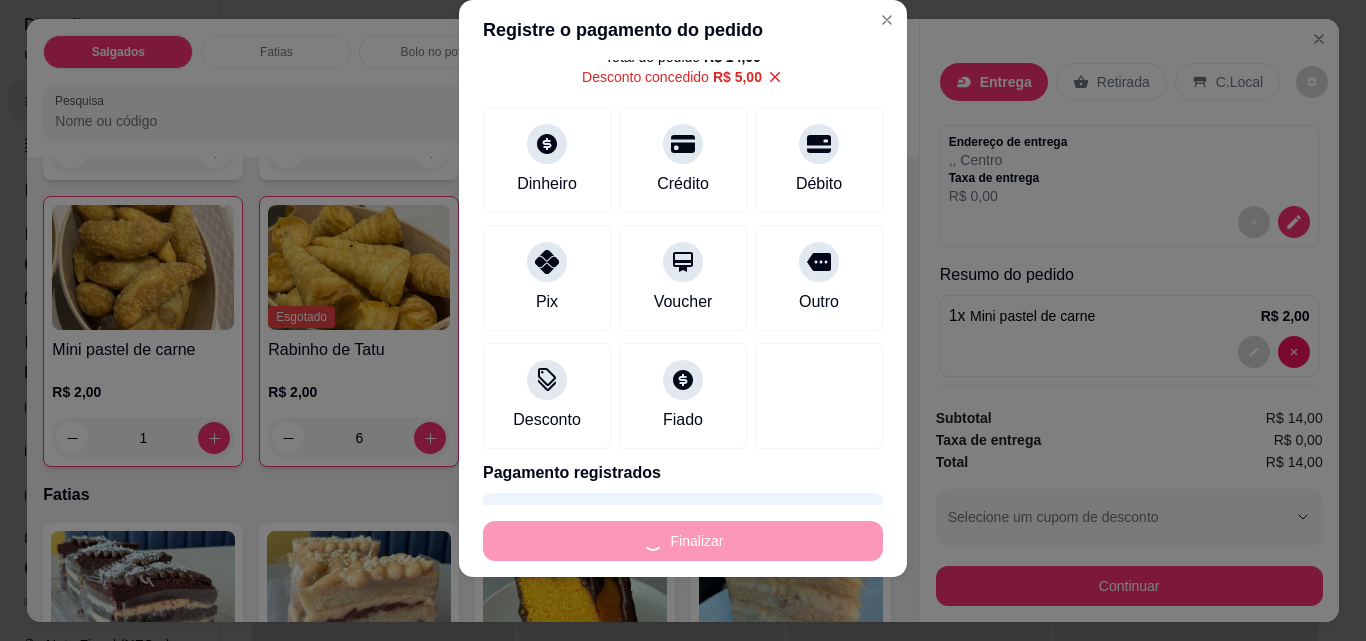 type on "0" 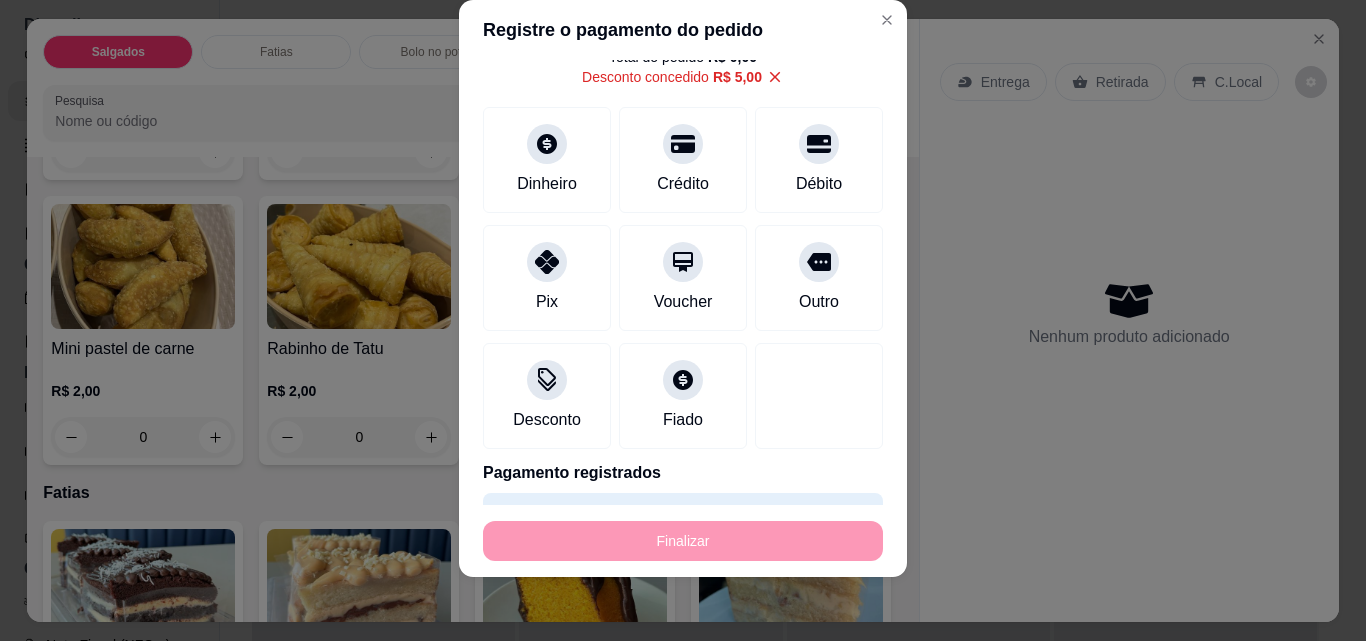 type on "-R$ 14,00" 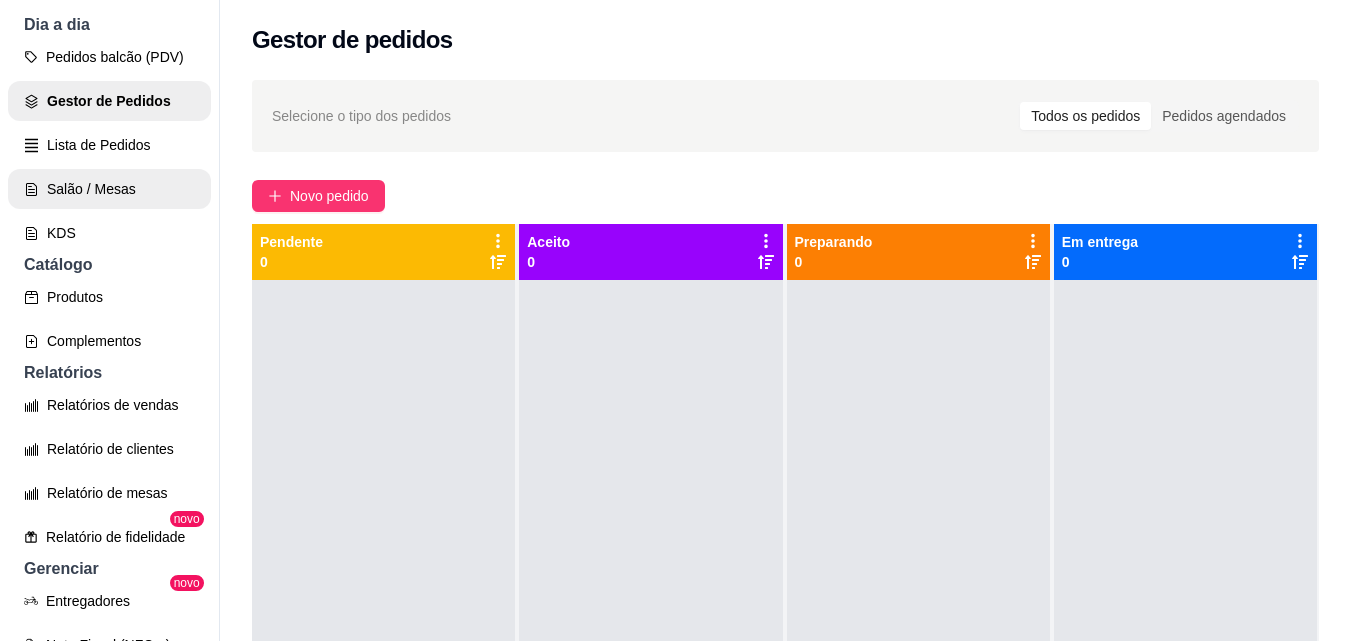 click on "Salão / Mesas" at bounding box center (109, 189) 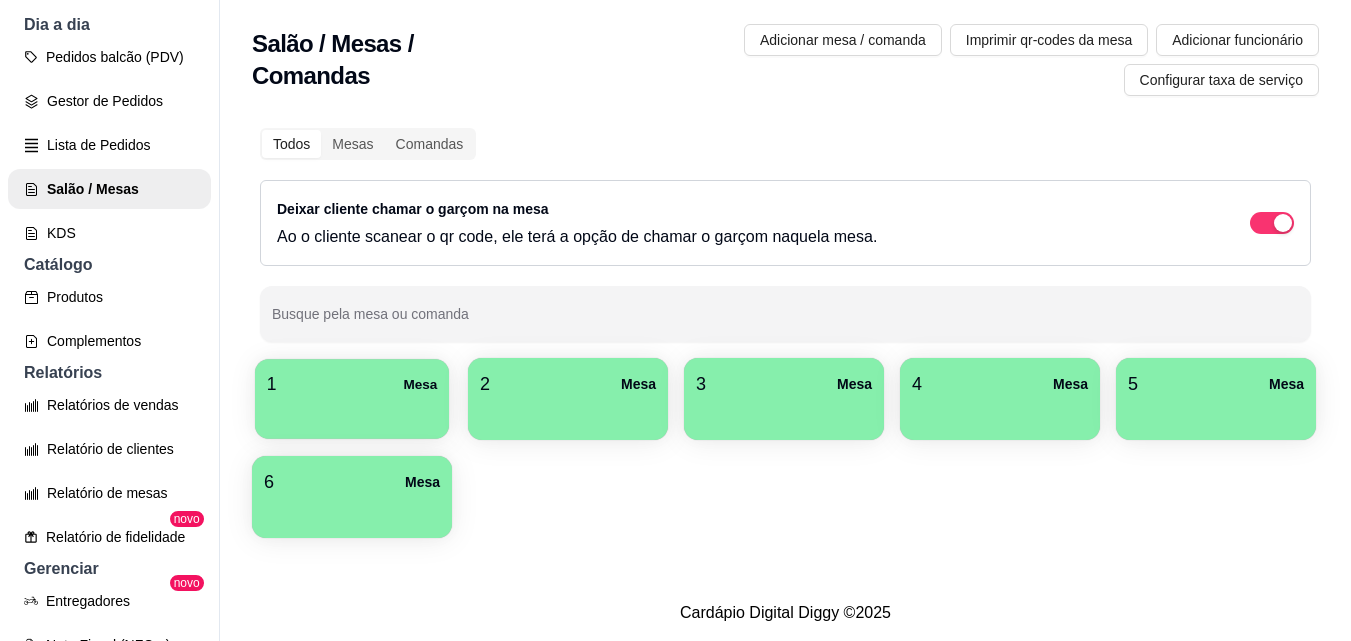 click on "1 Mesa" at bounding box center (352, 384) 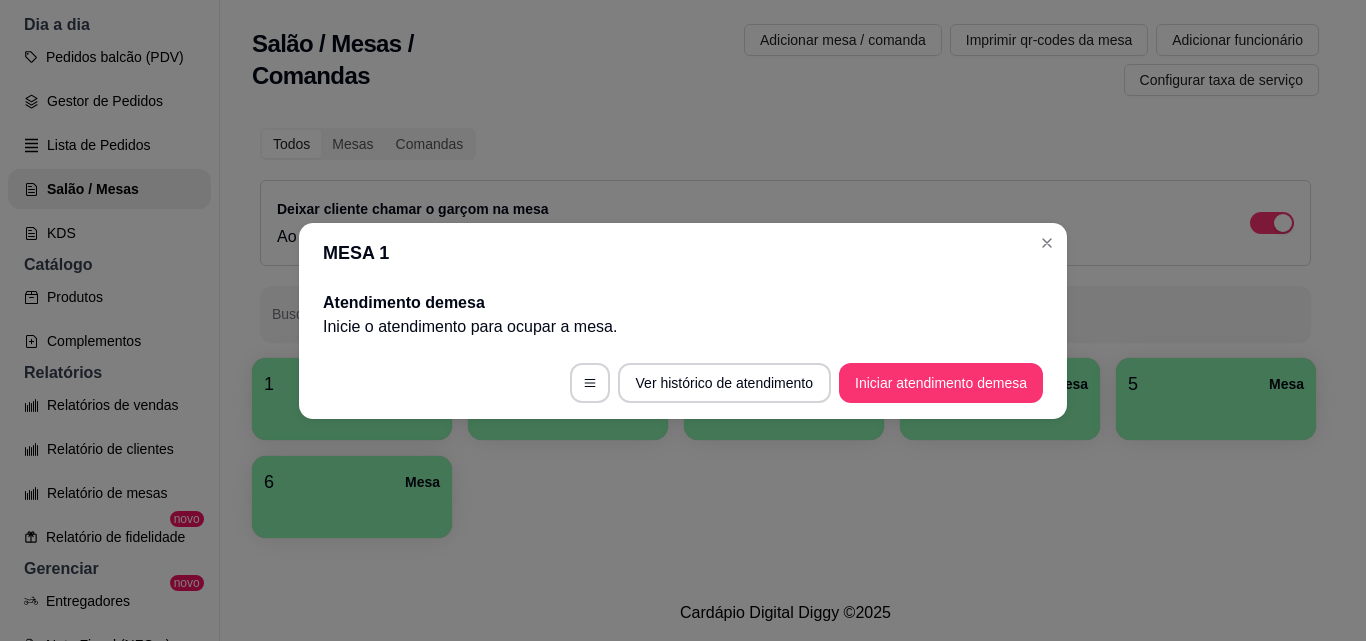 click on "Ver histórico de atendimento Iniciar atendimento de  mesa" at bounding box center (683, 383) 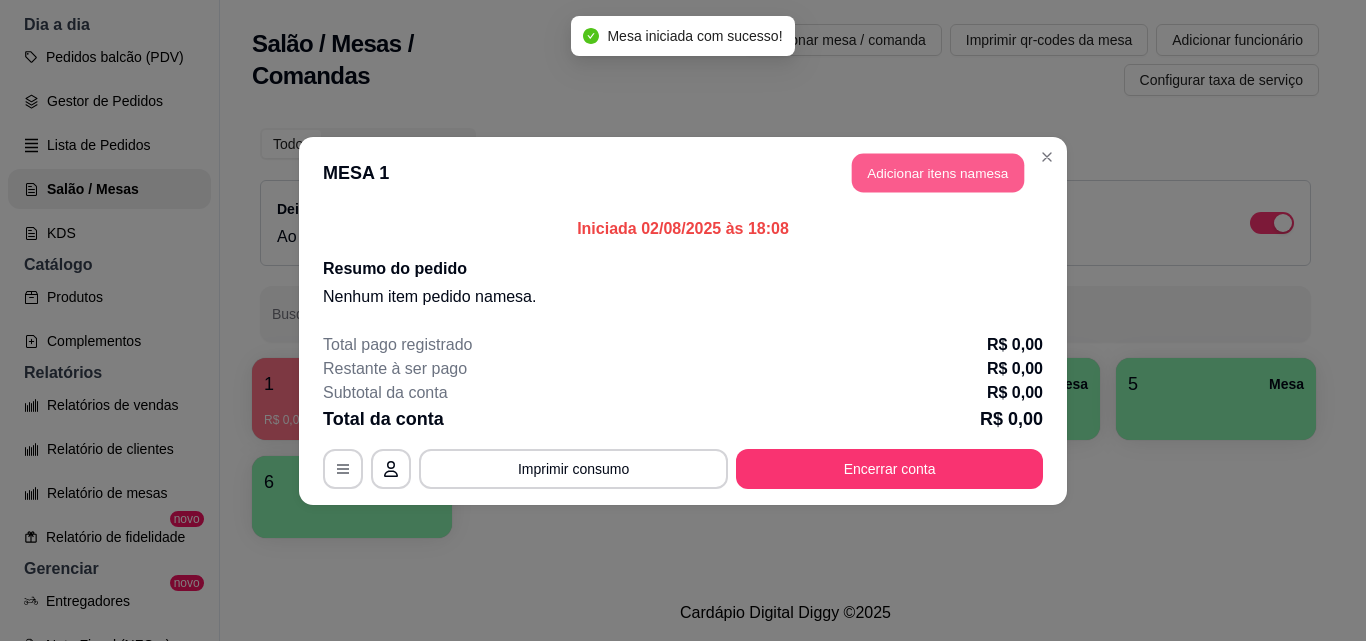 click on "Adicionar itens na  mesa" at bounding box center [938, 172] 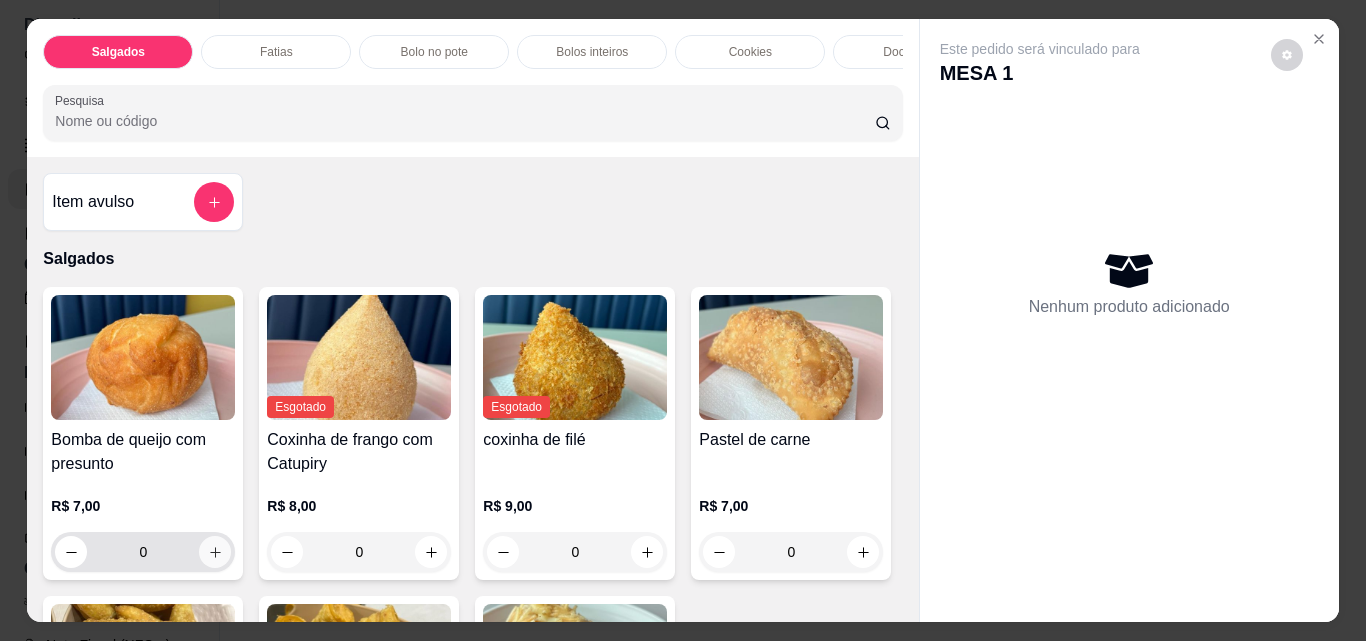 click 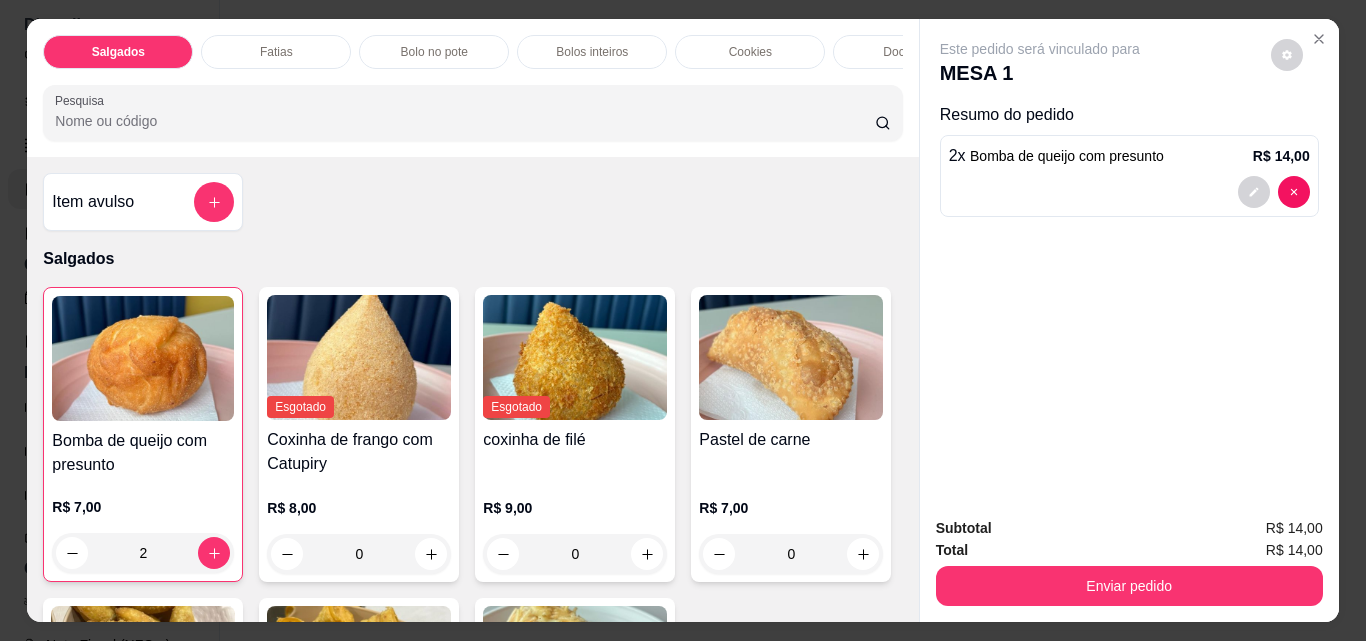scroll, scrollTop: 0, scrollLeft: 871, axis: horizontal 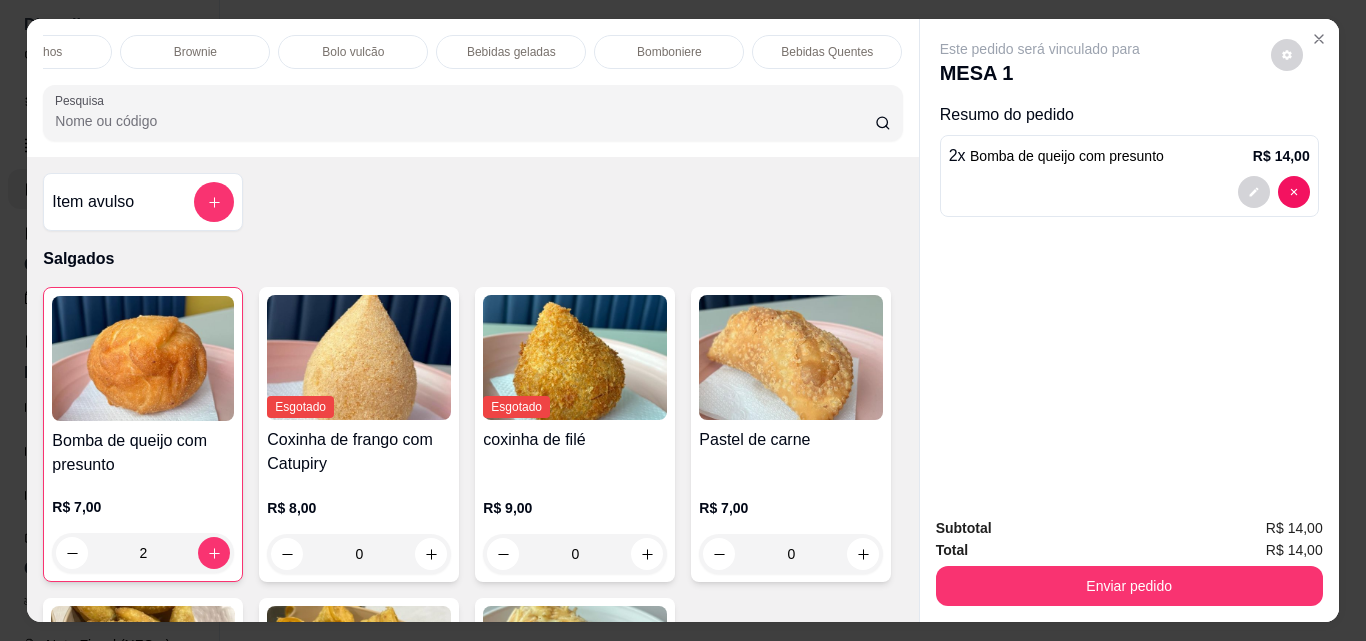click on "Bebidas geladas" at bounding box center [511, 52] 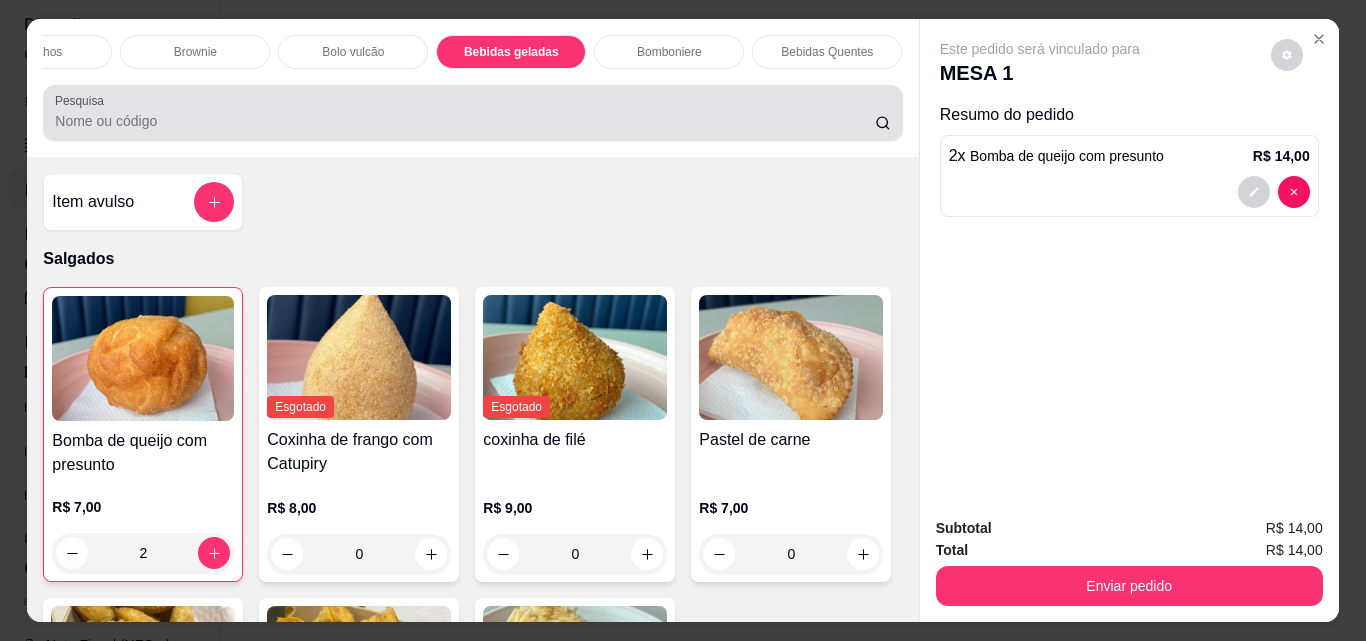scroll, scrollTop: 4357, scrollLeft: 0, axis: vertical 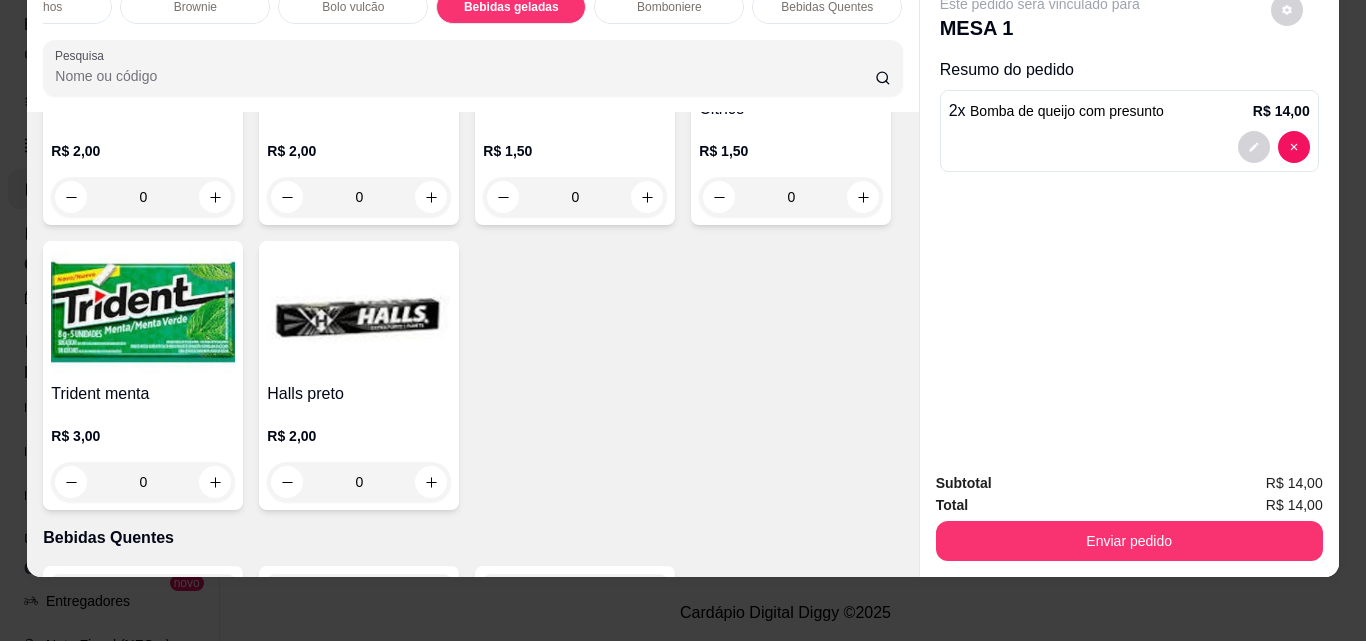 click 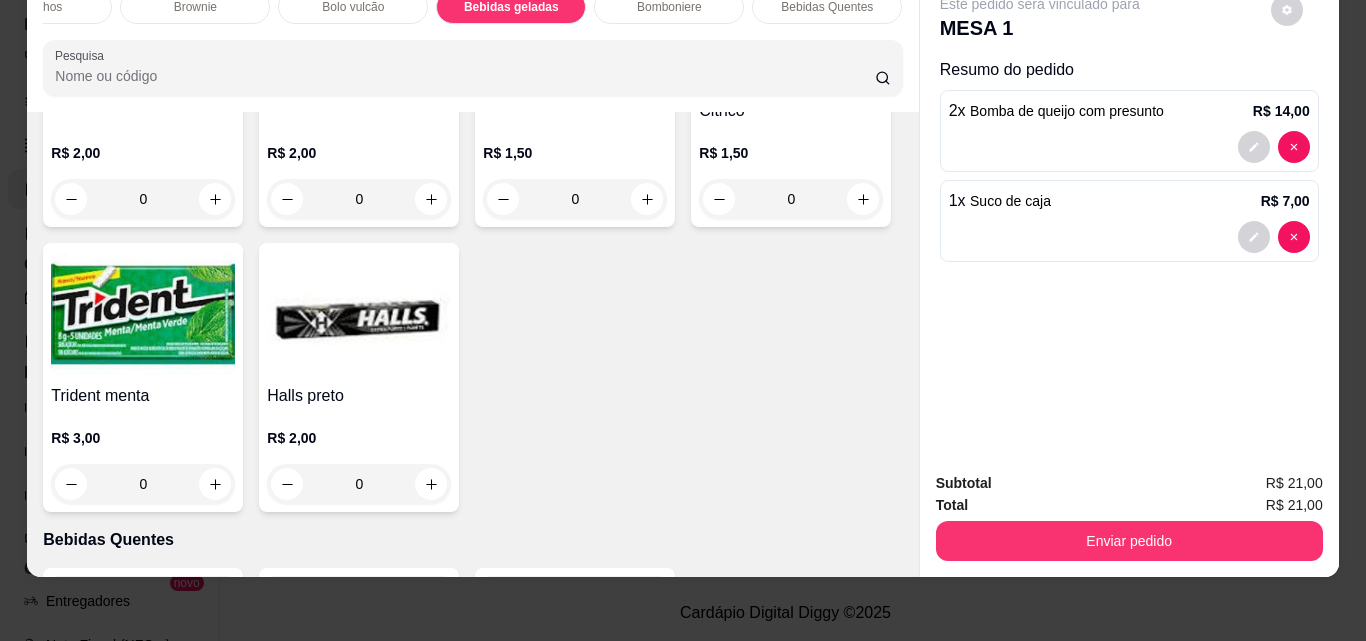 type on "1" 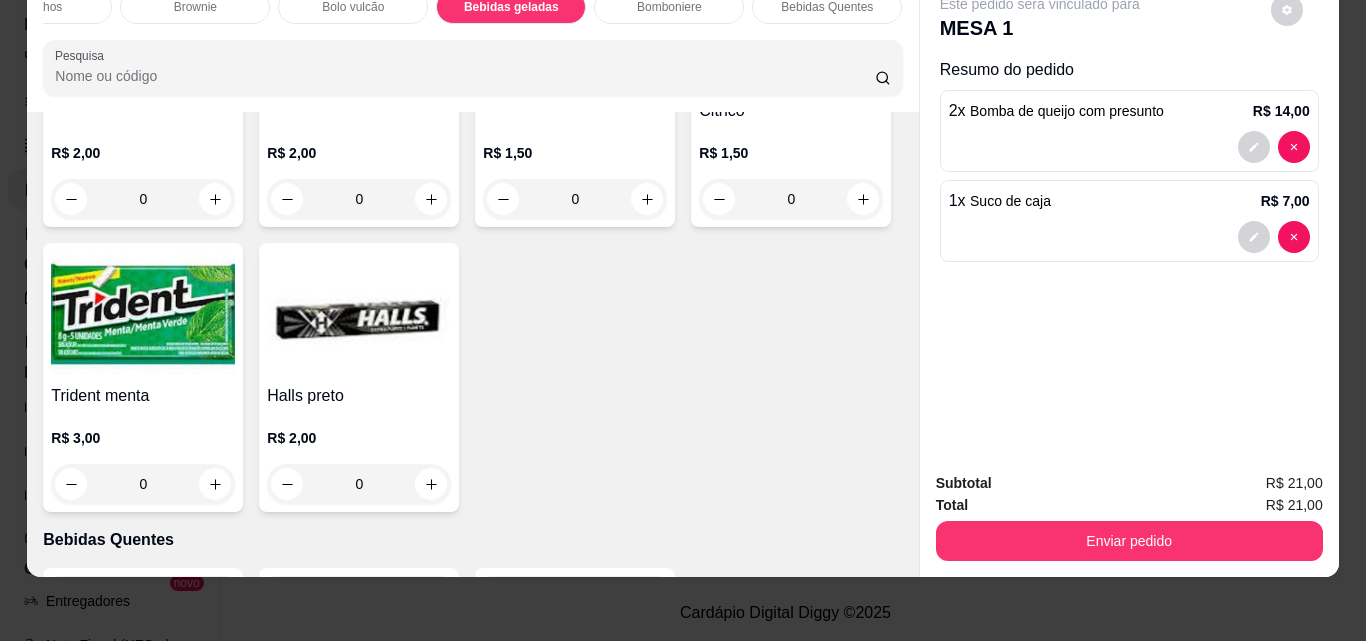 type on "1" 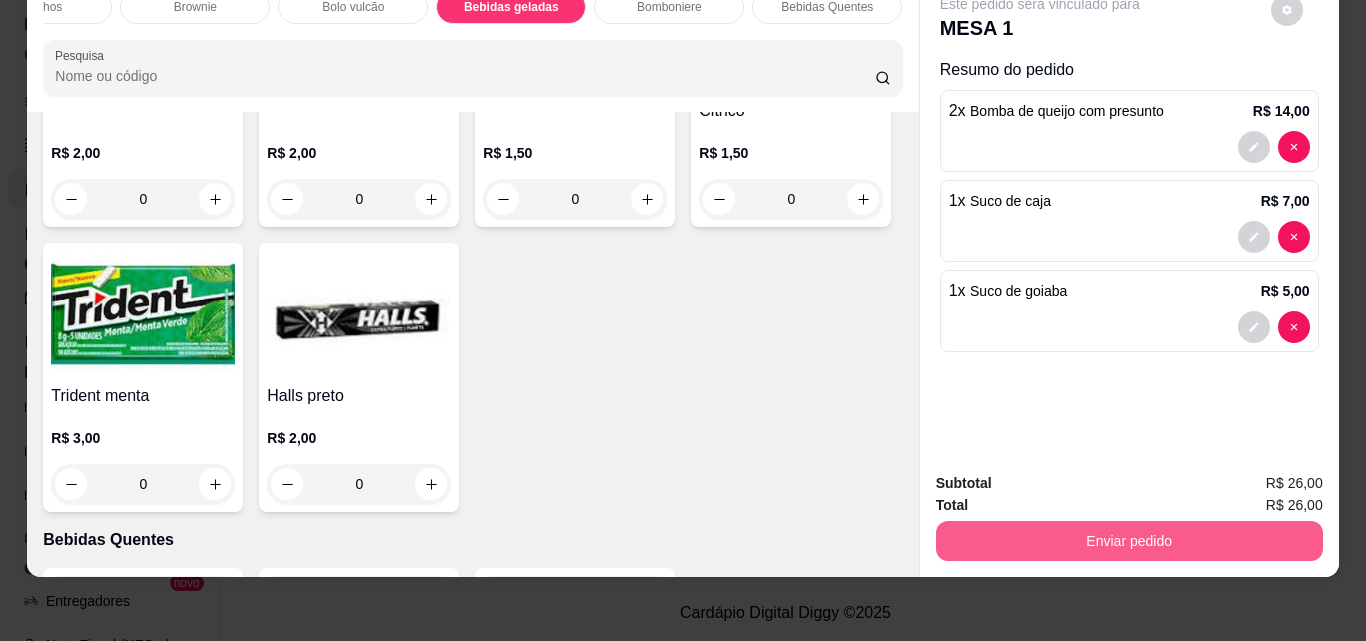 click on "Enviar pedido" at bounding box center (1129, 541) 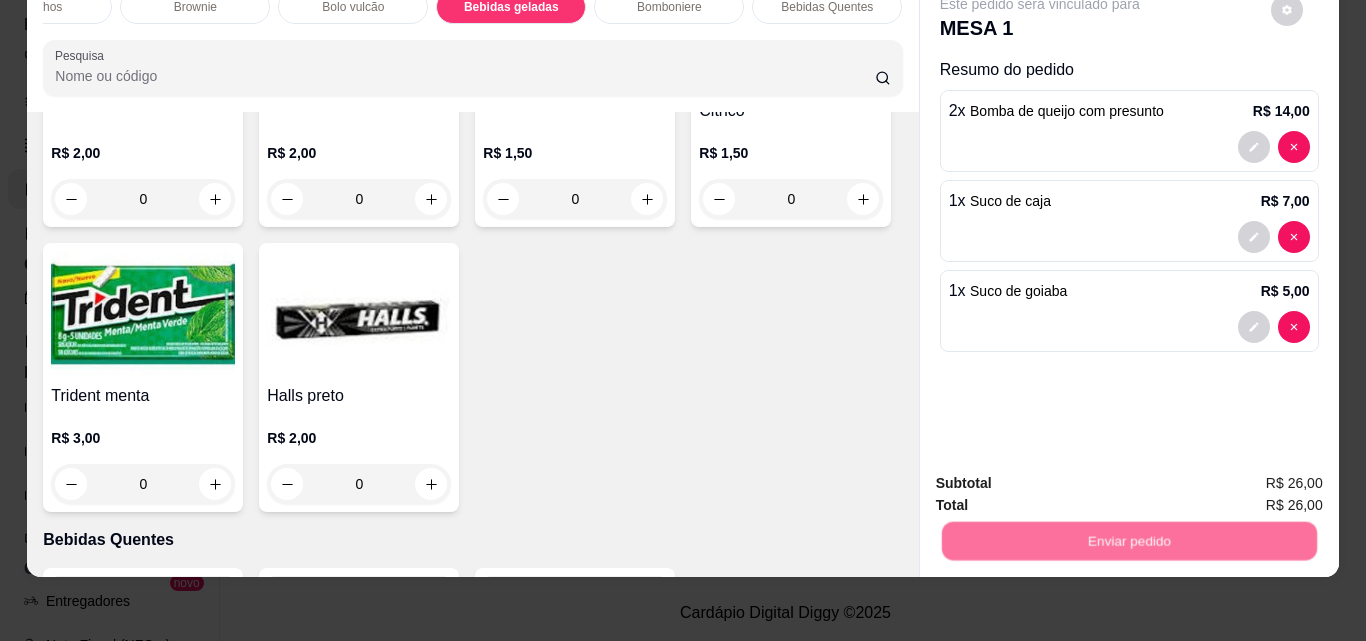 click on "Não registrar e enviar pedido" at bounding box center [1063, 476] 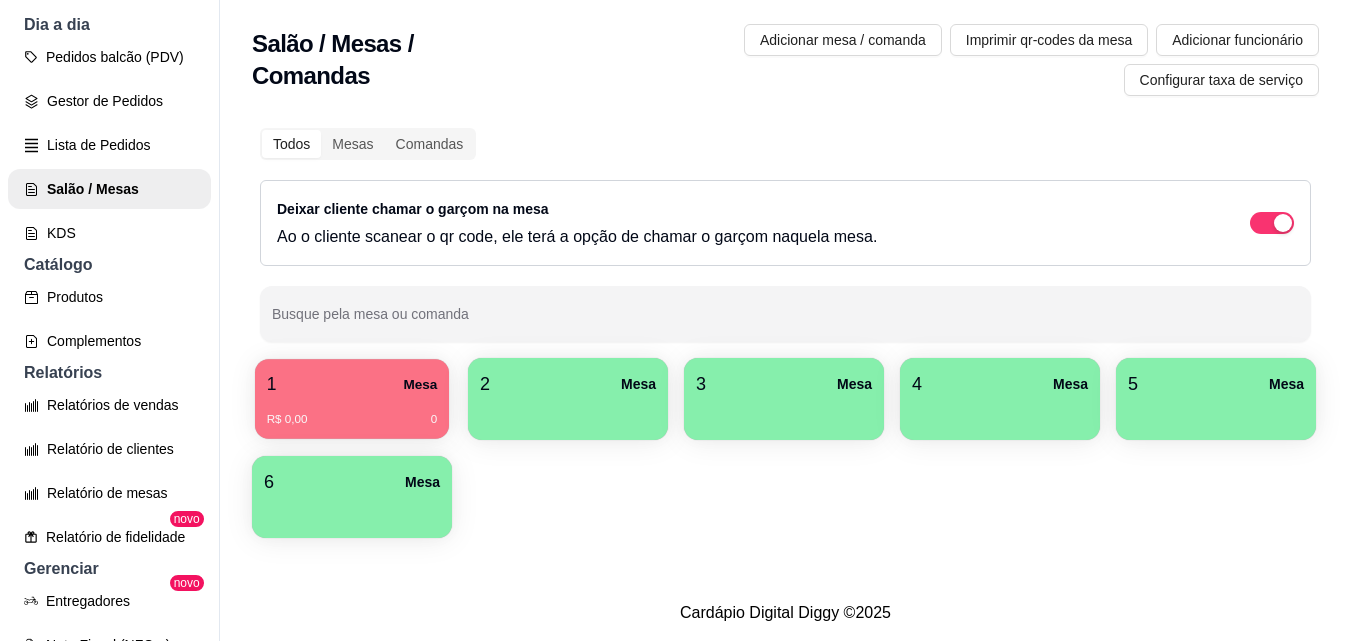 click on "R$ 0,00 0" at bounding box center [352, 420] 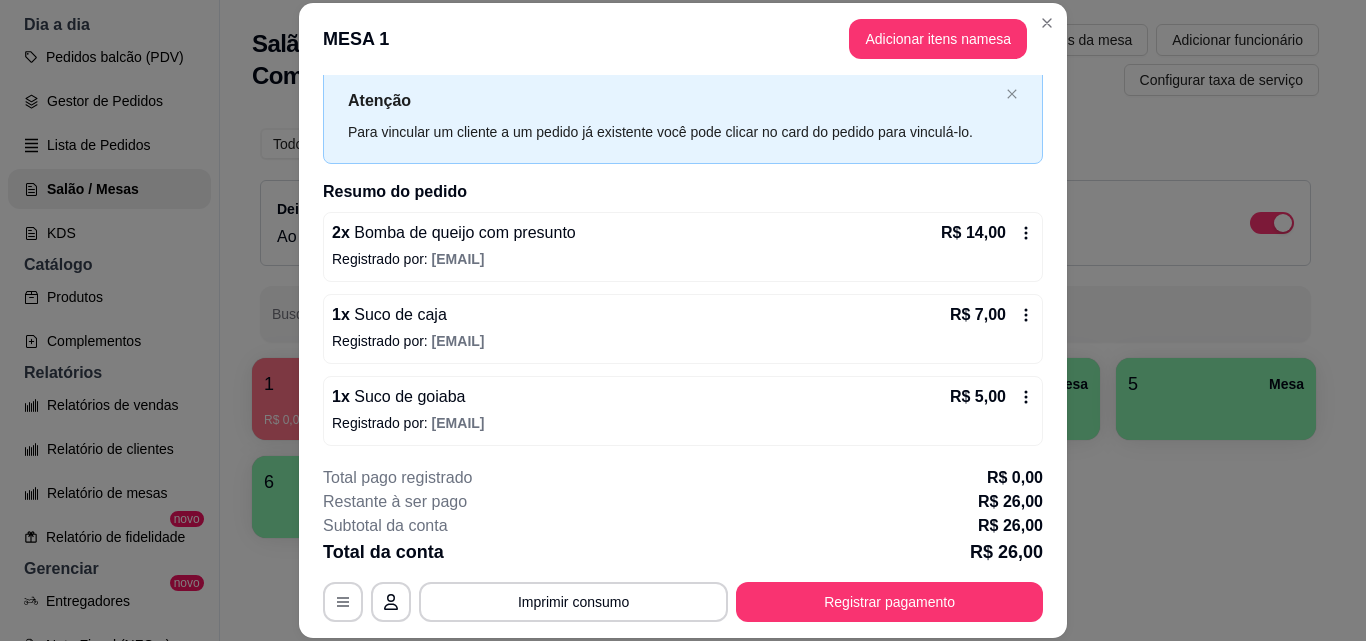 scroll, scrollTop: 56, scrollLeft: 0, axis: vertical 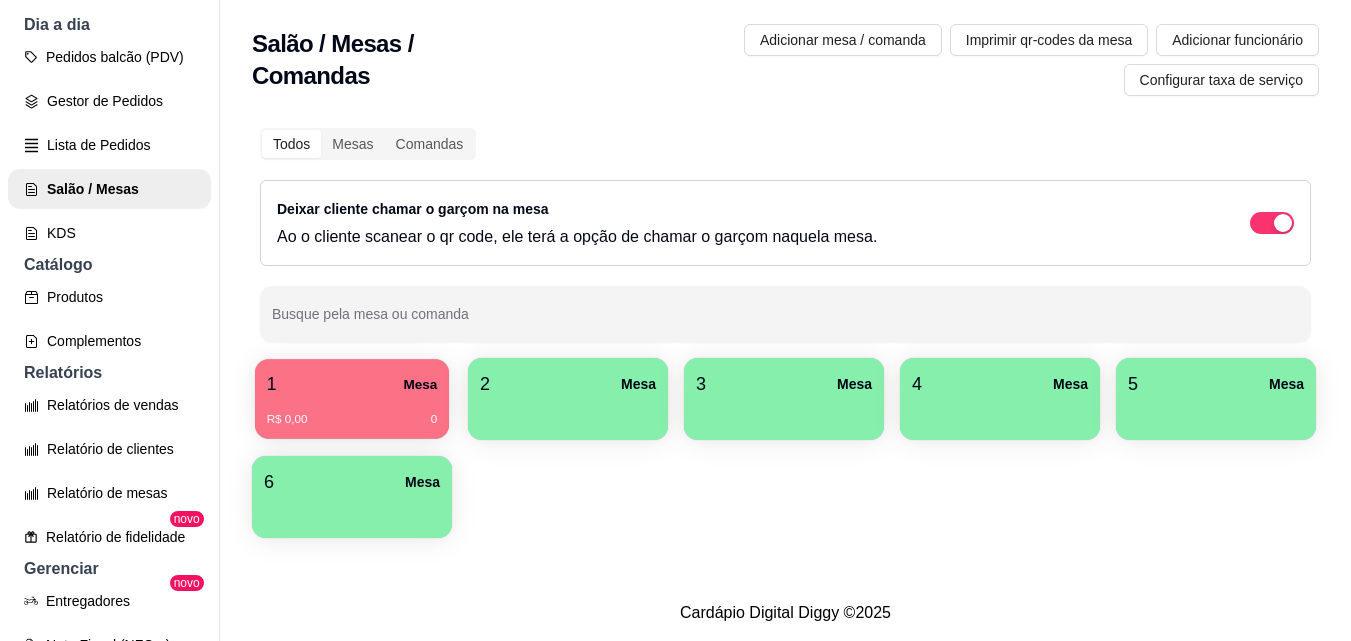 click on "R$ 0,00 0" at bounding box center [352, 412] 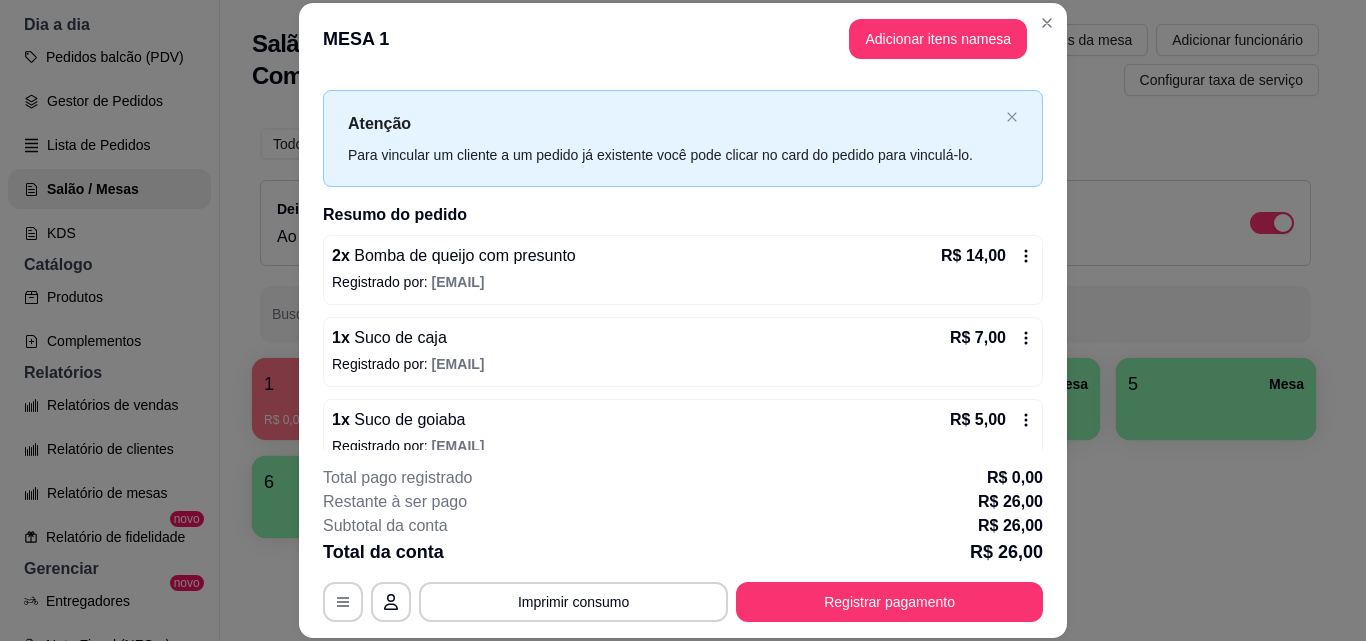 scroll, scrollTop: 56, scrollLeft: 0, axis: vertical 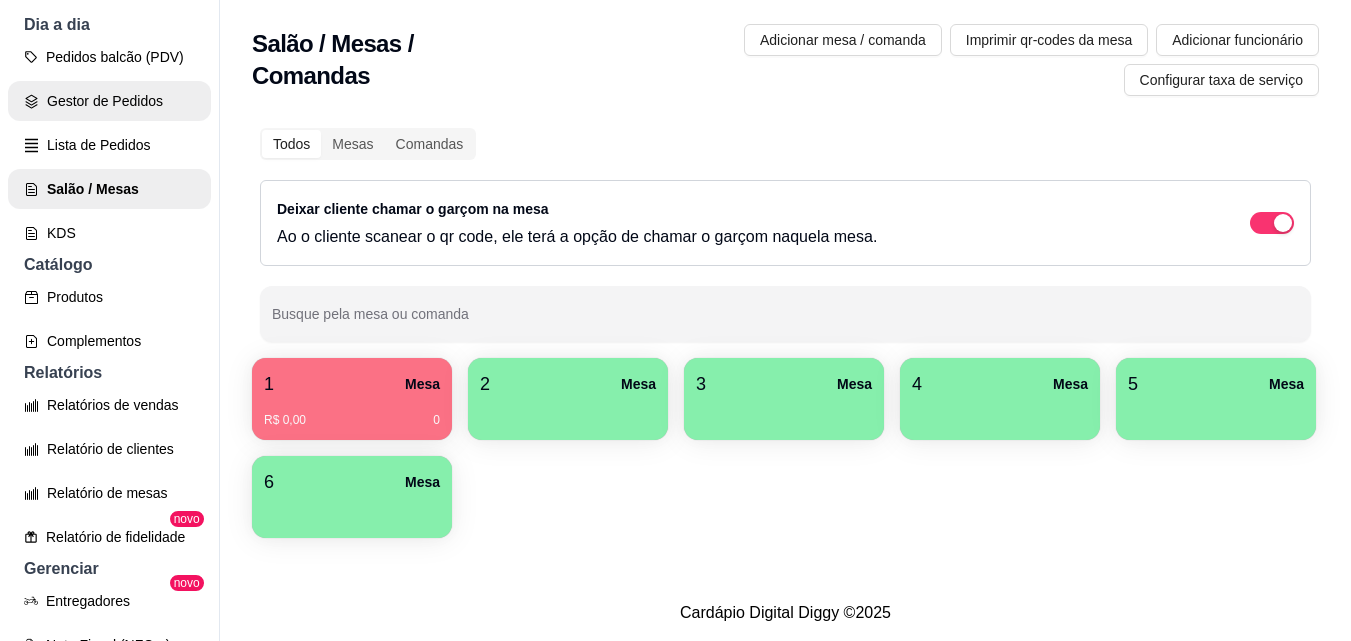 click on "Gestor de Pedidos" at bounding box center [109, 101] 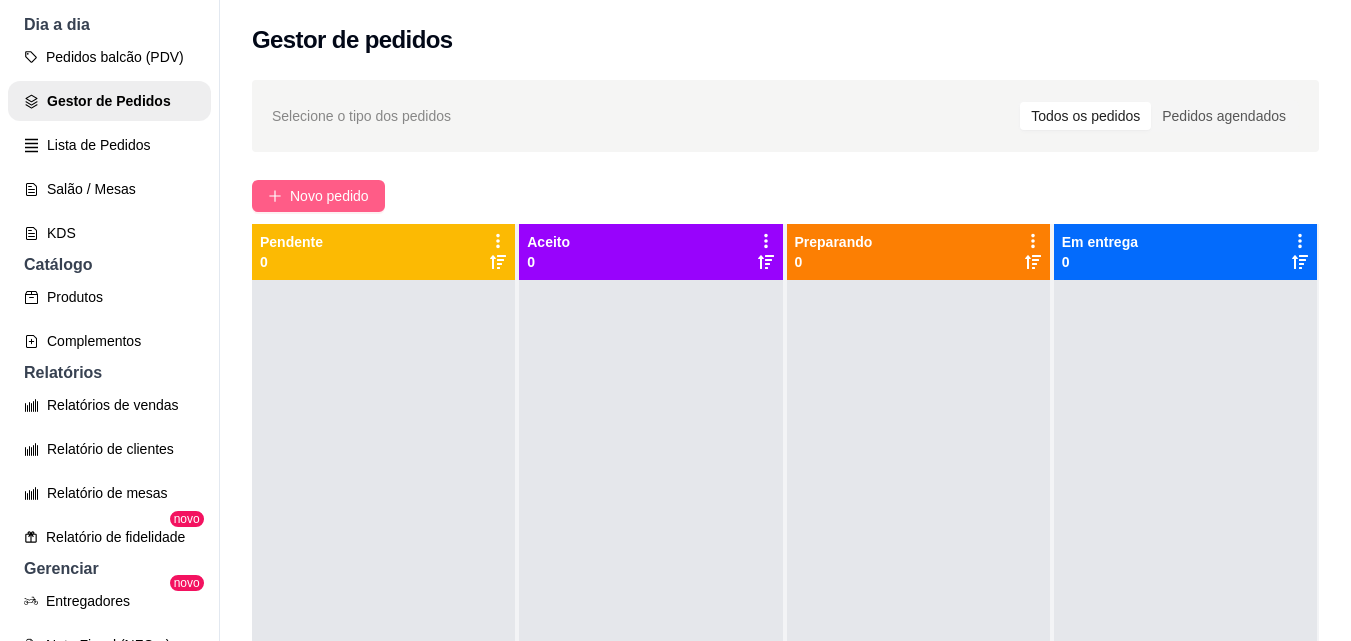 click on "Novo pedido" at bounding box center [329, 196] 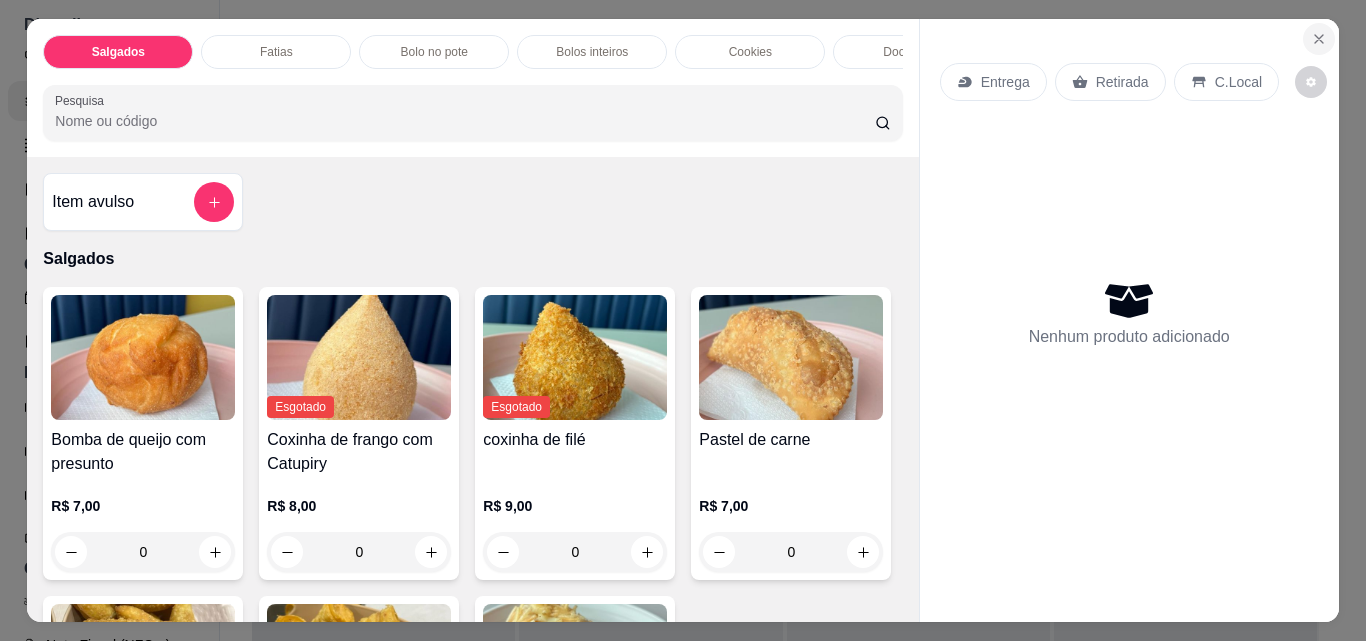 click at bounding box center (1319, 39) 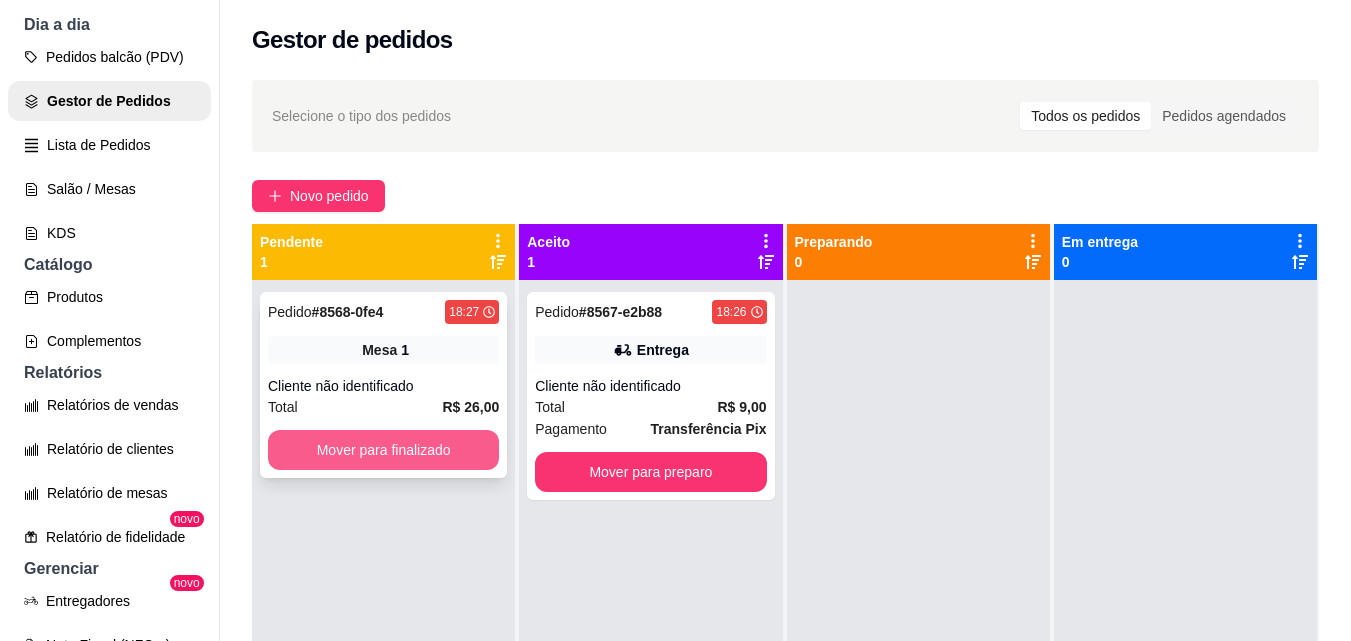 click on "Mover para finalizado" at bounding box center (383, 450) 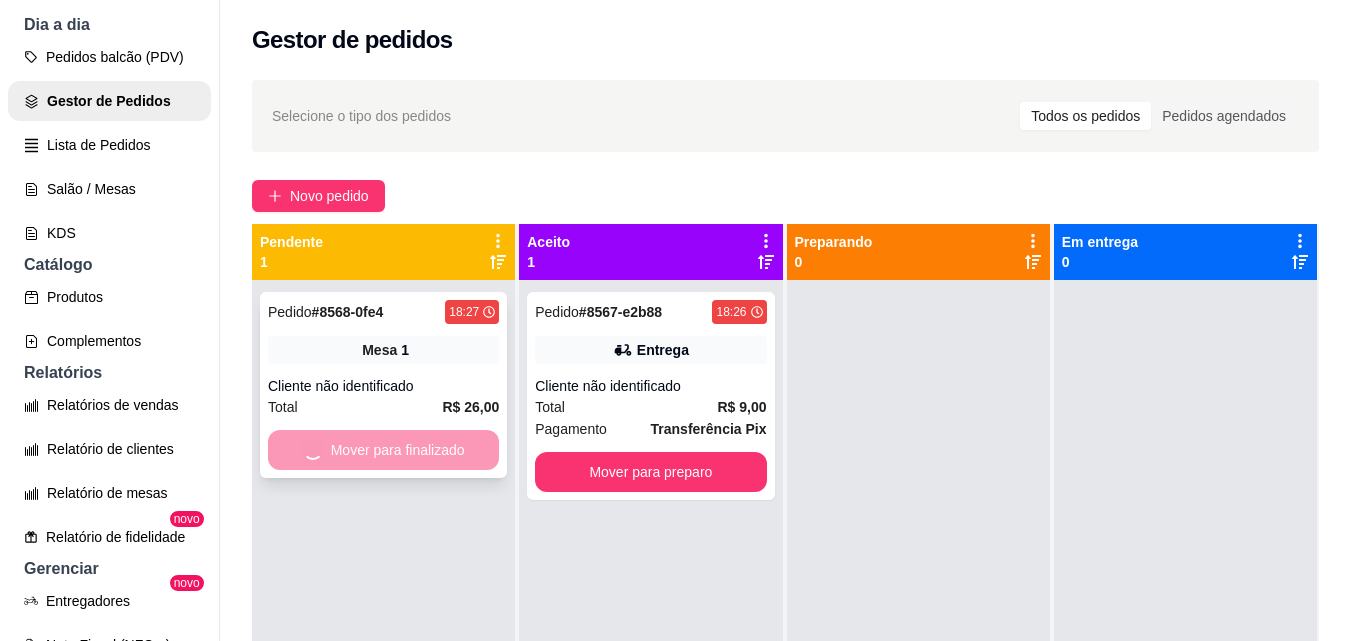 click on "Mover para finalizado" at bounding box center (383, 450) 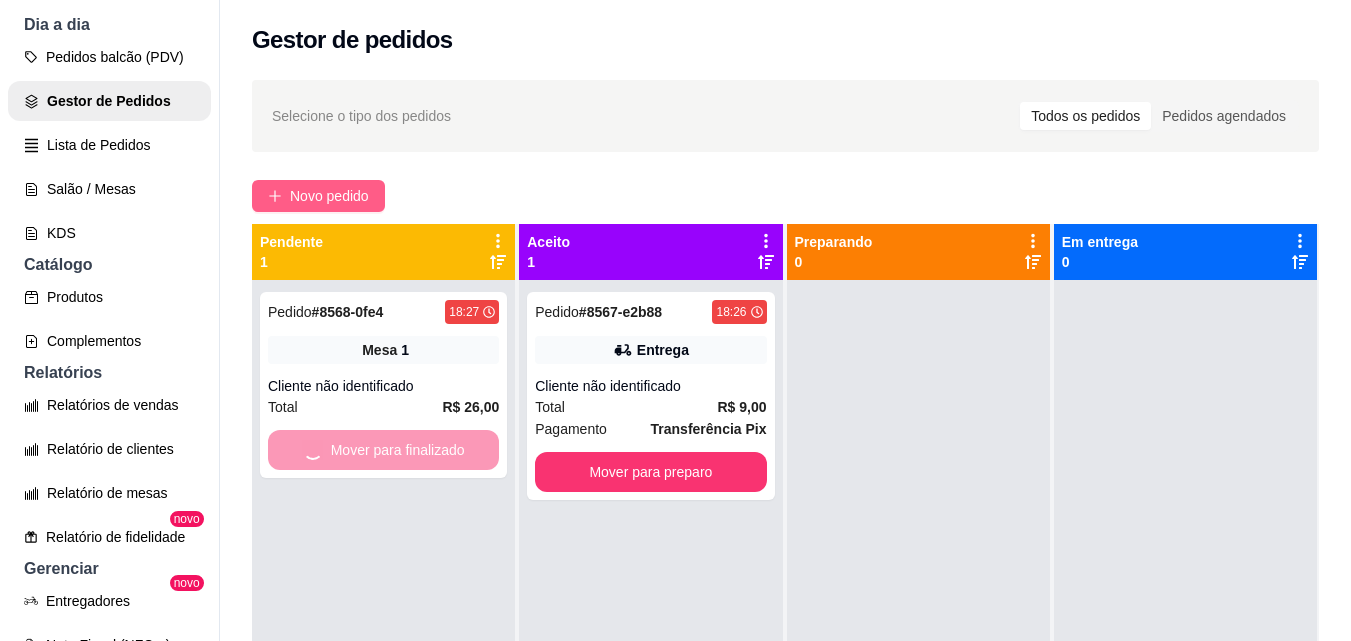 click on "Novo pedido" at bounding box center (329, 196) 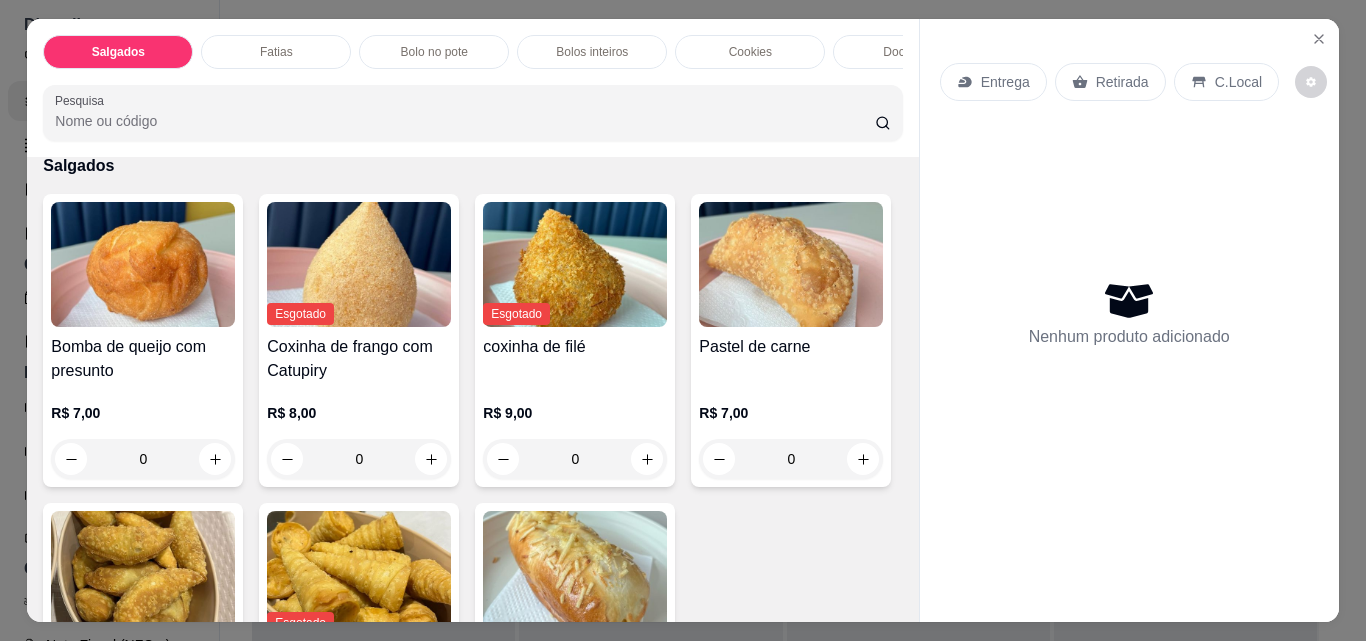 scroll, scrollTop: 100, scrollLeft: 0, axis: vertical 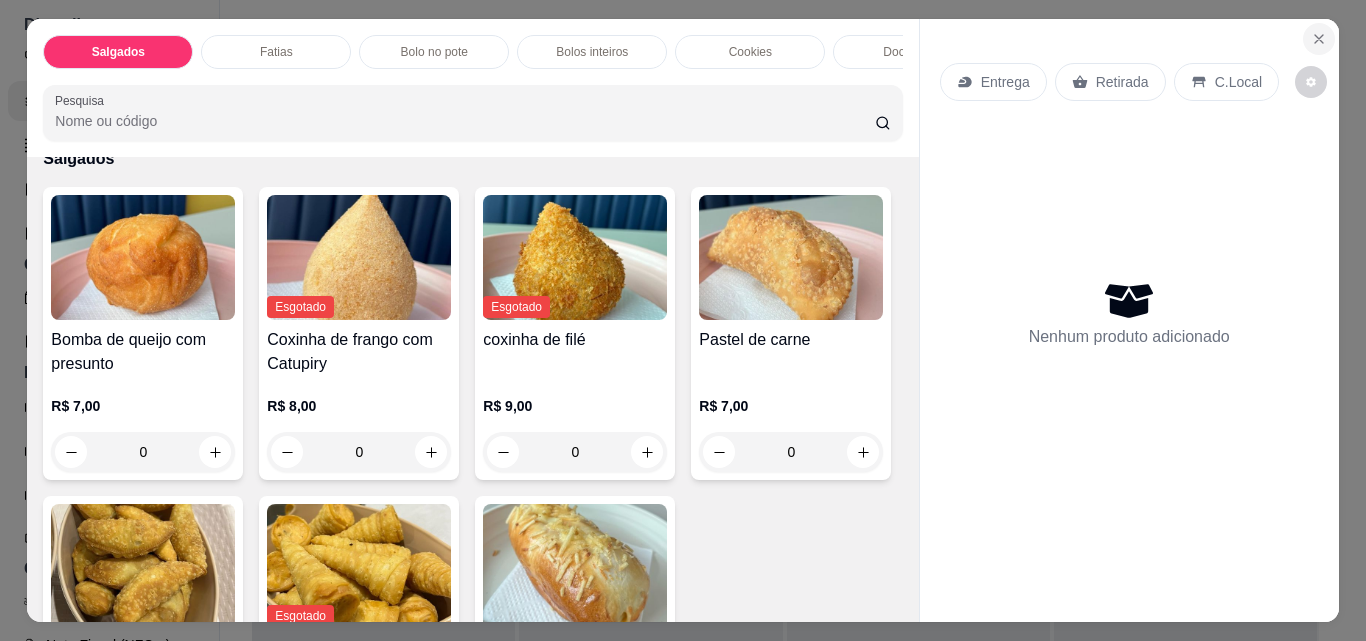 click 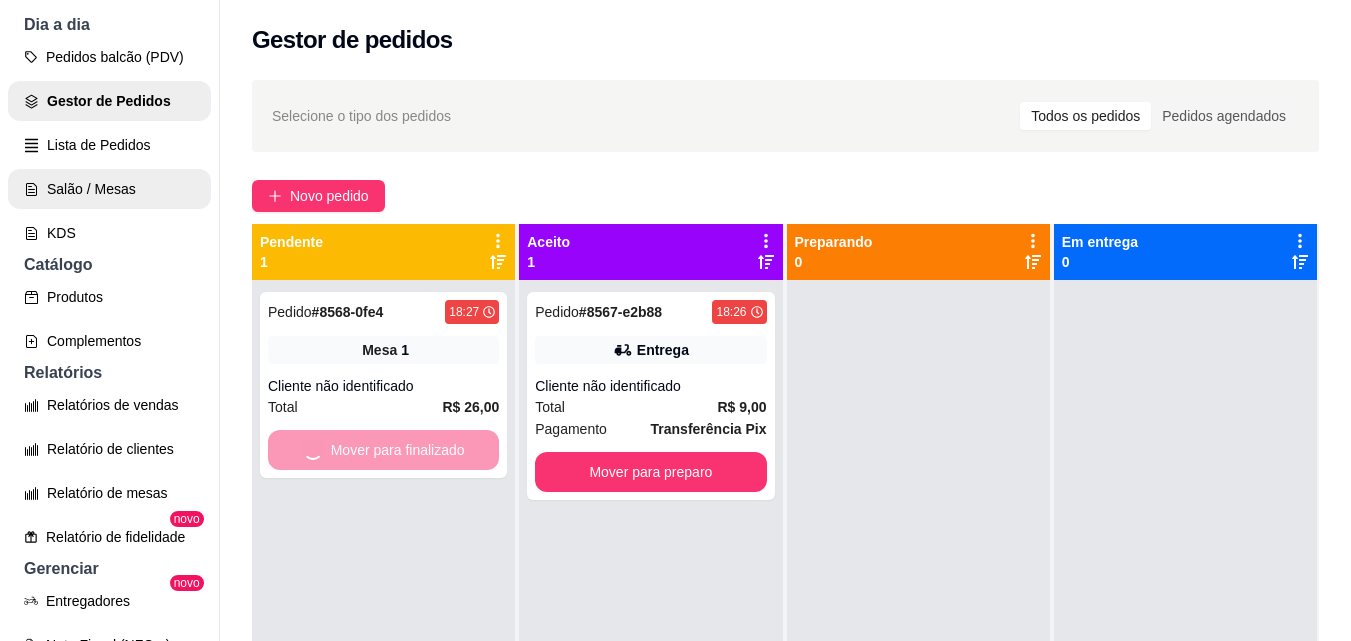 click on "Salão / Mesas" at bounding box center [109, 189] 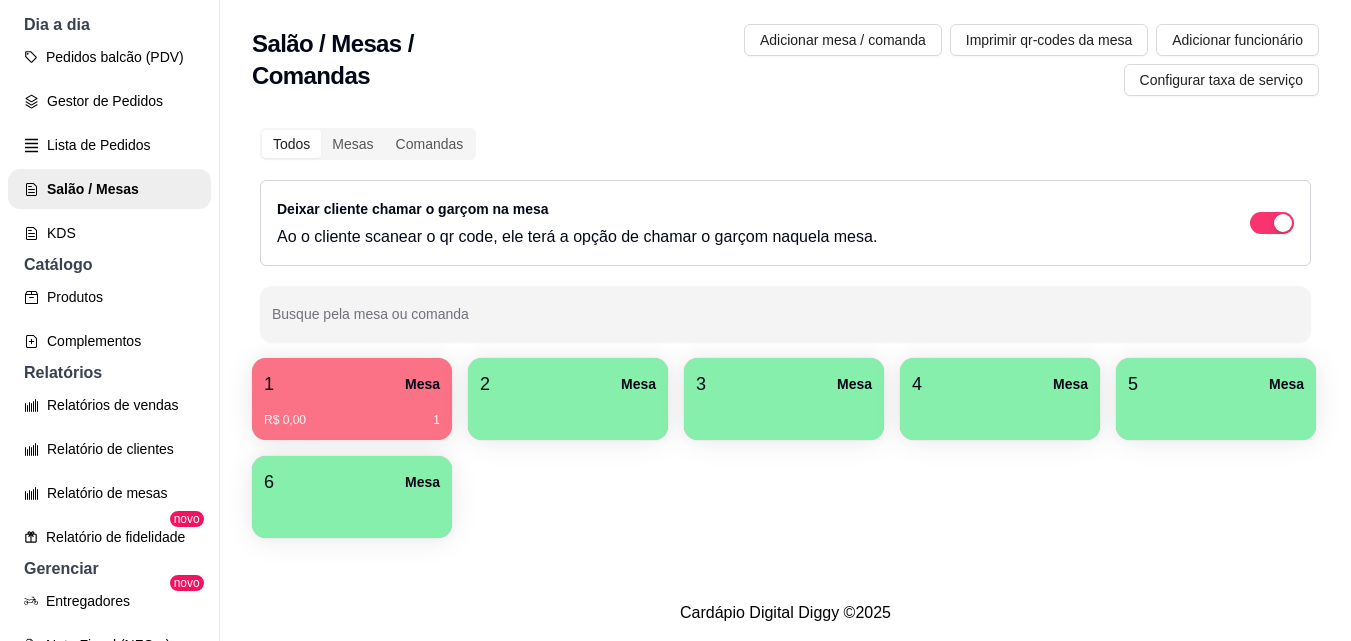 click on "2 Mesa" at bounding box center [568, 384] 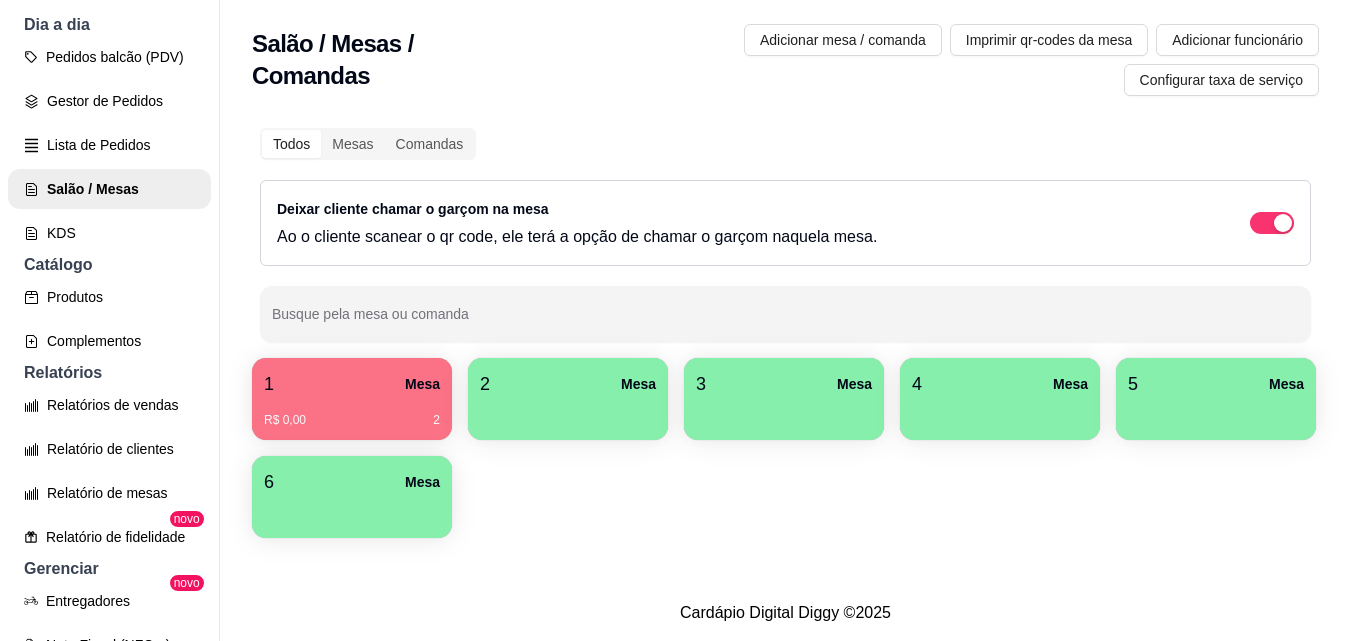 click on "2 Mesa" at bounding box center [568, 384] 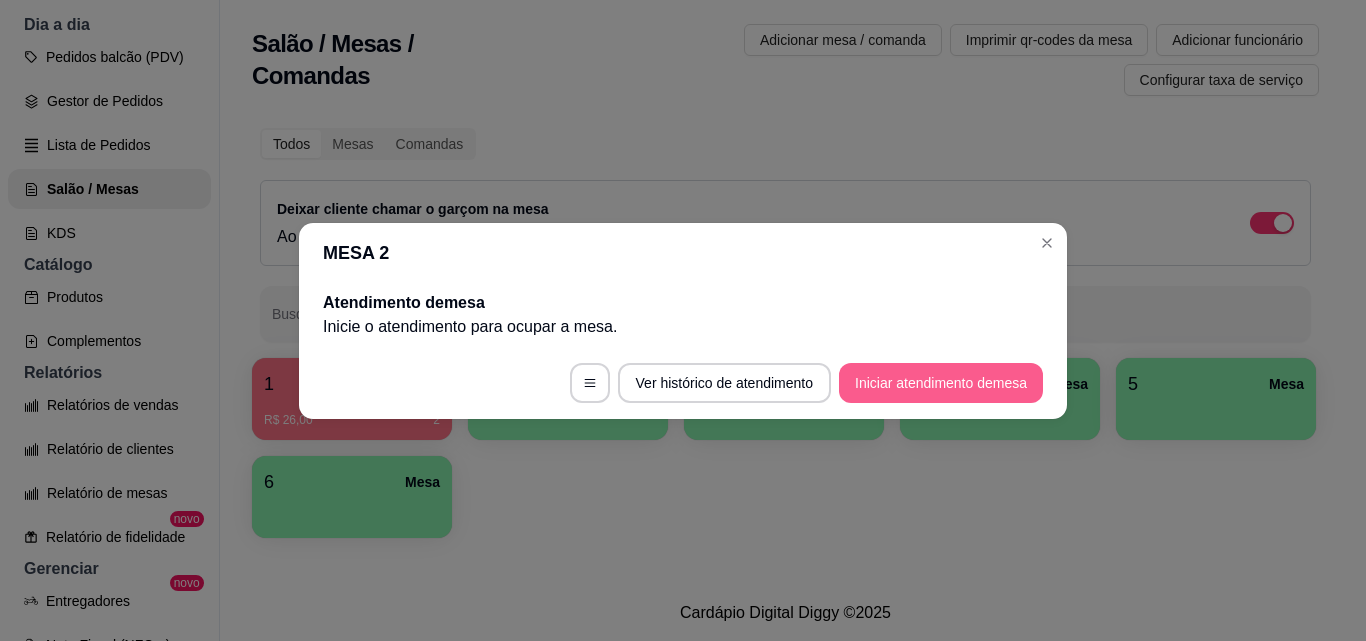 click on "Iniciar atendimento de  mesa" at bounding box center [941, 383] 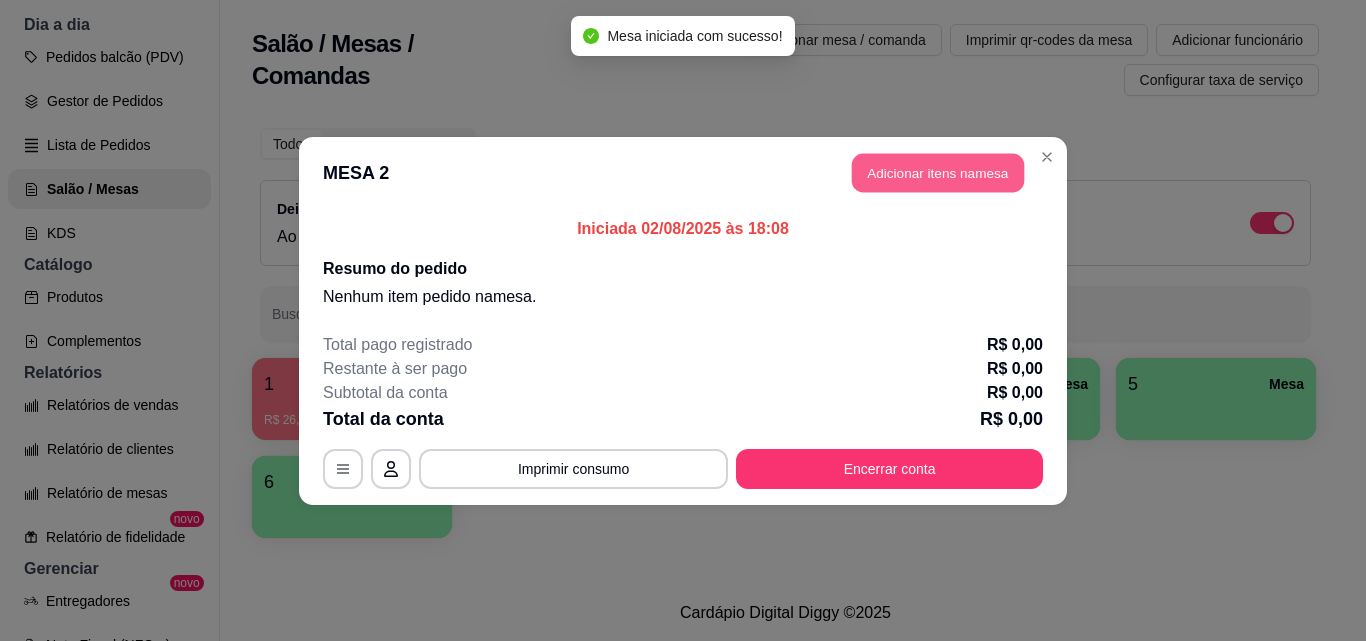 click on "Adicionar itens na  mesa" at bounding box center (938, 172) 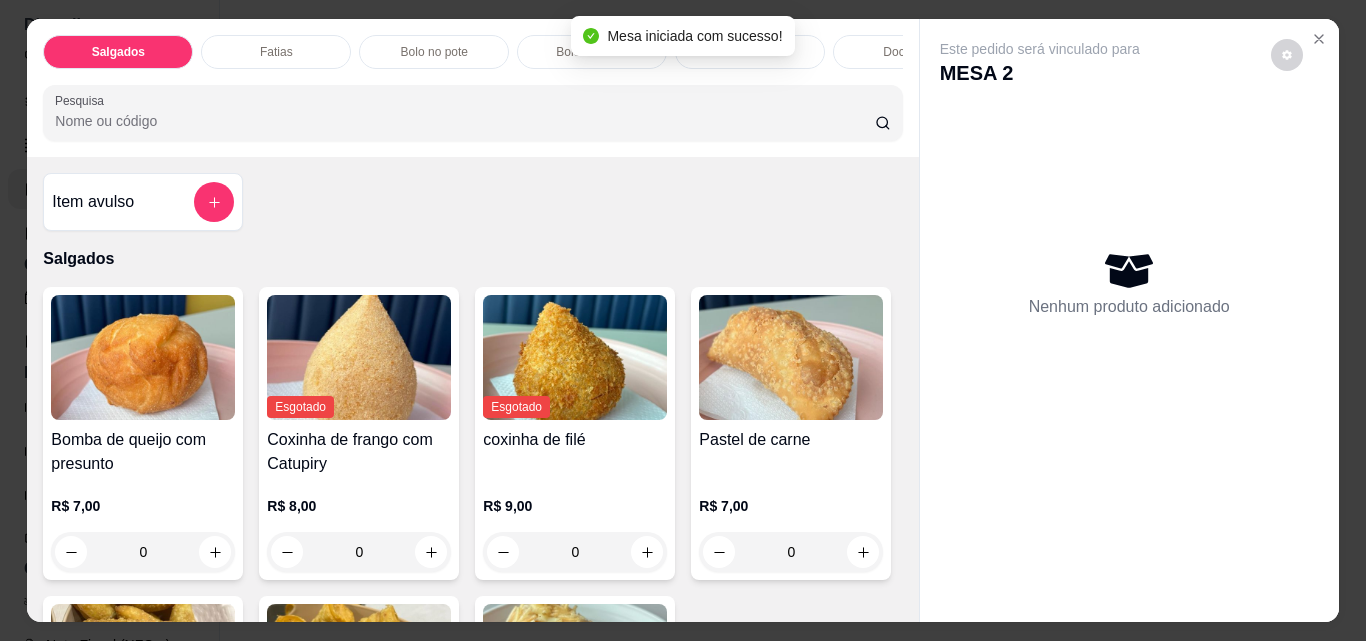 click 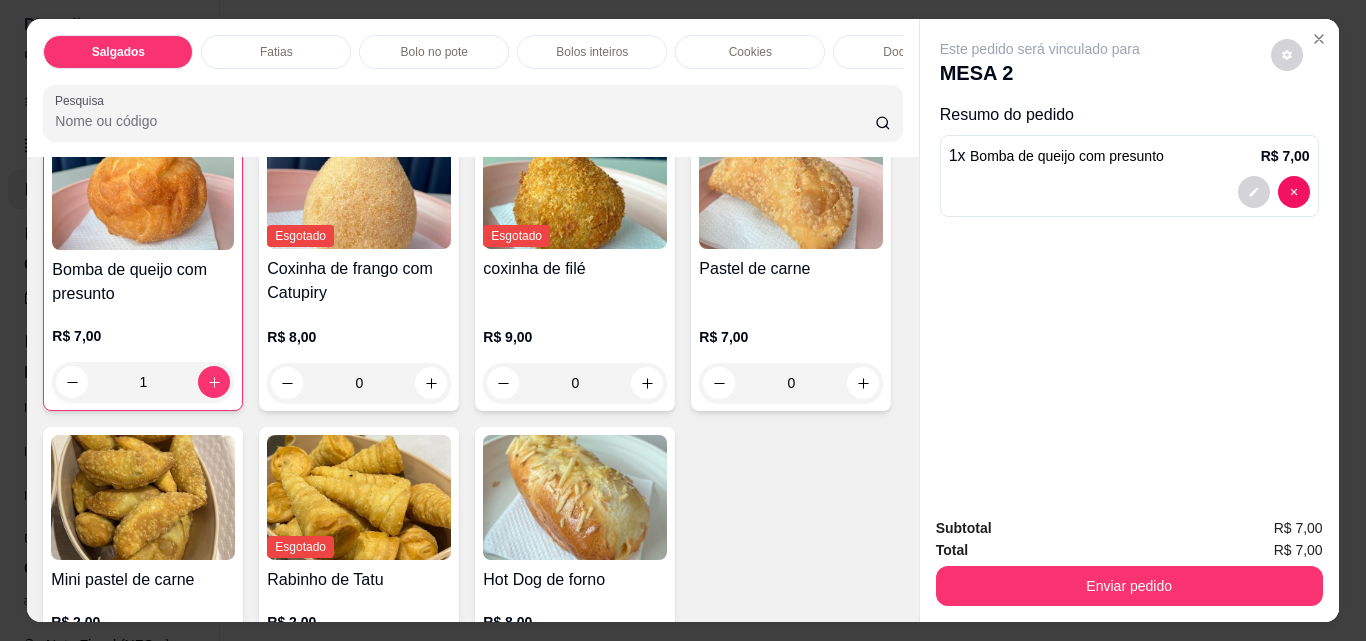 scroll, scrollTop: 400, scrollLeft: 0, axis: vertical 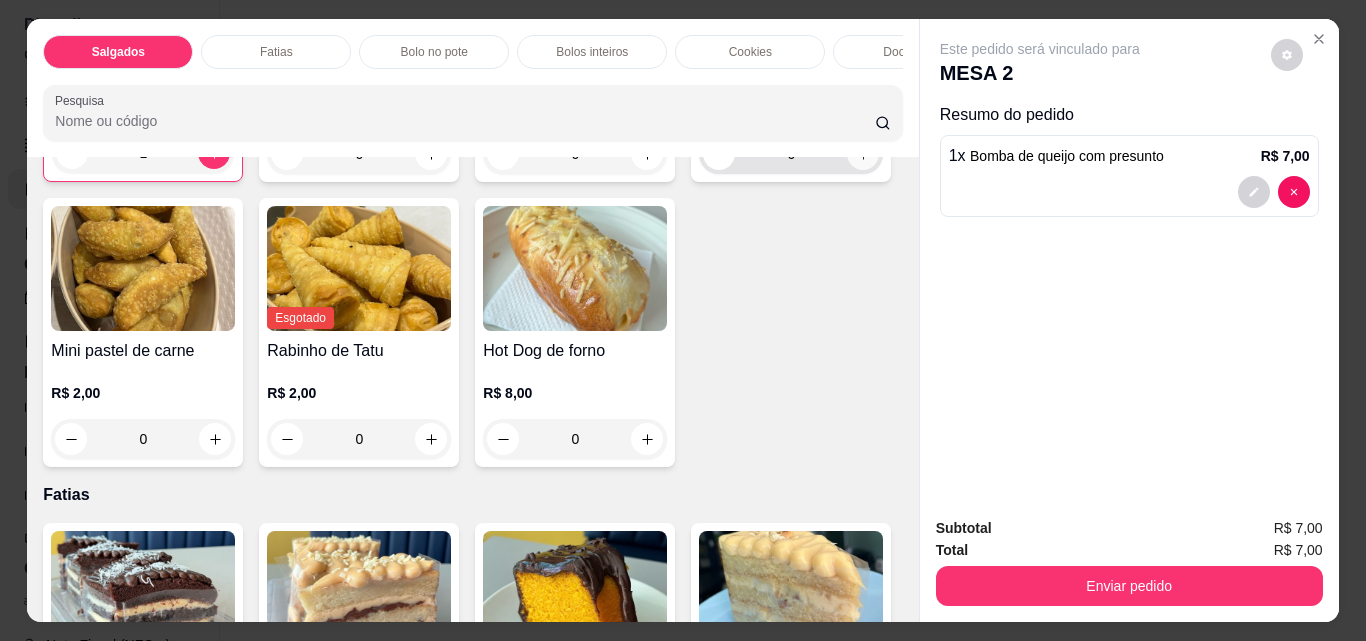 click 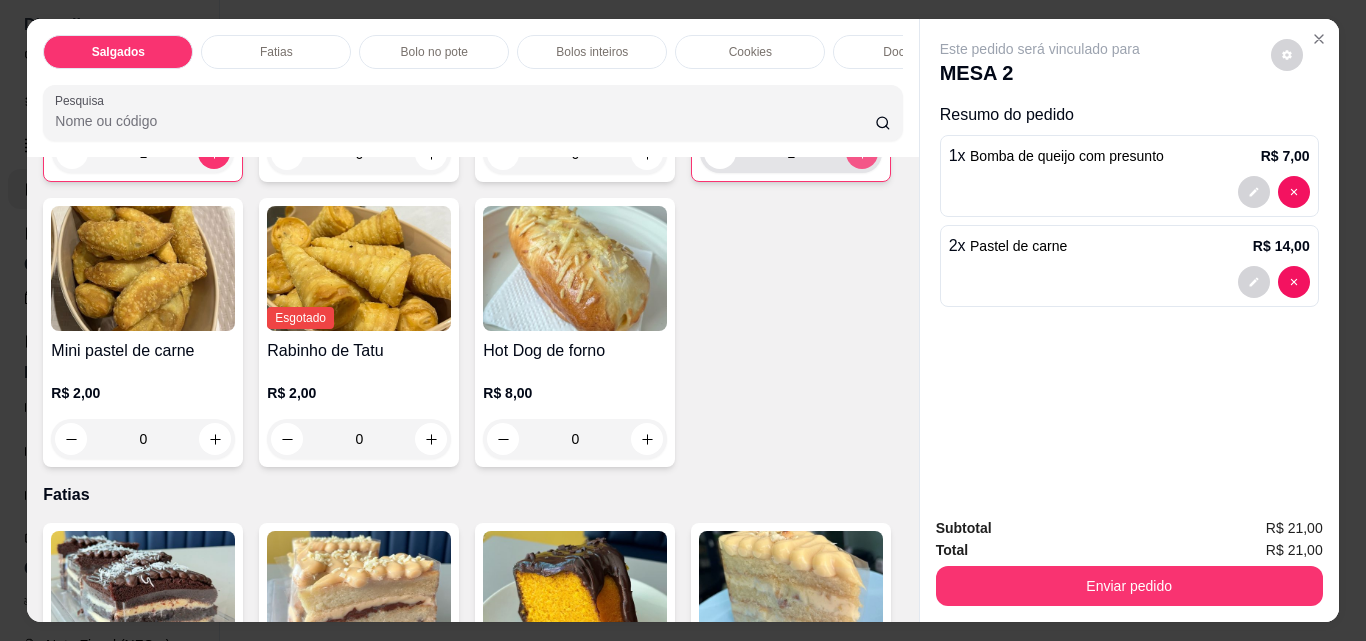 type on "2" 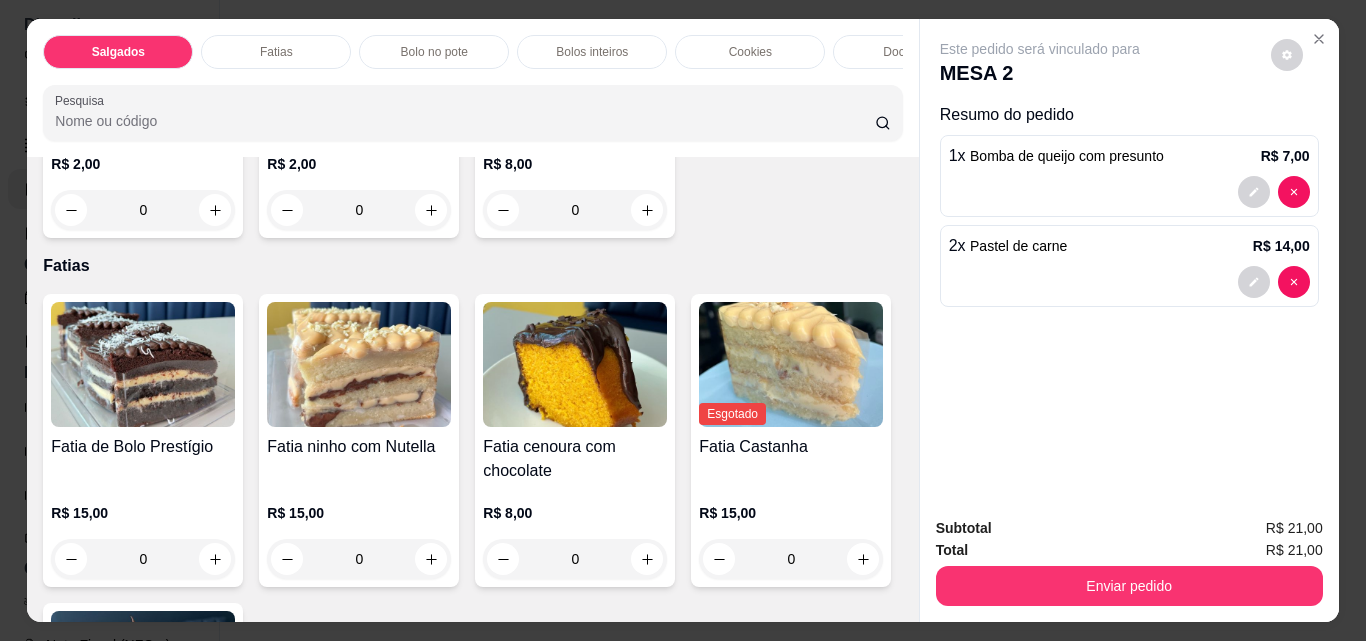 scroll, scrollTop: 700, scrollLeft: 0, axis: vertical 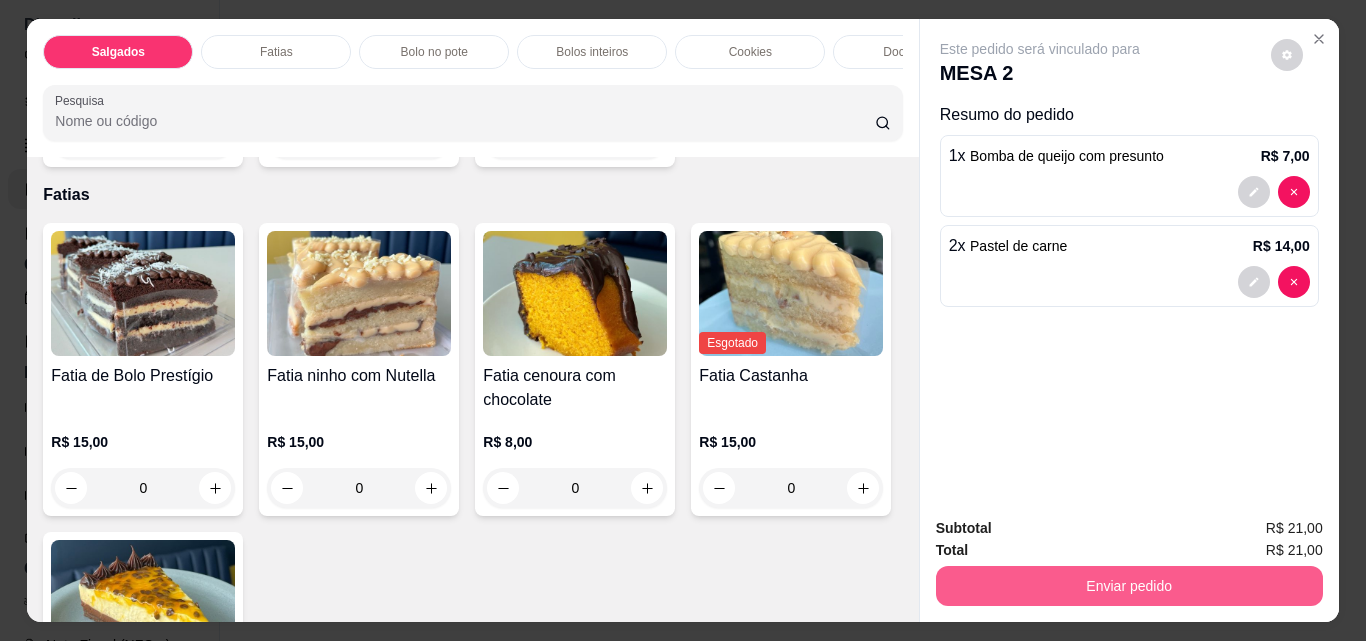 click on "Enviar pedido" at bounding box center [1129, 586] 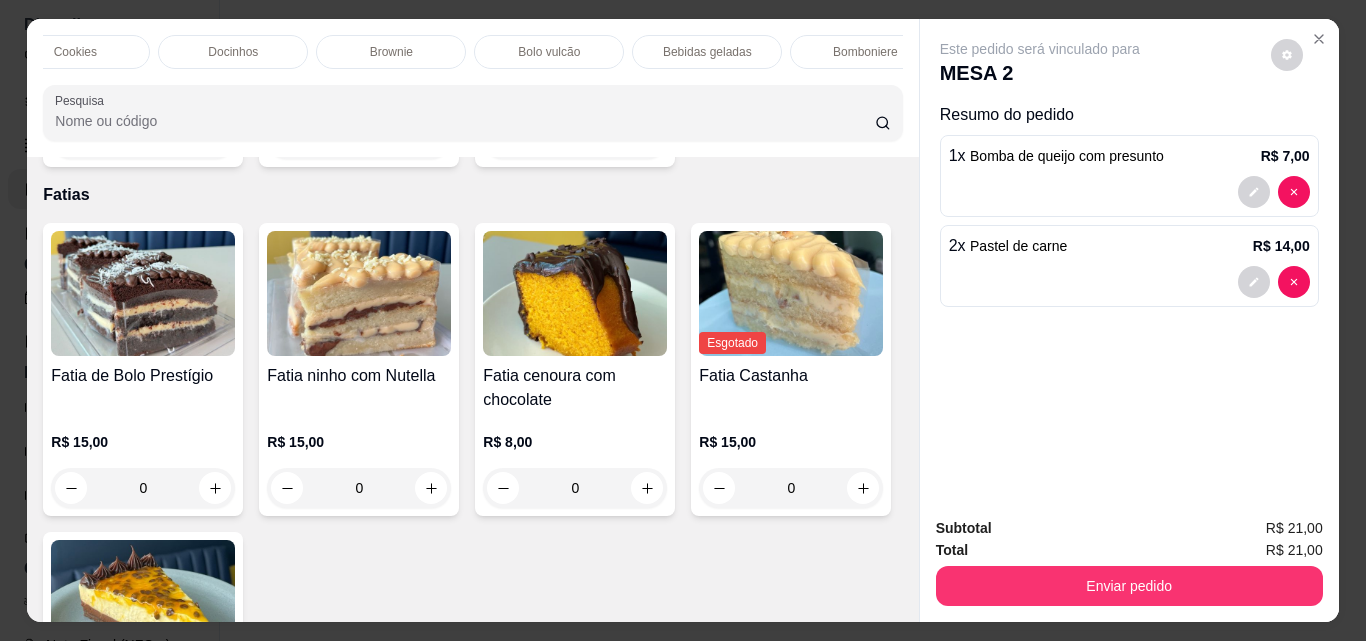 scroll, scrollTop: 0, scrollLeft: 703, axis: horizontal 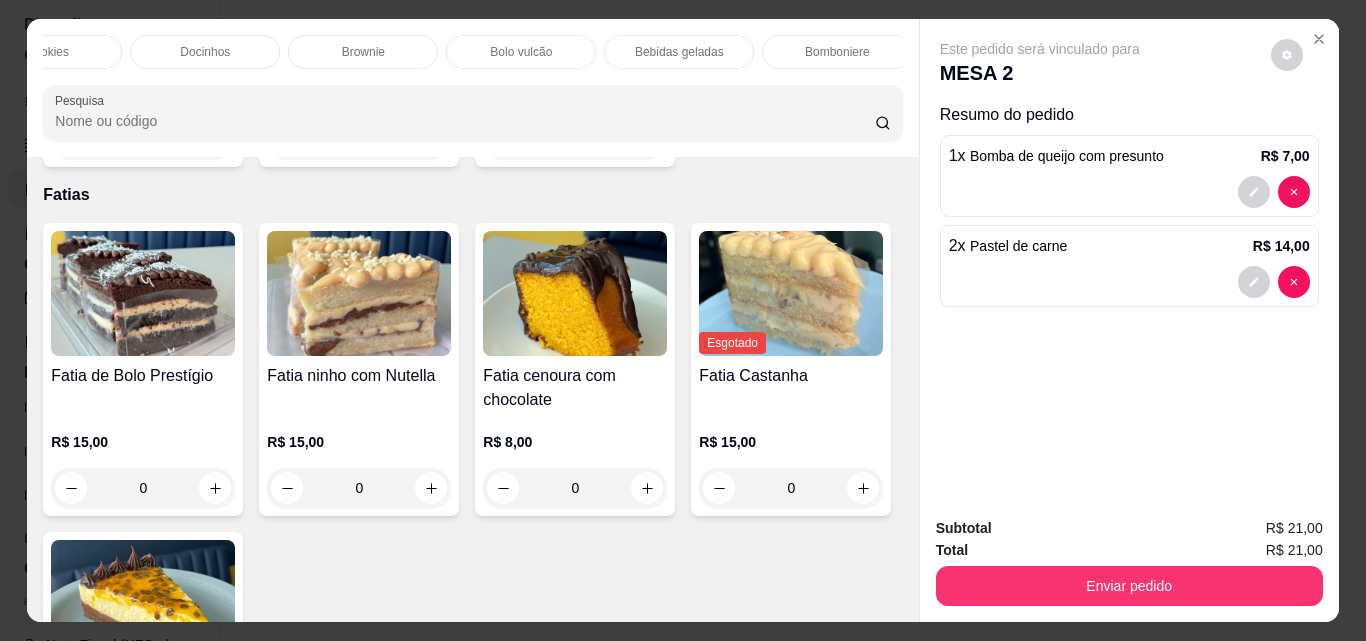 click on "Bebidas geladas" at bounding box center [679, 52] 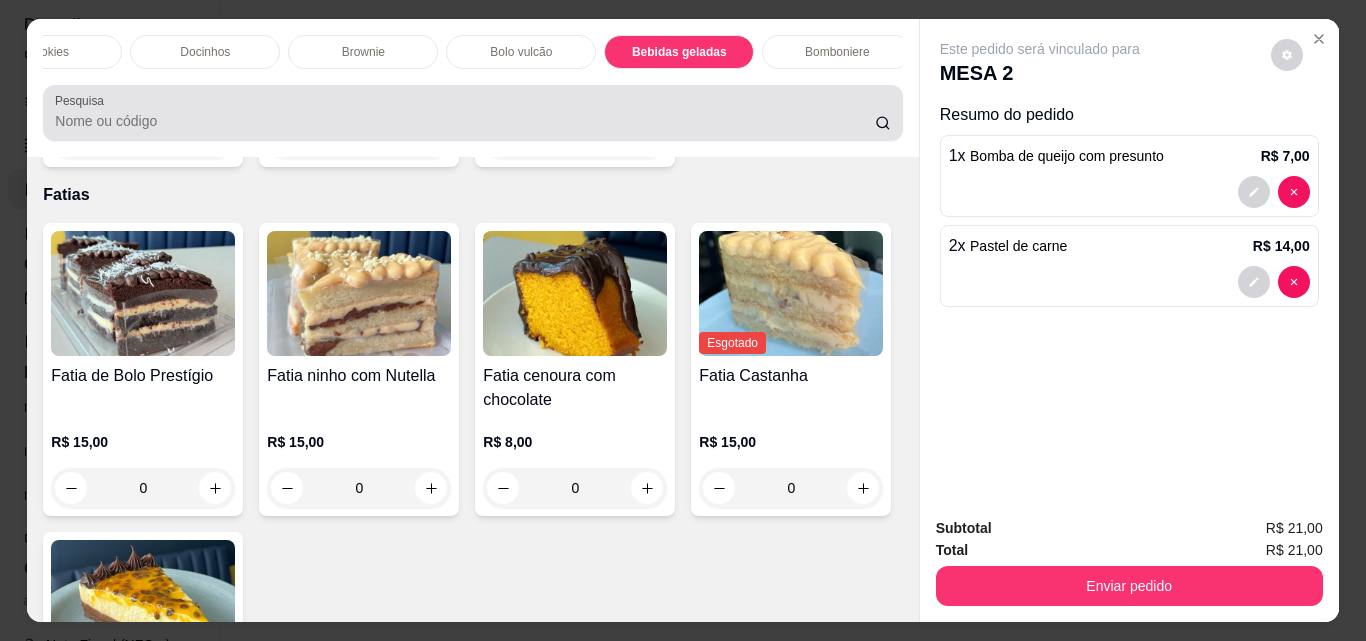 scroll, scrollTop: 4359, scrollLeft: 0, axis: vertical 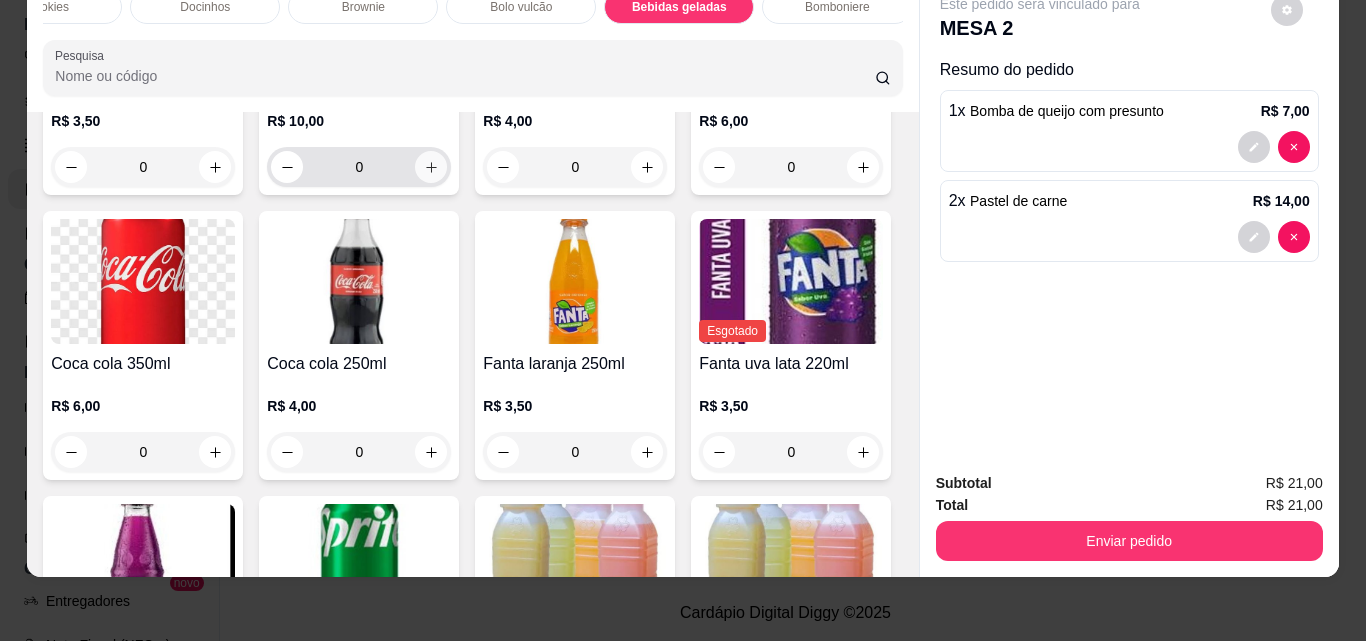 click 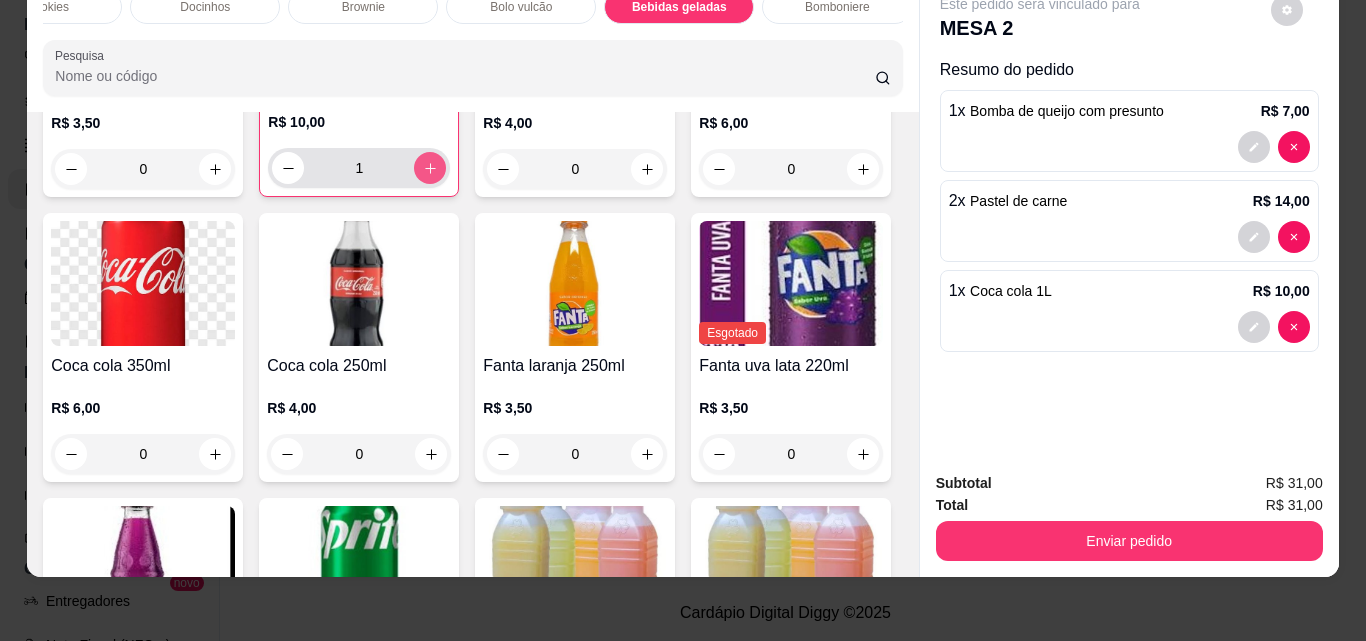 type on "1" 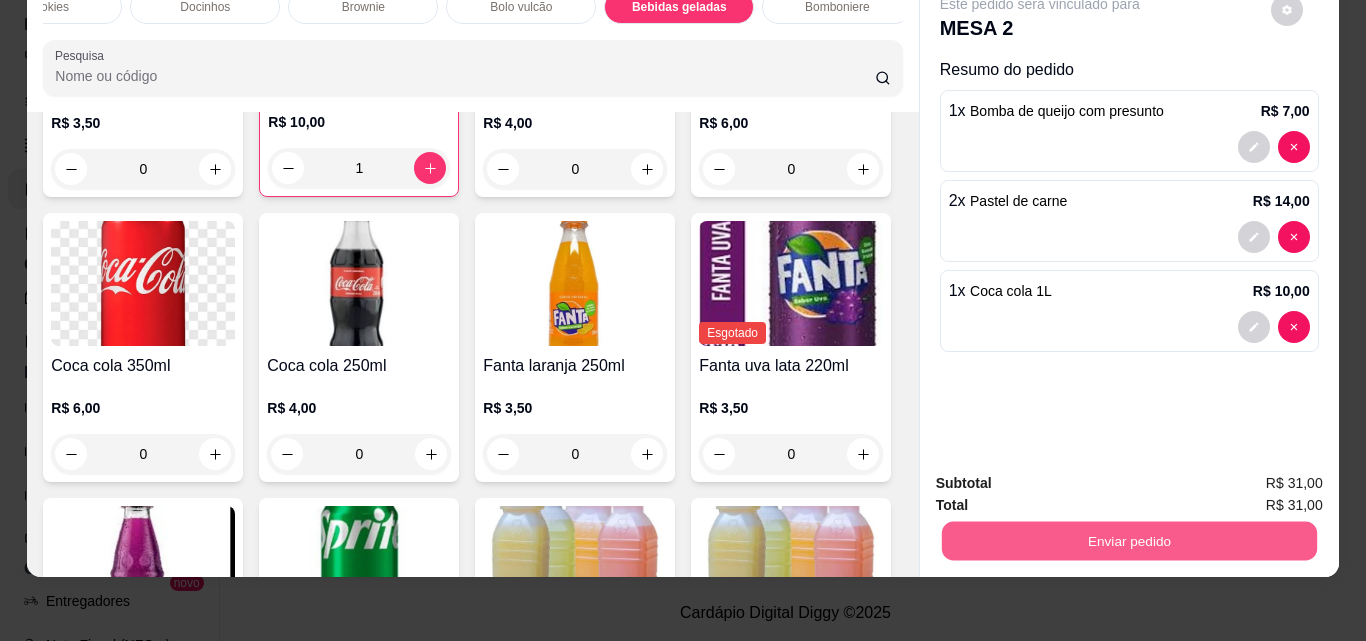 click on "Enviar pedido" at bounding box center (1128, 540) 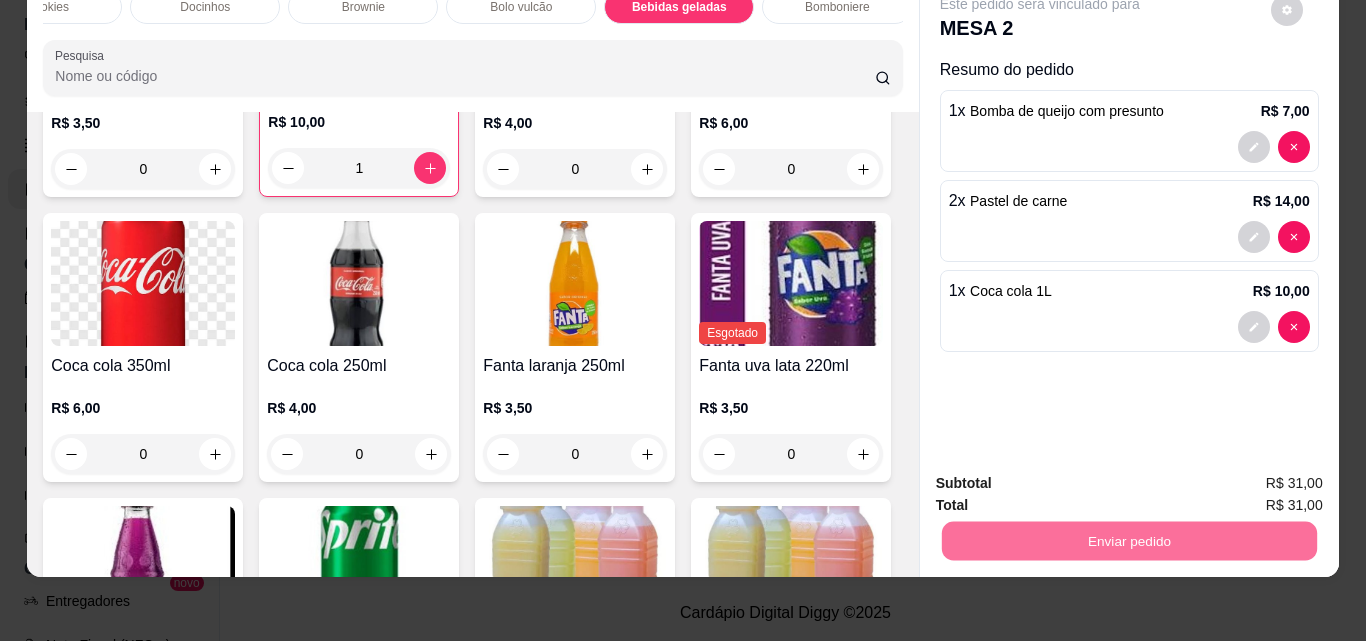 click on "Não registrar e enviar pedido" at bounding box center (1063, 476) 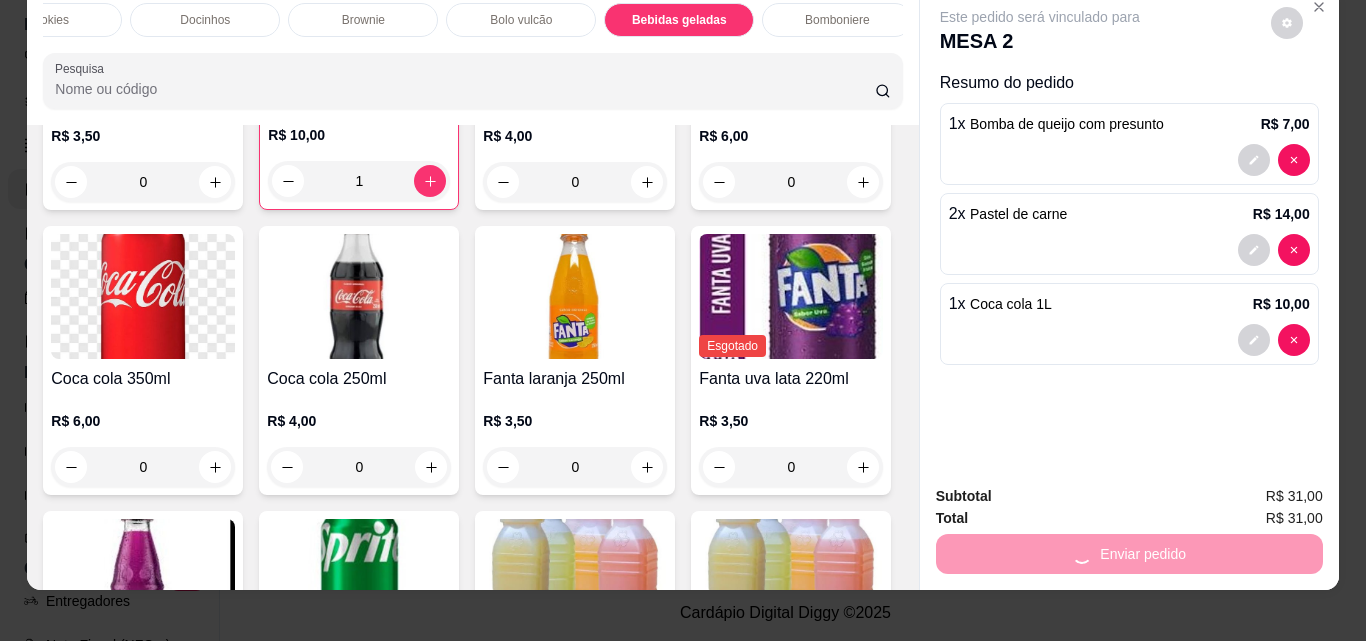 scroll, scrollTop: 0, scrollLeft: 0, axis: both 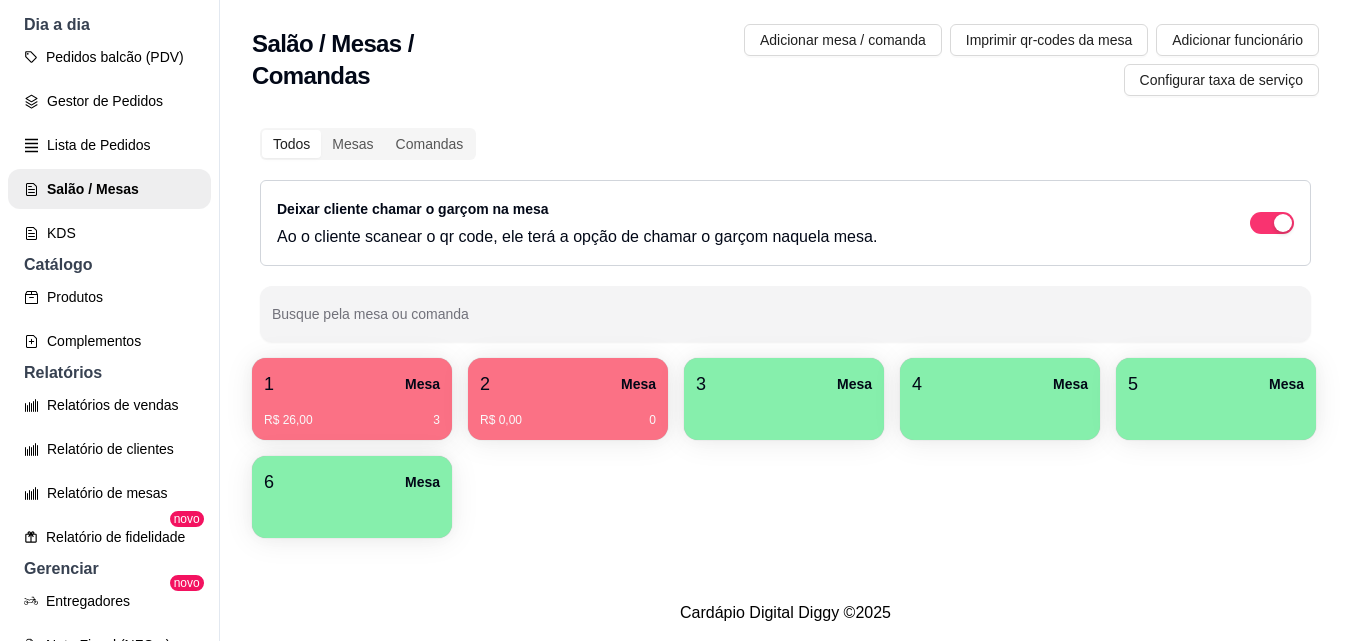click on "R$ 26,00 3" at bounding box center [352, 413] 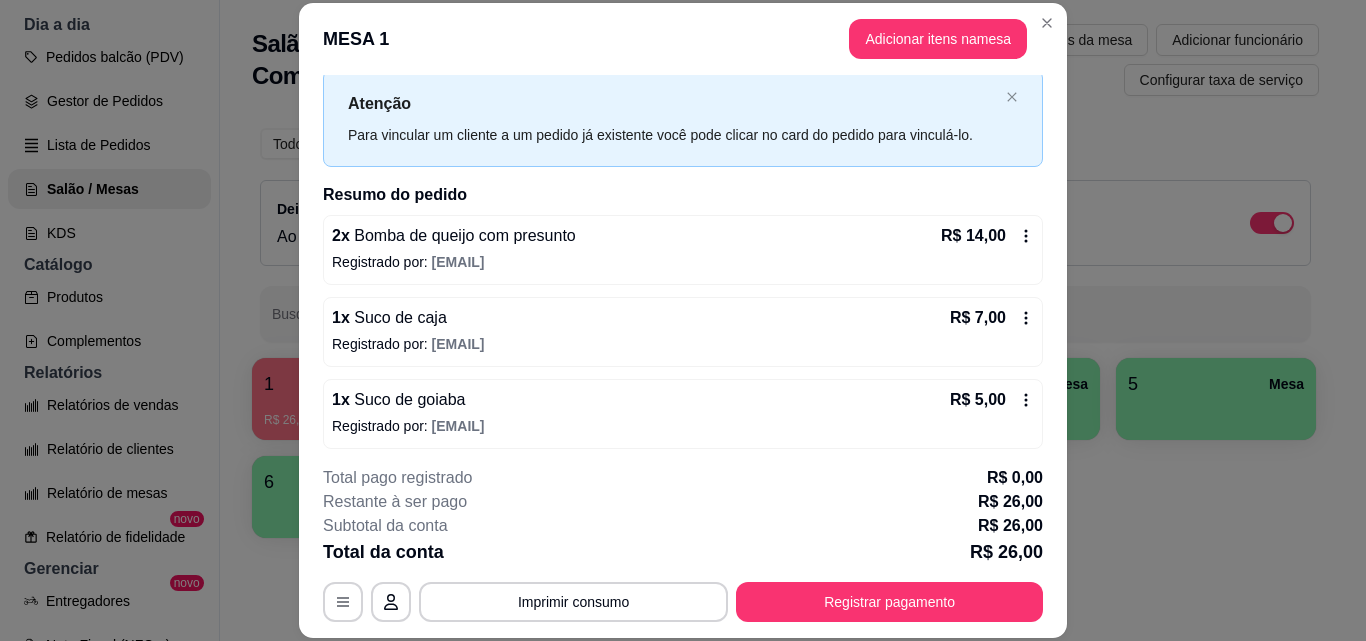 scroll, scrollTop: 56, scrollLeft: 0, axis: vertical 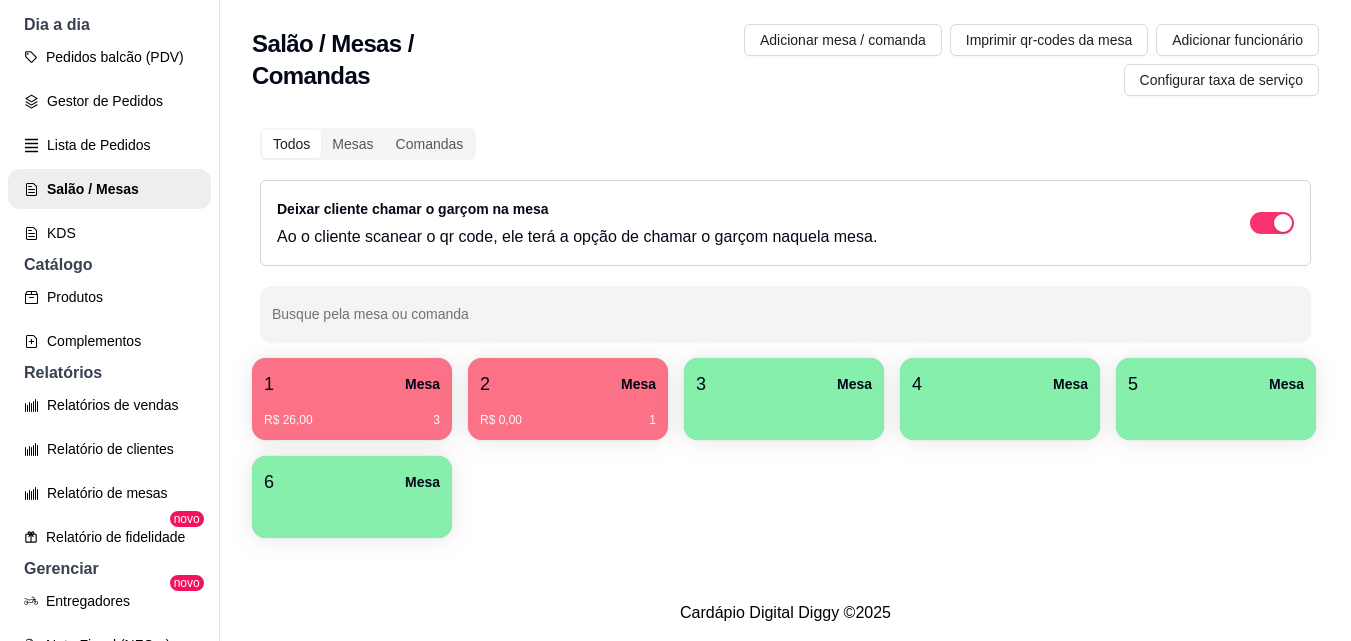 click on "R$ 0,00 1" at bounding box center (568, 420) 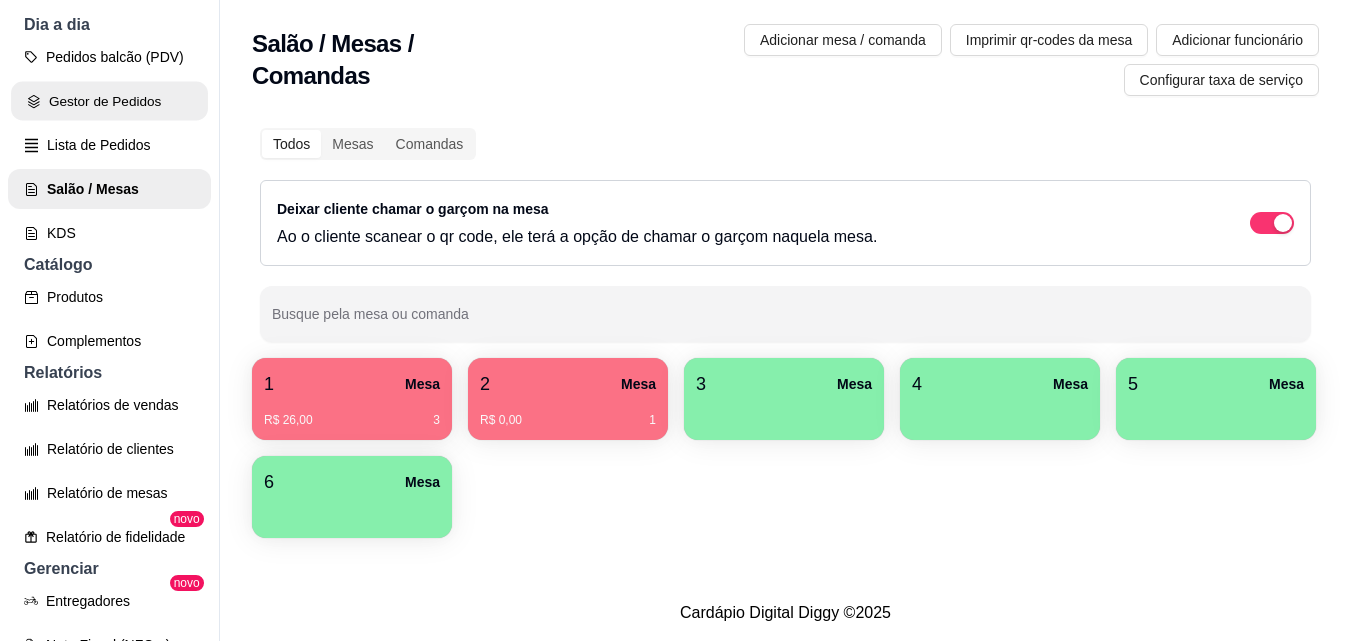 click on "Gestor de Pedidos" at bounding box center [109, 101] 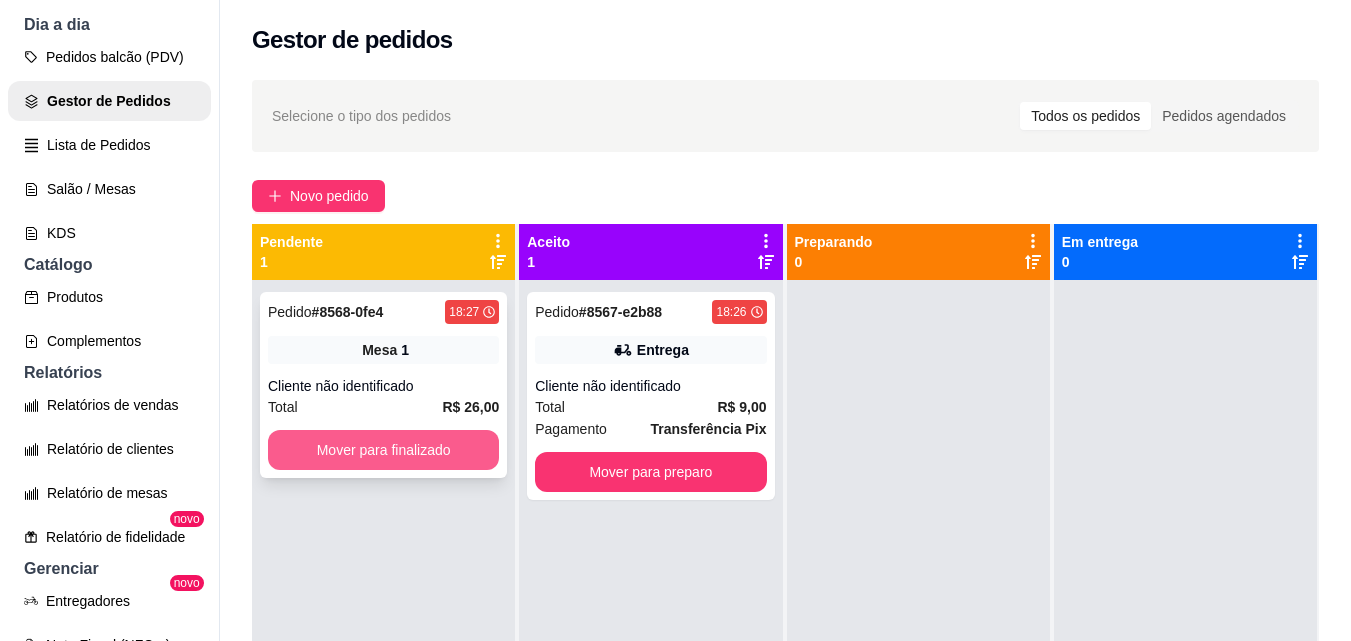 click on "Mover para finalizado" at bounding box center [383, 450] 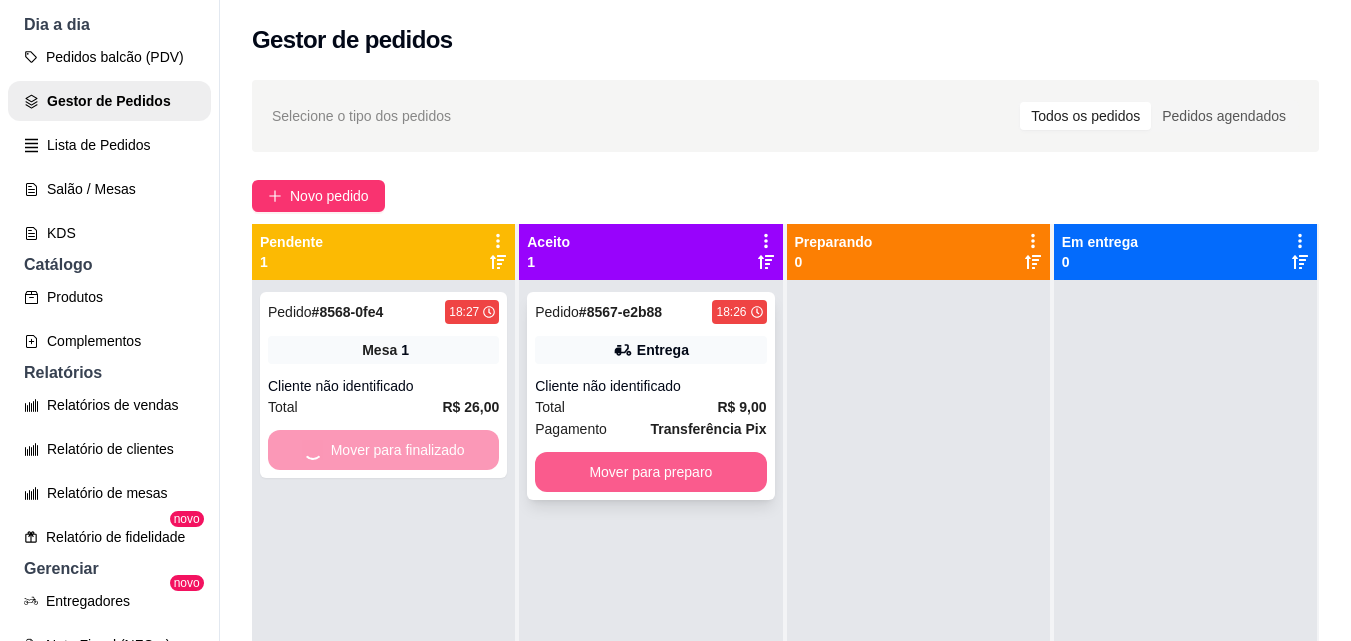 click on "Mover para preparo" at bounding box center [650, 472] 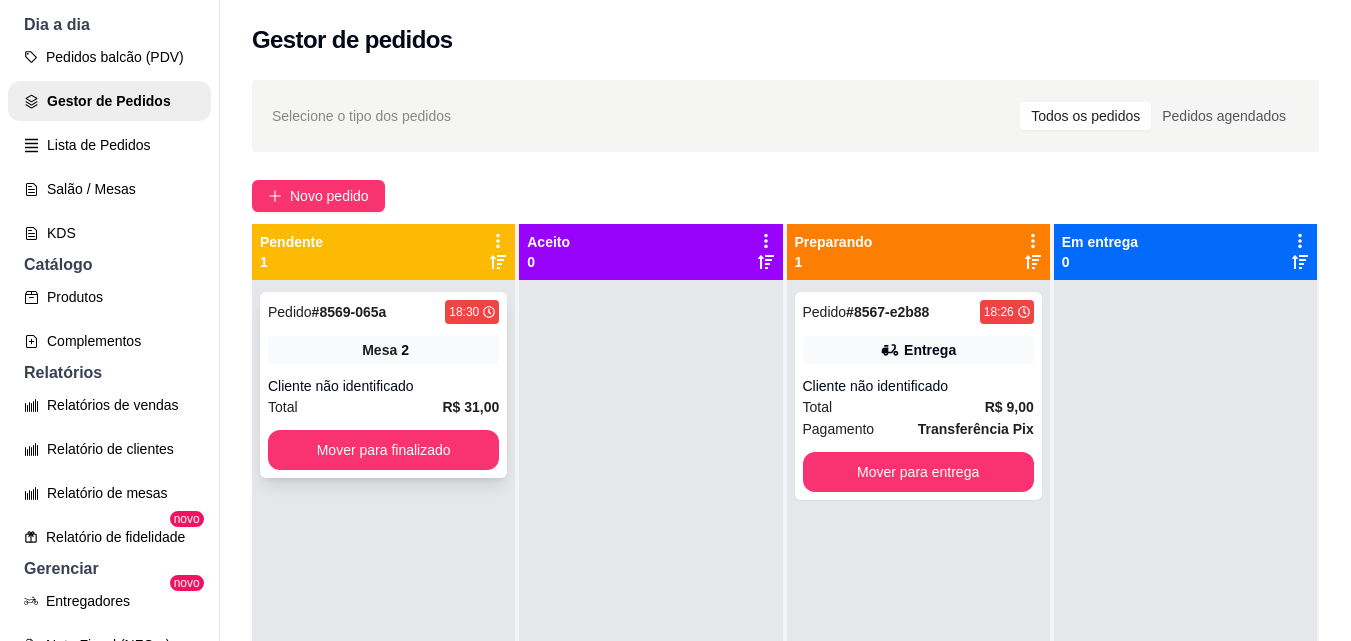 click on "Mover para finalizado" at bounding box center [383, 450] 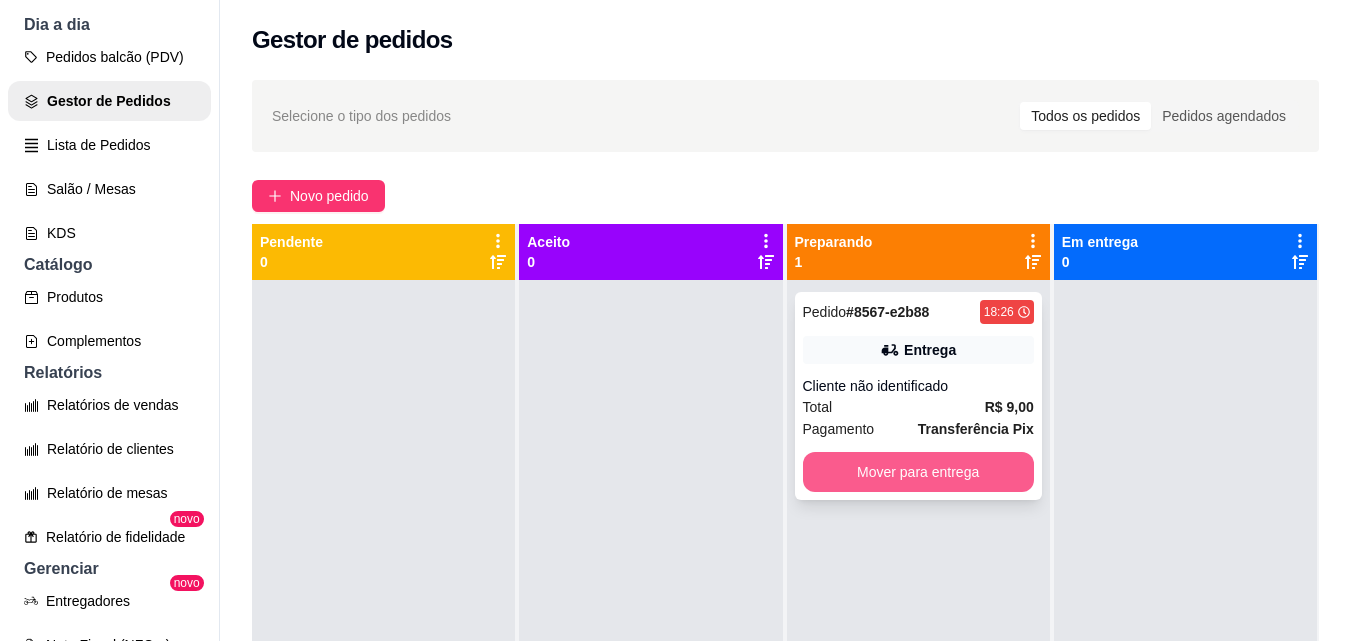 click on "Mover para entrega" at bounding box center [918, 472] 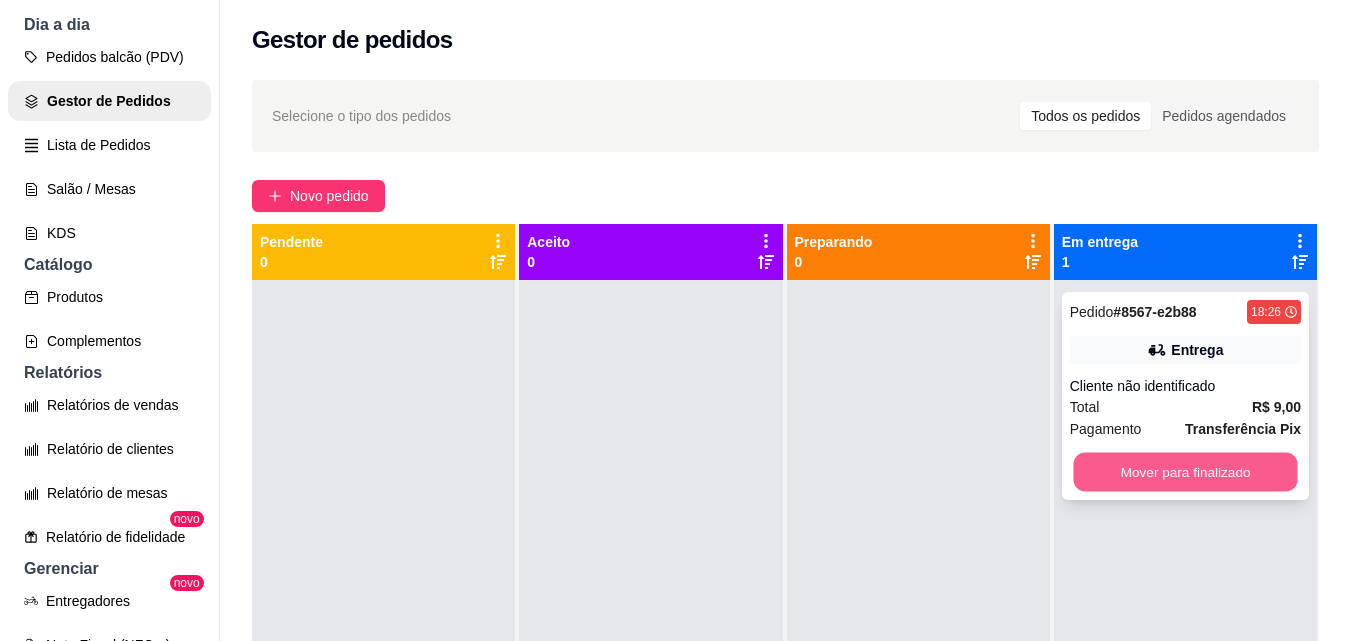 click on "Mover para finalizado" at bounding box center (1185, 472) 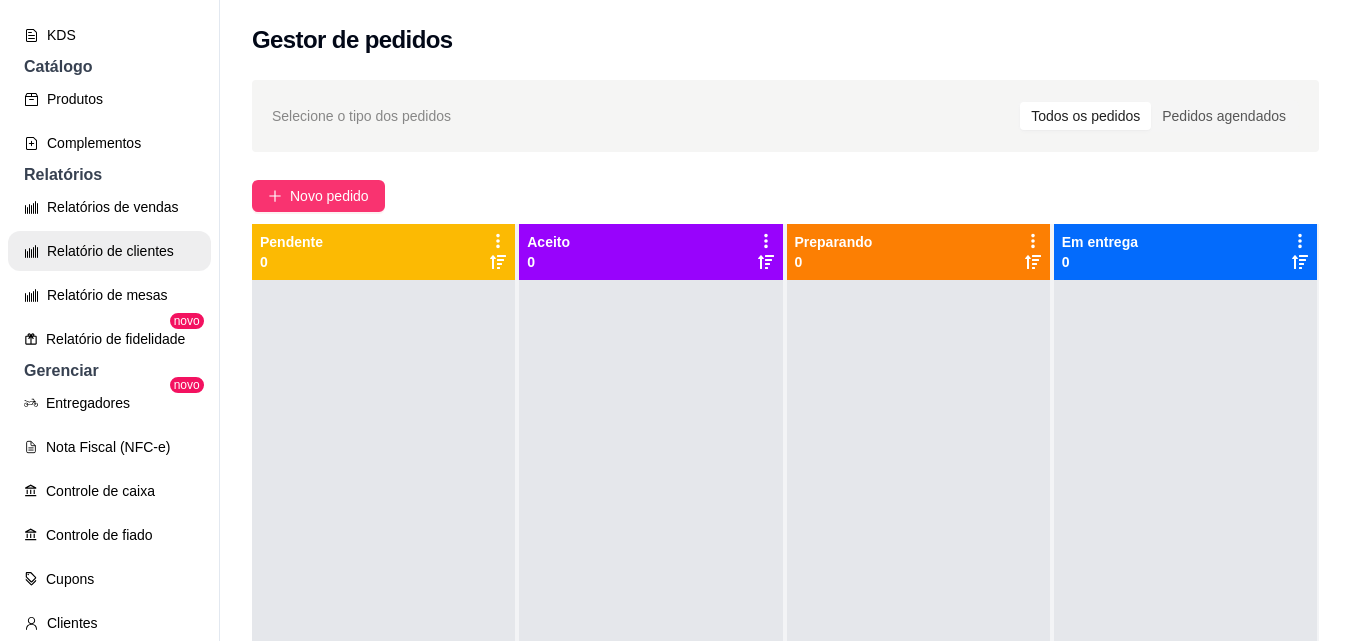 scroll, scrollTop: 429, scrollLeft: 0, axis: vertical 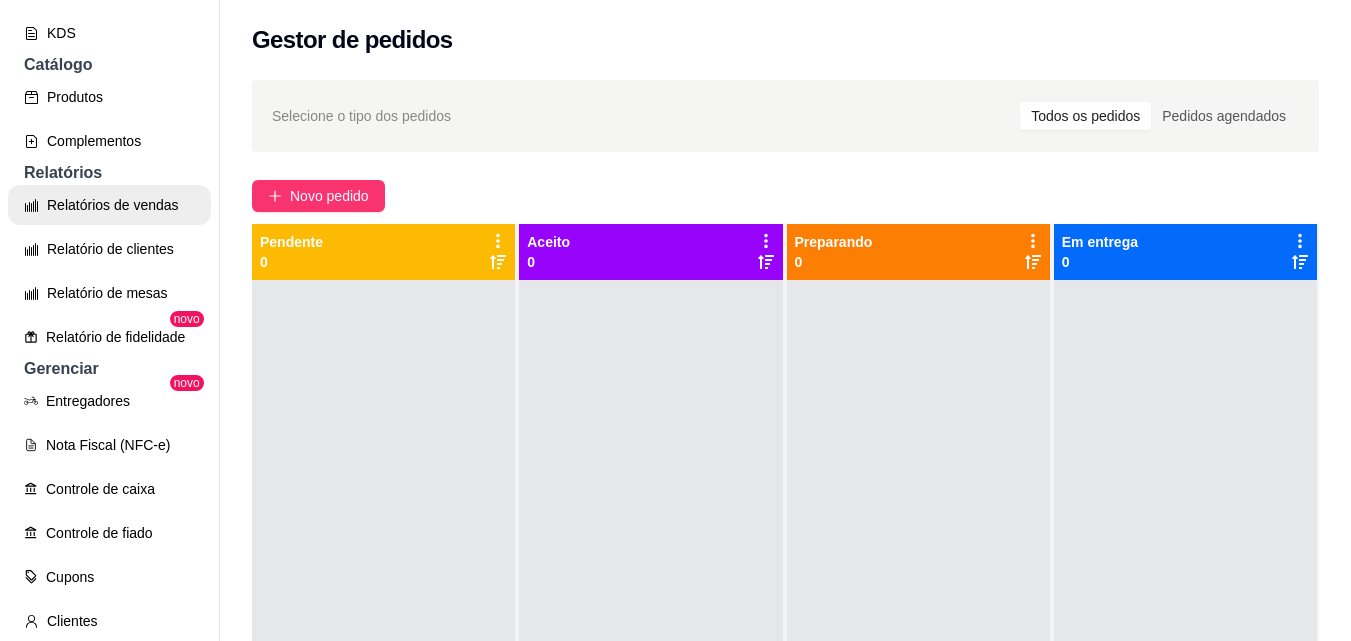 click on "Relatórios de vendas" at bounding box center [109, 205] 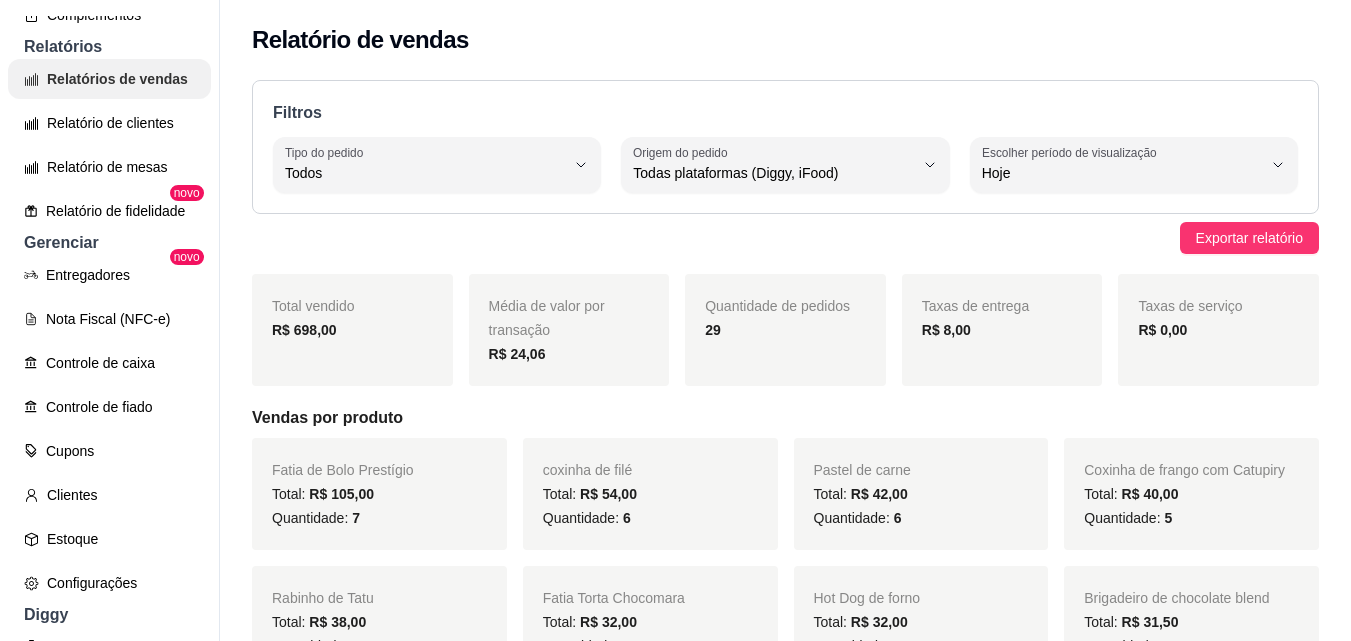 scroll, scrollTop: 729, scrollLeft: 0, axis: vertical 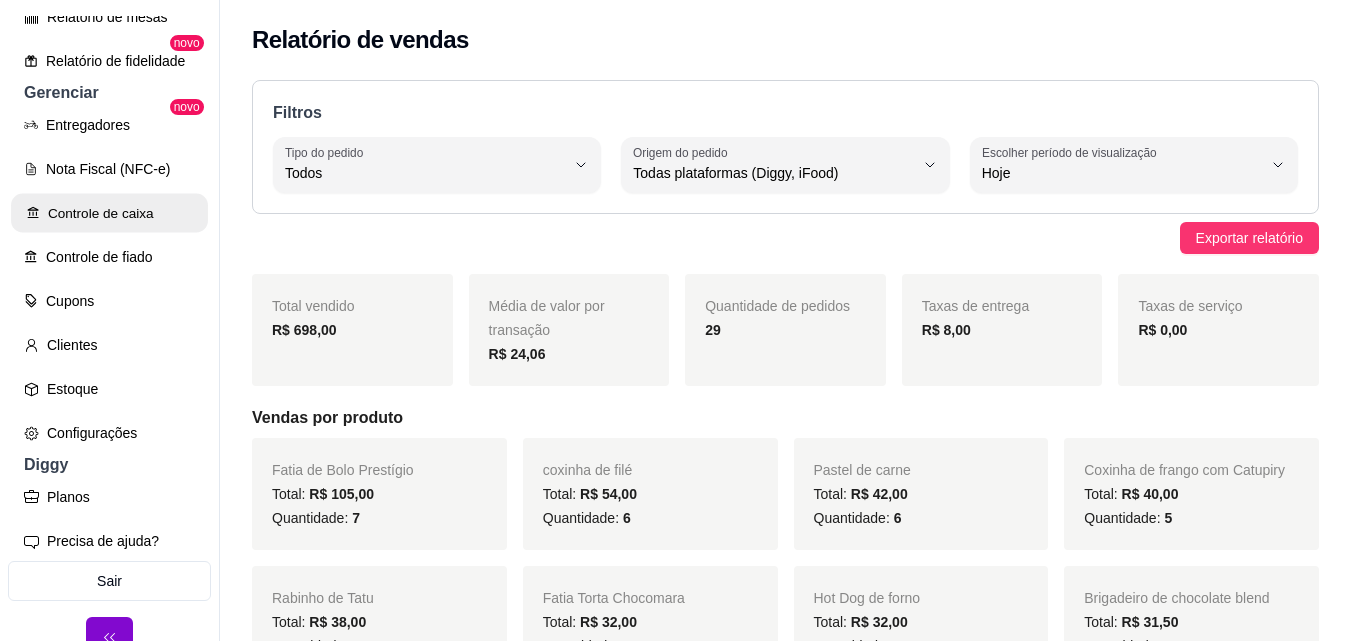 click on "Controle de caixa" at bounding box center (109, 213) 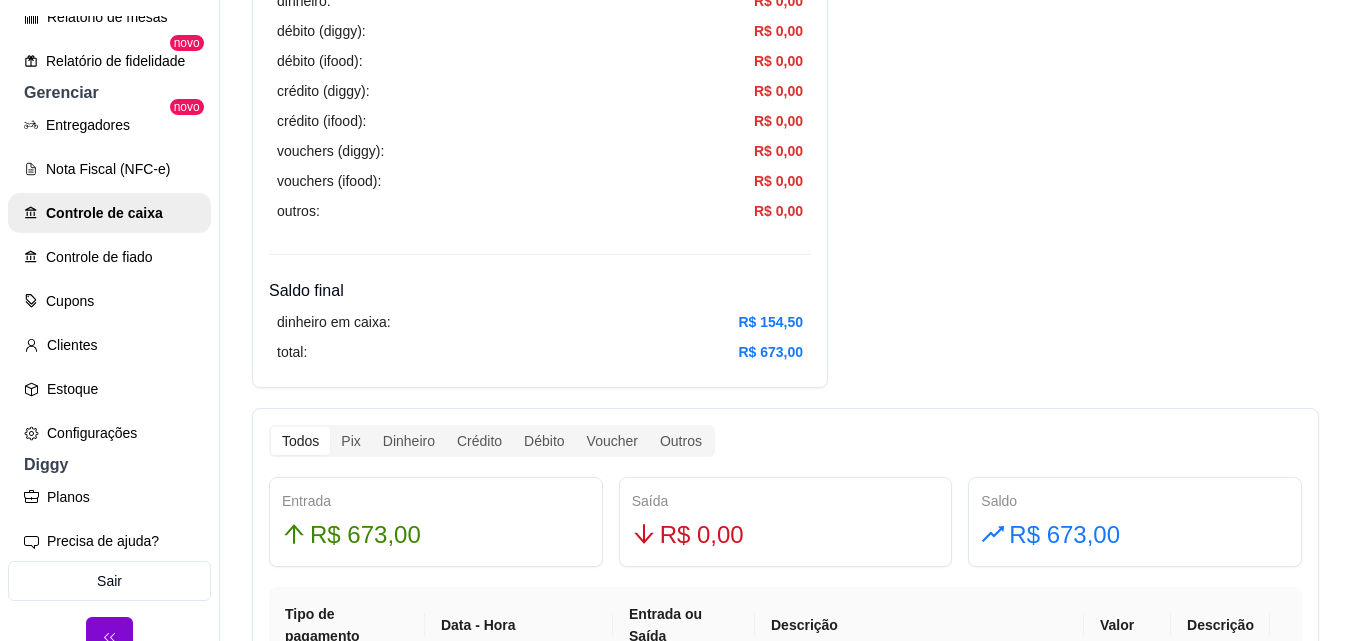 scroll, scrollTop: 900, scrollLeft: 0, axis: vertical 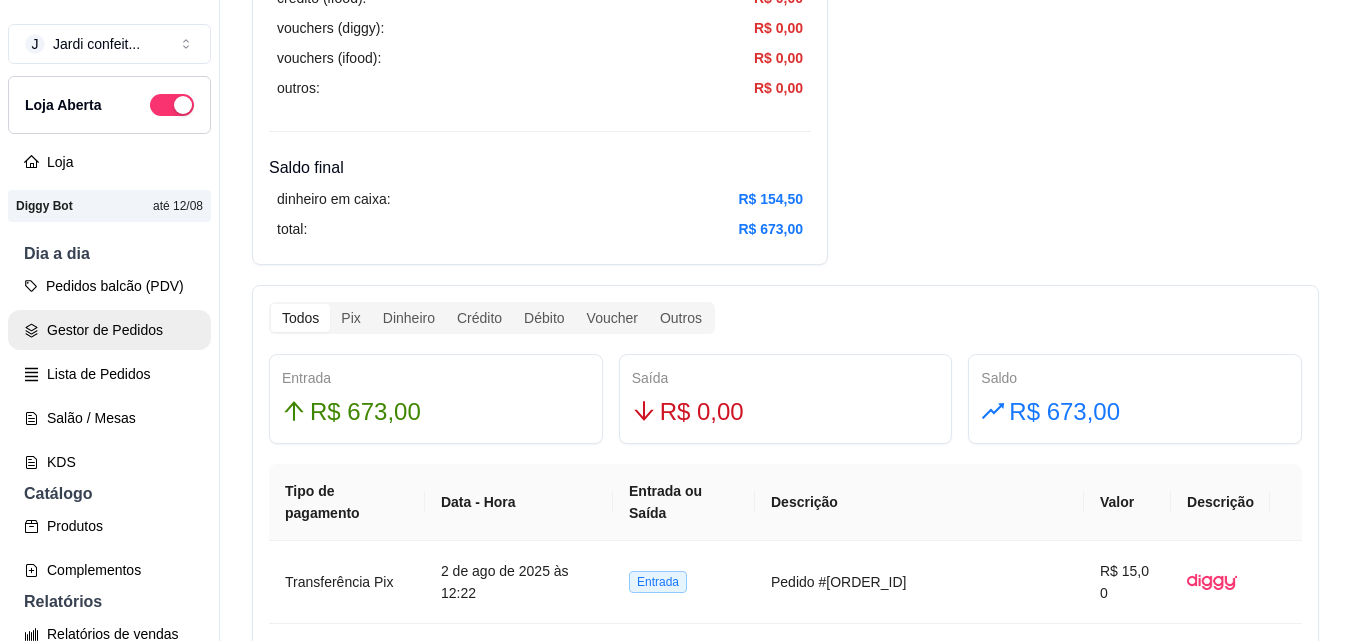 click on "Gestor de Pedidos" at bounding box center [109, 330] 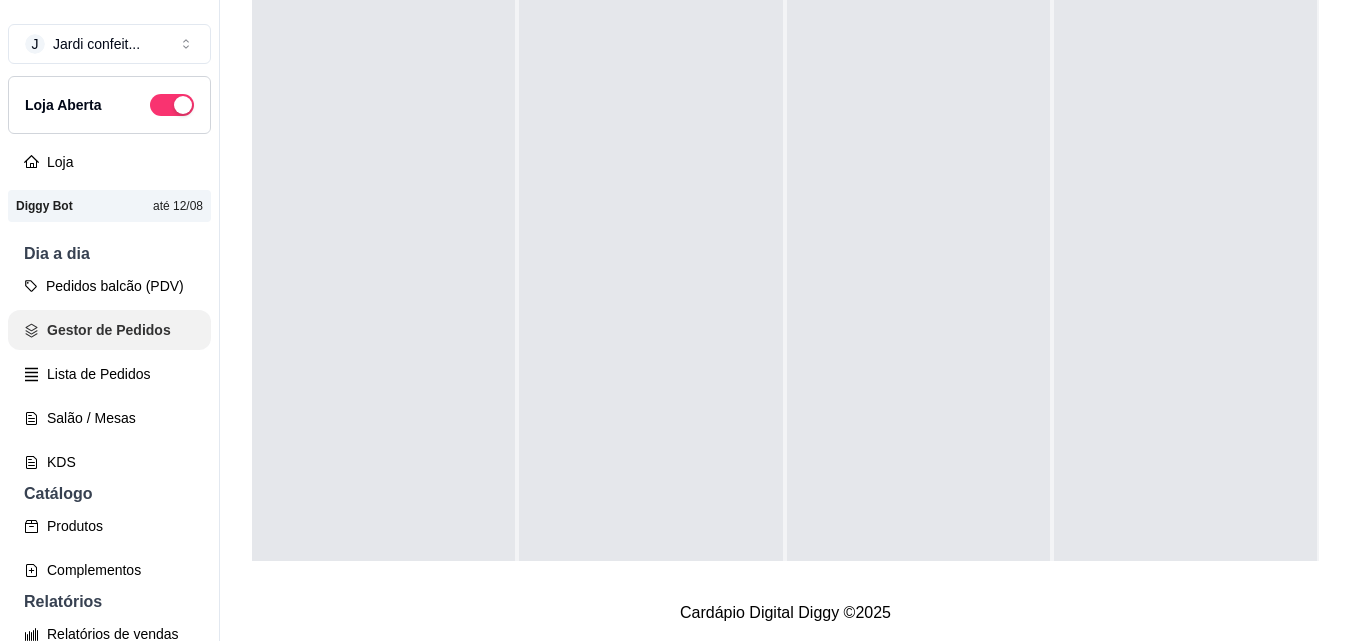 scroll, scrollTop: 0, scrollLeft: 0, axis: both 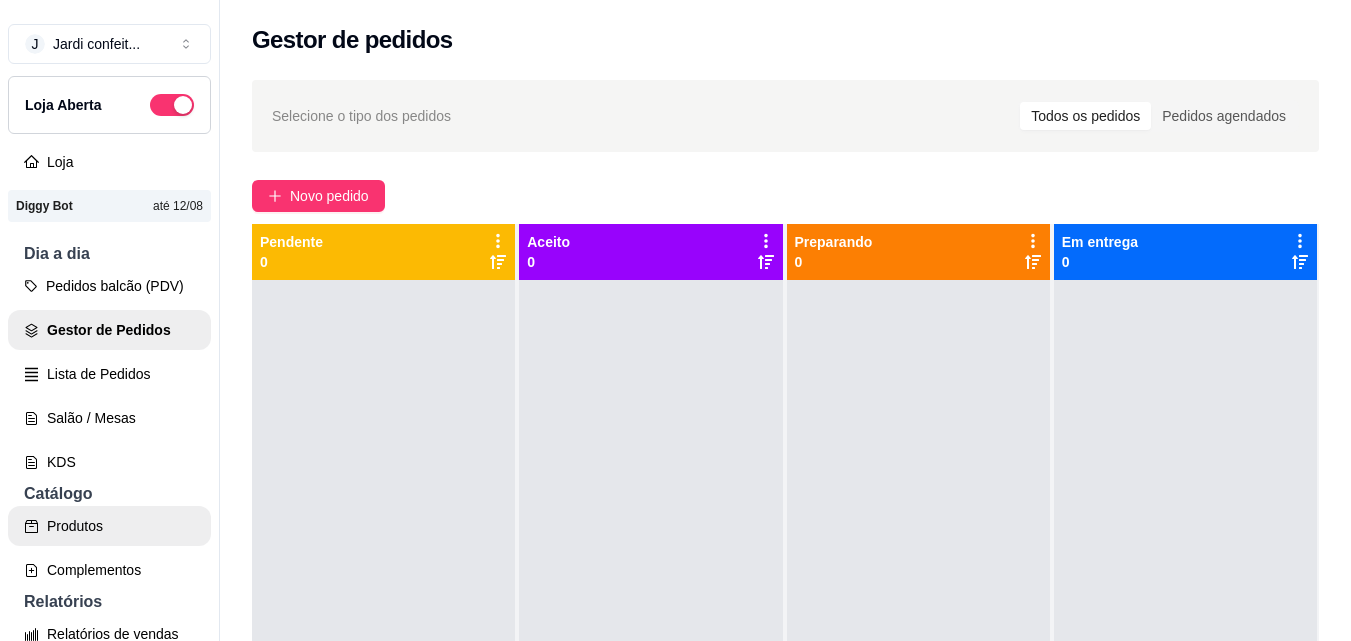 click on "Produtos" at bounding box center [109, 526] 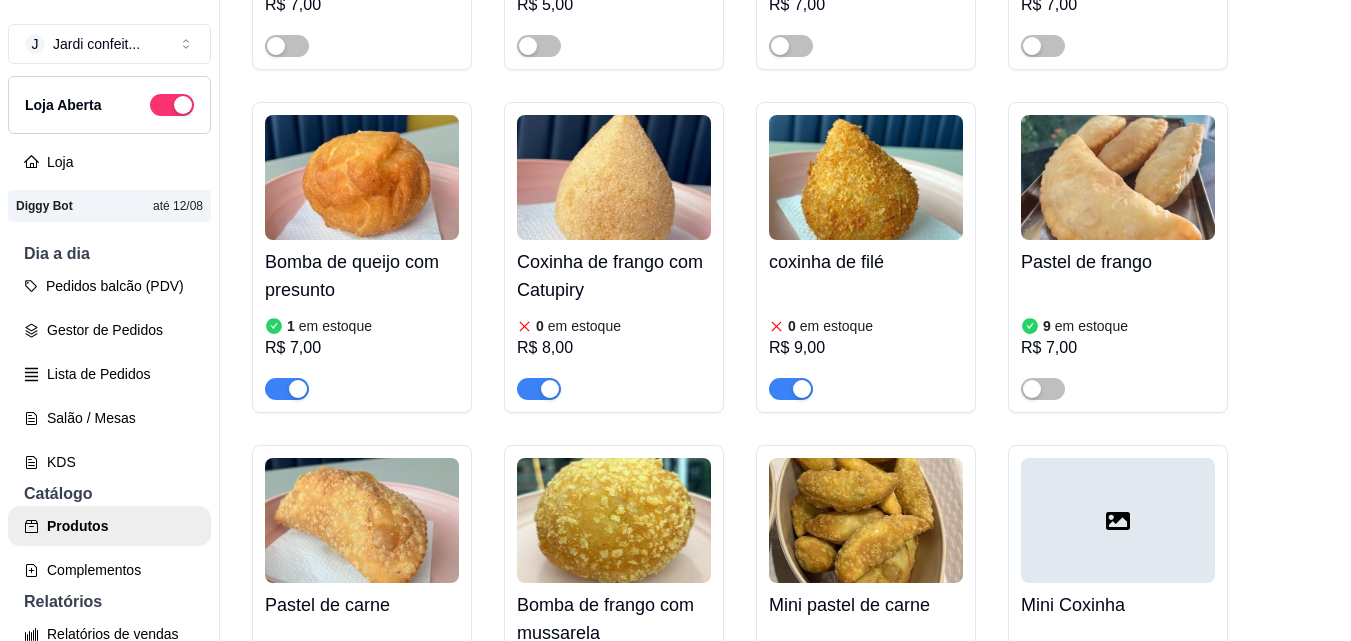 scroll, scrollTop: 2700, scrollLeft: 0, axis: vertical 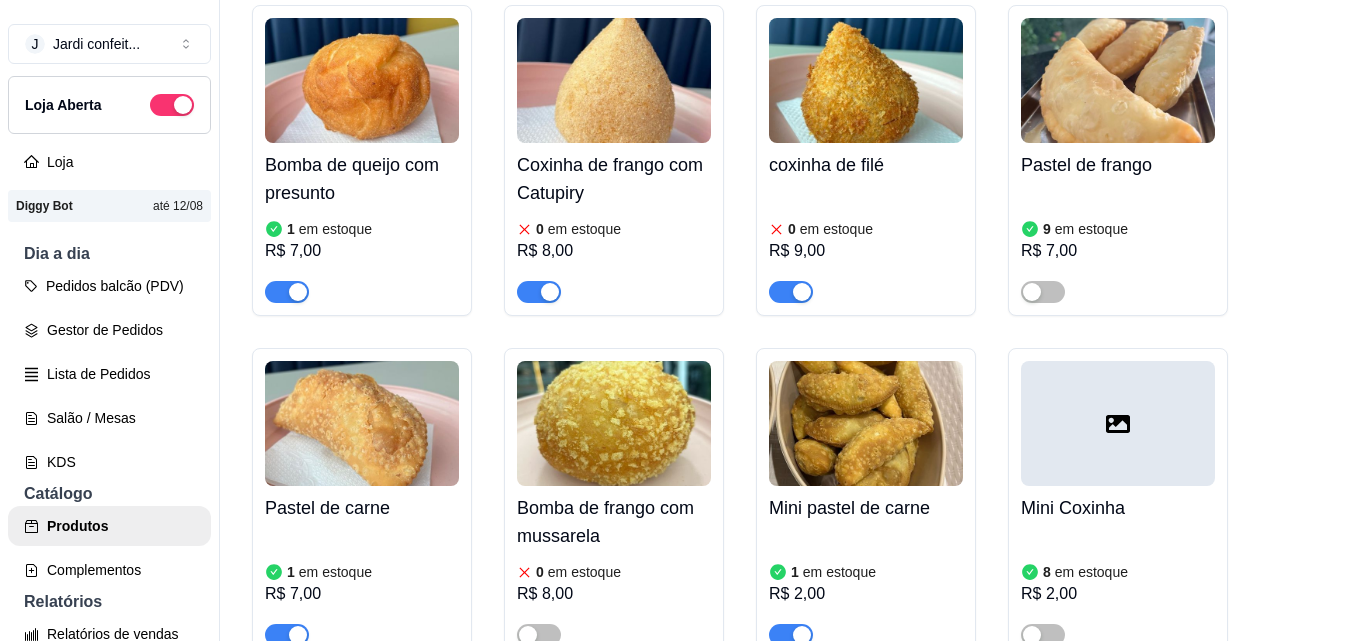 click at bounding box center (791, 291) 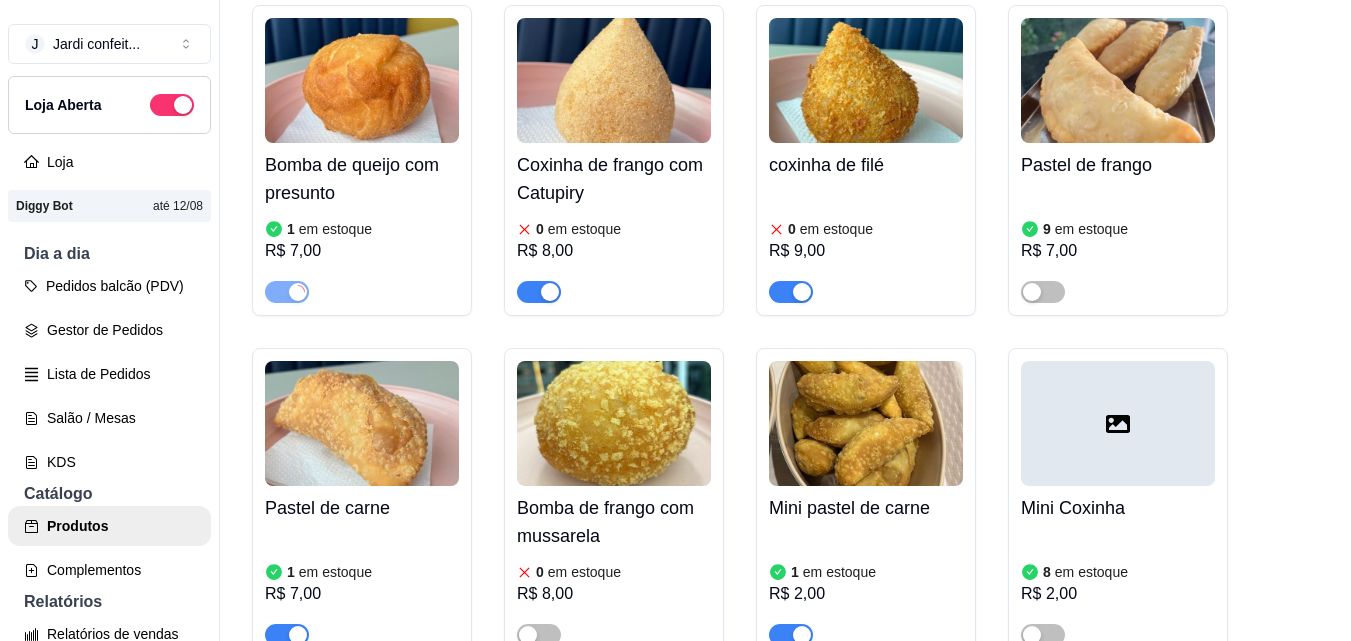 click at bounding box center [539, 292] 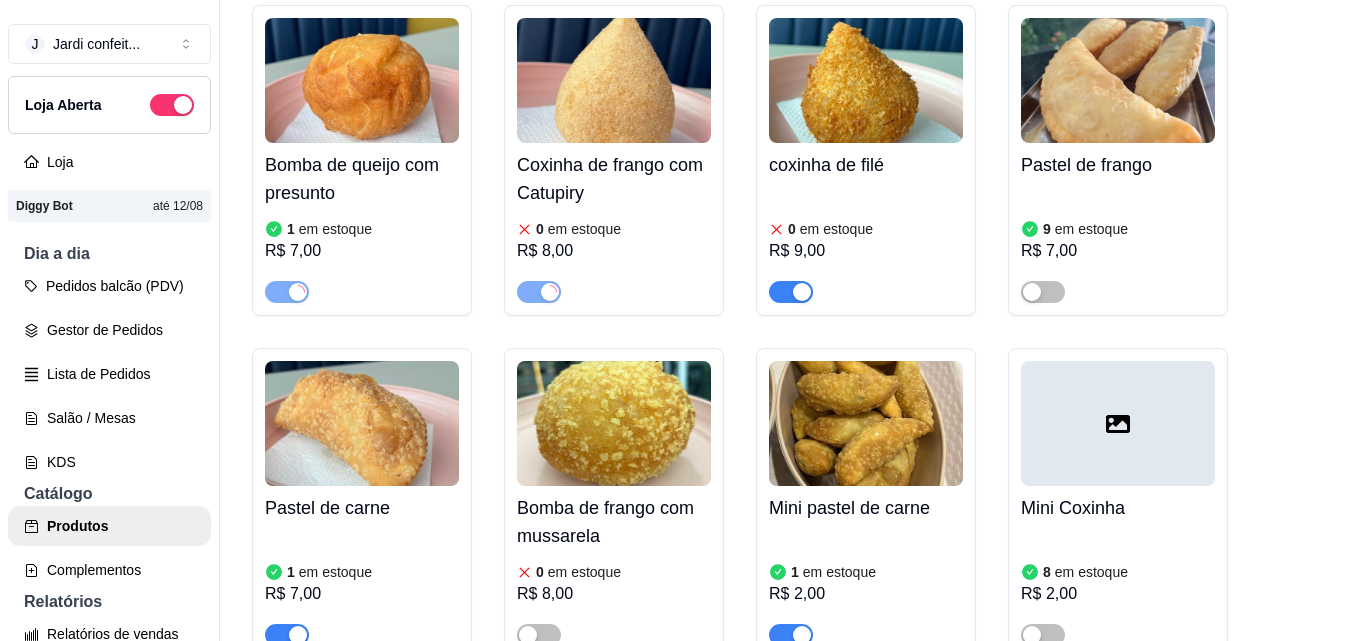 click at bounding box center [791, 292] 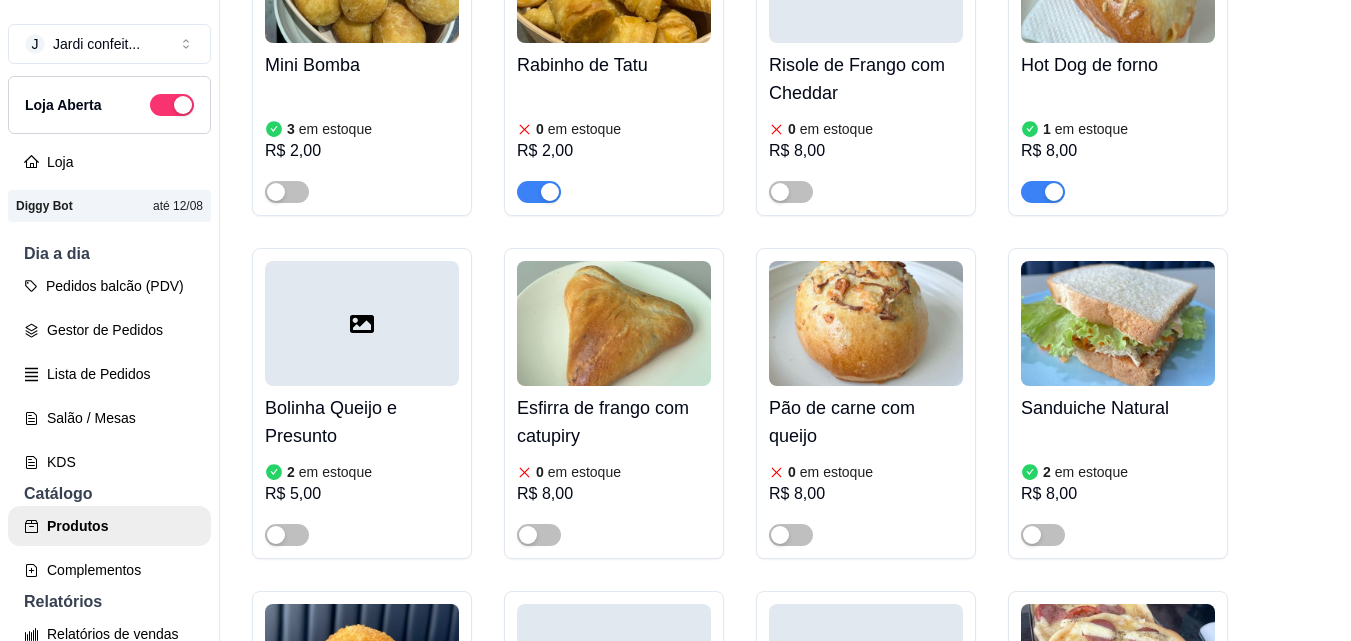 scroll, scrollTop: 3500, scrollLeft: 0, axis: vertical 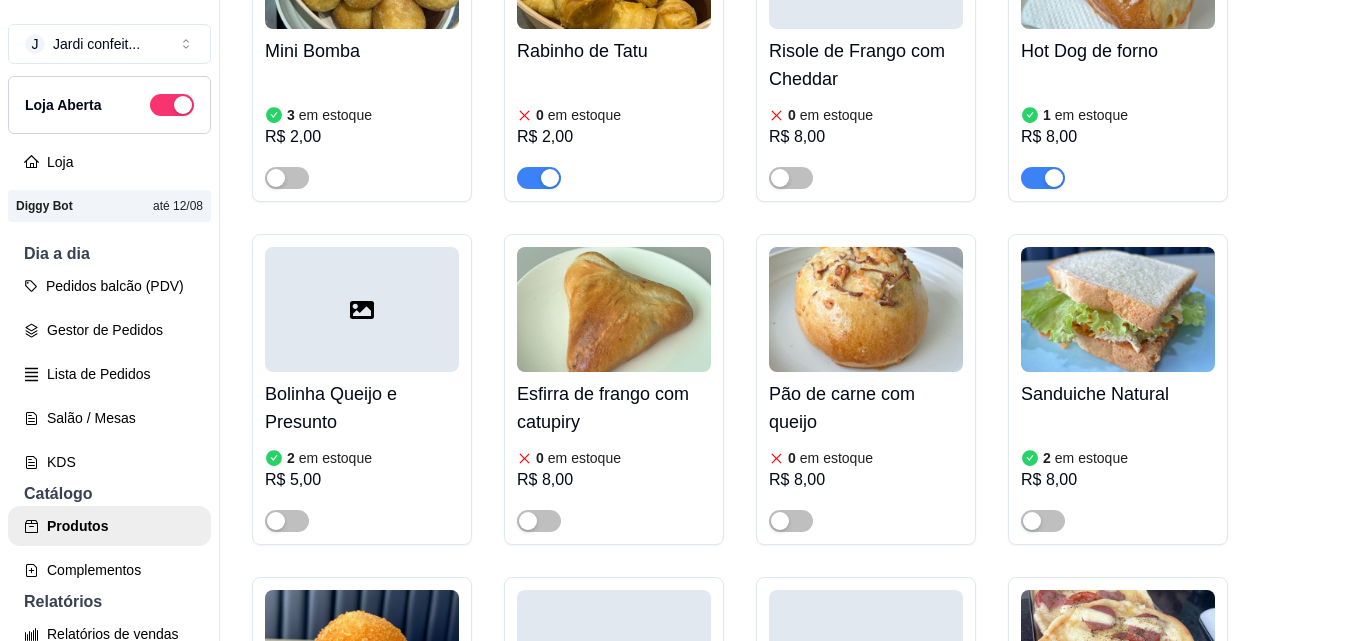 click at bounding box center (1043, 178) 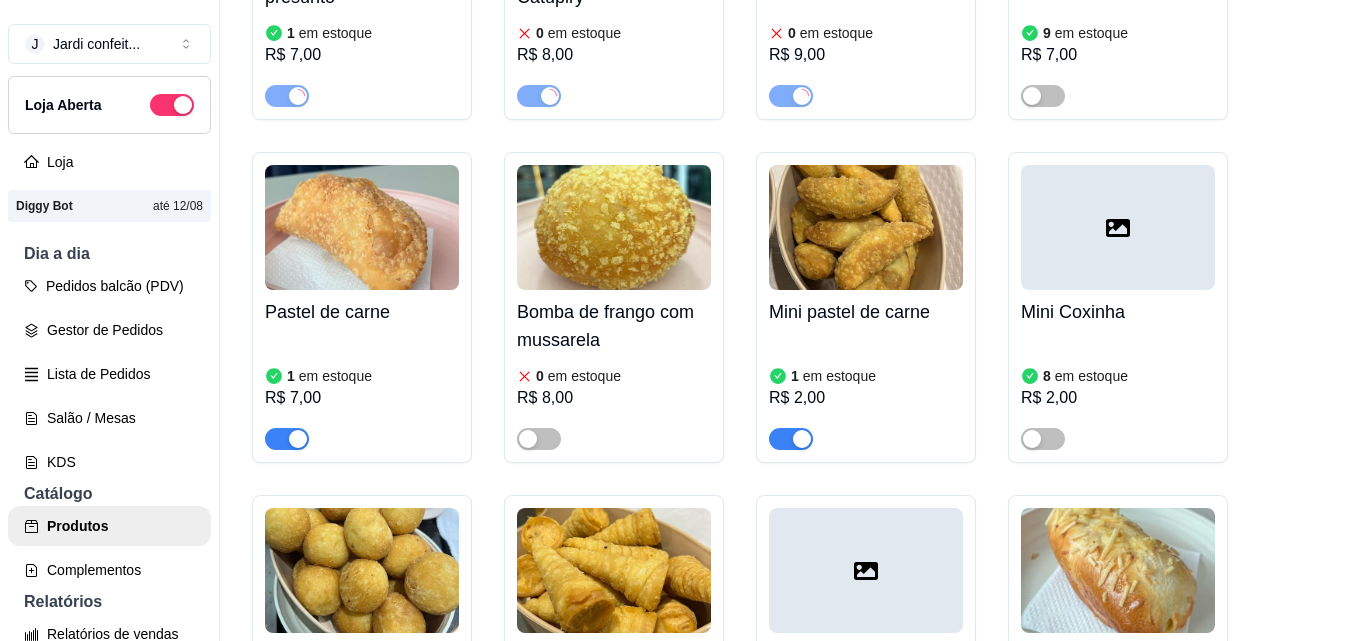 scroll, scrollTop: 2900, scrollLeft: 0, axis: vertical 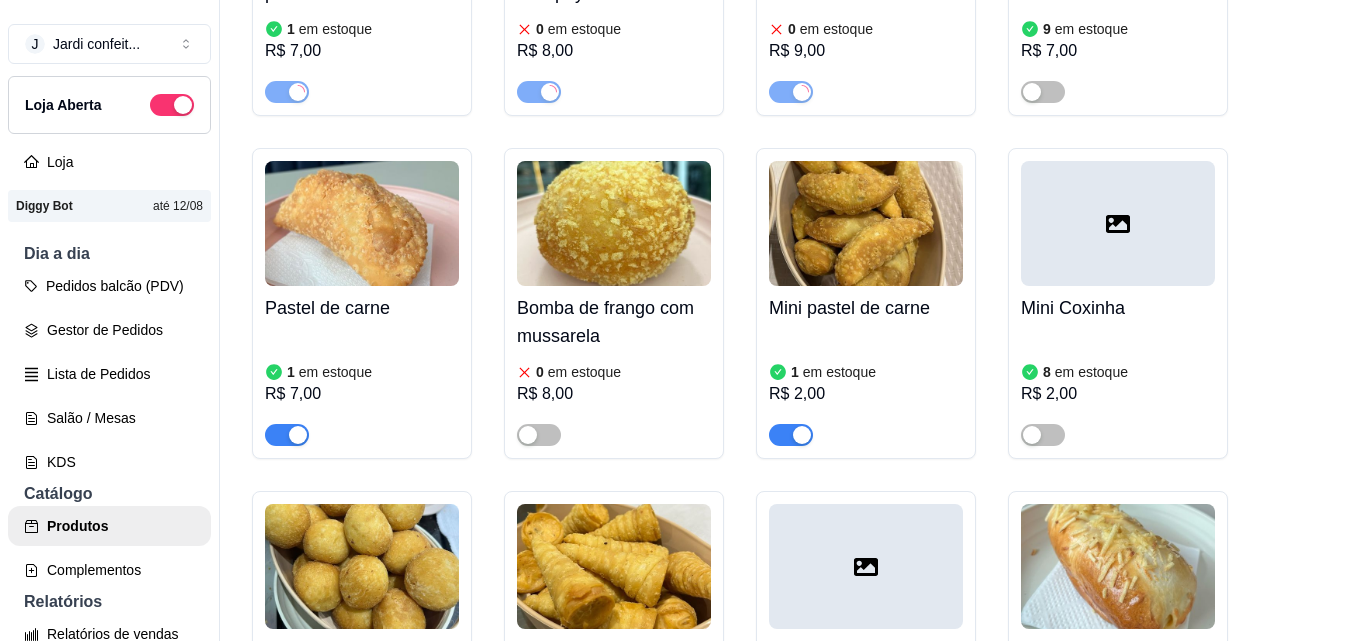 click at bounding box center (298, 435) 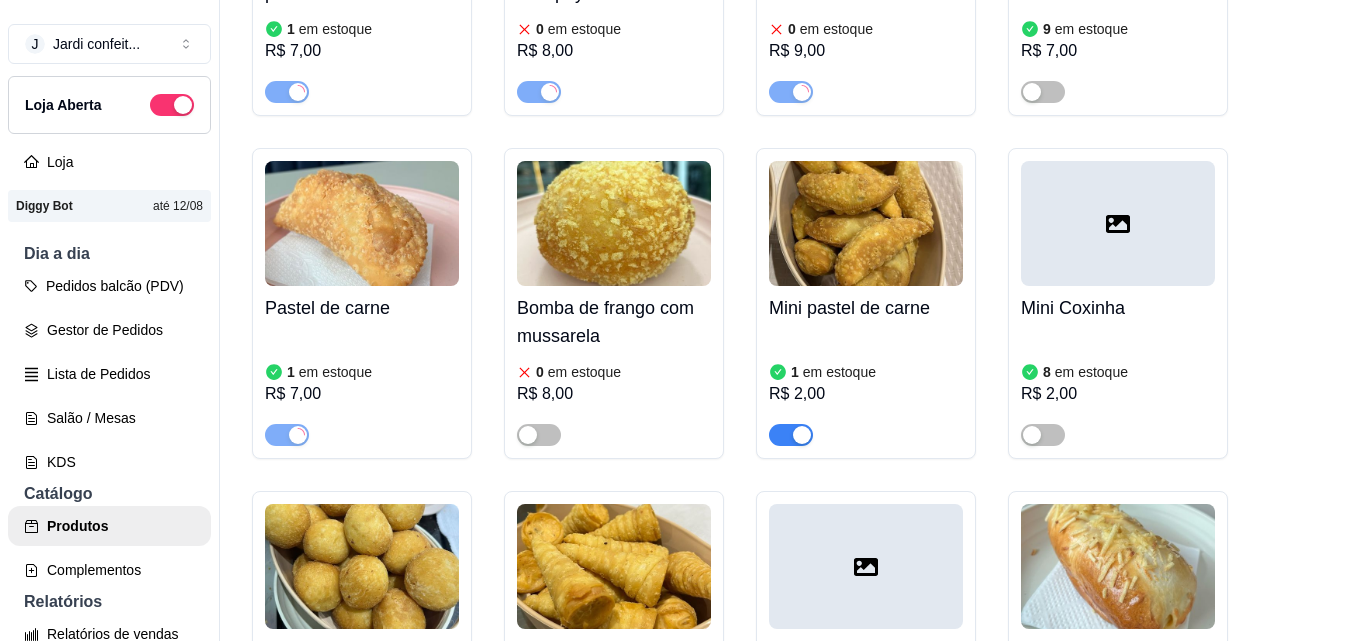 click at bounding box center [791, 435] 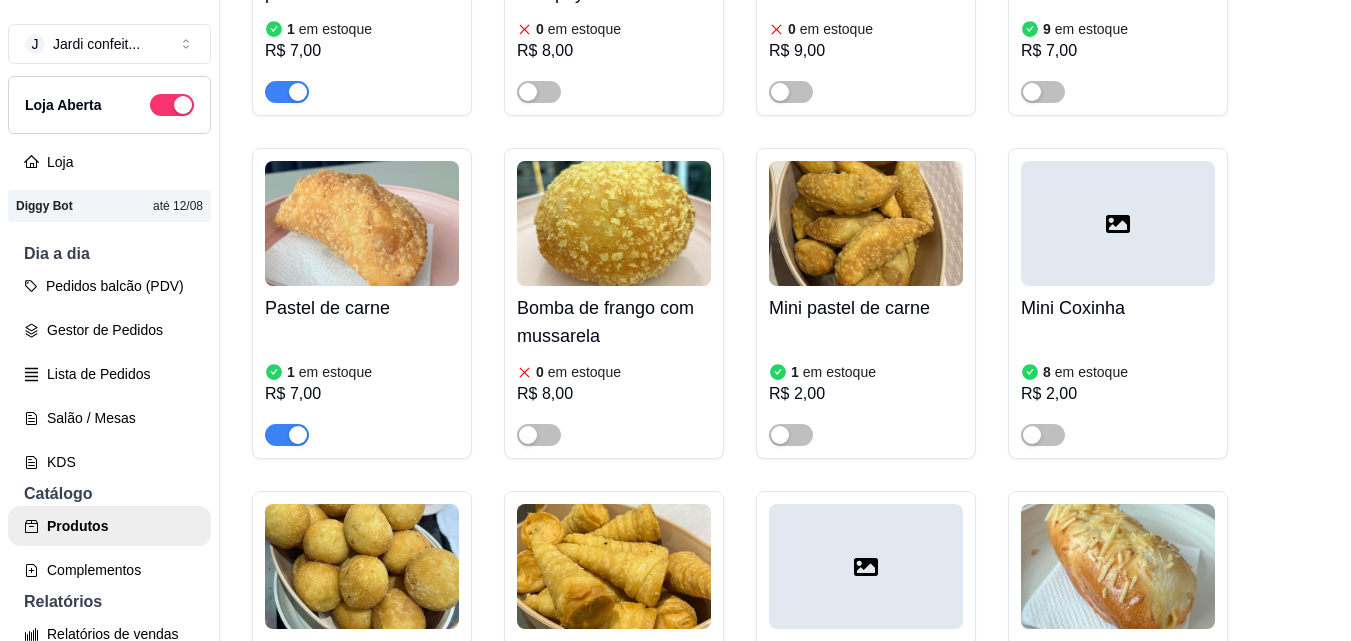 click at bounding box center (287, 435) 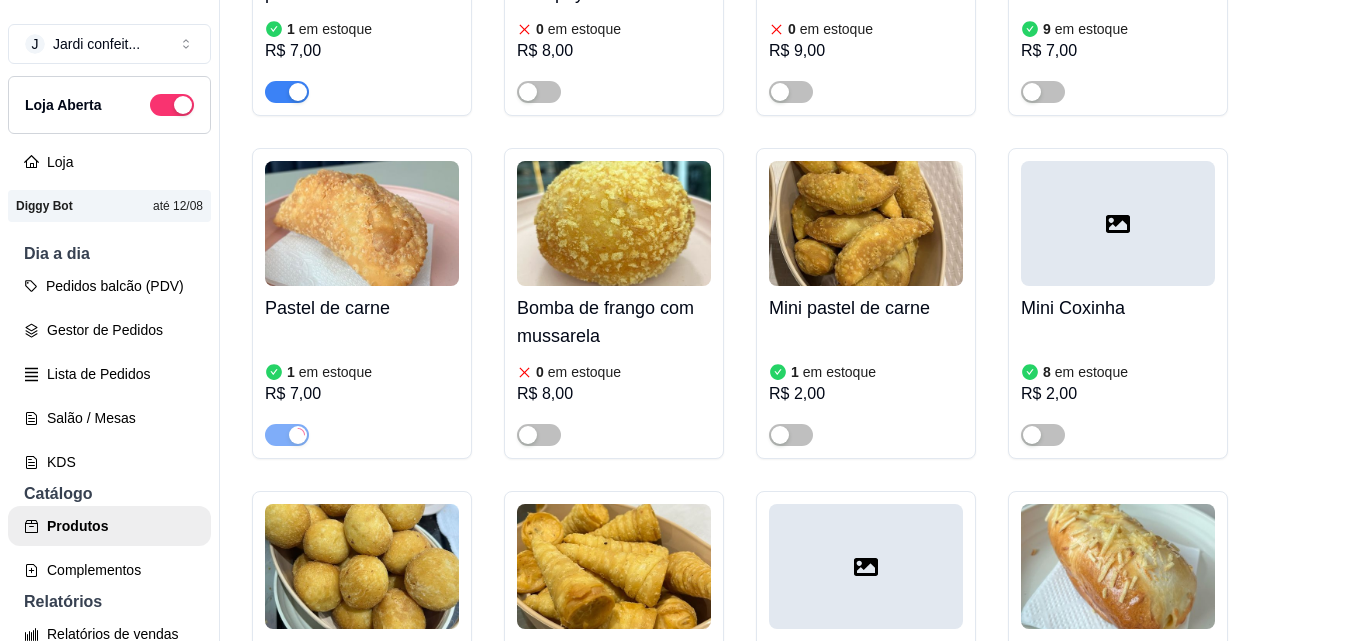 scroll, scrollTop: 2700, scrollLeft: 0, axis: vertical 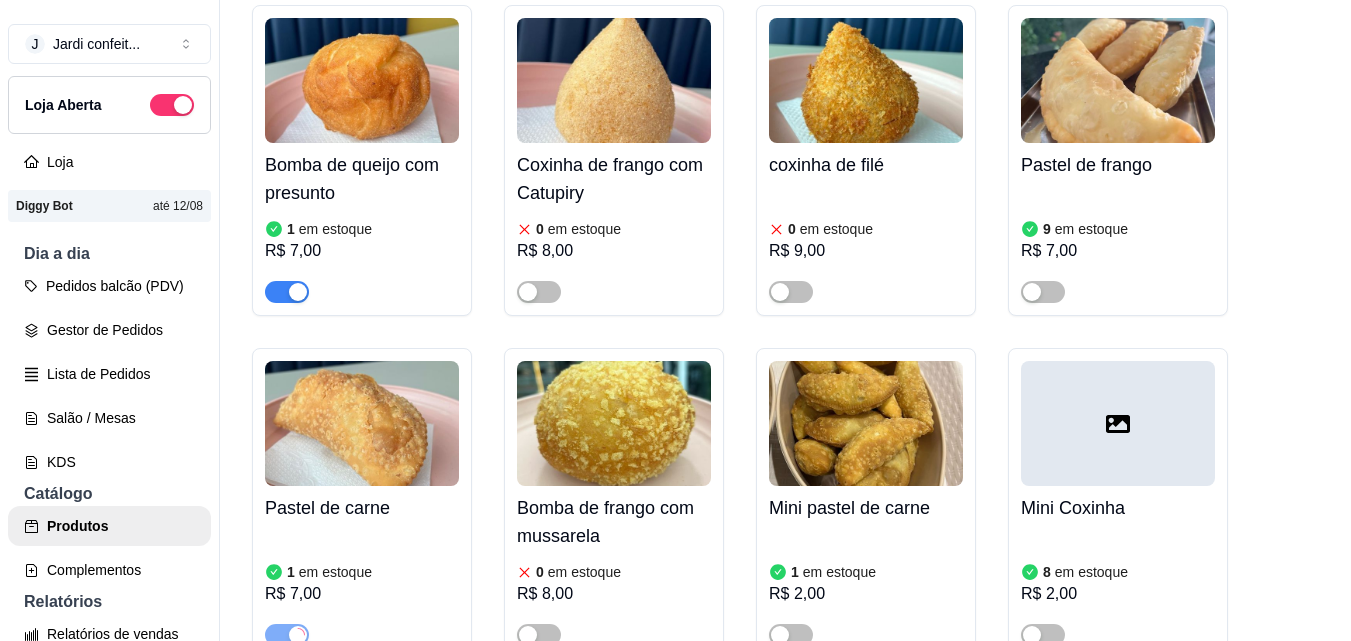 click at bounding box center [287, 292] 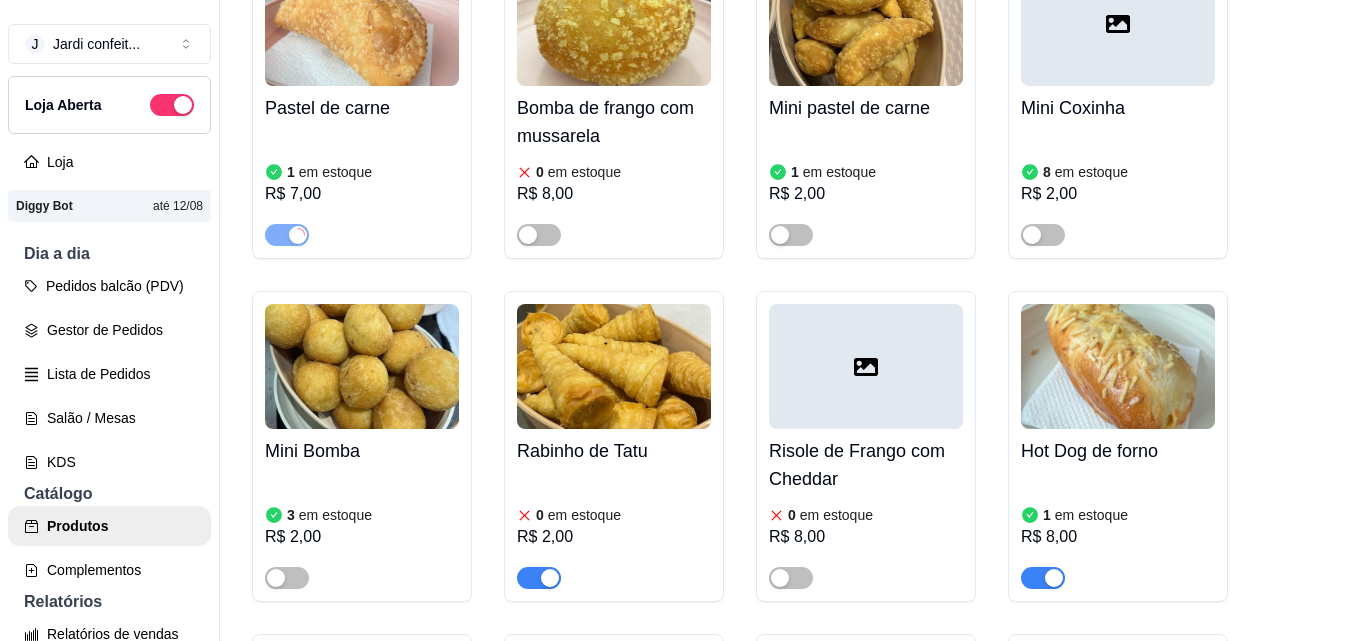 scroll, scrollTop: 3400, scrollLeft: 0, axis: vertical 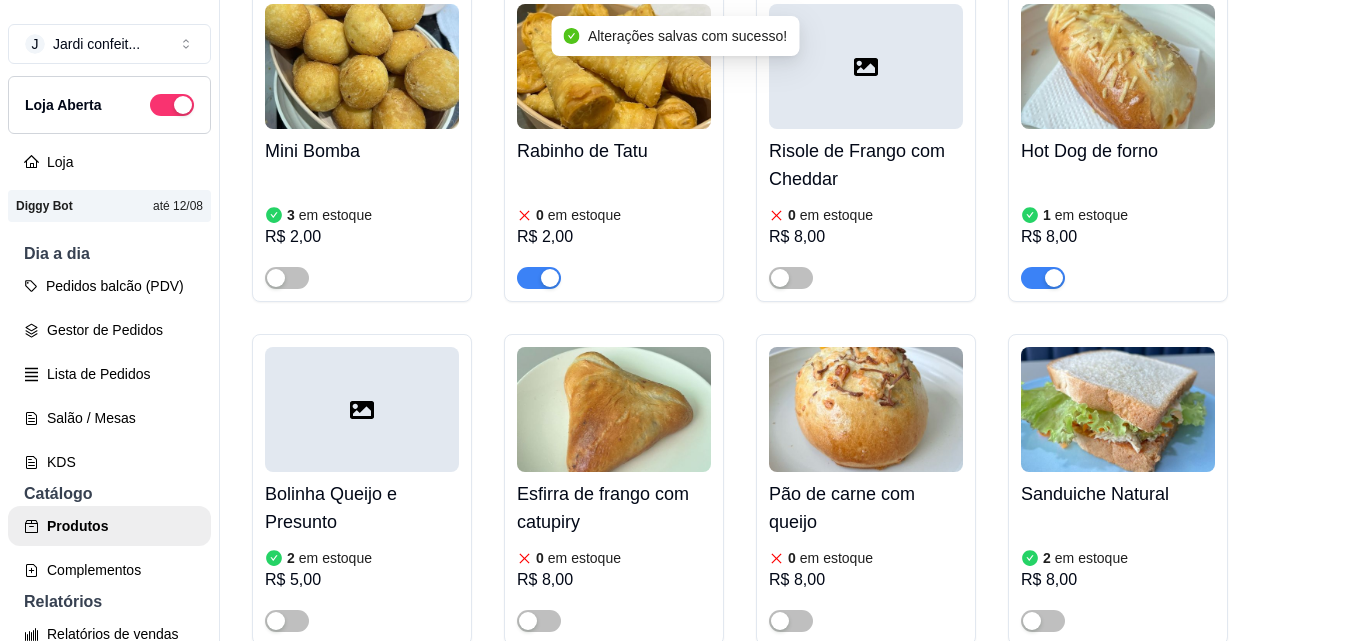 click at bounding box center (539, 278) 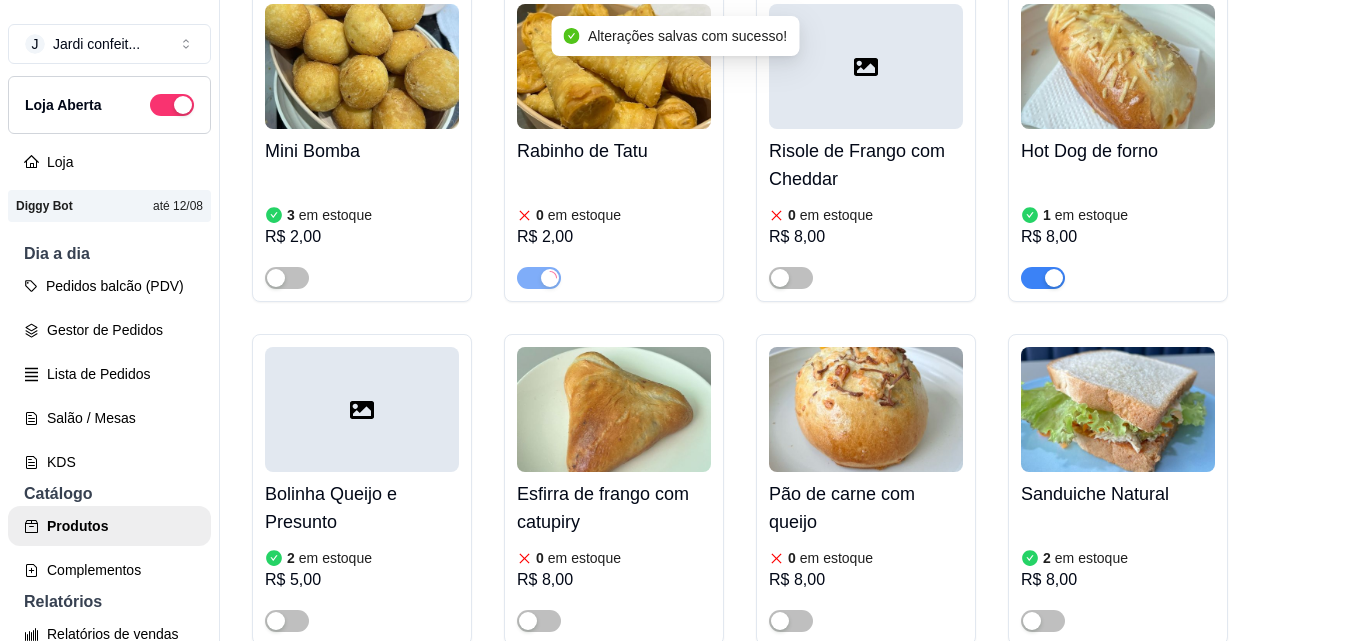 click at bounding box center (1043, 278) 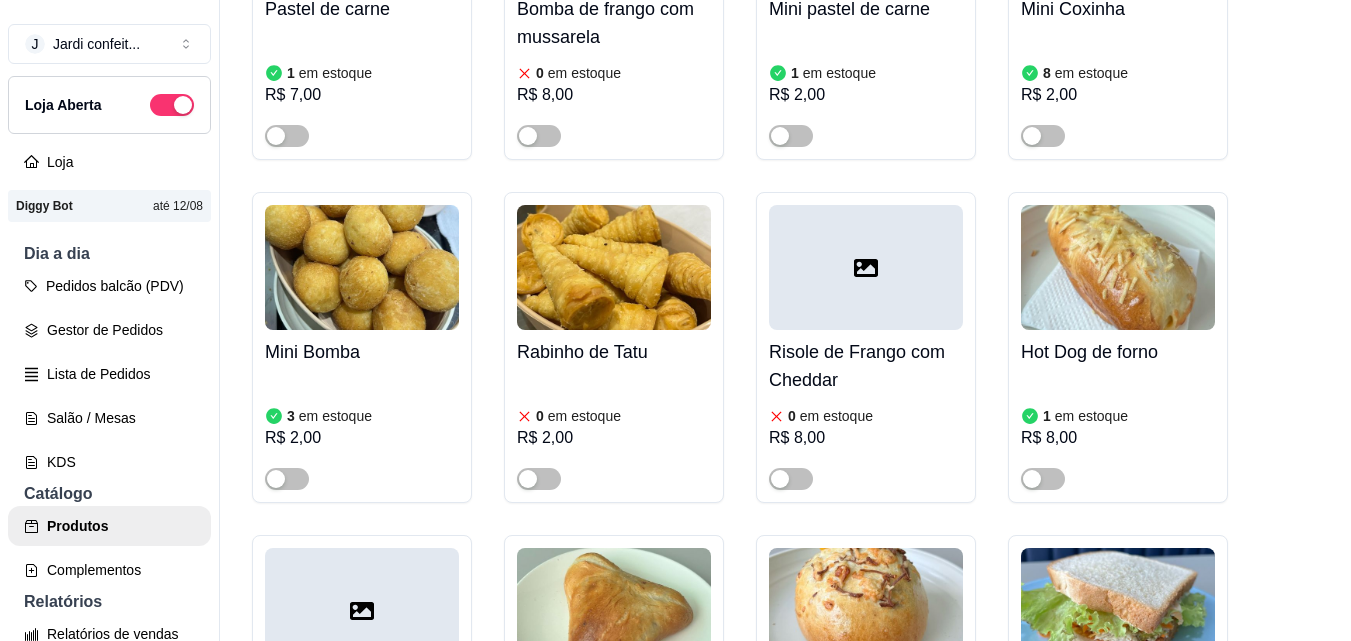 scroll, scrollTop: 3200, scrollLeft: 0, axis: vertical 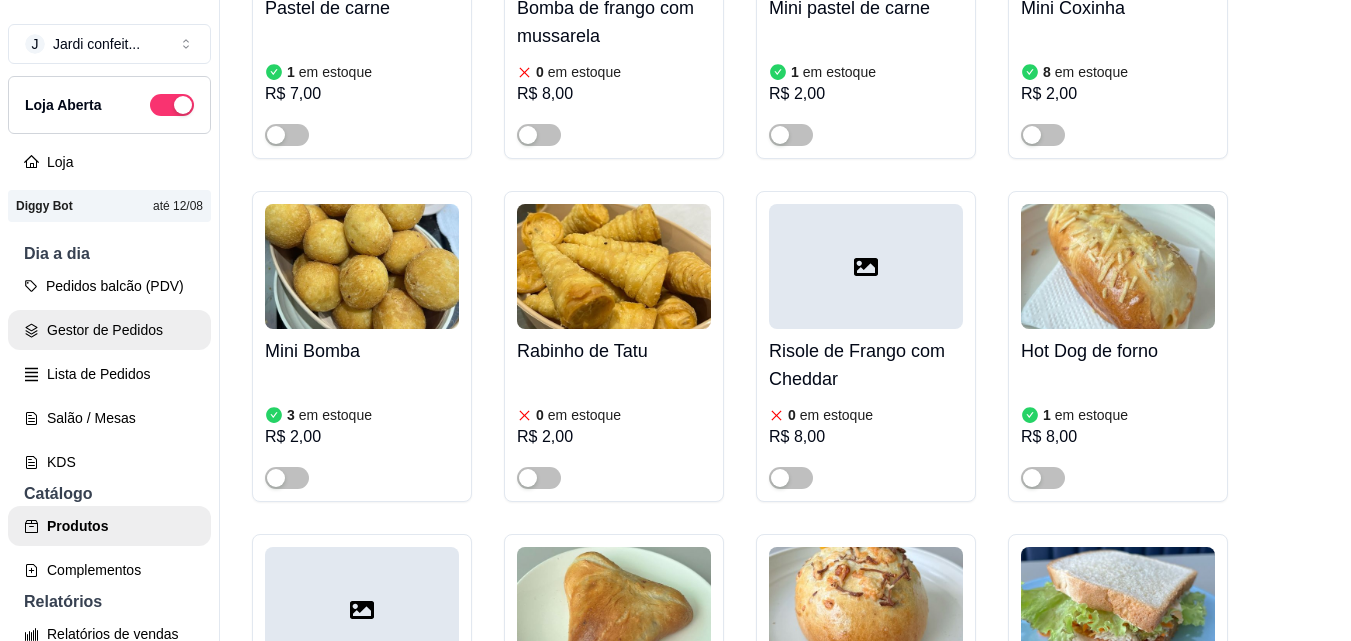 click on "Gestor de Pedidos" at bounding box center [109, 330] 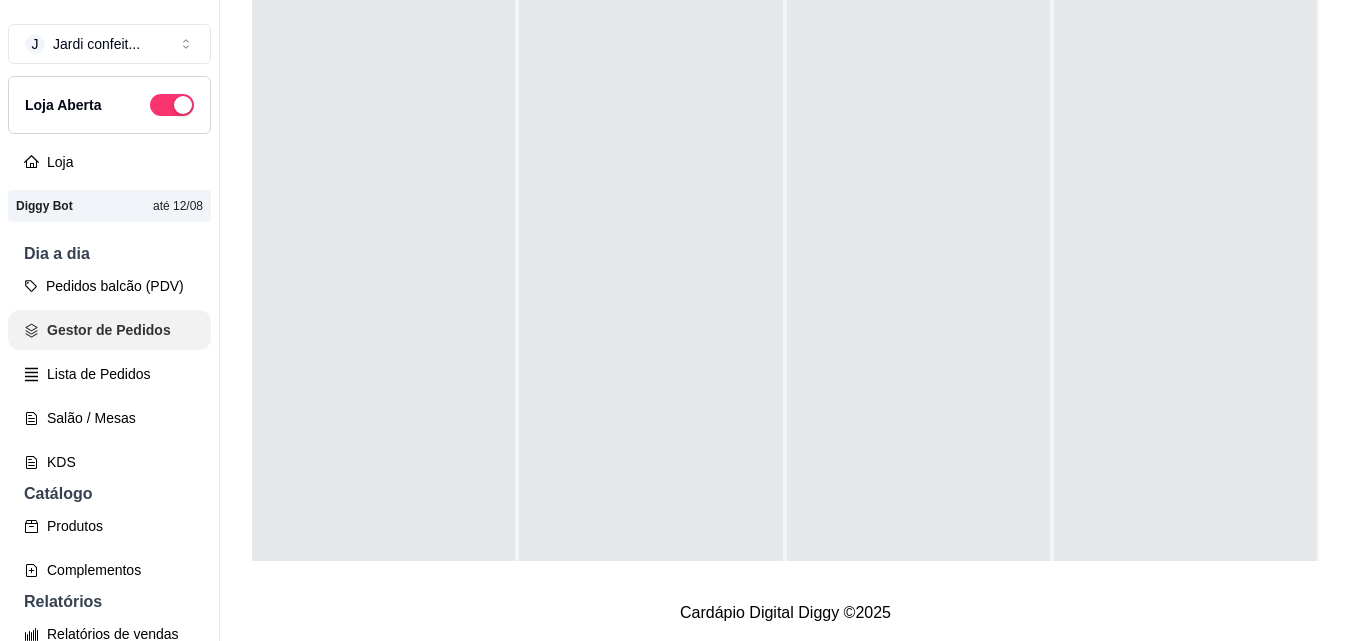 scroll, scrollTop: 0, scrollLeft: 0, axis: both 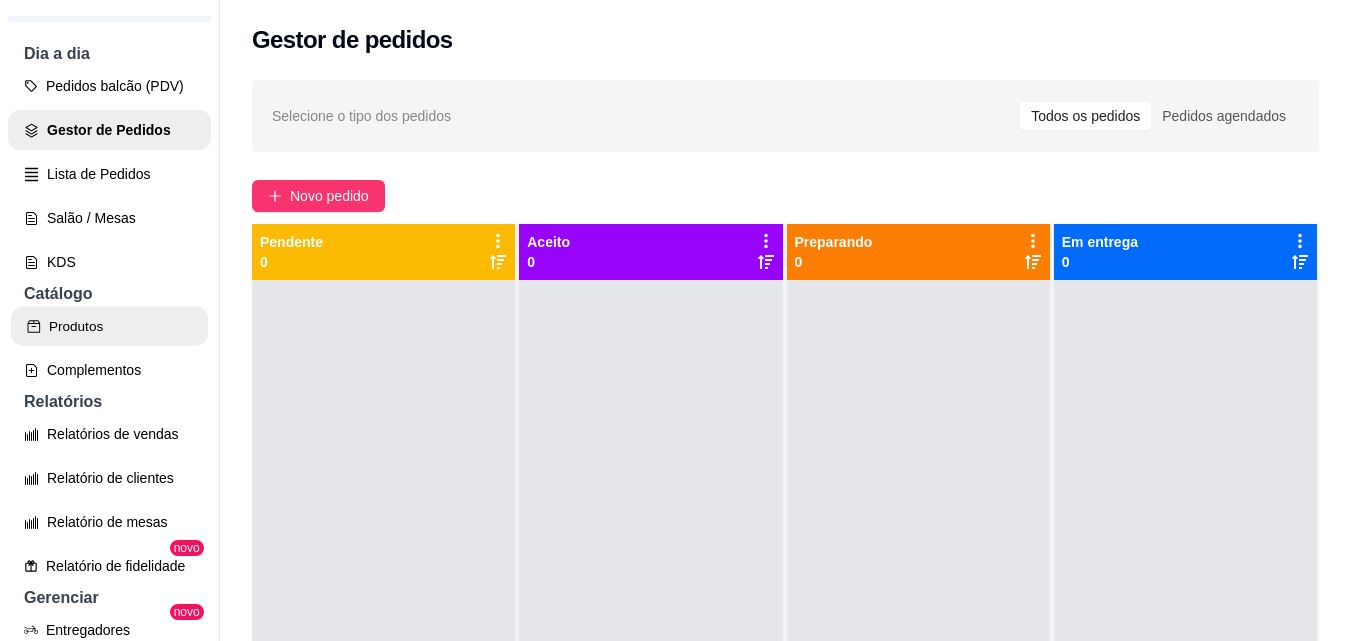 click on "Produtos" at bounding box center [109, 326] 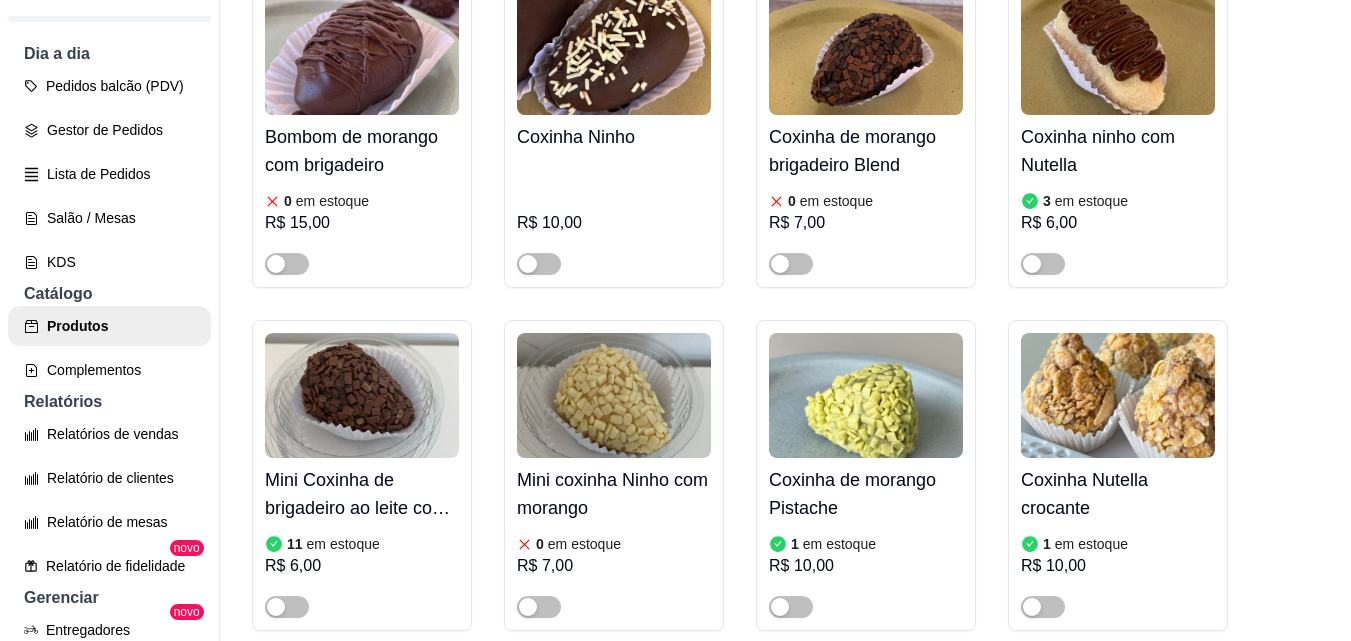 scroll, scrollTop: 400, scrollLeft: 0, axis: vertical 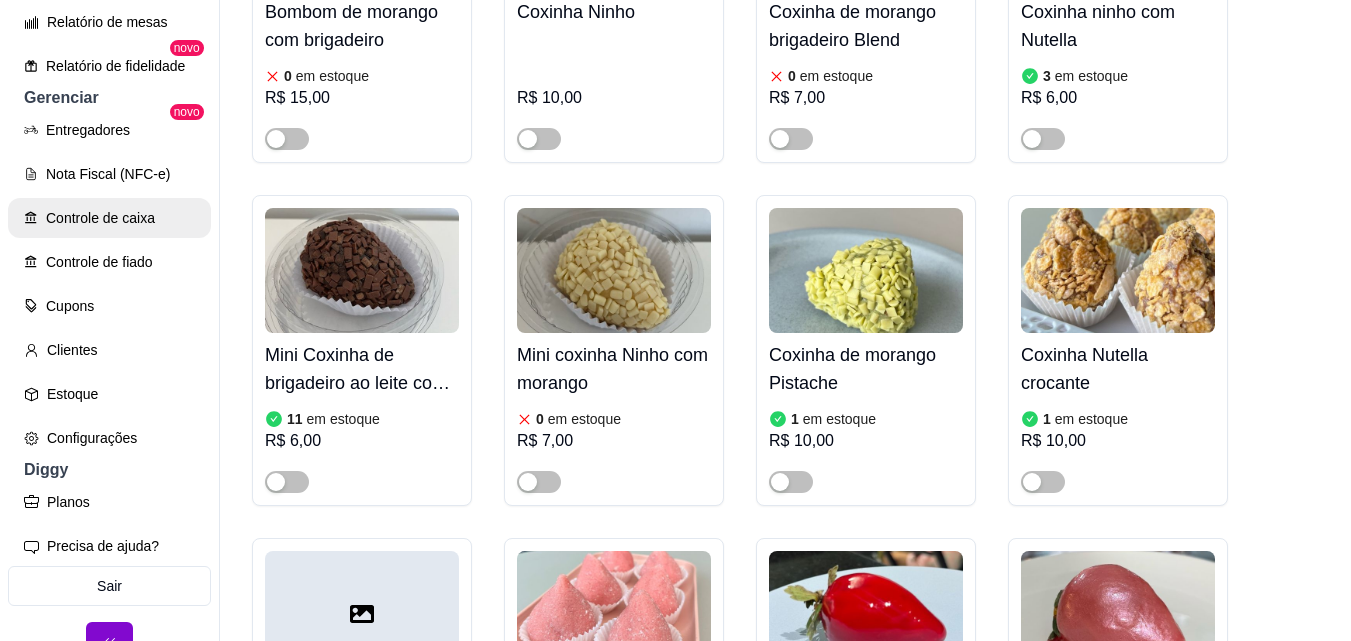 click on "Controle de caixa" at bounding box center [109, 218] 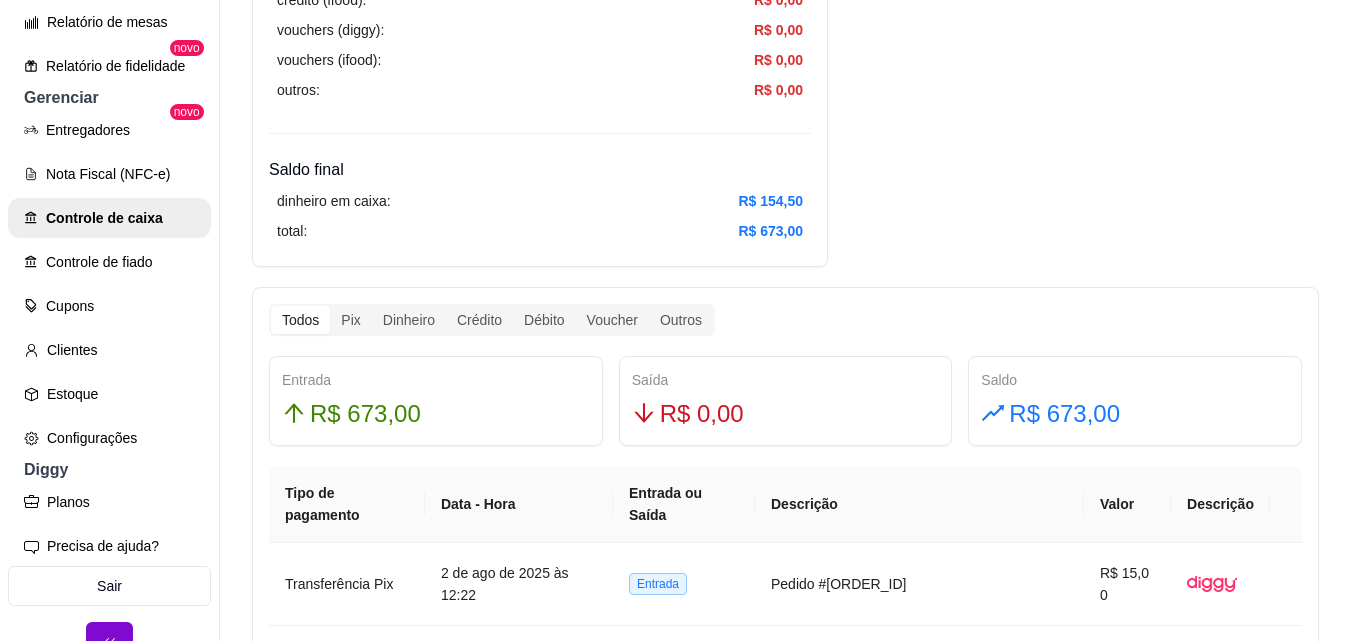 scroll, scrollTop: 900, scrollLeft: 0, axis: vertical 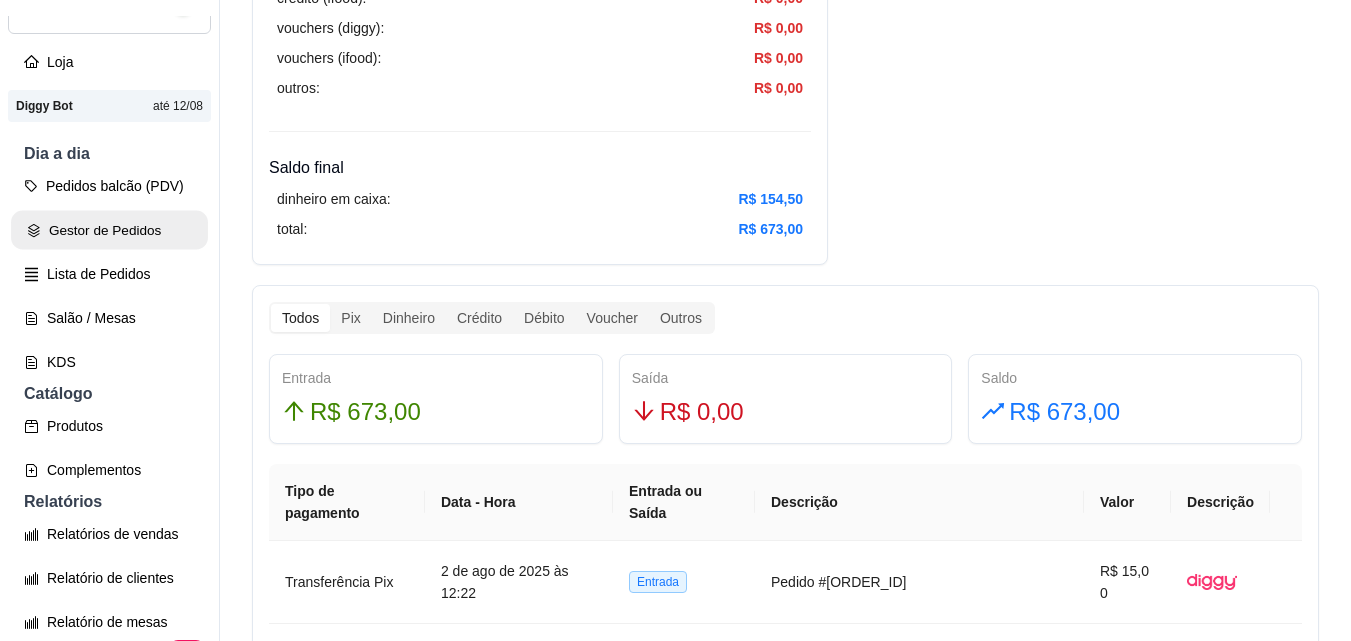 click on "Gestor de Pedidos" at bounding box center (109, 230) 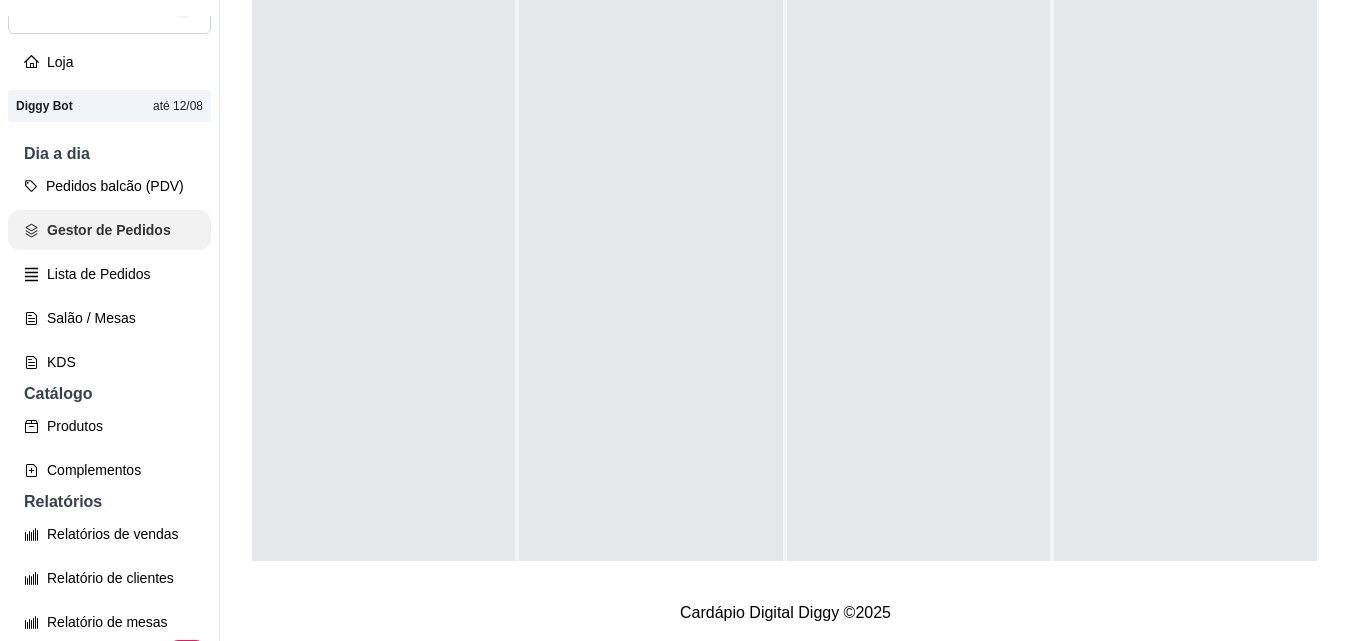 scroll, scrollTop: 0, scrollLeft: 0, axis: both 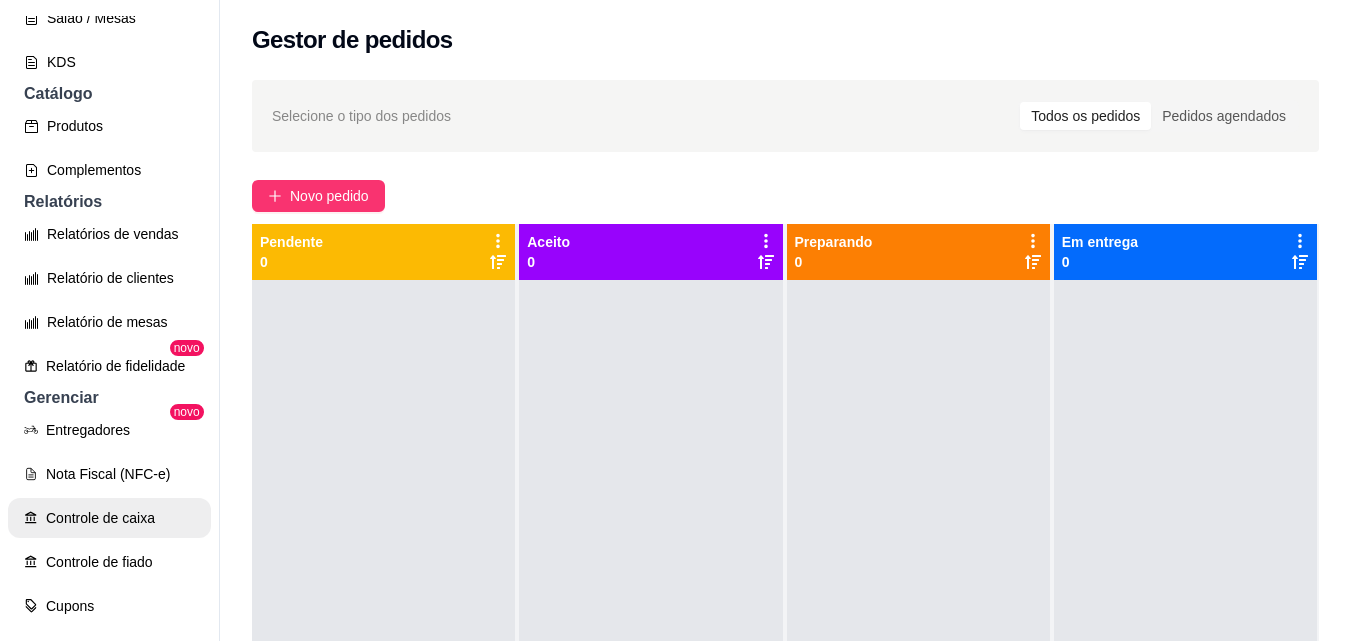 click on "Controle de caixa" at bounding box center [109, 518] 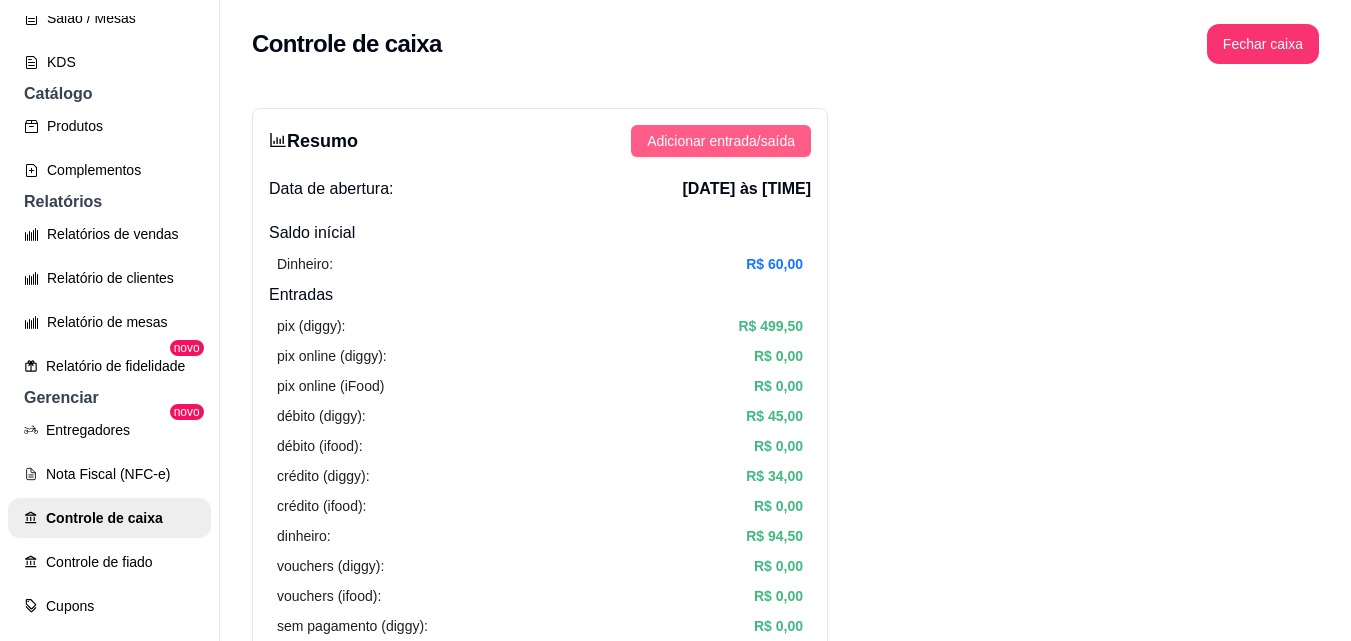 click on "Adicionar entrada/saída" at bounding box center [721, 141] 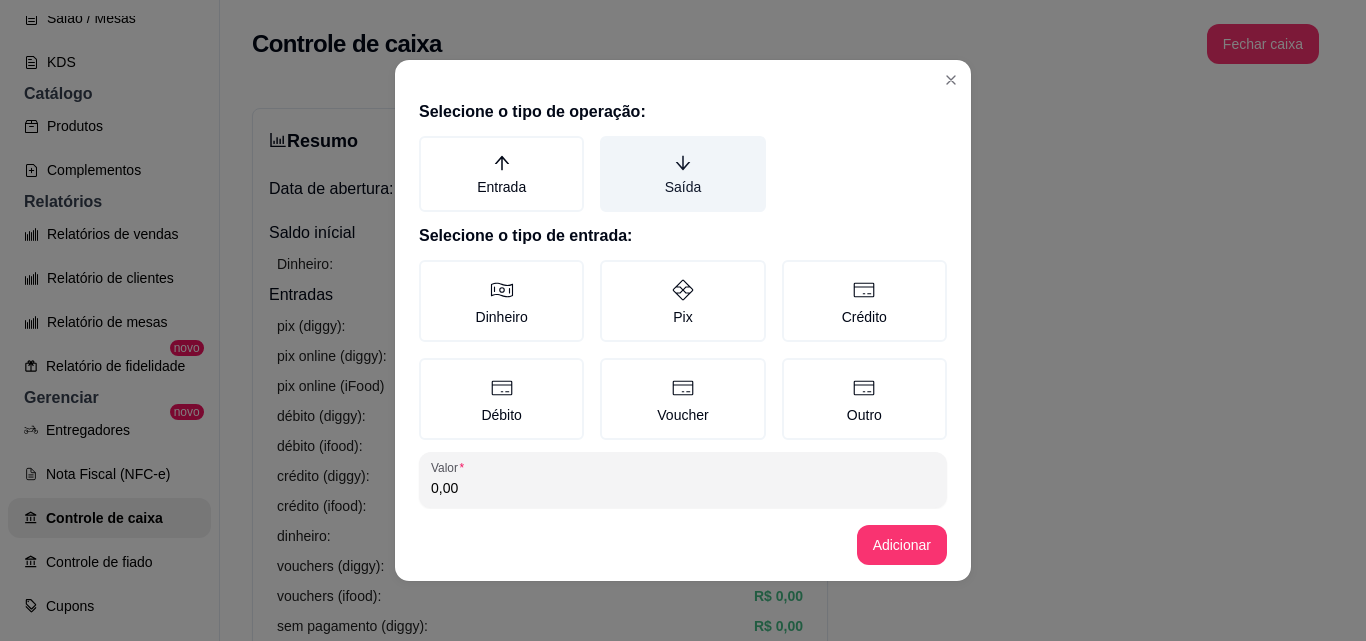 click on "Saída" at bounding box center [682, 174] 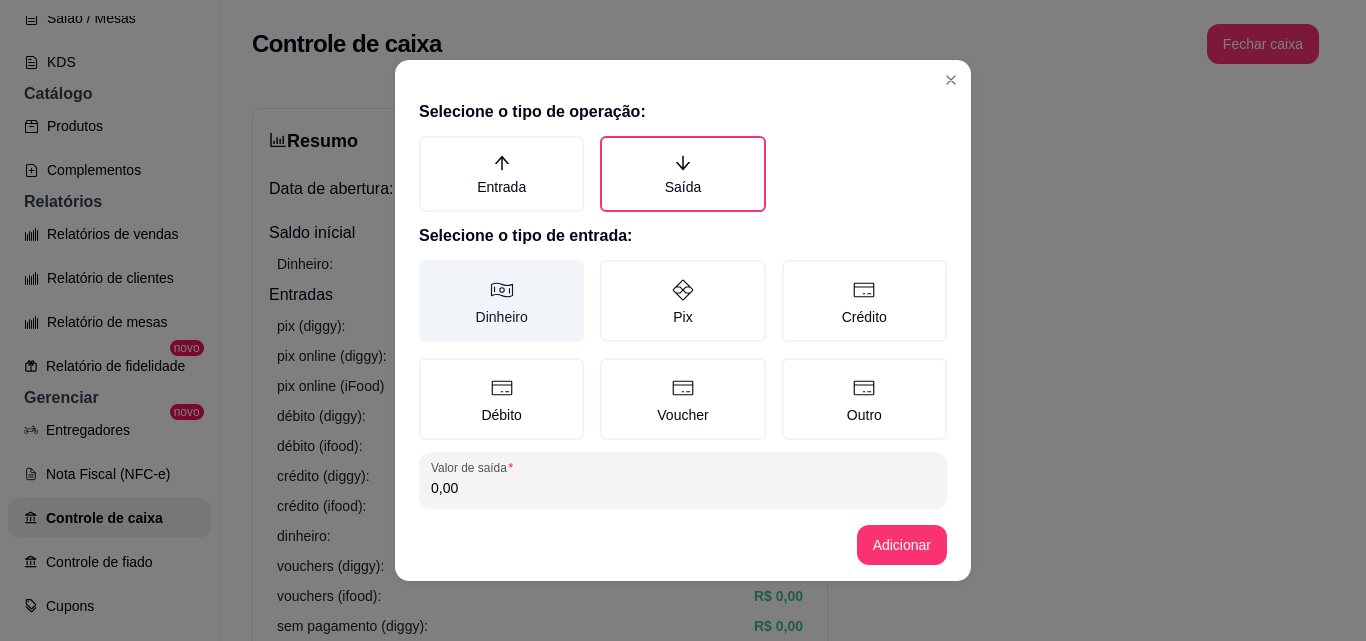 click on "Dinheiro" at bounding box center [501, 301] 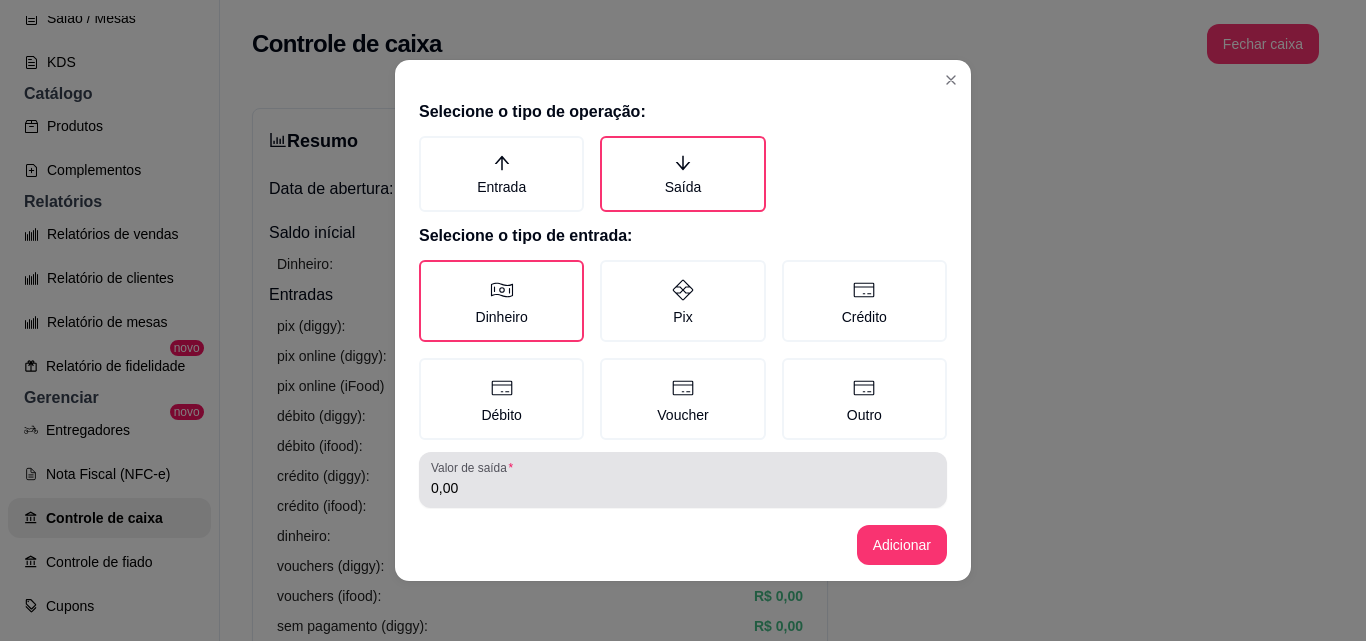 click on "0,00" at bounding box center [683, 488] 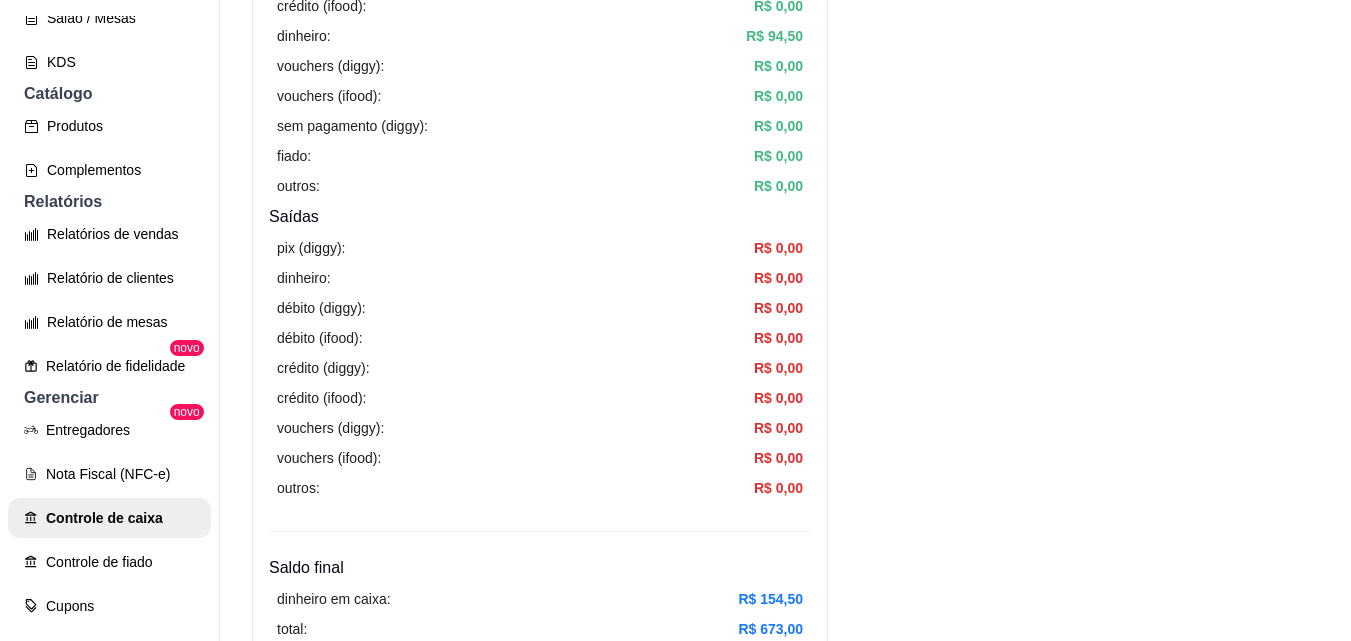 scroll, scrollTop: 800, scrollLeft: 0, axis: vertical 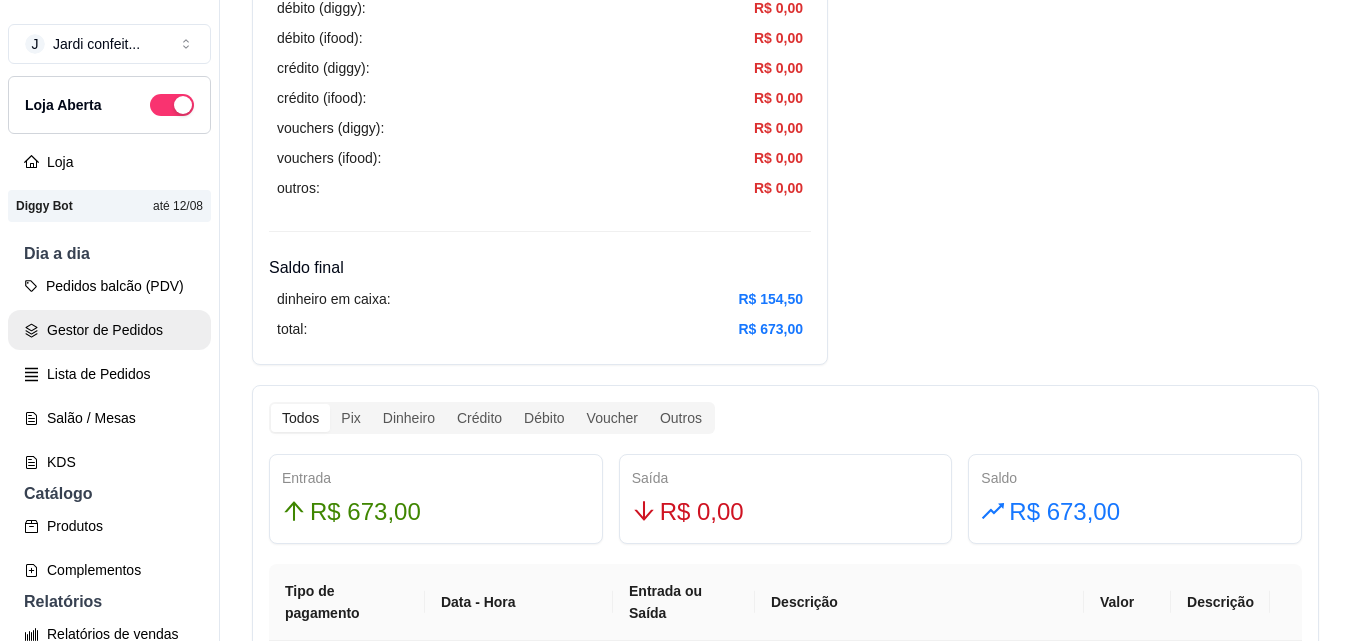 click on "Gestor de Pedidos" at bounding box center [109, 330] 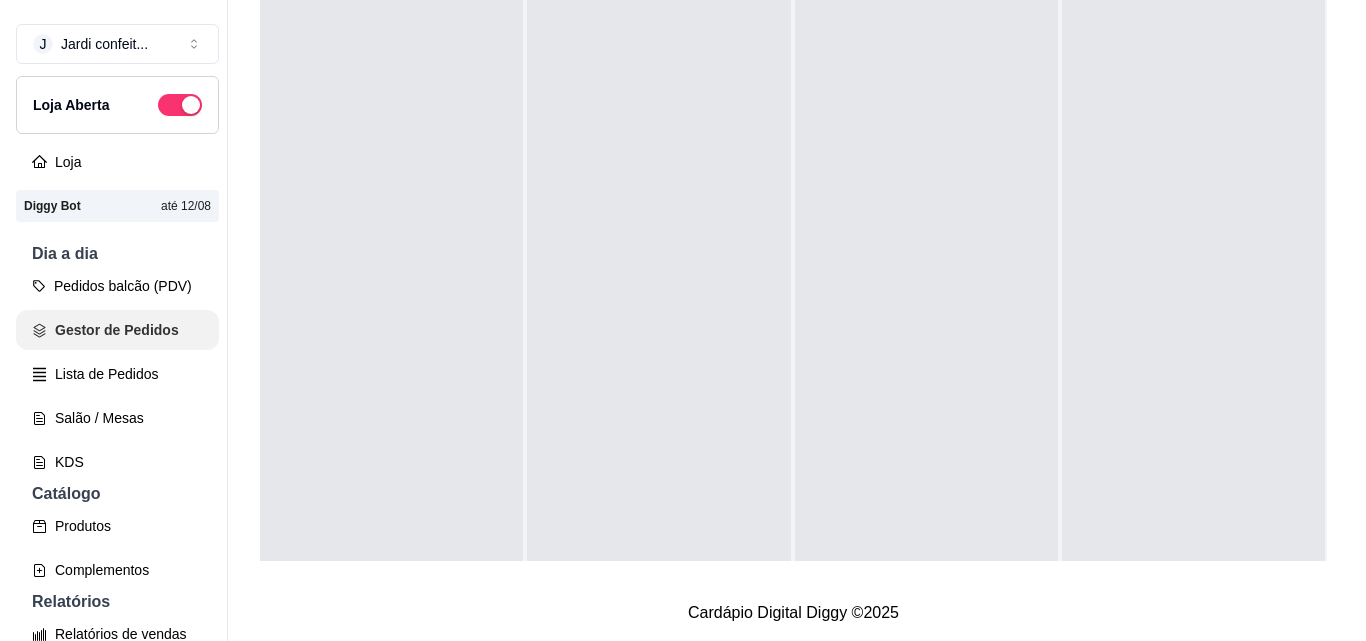 scroll, scrollTop: 0, scrollLeft: 0, axis: both 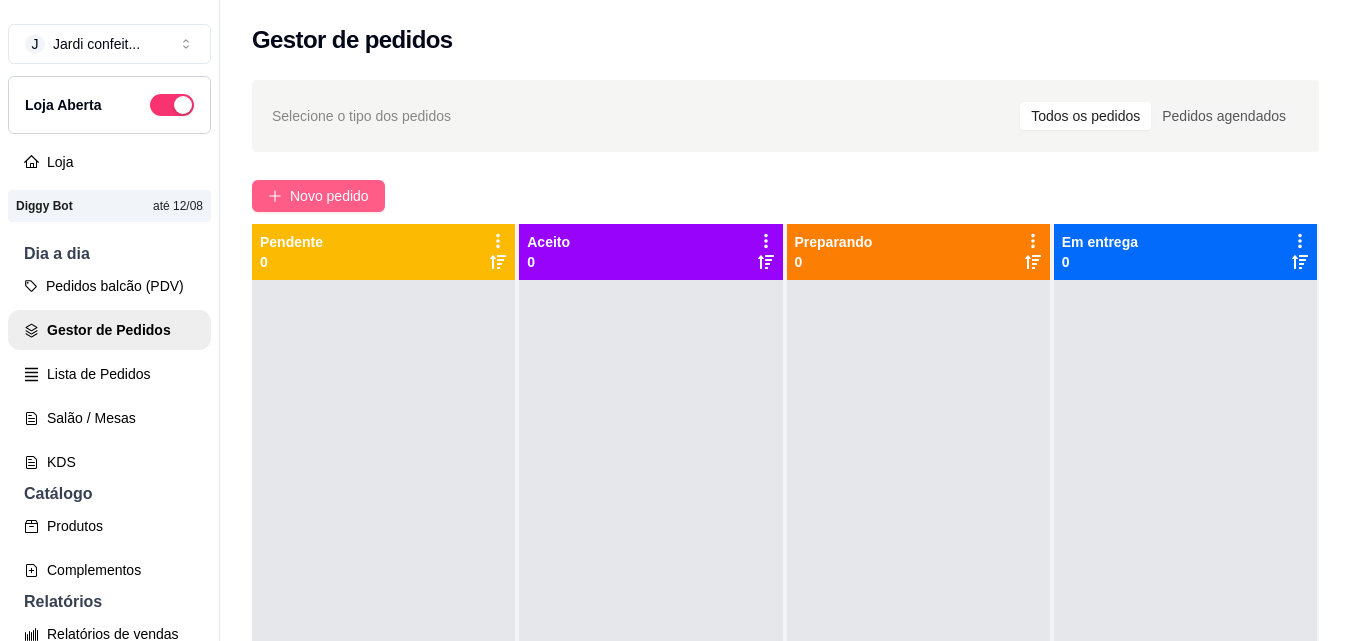 click on "Novo pedido" at bounding box center (329, 196) 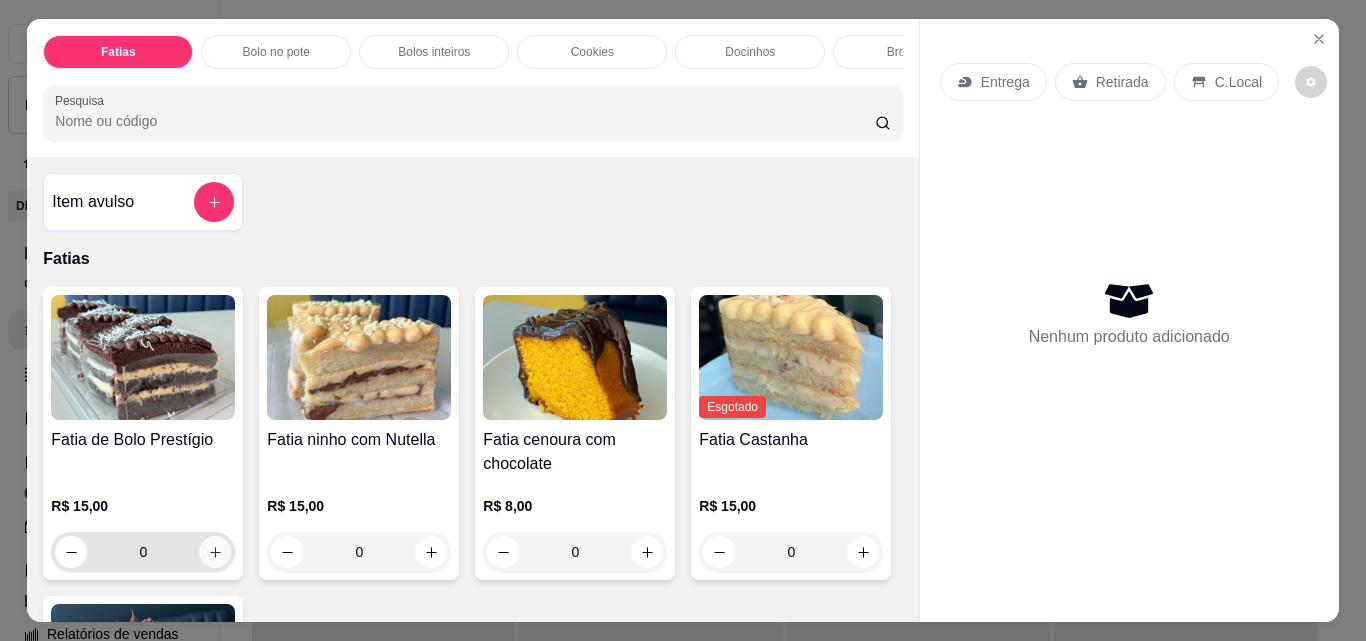 click at bounding box center (215, 552) 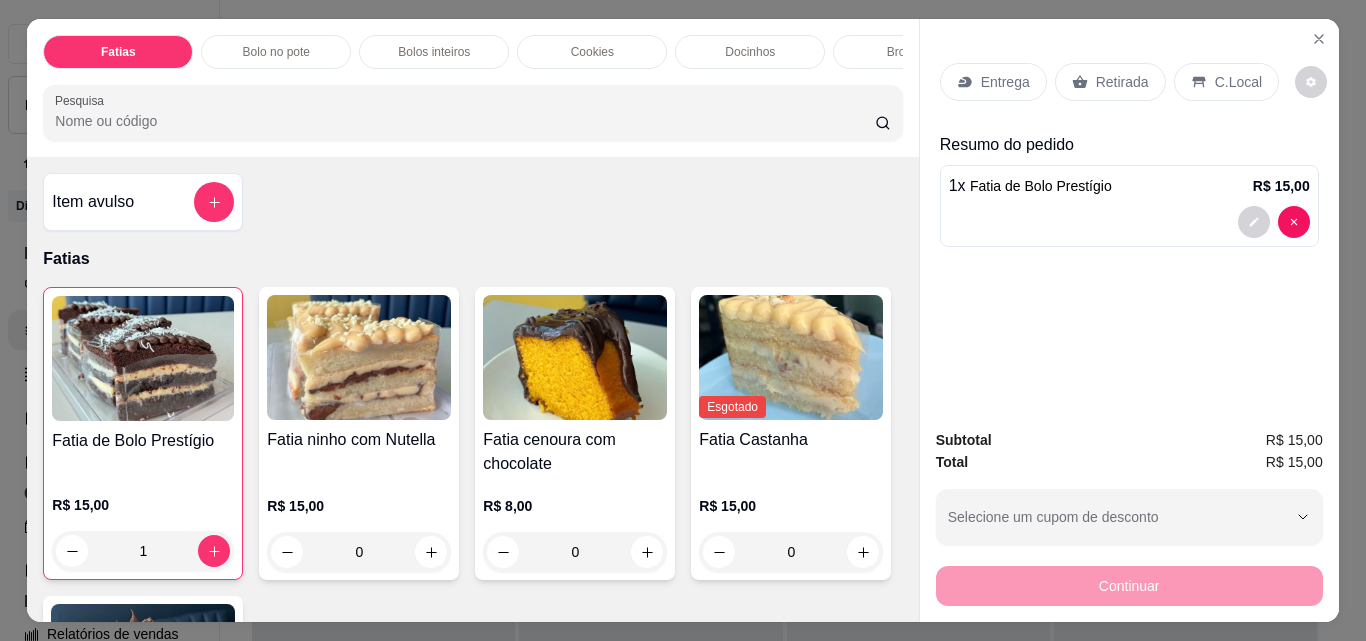 click on "Retirada" at bounding box center (1122, 82) 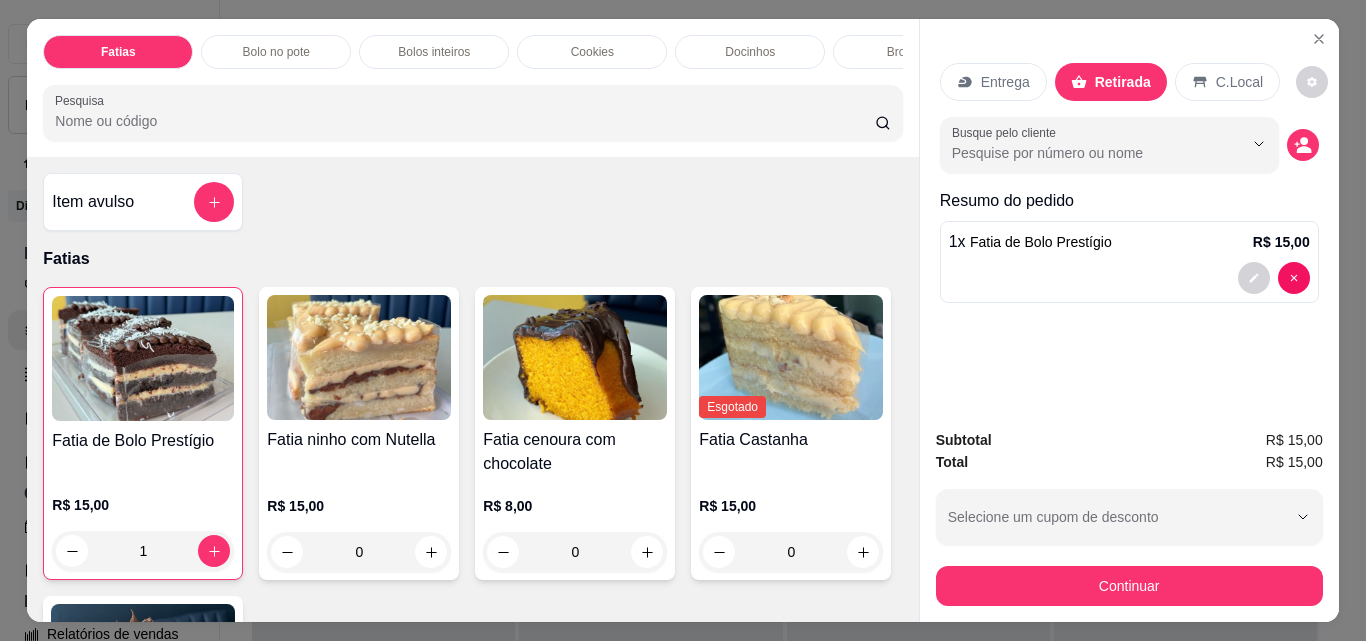 click on "Entrega" at bounding box center (1005, 82) 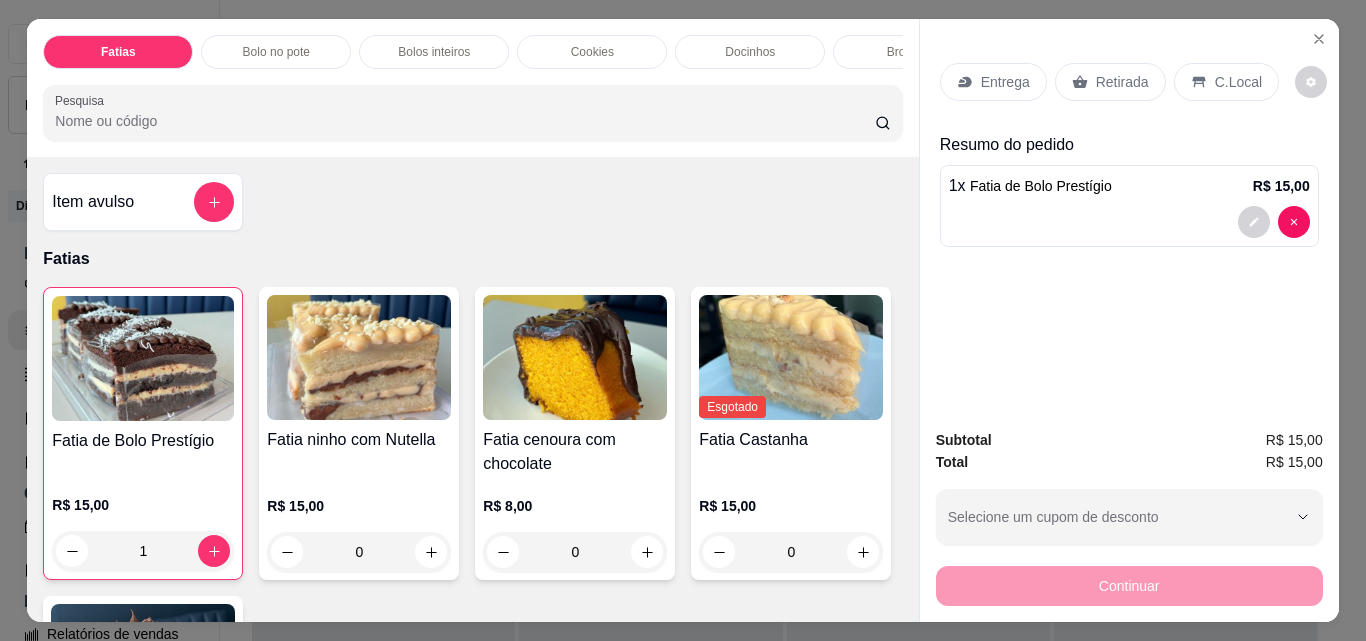 click on "Retirada" at bounding box center [1122, 82] 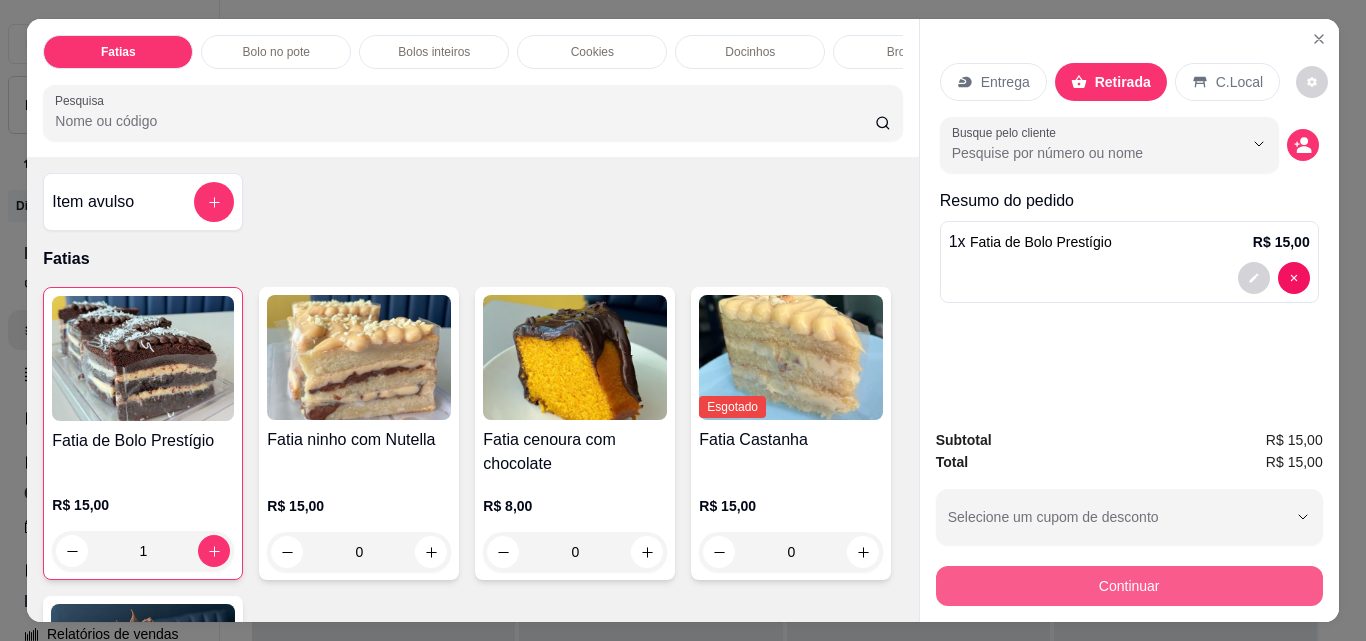 click on "Continuar" at bounding box center (1129, 586) 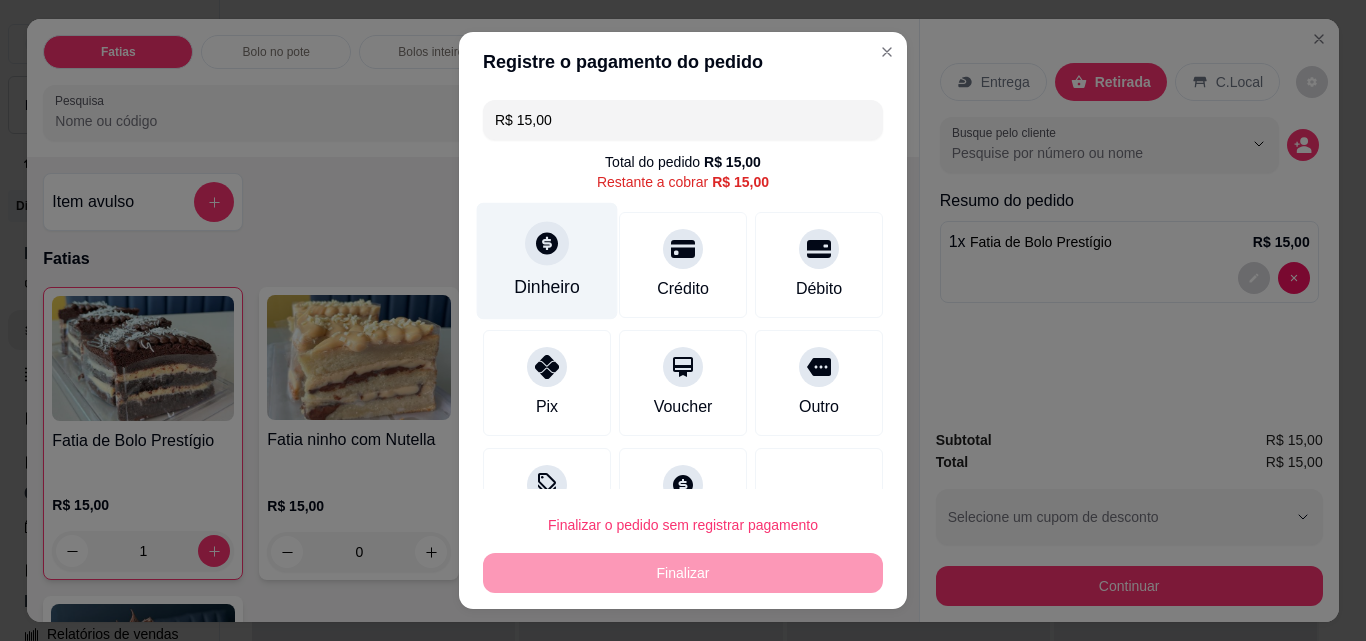 click on "Dinheiro" at bounding box center (547, 261) 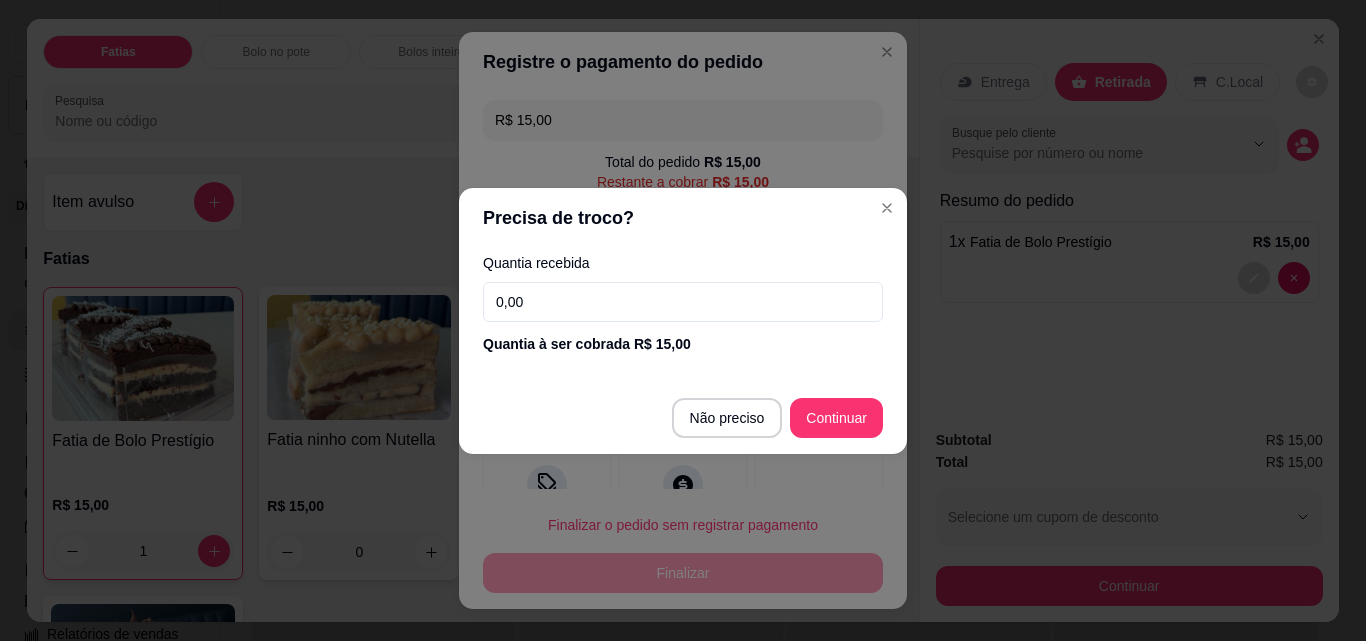 click on "0,00" at bounding box center (683, 302) 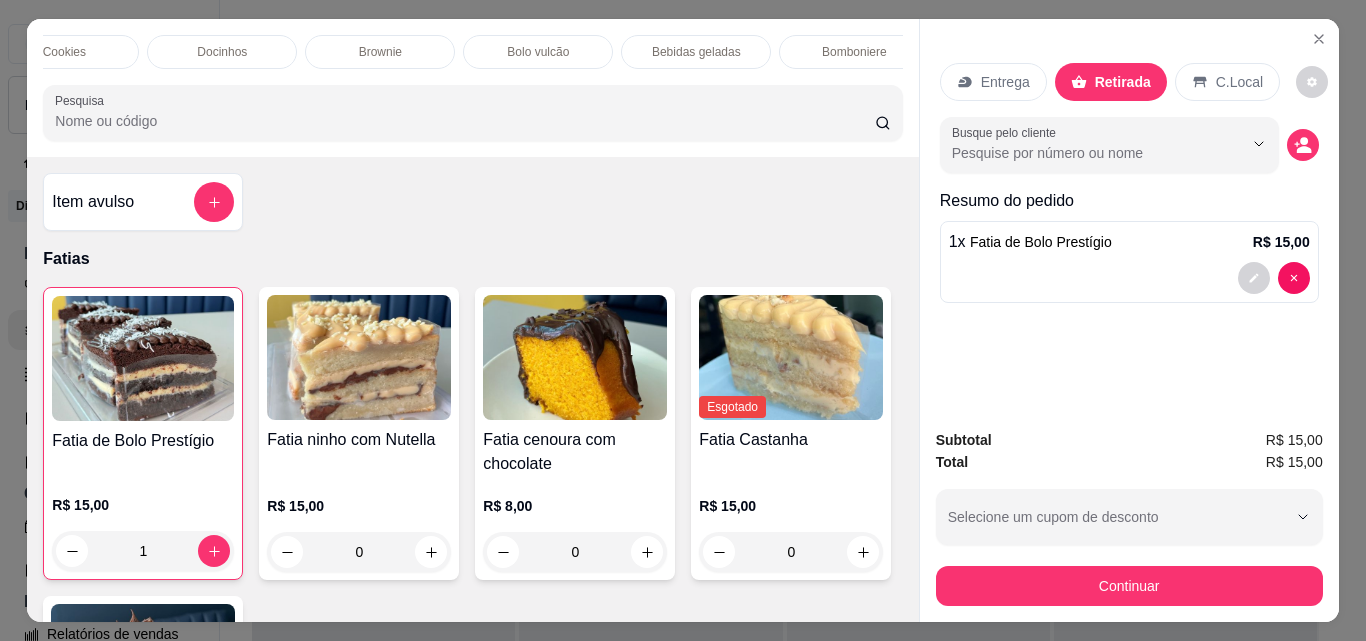 scroll, scrollTop: 0, scrollLeft: 533, axis: horizontal 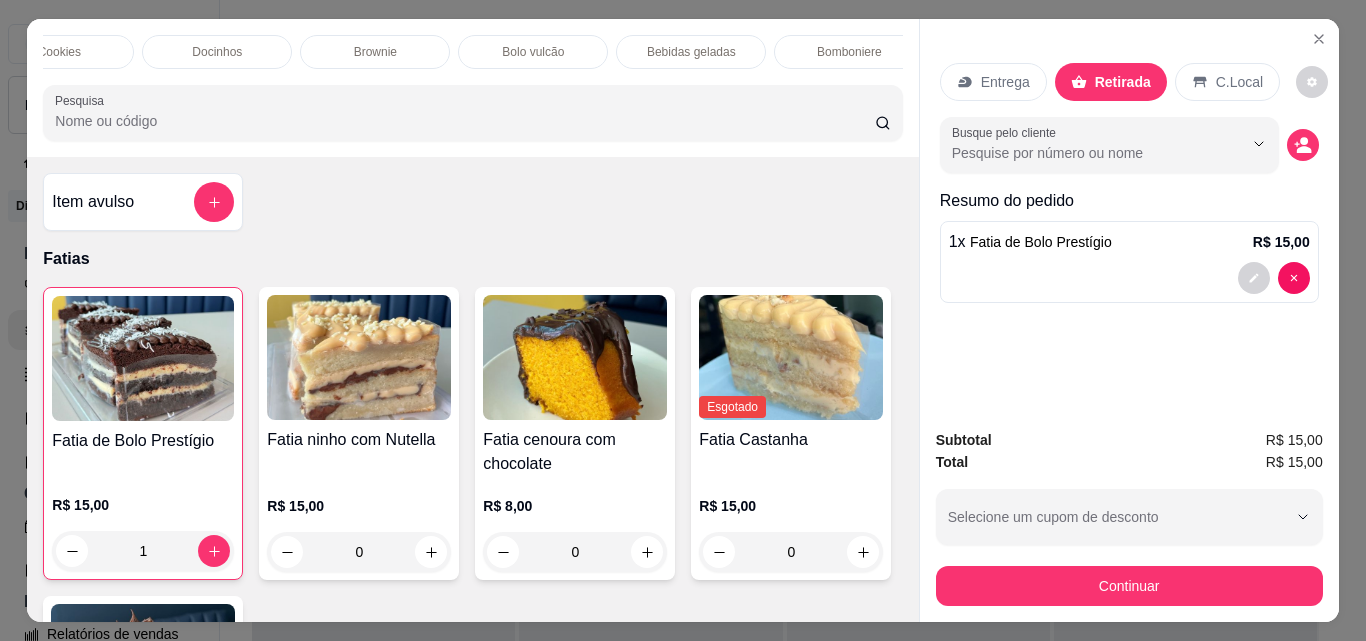 click on "Bebidas geladas" at bounding box center (691, 52) 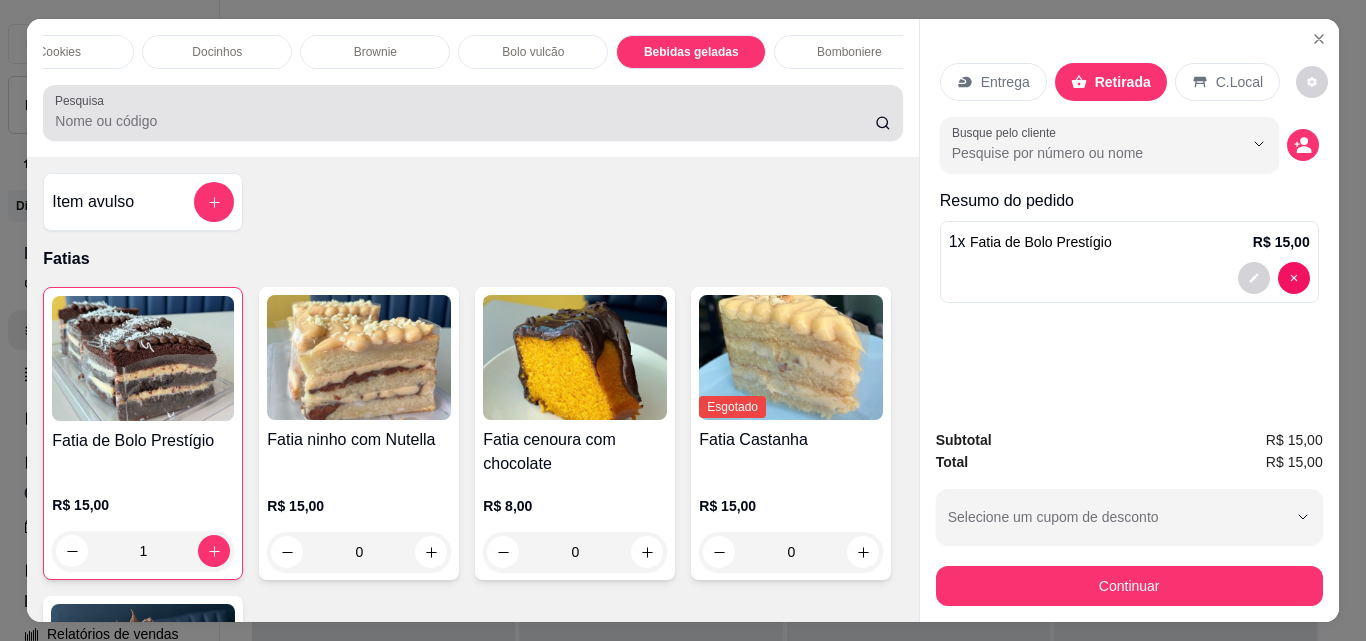 scroll, scrollTop: 3436, scrollLeft: 0, axis: vertical 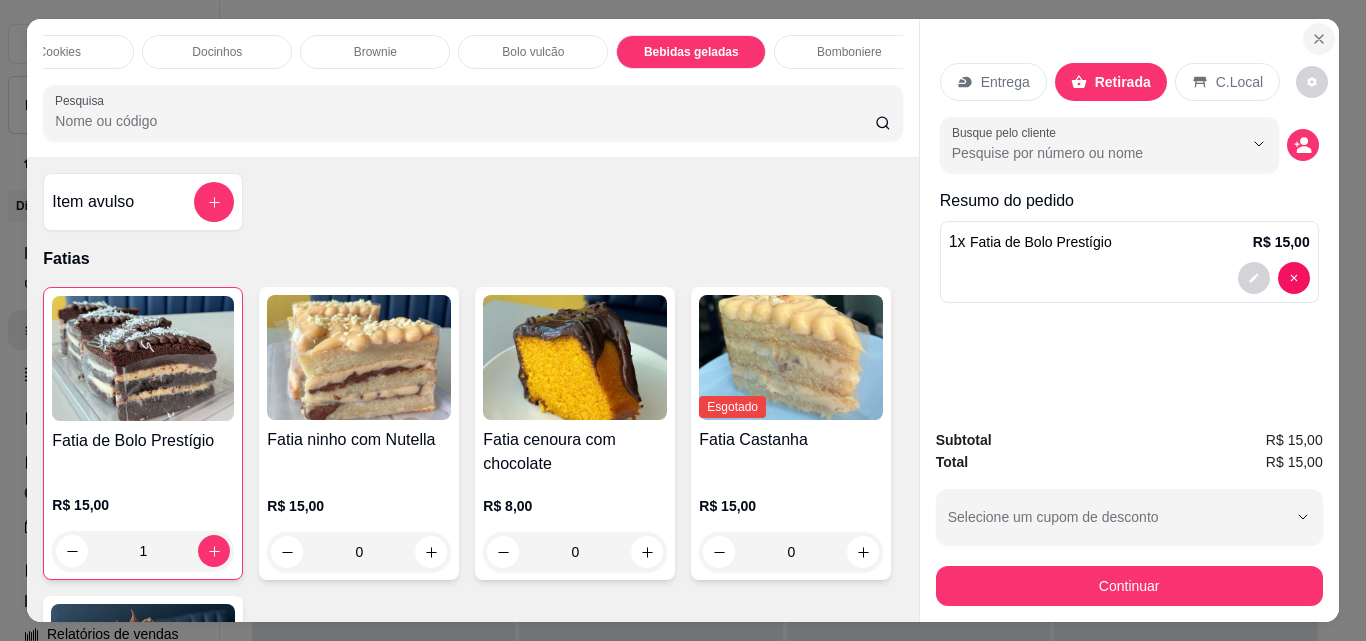 click 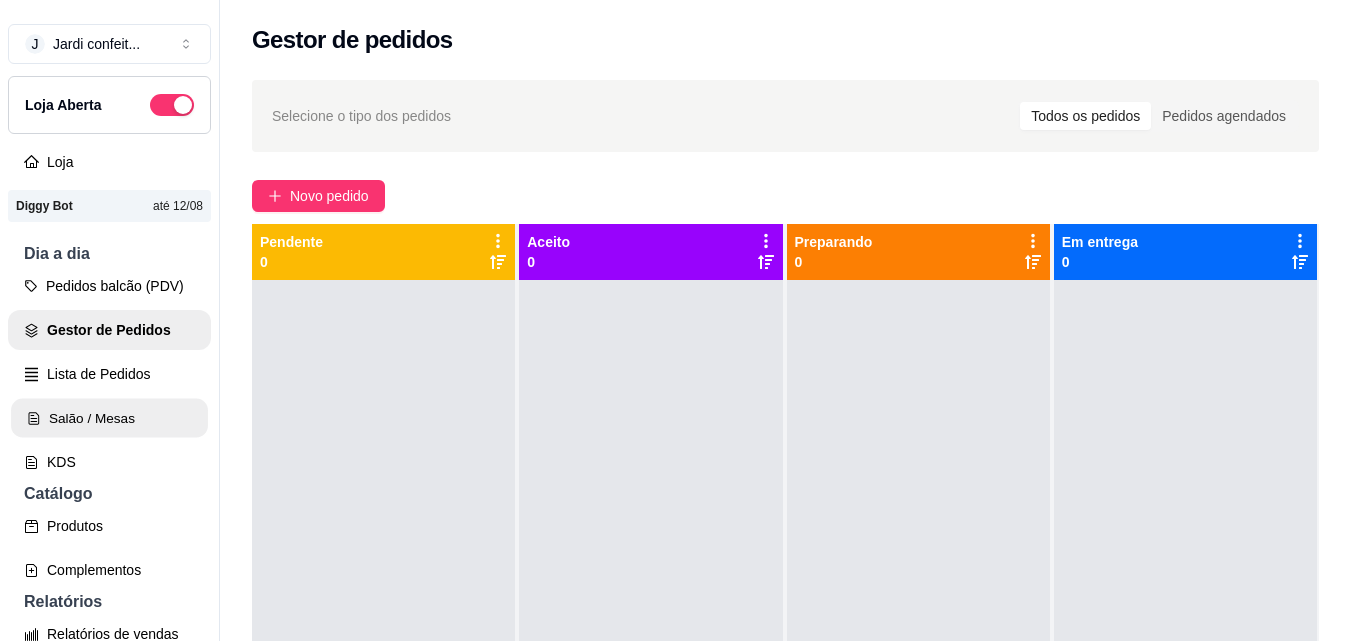 click on "Salão / Mesas" at bounding box center [109, 418] 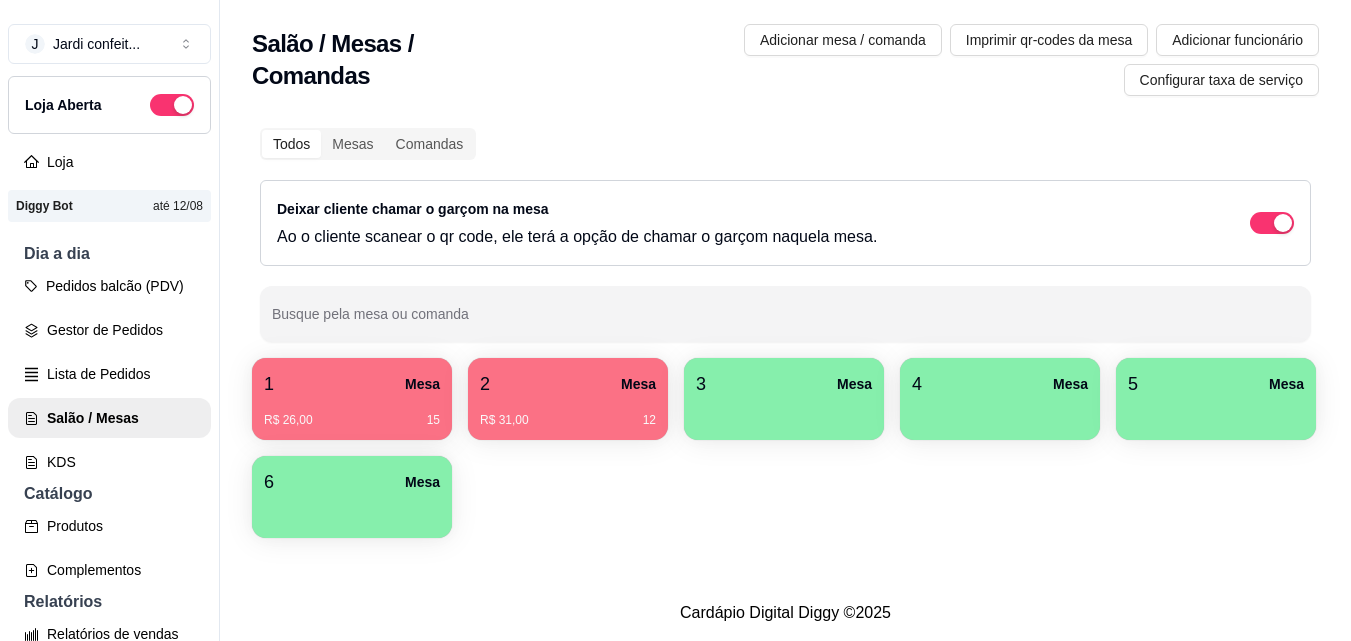 click on "2 Mesa" at bounding box center [568, 384] 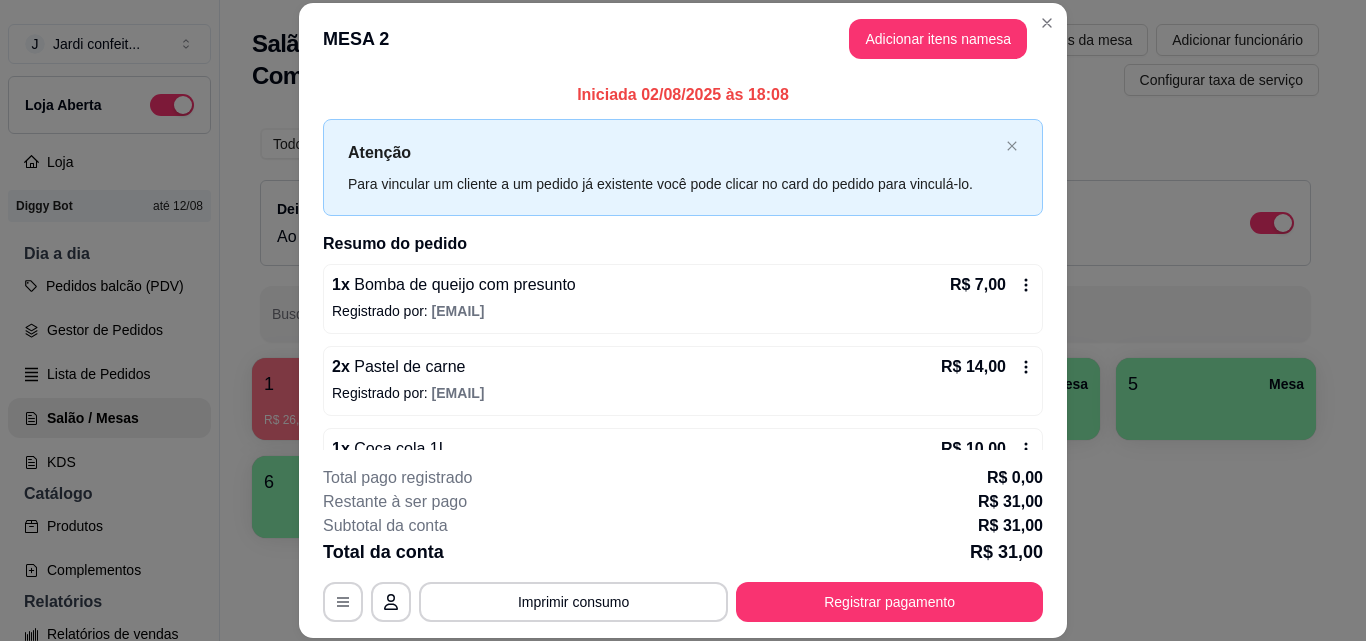 scroll, scrollTop: 56, scrollLeft: 0, axis: vertical 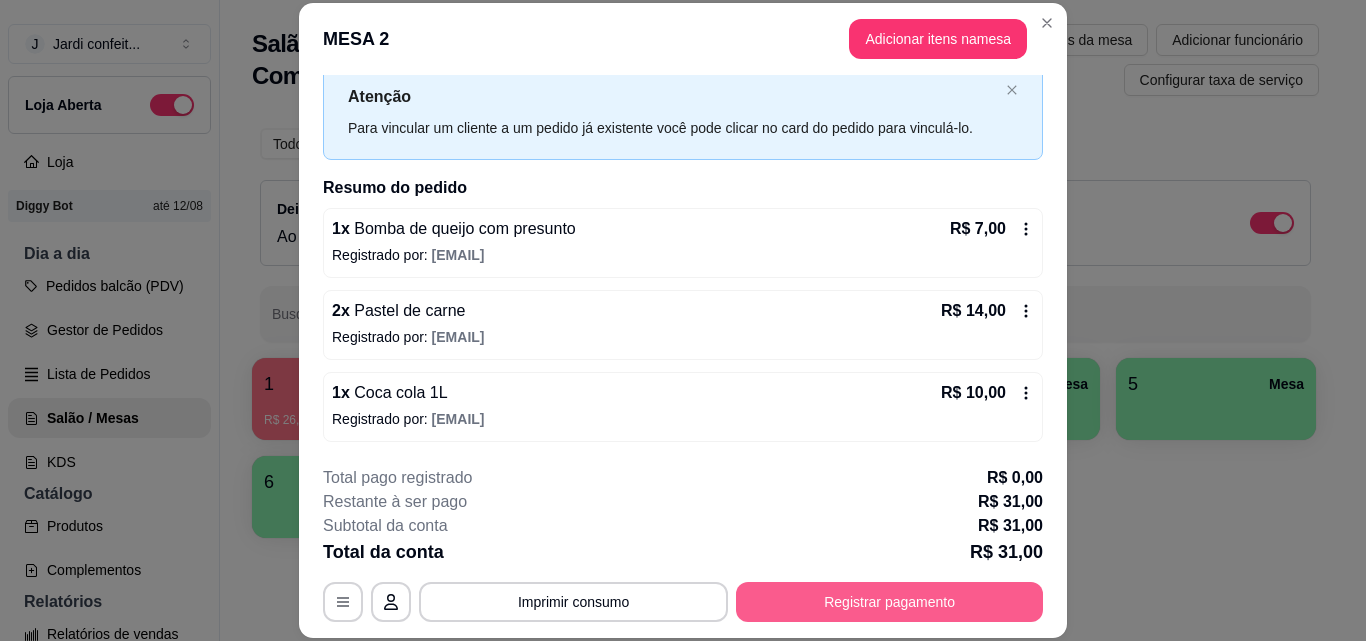 click on "Registrar pagamento" at bounding box center [889, 602] 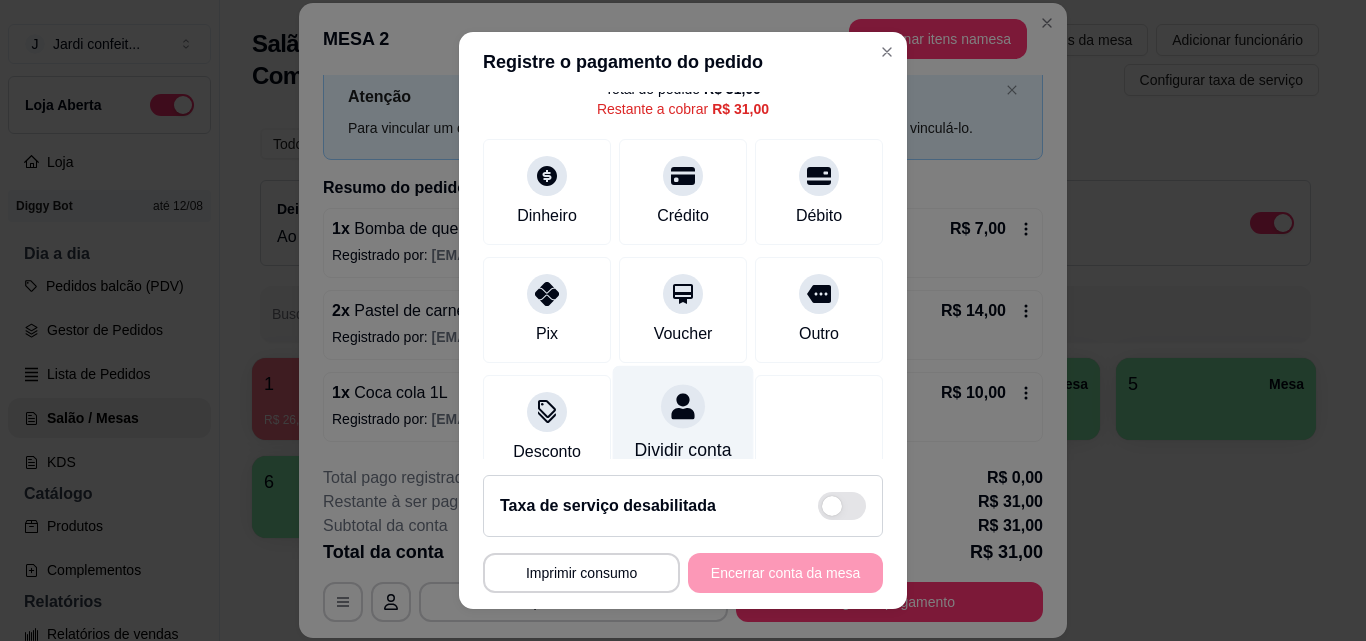 scroll, scrollTop: 147, scrollLeft: 0, axis: vertical 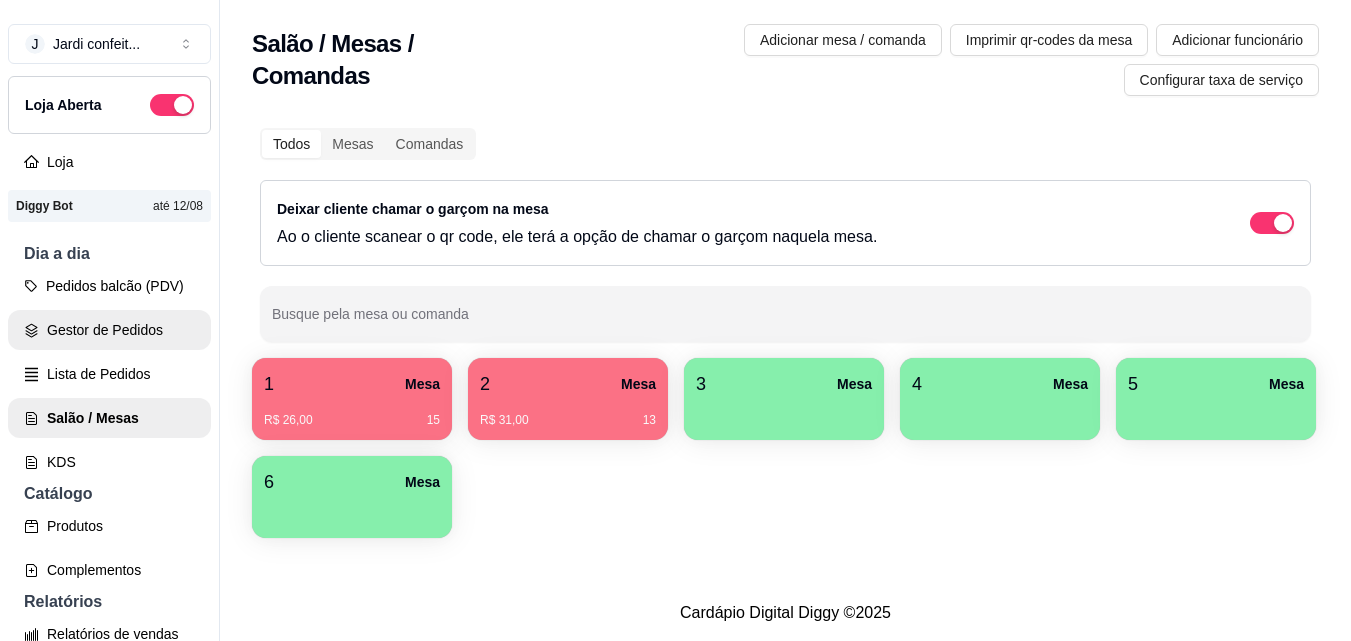 click on "Gestor de Pedidos" at bounding box center [109, 330] 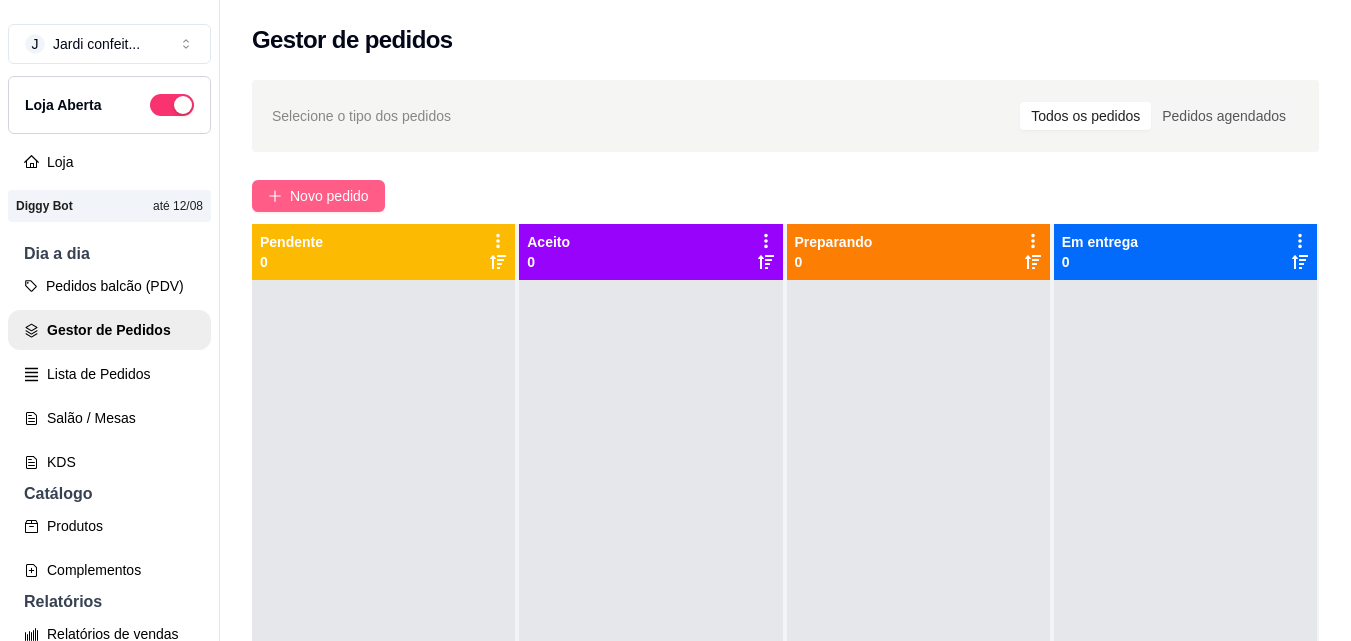 click on "Novo pedido" at bounding box center (329, 196) 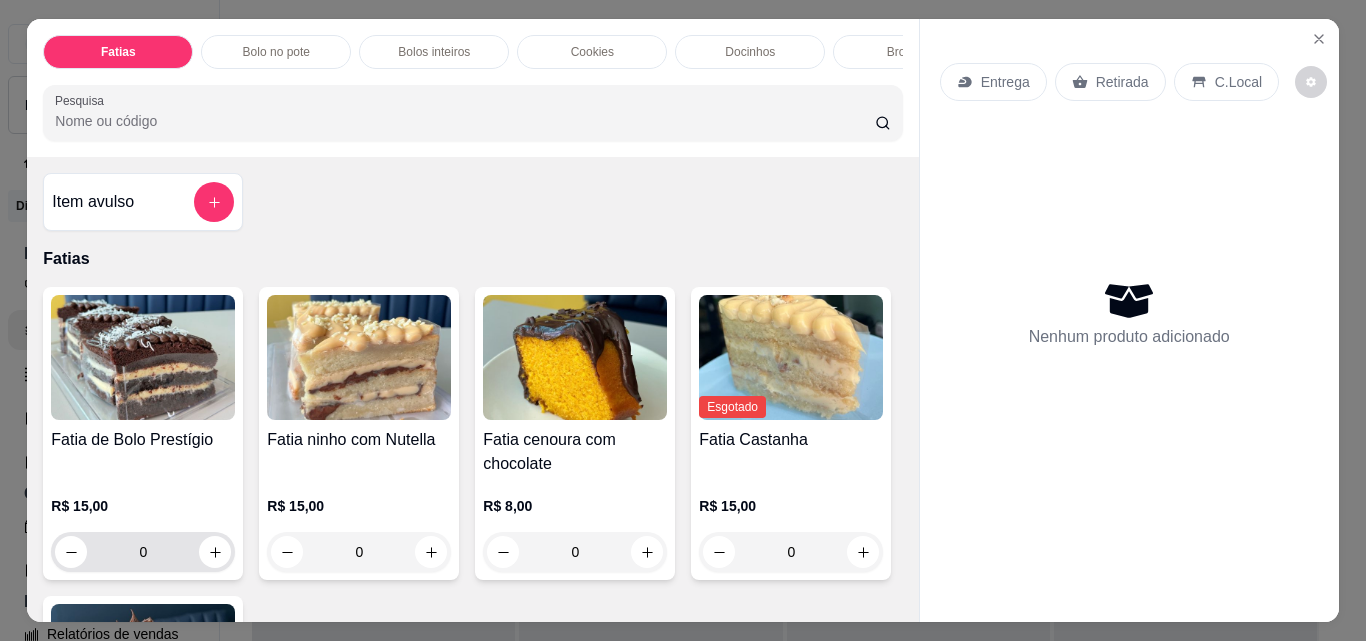 click on "0" at bounding box center [143, 552] 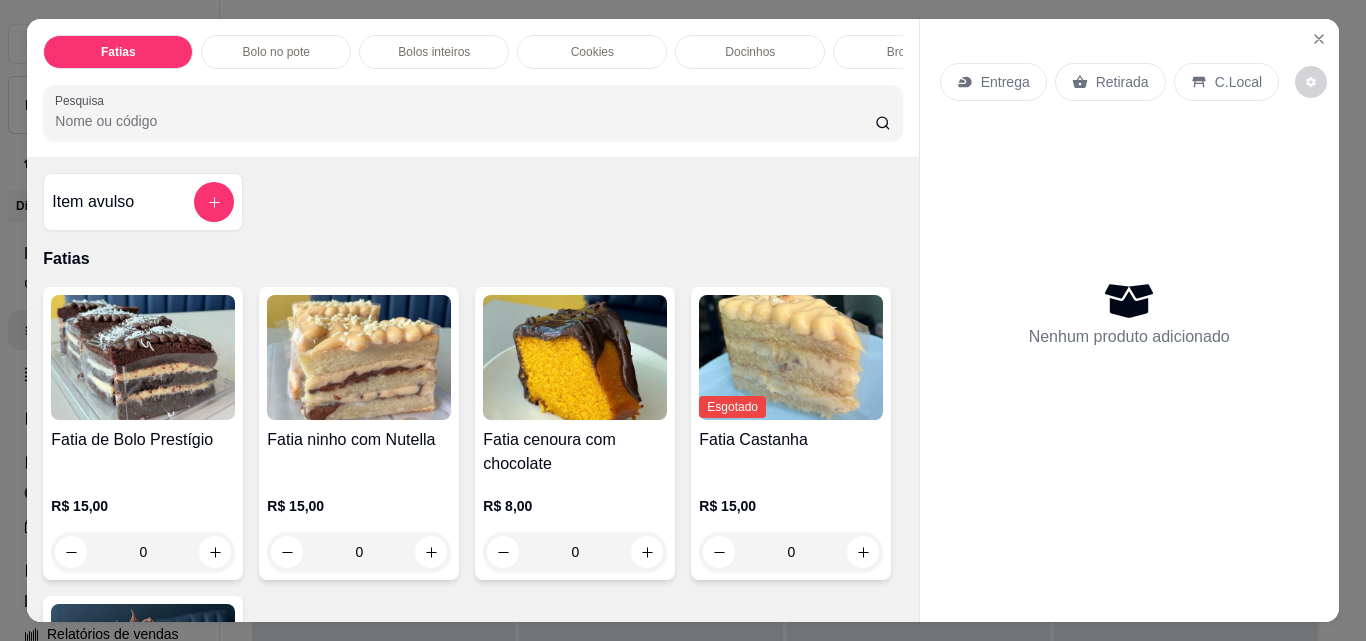 click at bounding box center [215, 552] 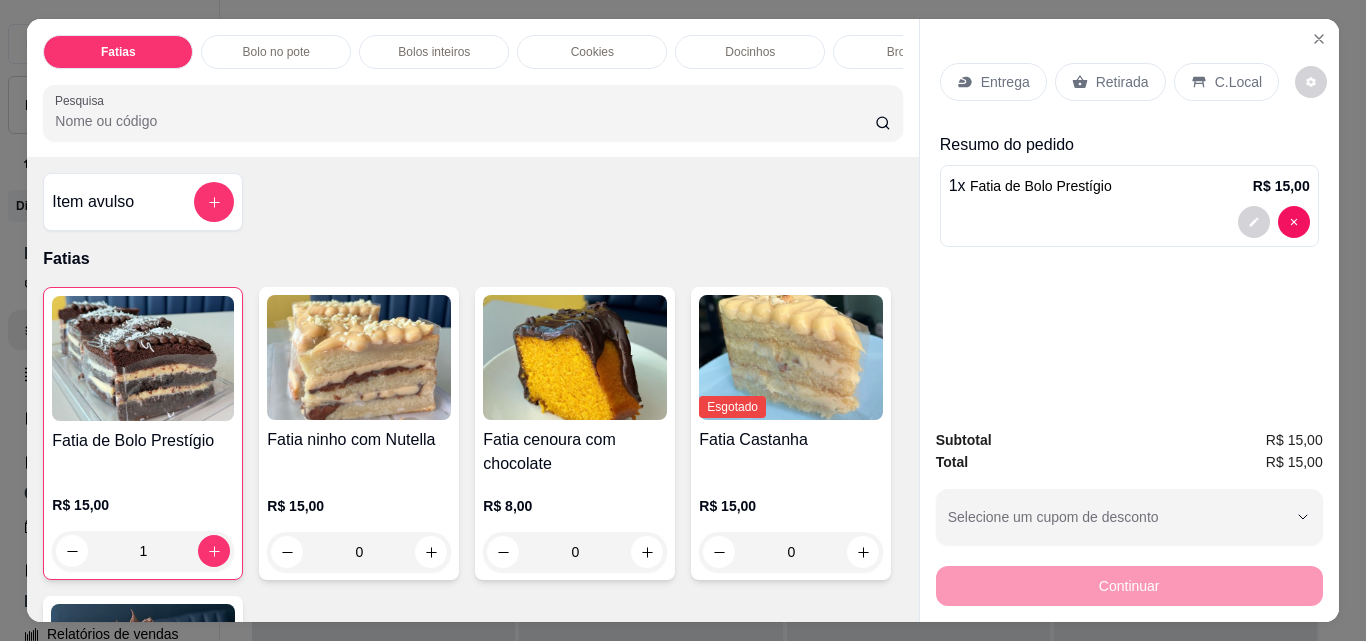 click on "Retirada" at bounding box center (1110, 82) 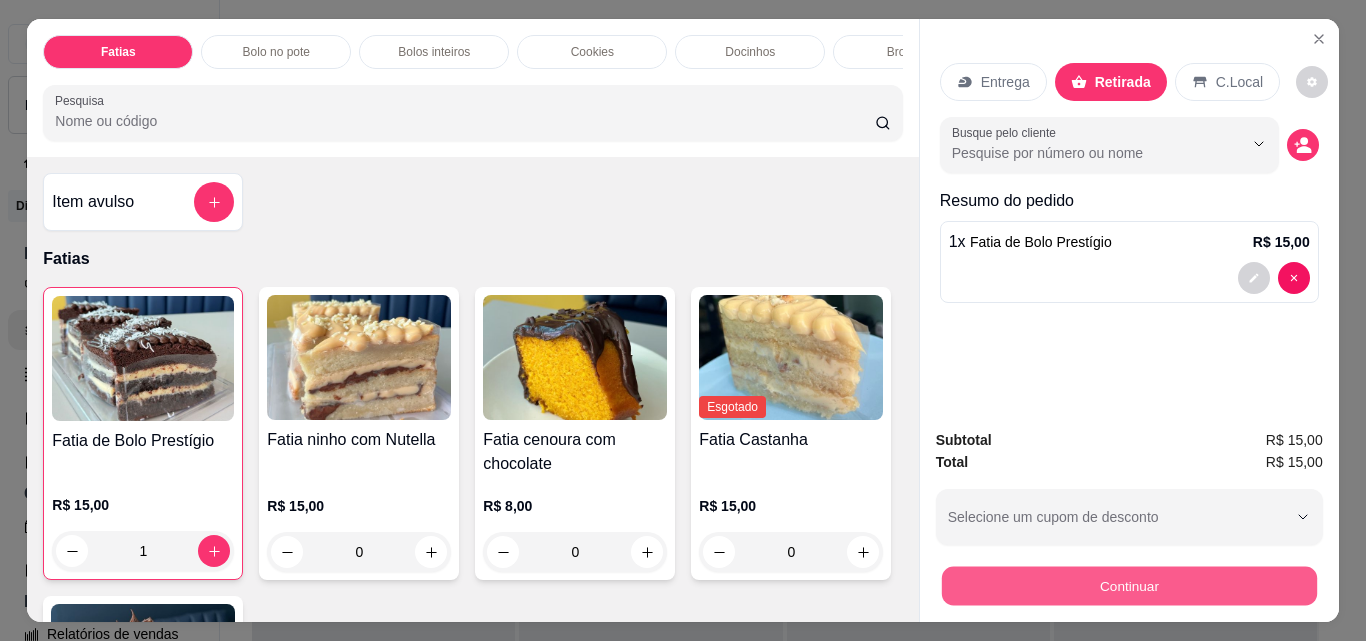 click on "Continuar" at bounding box center (1128, 585) 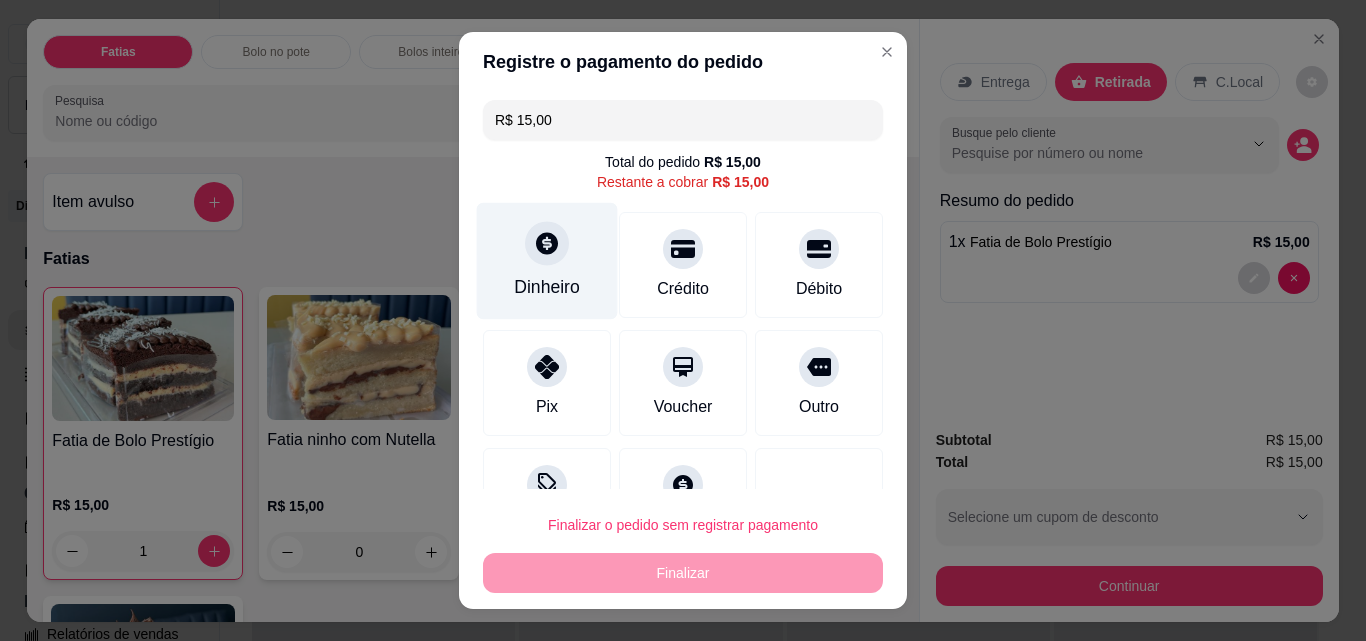 click on "Dinheiro" at bounding box center [547, 261] 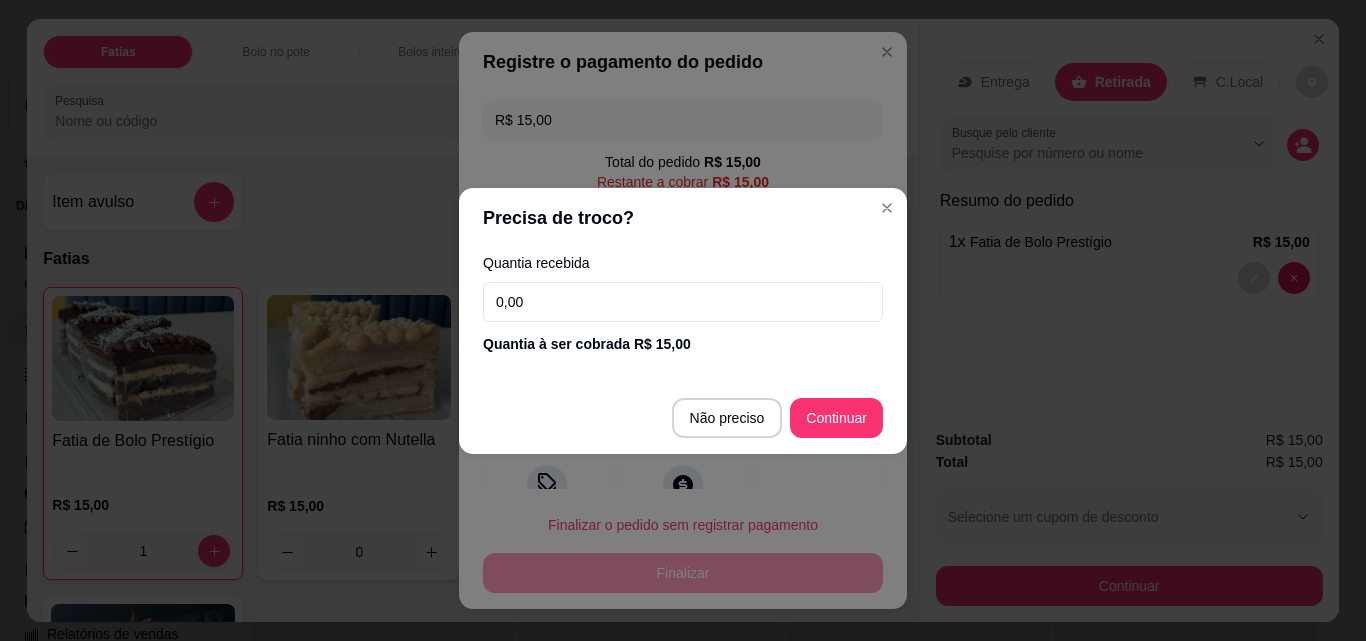 click on "0,00" at bounding box center (683, 302) 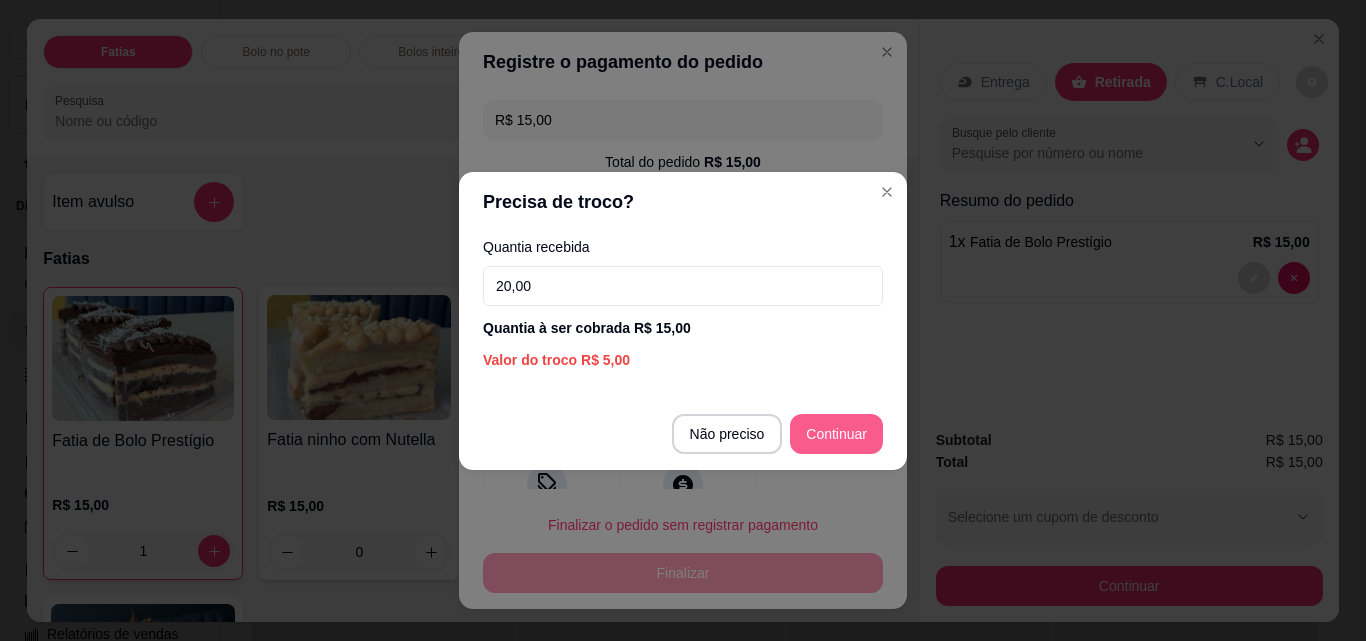 type on "20,00" 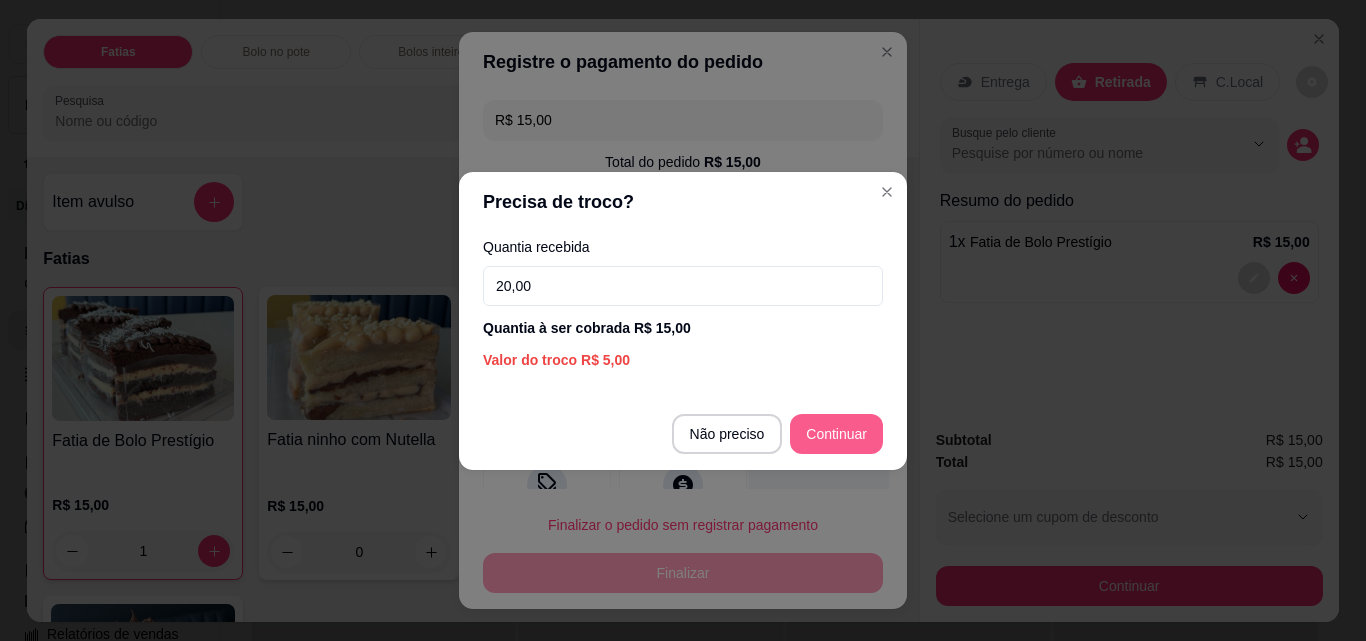 type on "R$ 0,00" 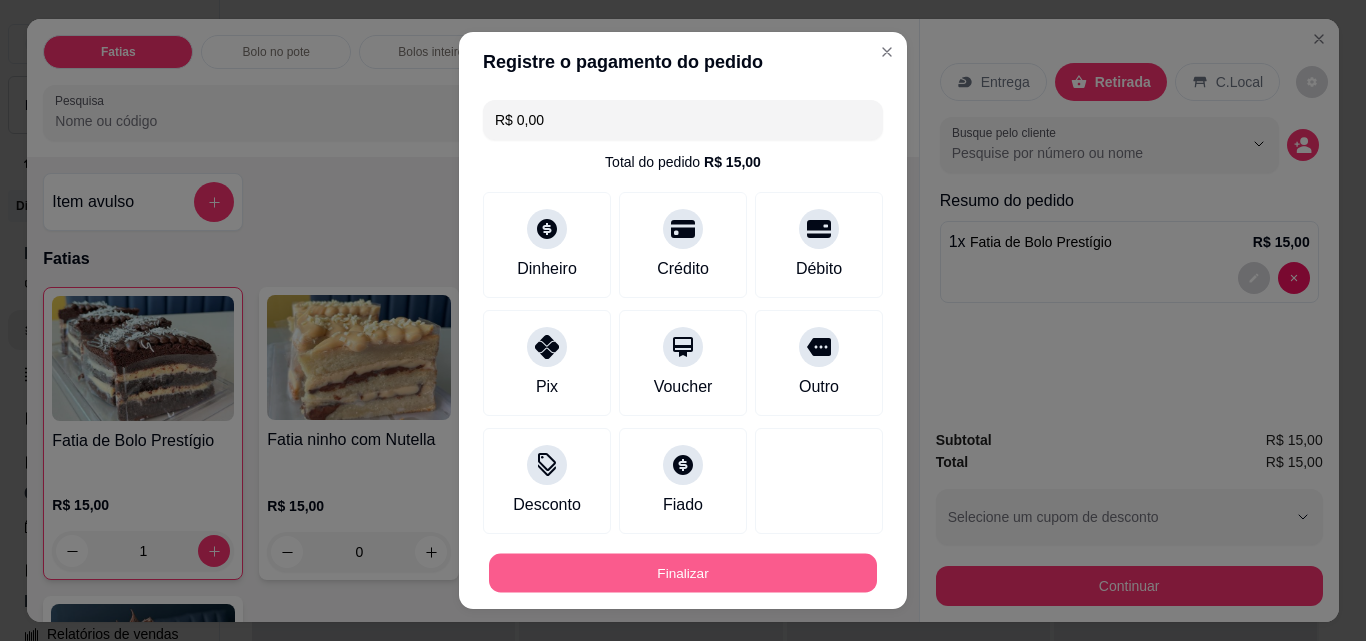 click on "Finalizar" at bounding box center [683, 573] 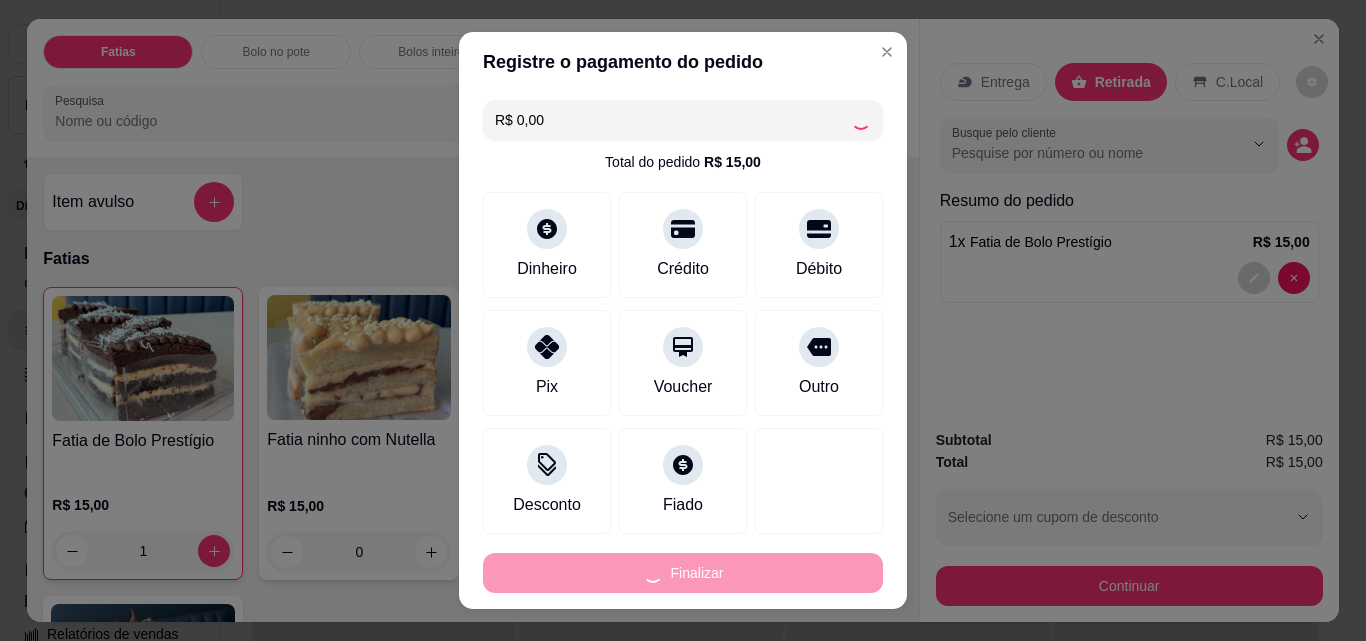 type on "0" 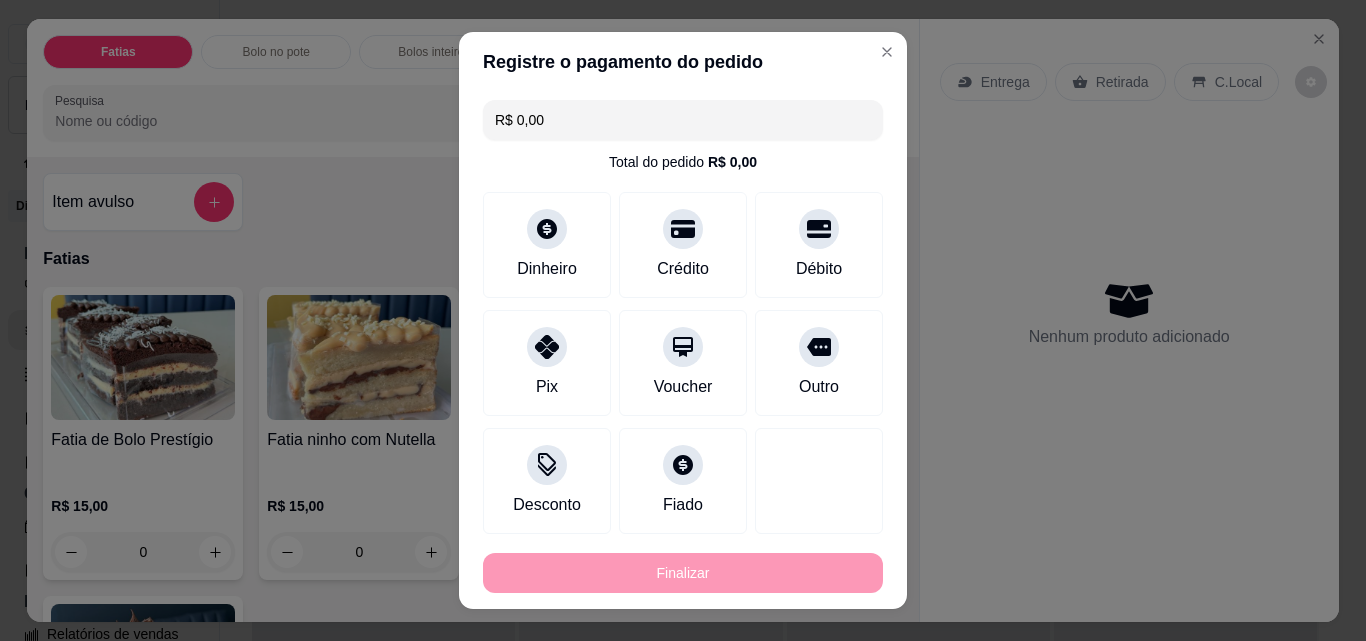 type on "-R$ 15,00" 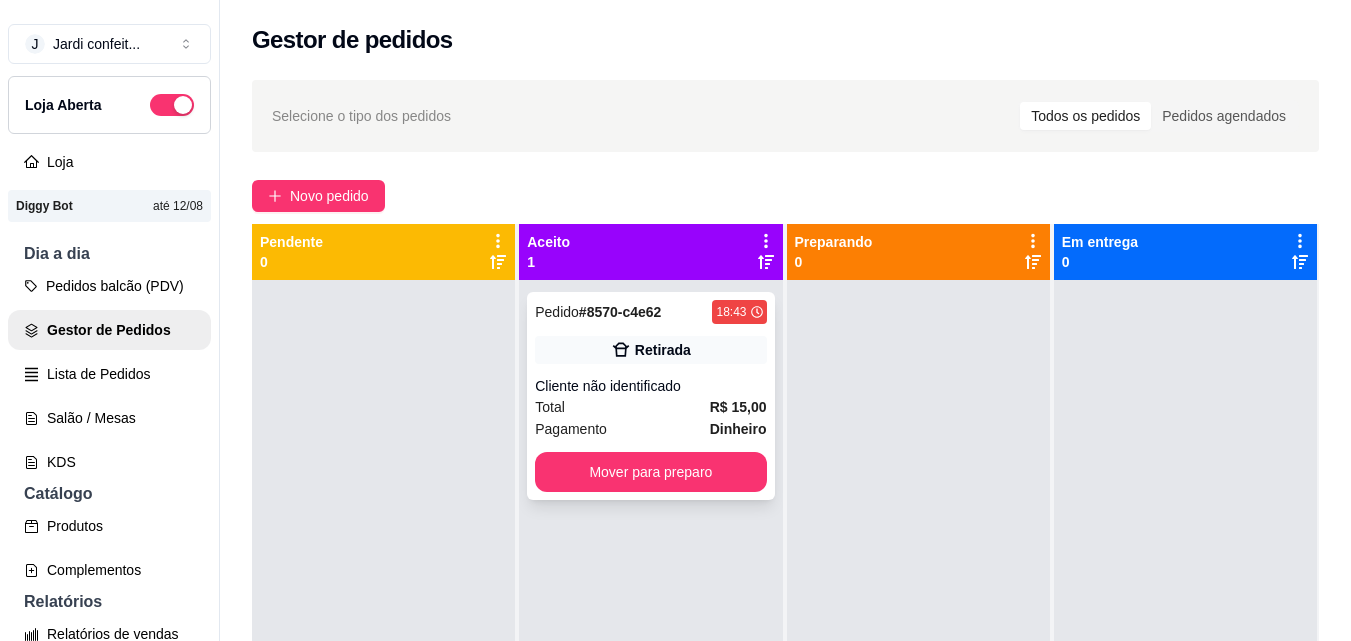 click on "Pedido # 8570-c4e62 18:43 Retirada Cliente não identificado Total R$ 15,00 Pagamento Dinheiro Mover para preparo" at bounding box center (650, 396) 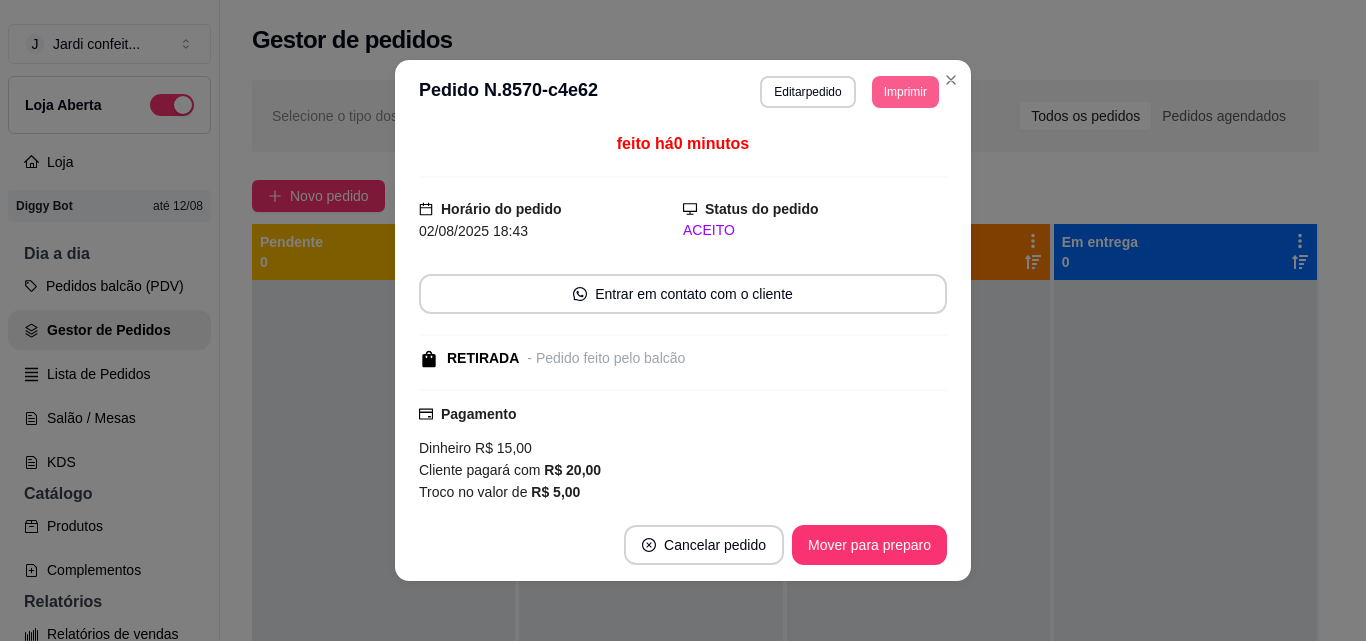click on "Imprimir" at bounding box center (905, 92) 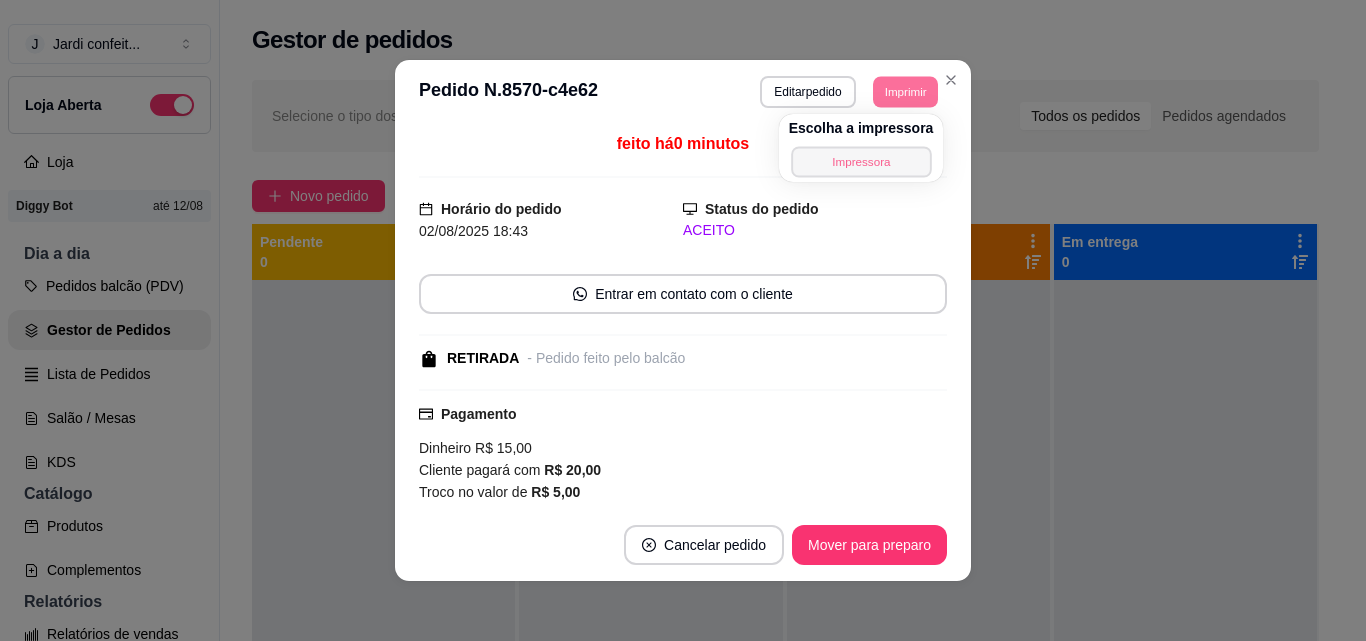 click on "Impressora" at bounding box center (861, 161) 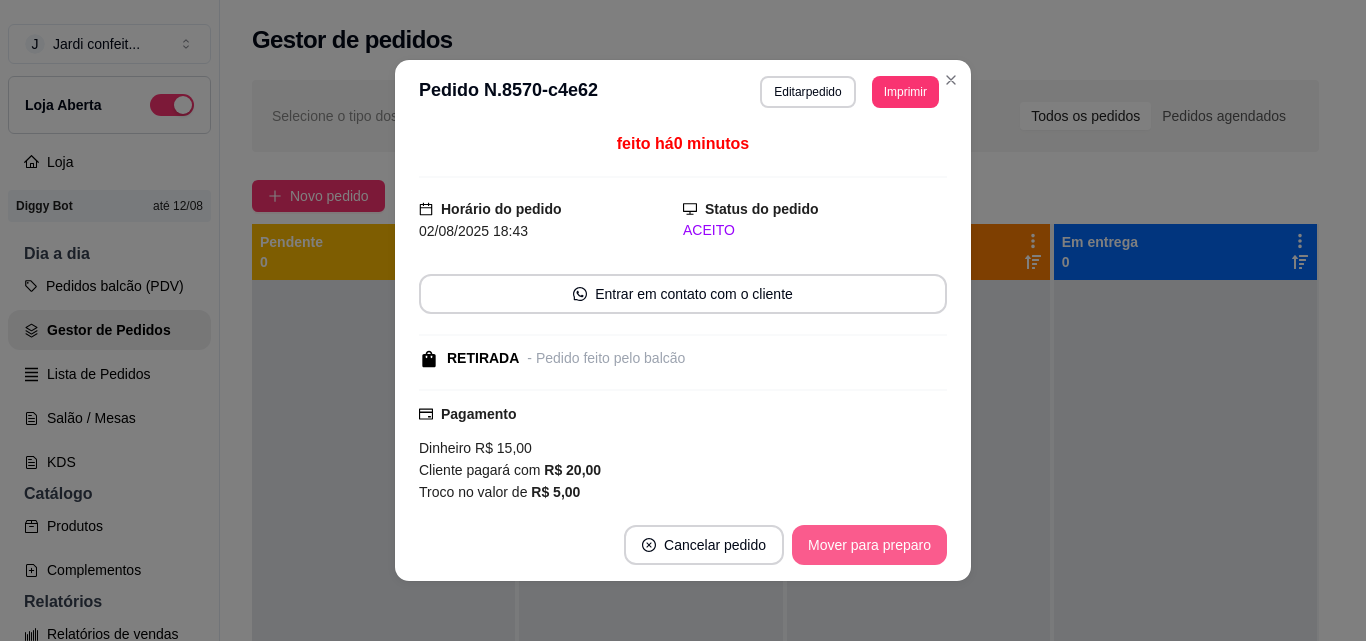 click on "Mover para preparo" at bounding box center [869, 545] 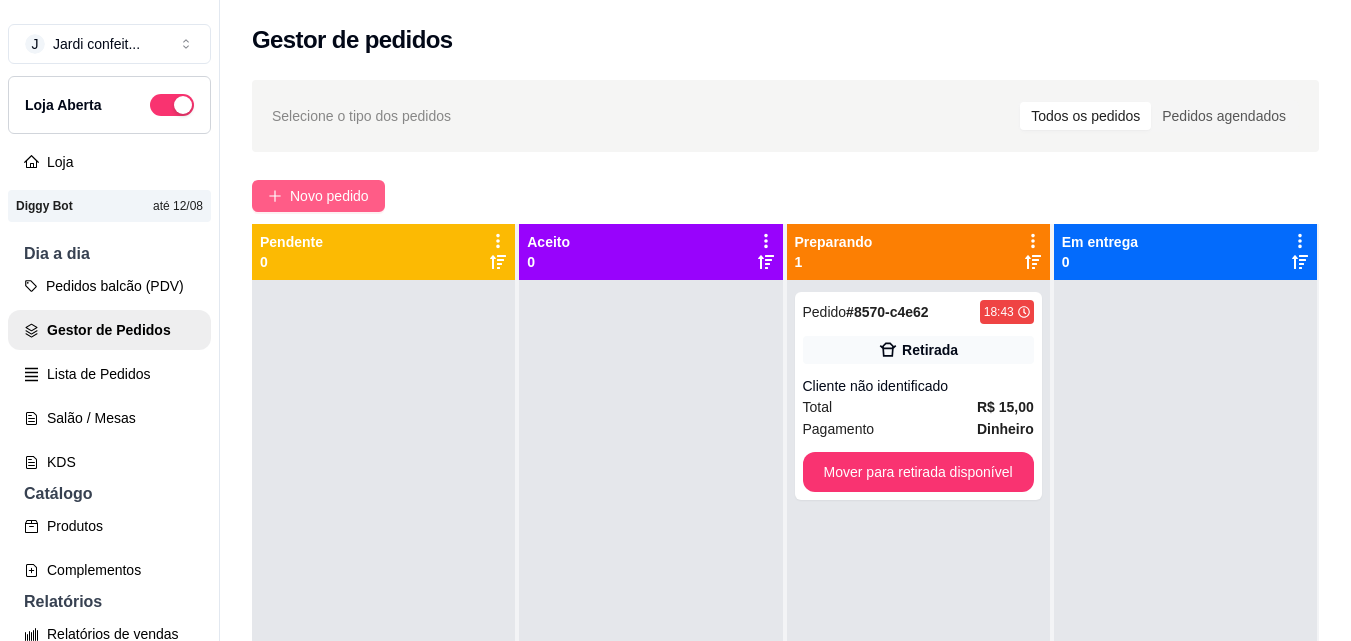 click on "Novo pedido" at bounding box center (329, 196) 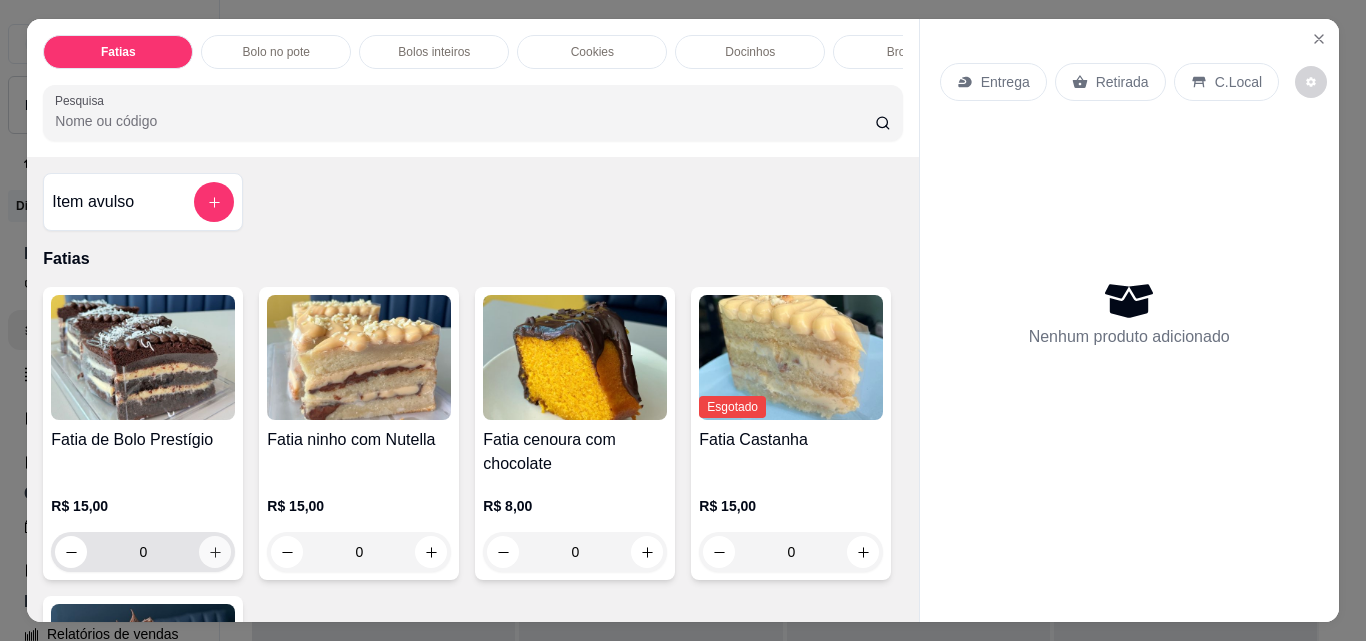 click 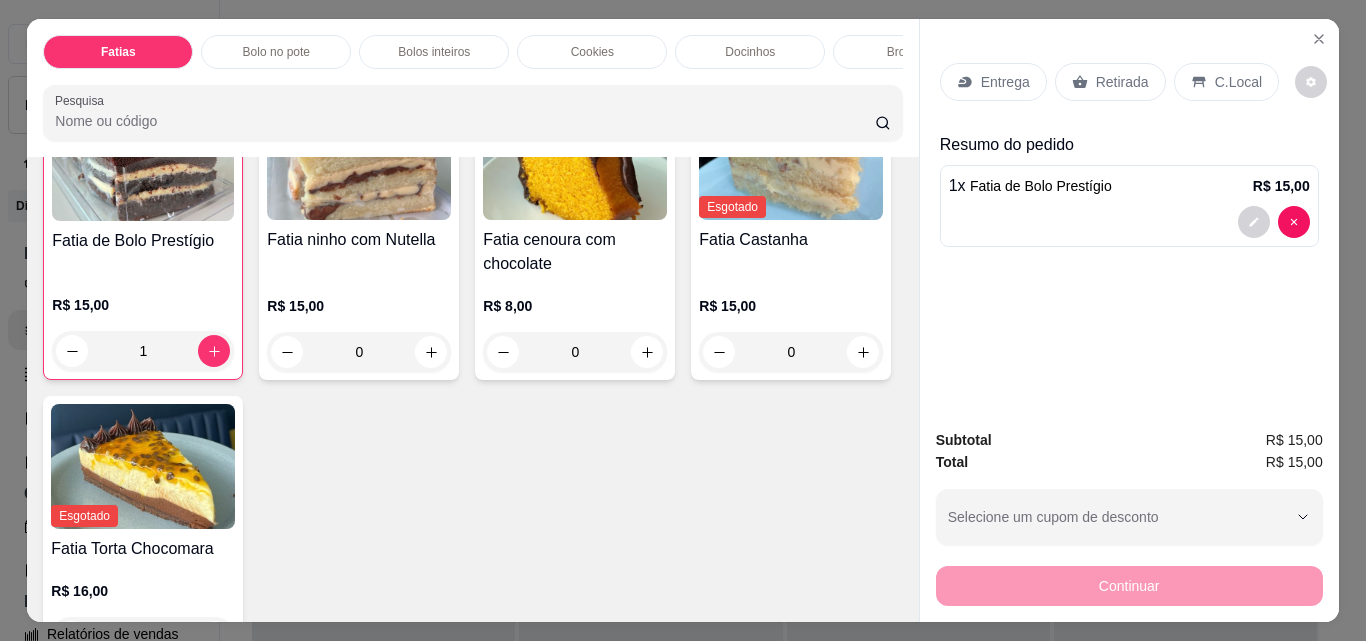 scroll, scrollTop: 400, scrollLeft: 0, axis: vertical 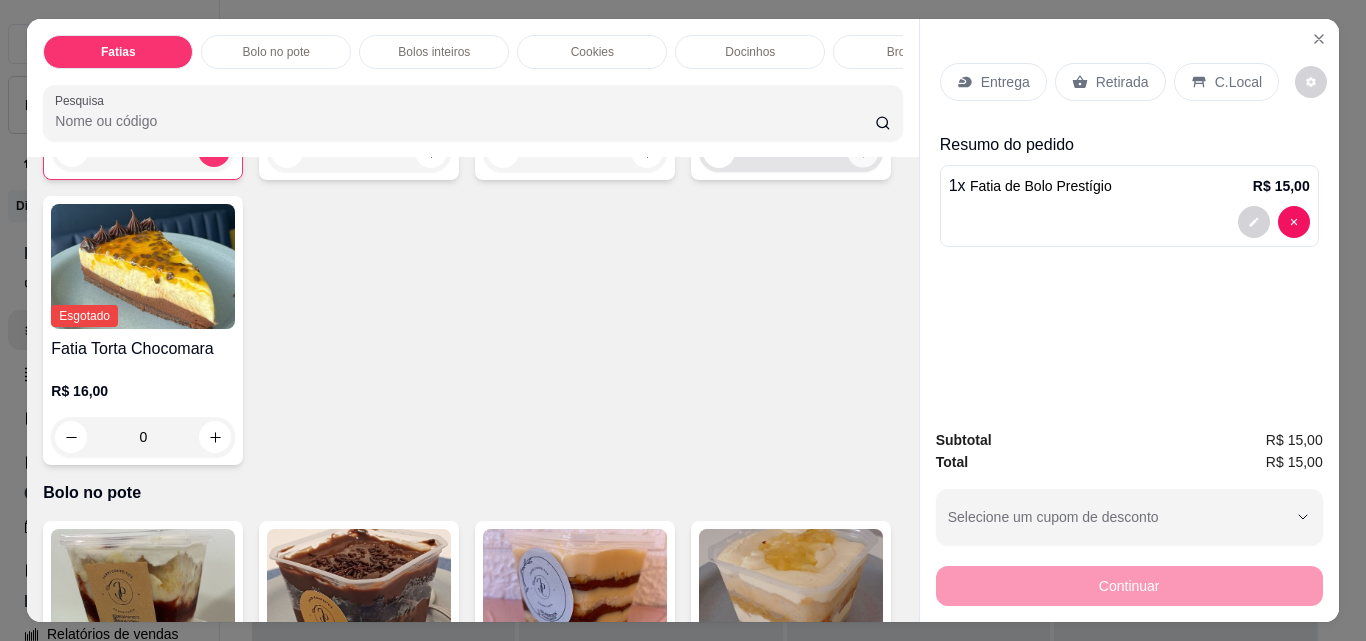 click 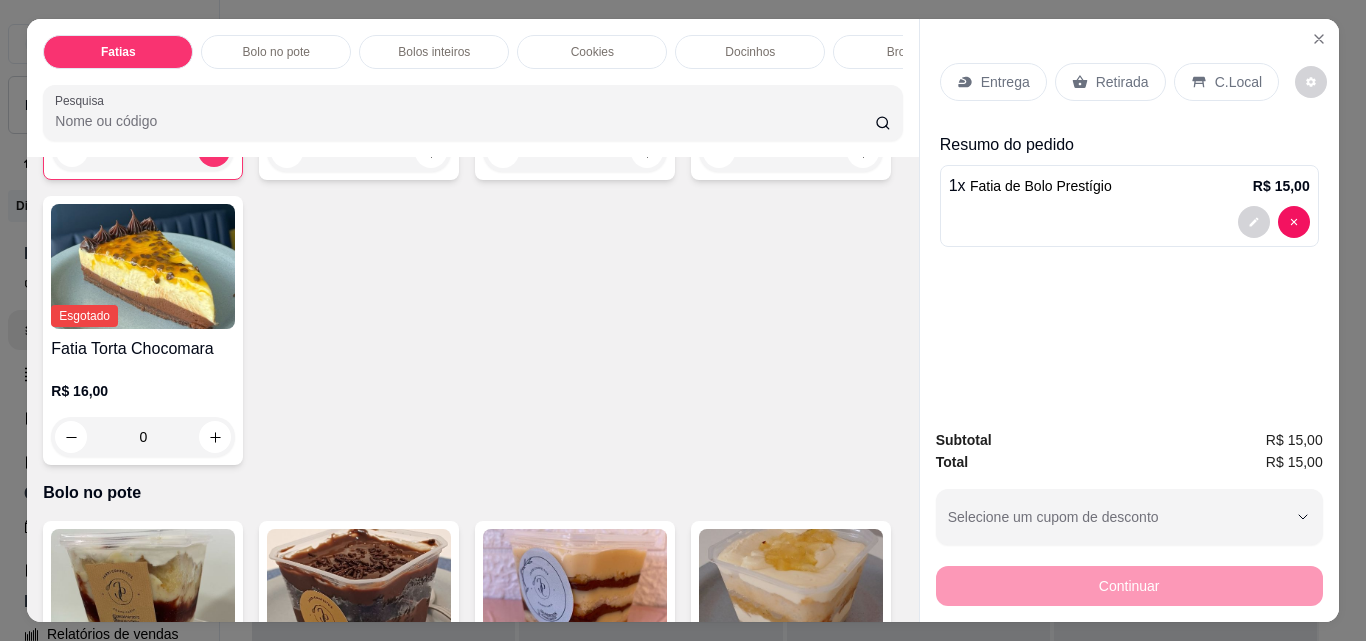 click on "Retirada" at bounding box center (1122, 82) 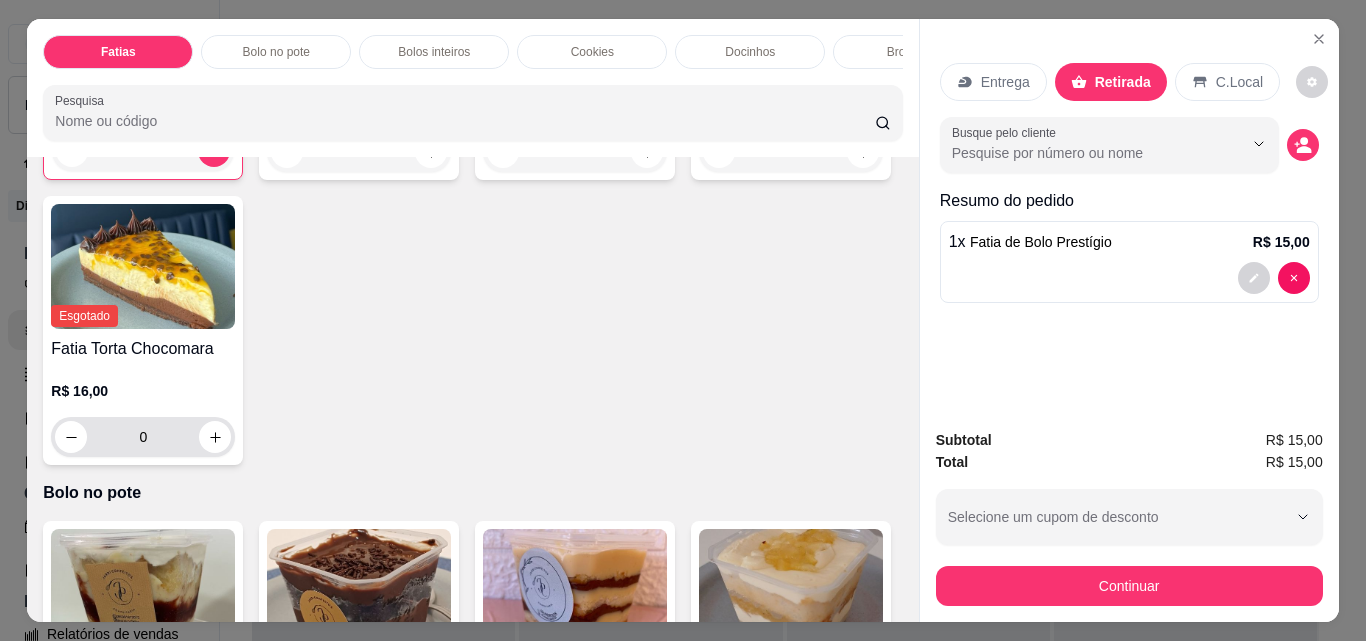 scroll, scrollTop: 0, scrollLeft: 0, axis: both 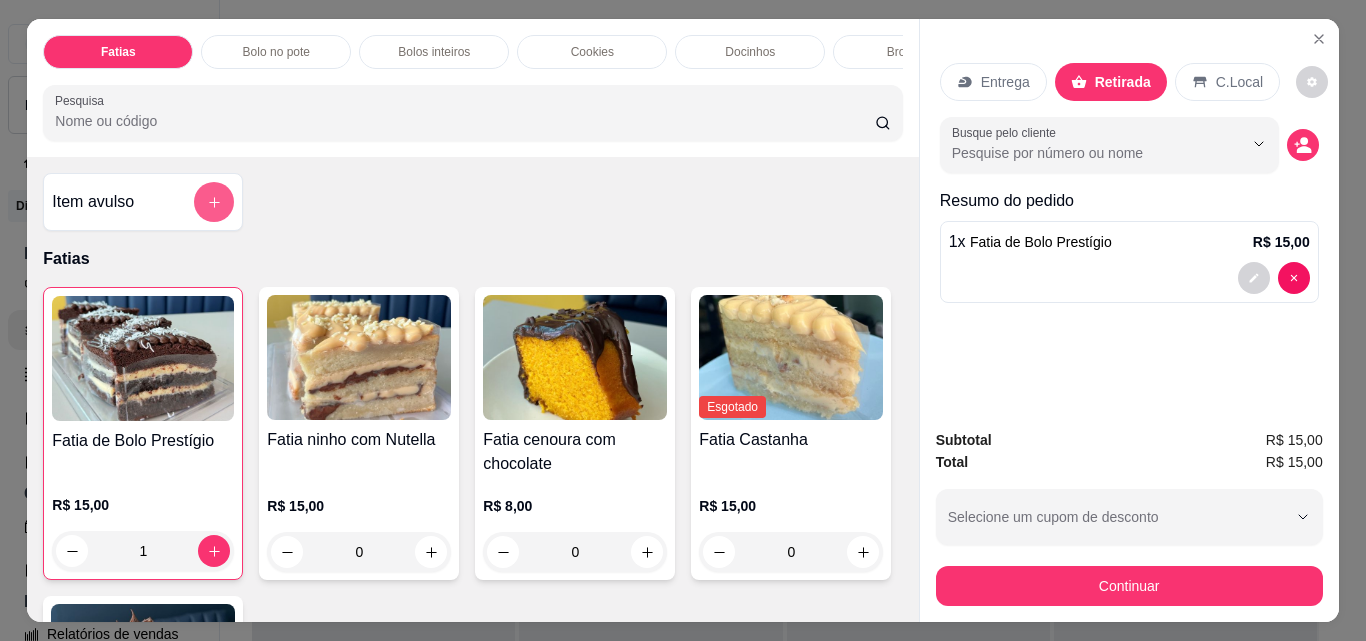 click 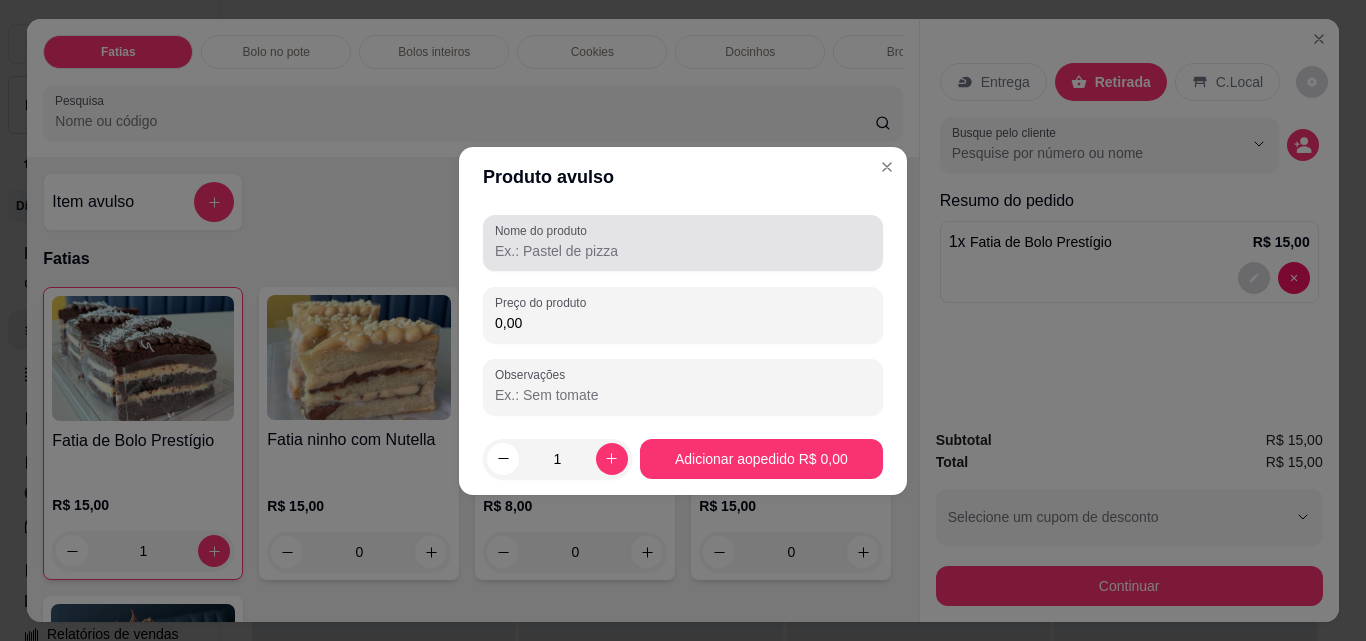 click at bounding box center (683, 243) 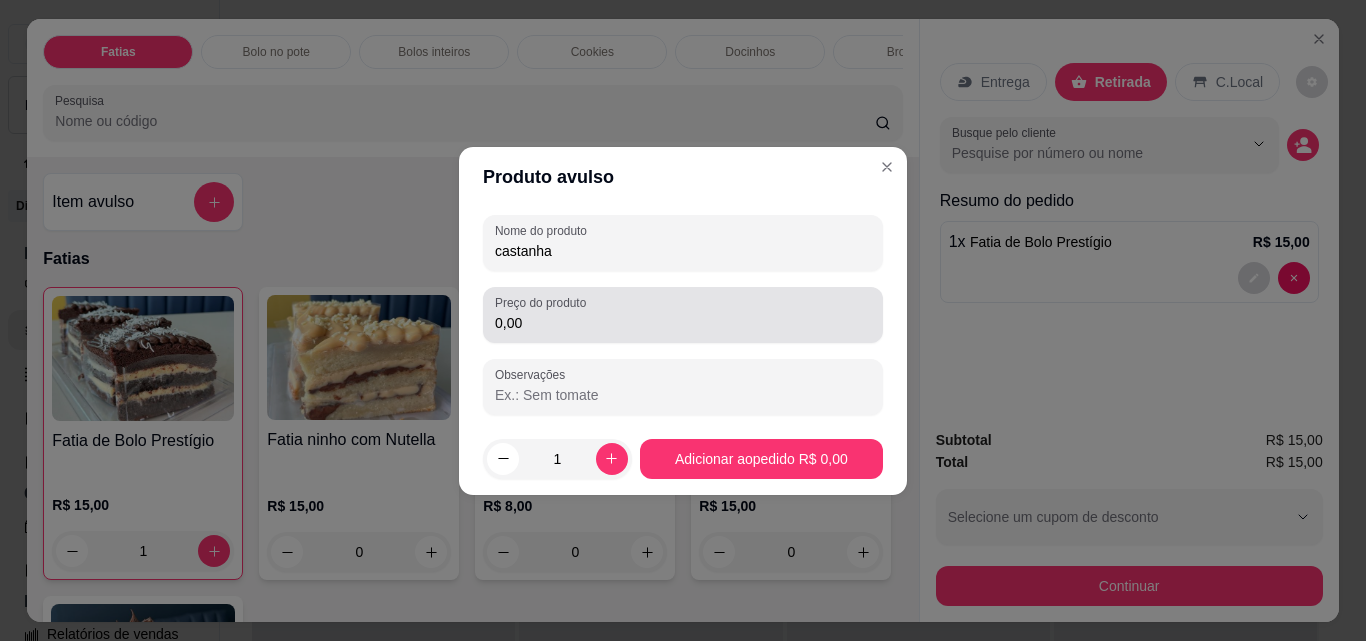 type on "castanha" 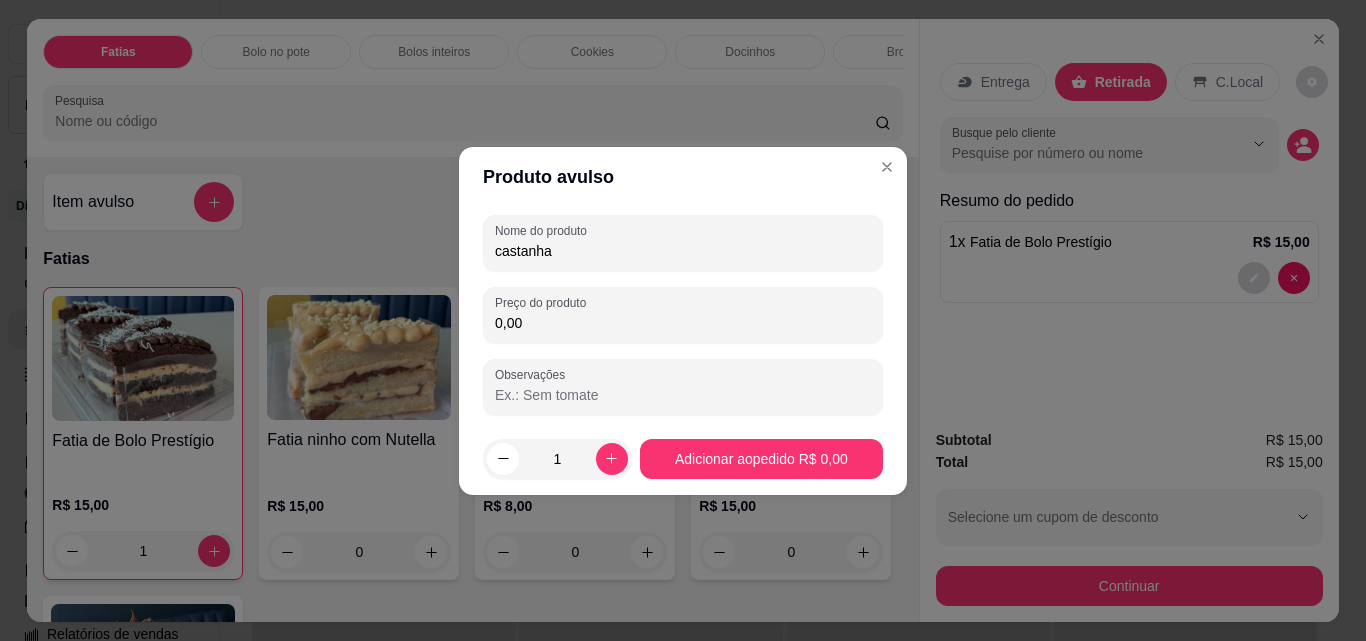 click on "0,00" at bounding box center [683, 323] 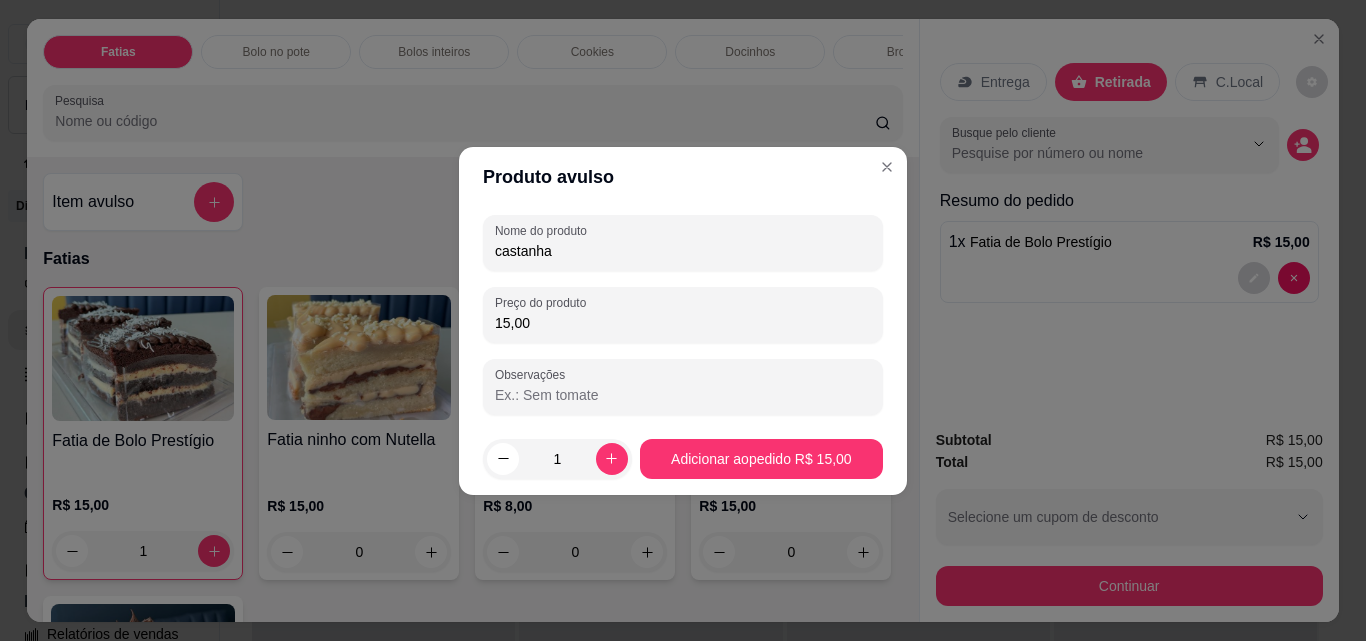 type on "15,00" 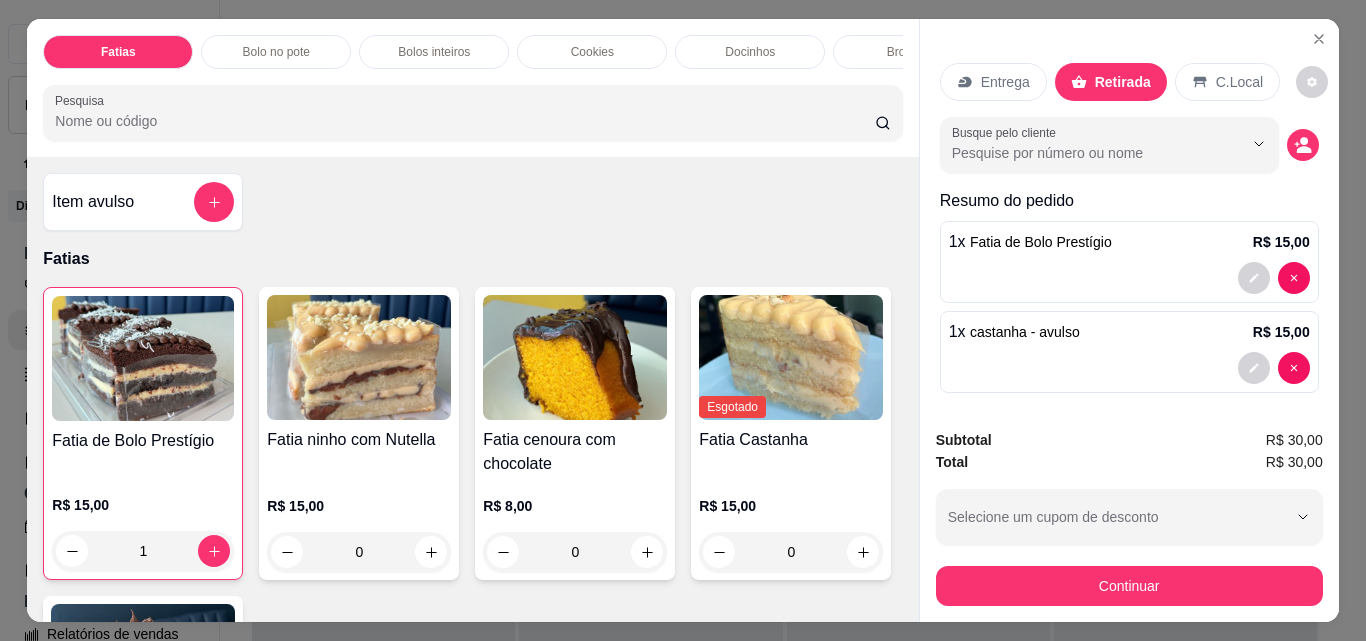 scroll, scrollTop: 8, scrollLeft: 0, axis: vertical 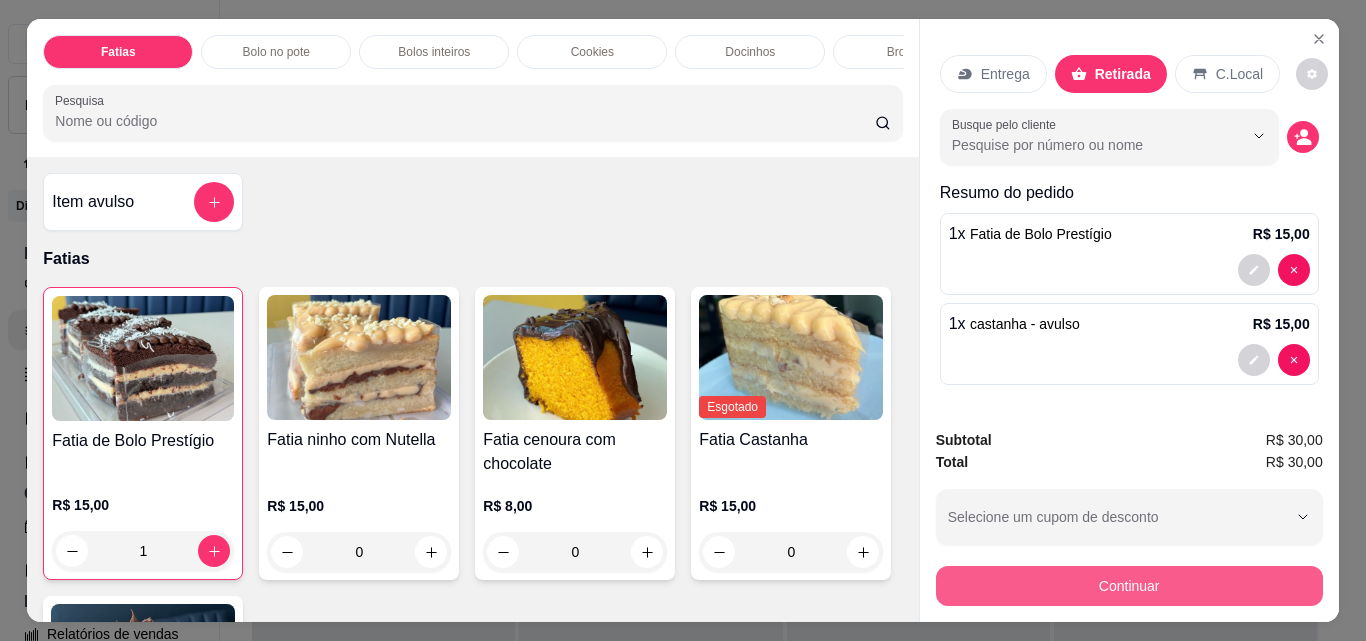 click on "Continuar" at bounding box center [1129, 586] 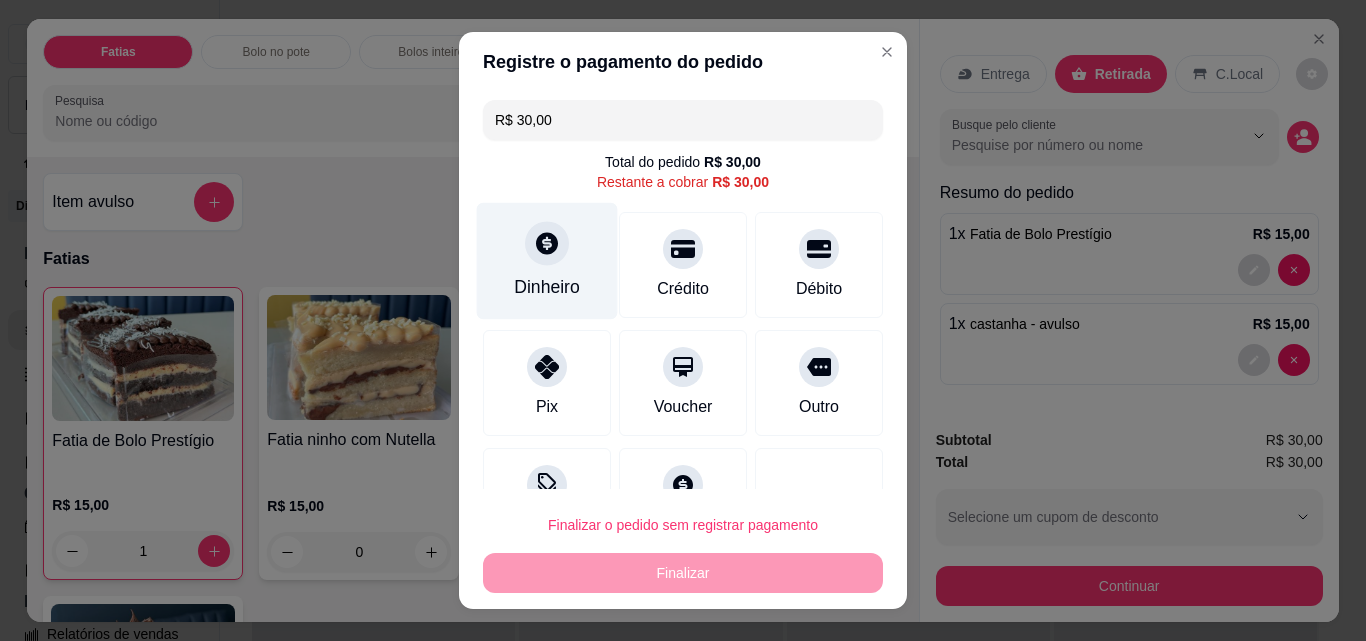 click on "Dinheiro" at bounding box center [547, 287] 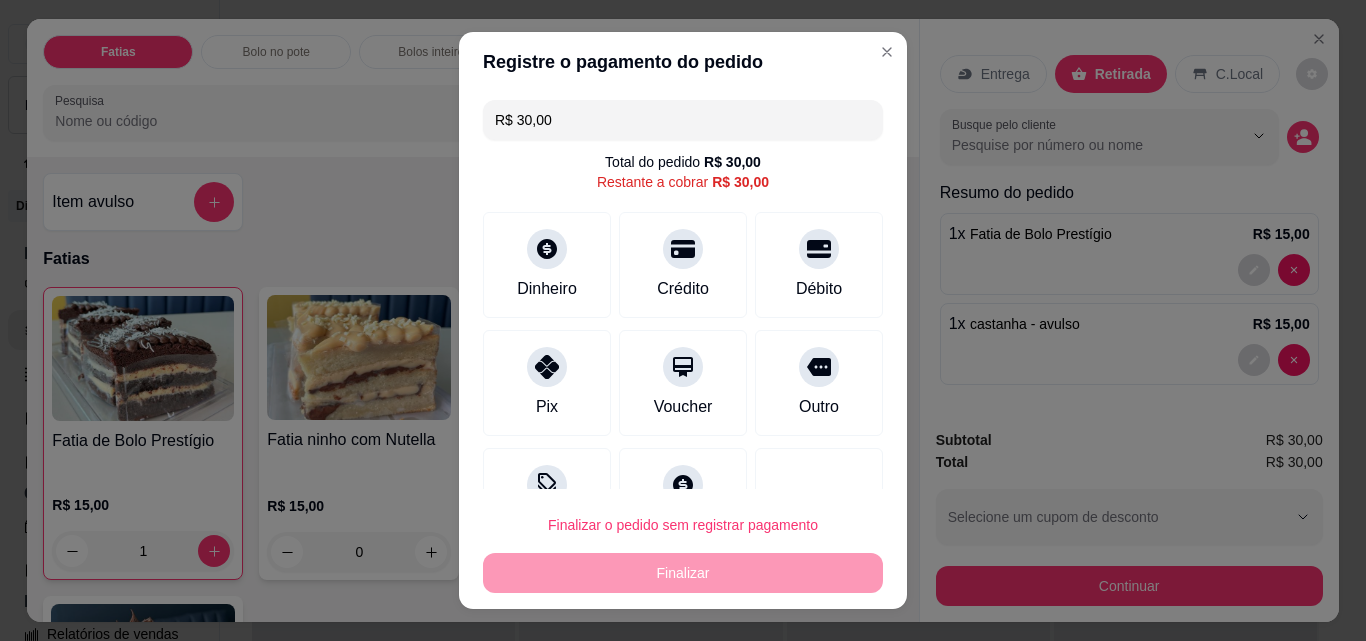 click on "0,00" at bounding box center (683, 302) 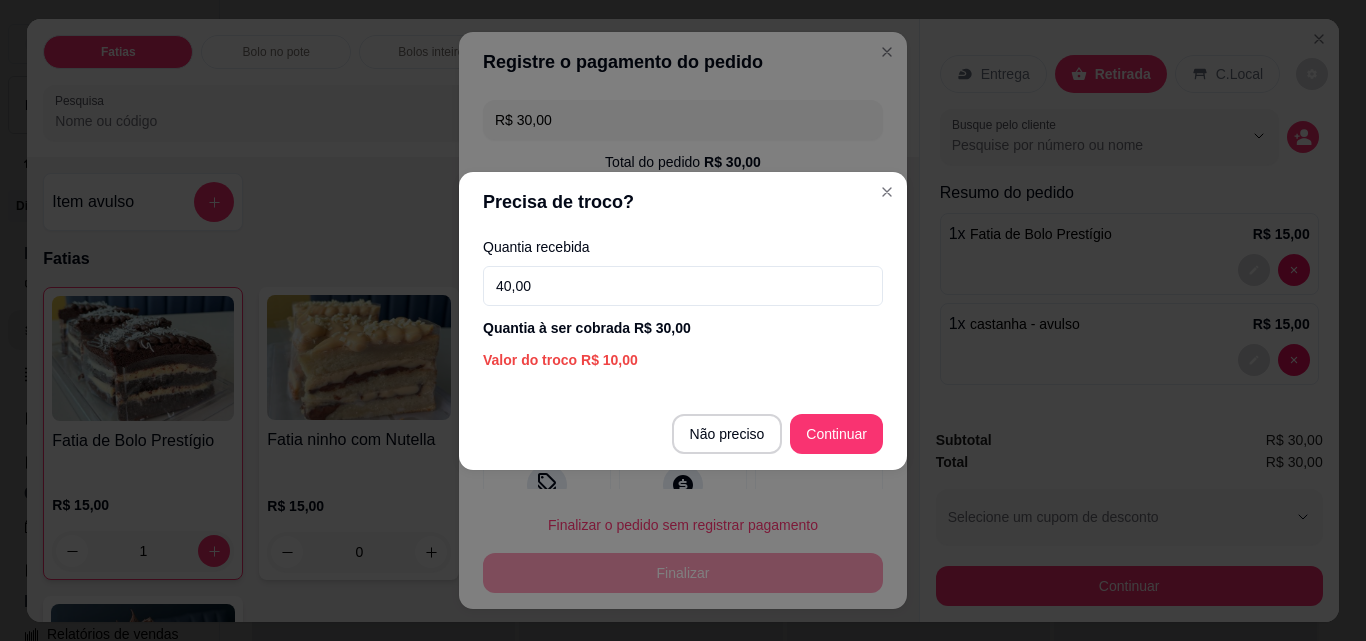 type on "40,00" 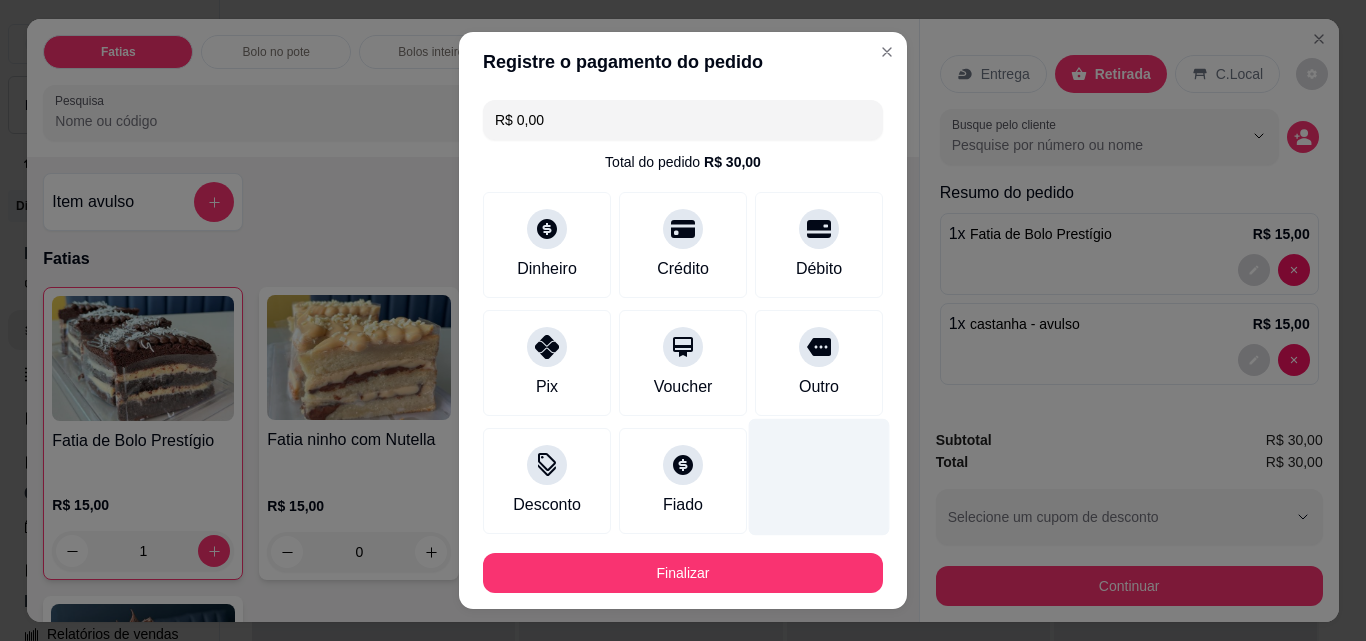 type on "R$ 0,00" 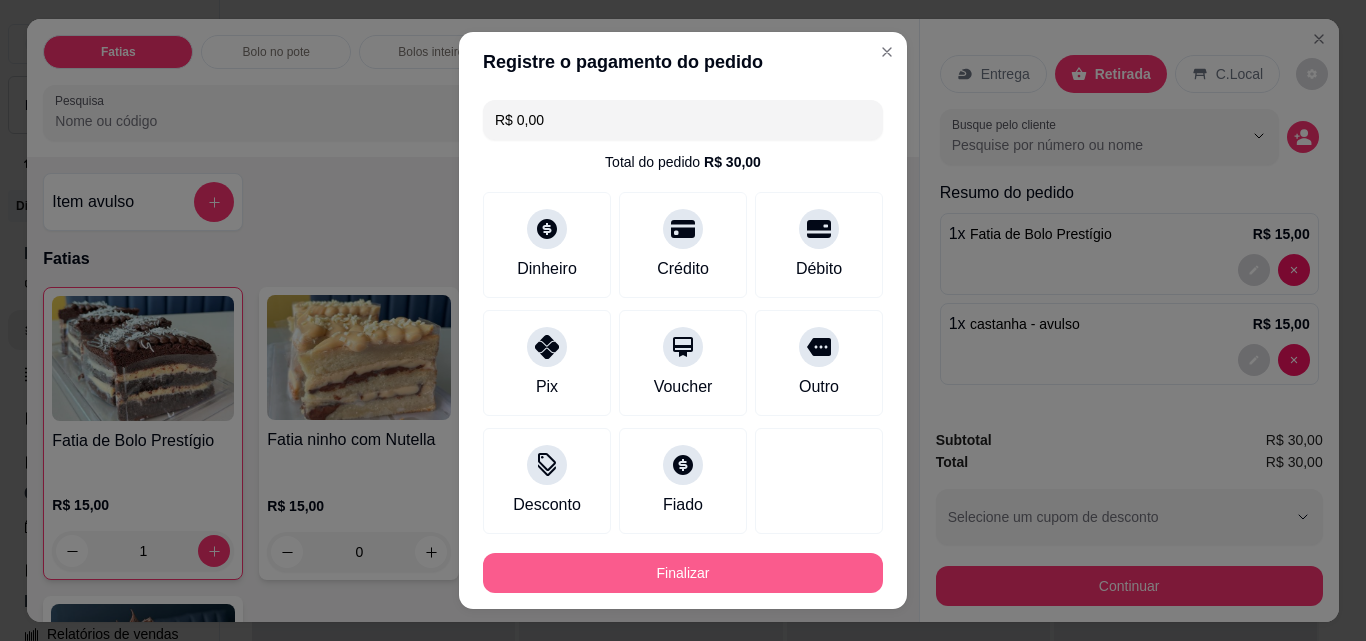 click on "Finalizar" at bounding box center (683, 573) 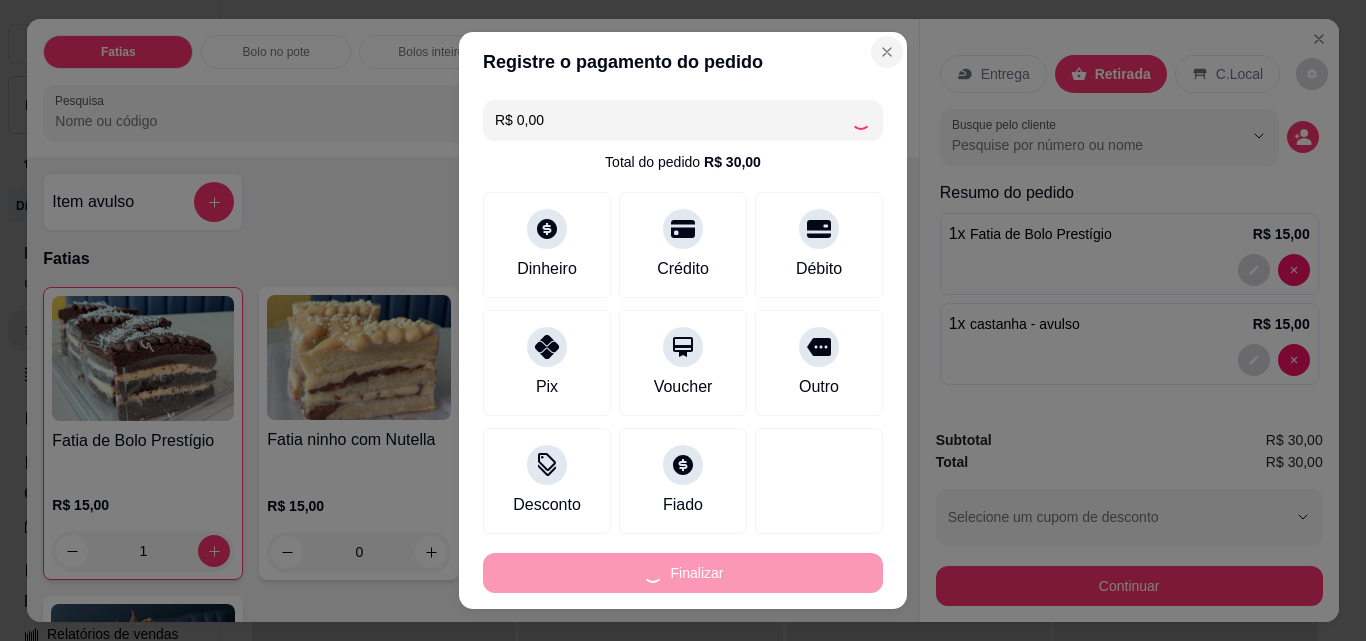 type on "0" 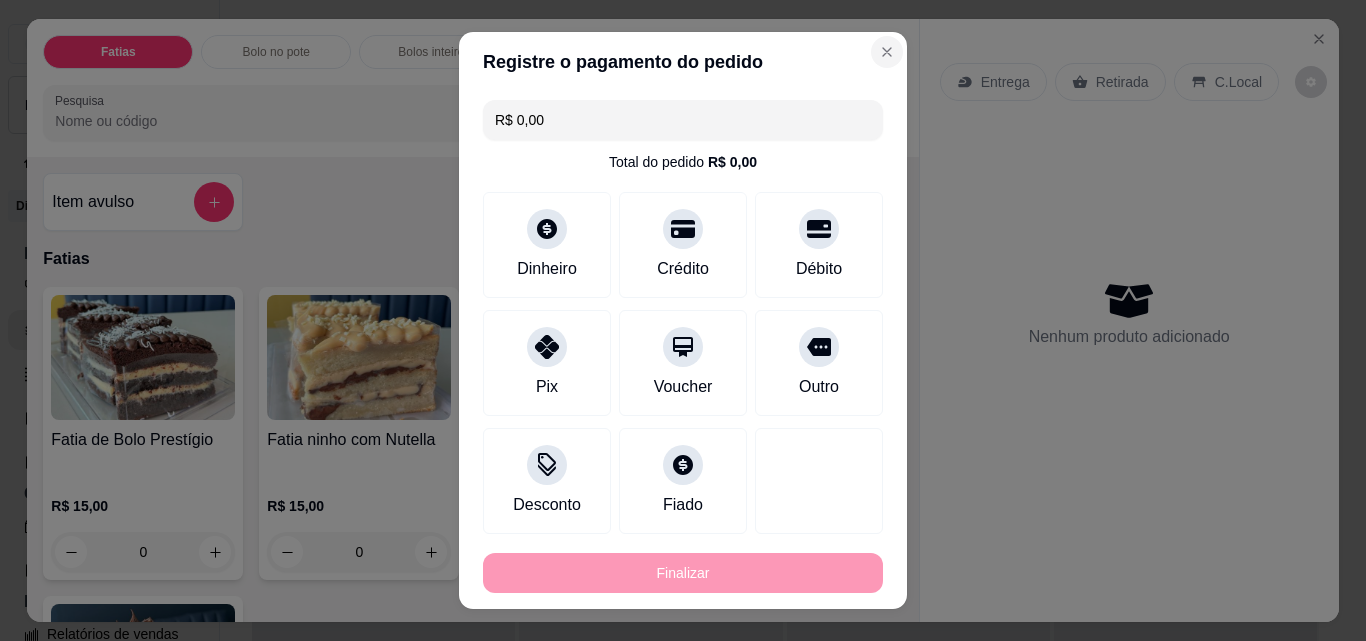 type on "-R$ 30,00" 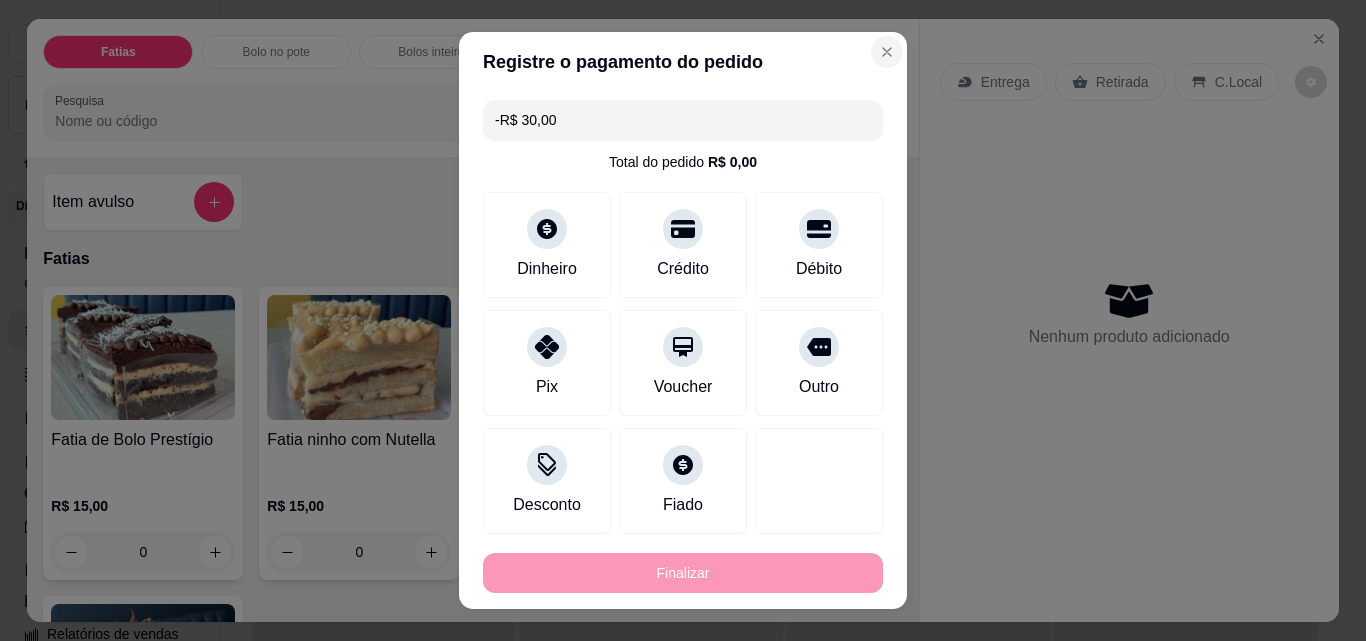 scroll, scrollTop: 0, scrollLeft: 0, axis: both 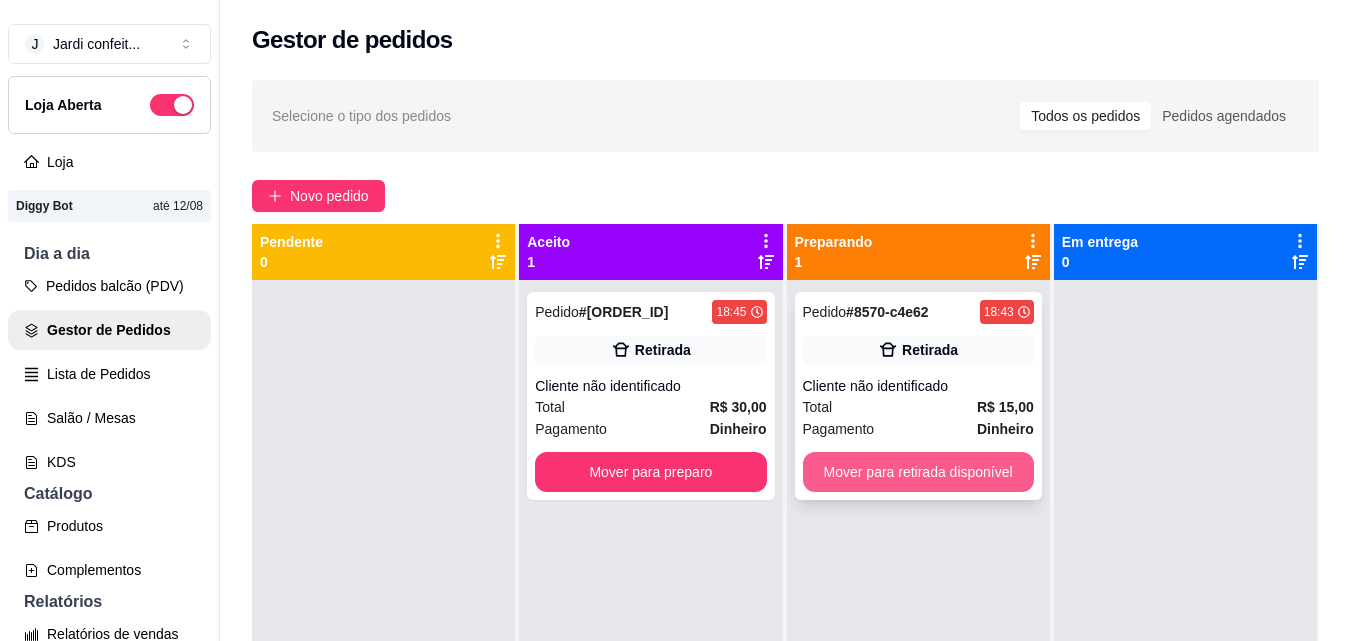 click on "Mover para retirada disponível" at bounding box center (918, 472) 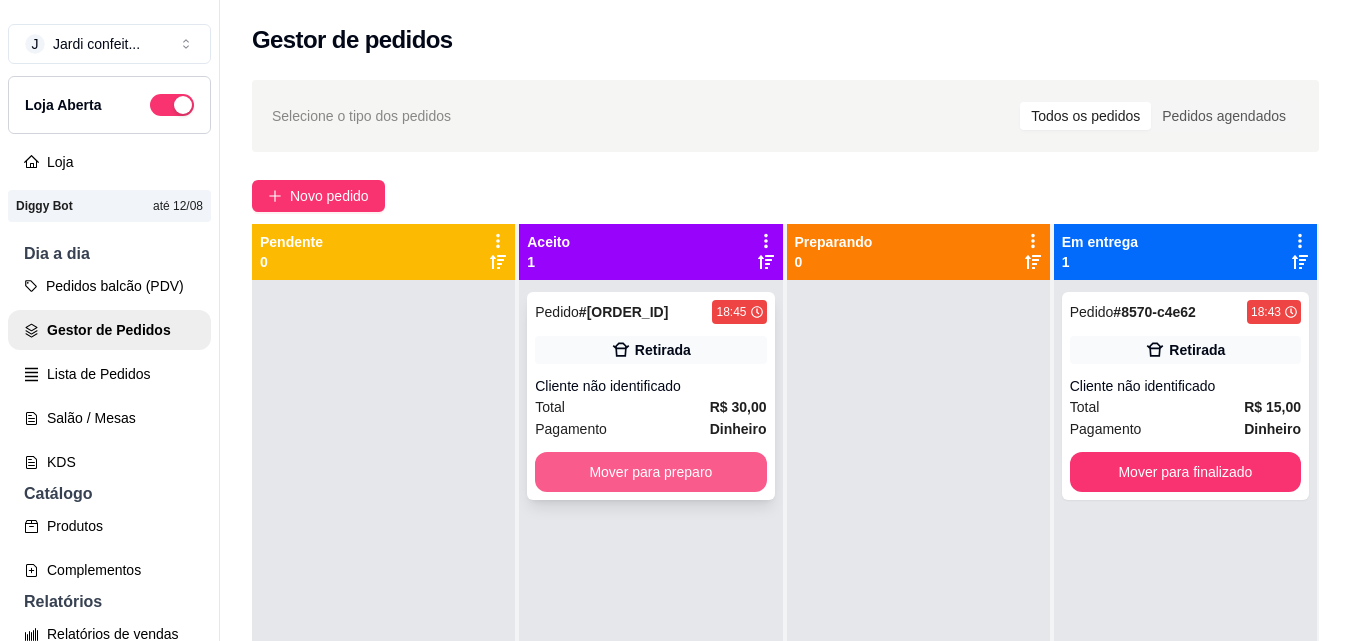 click on "Mover para preparo" at bounding box center [650, 472] 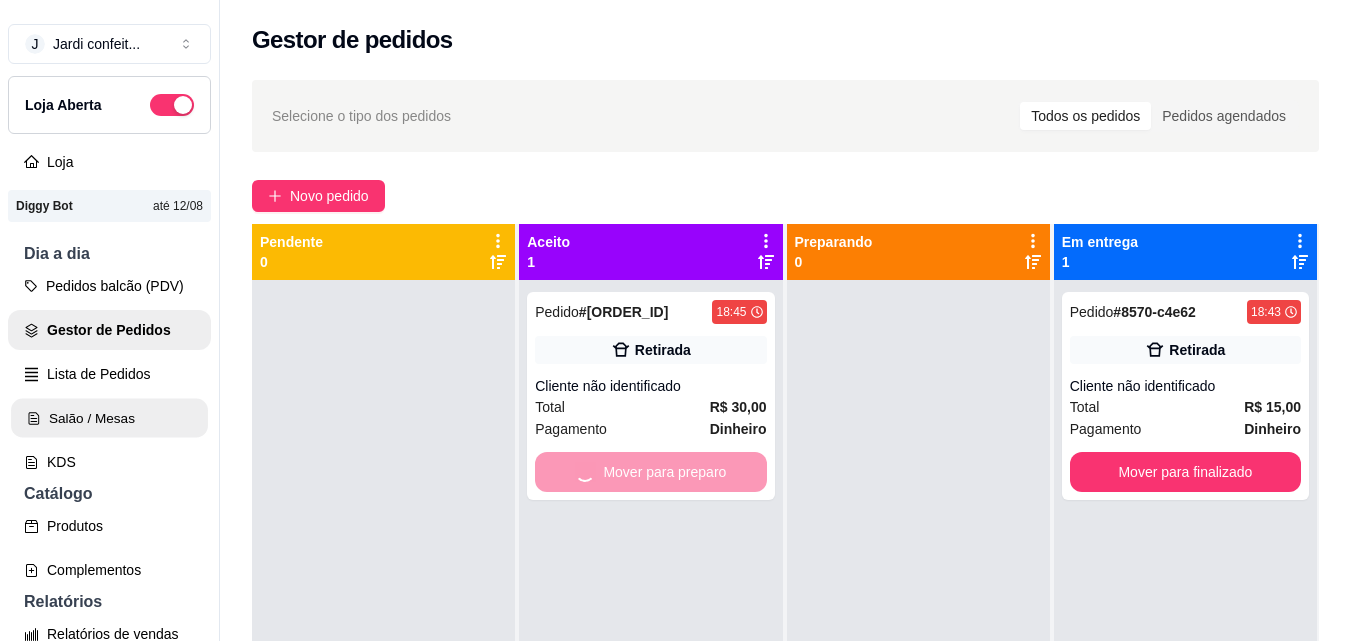 click on "Salão / Mesas" at bounding box center (109, 418) 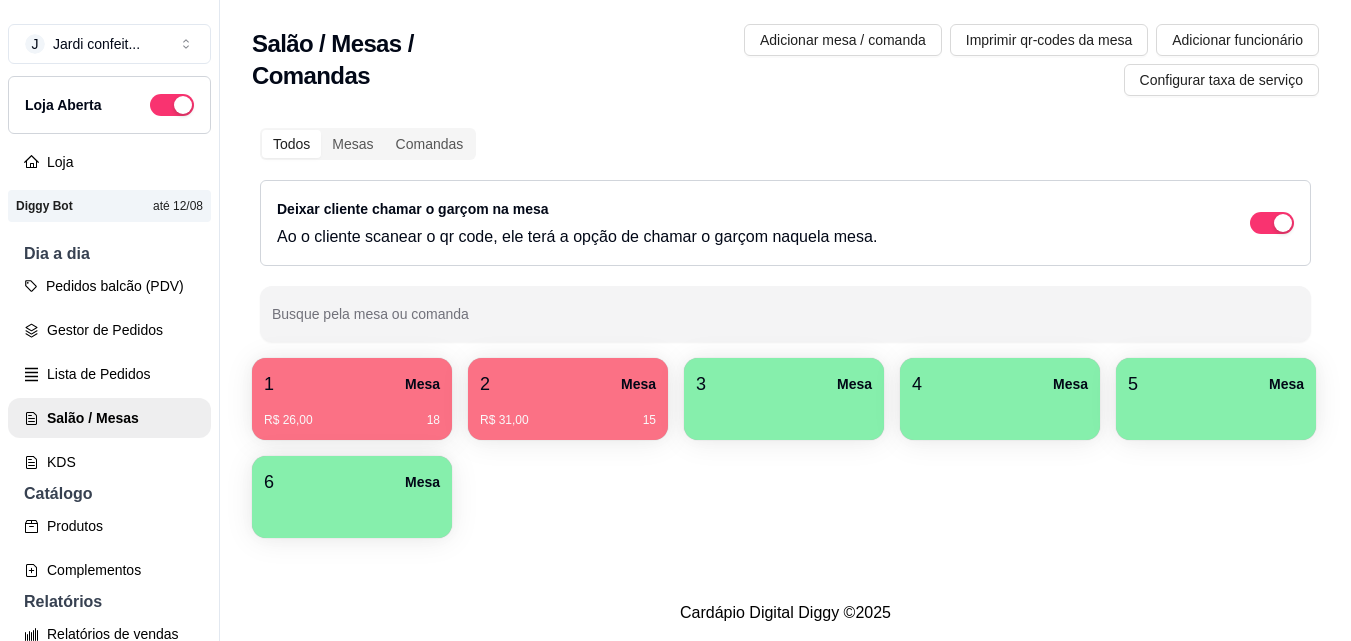 click on "2 Mesa R$ 31,00 15" at bounding box center [568, 399] 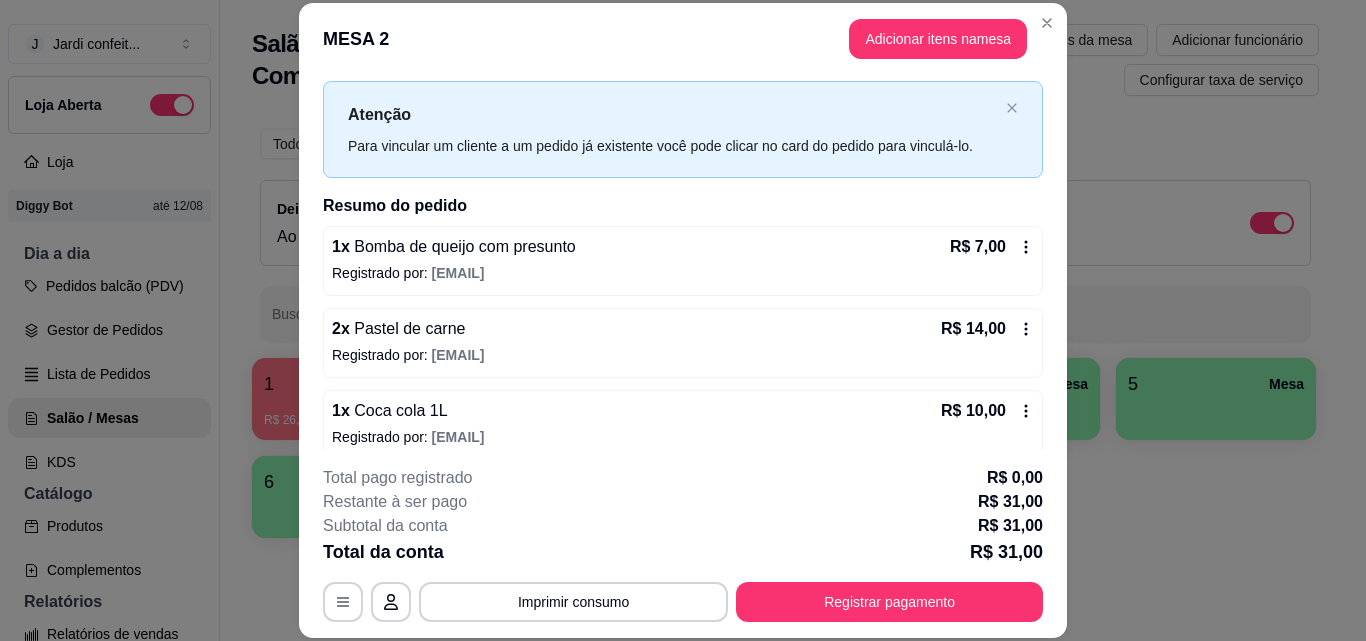 scroll, scrollTop: 56, scrollLeft: 0, axis: vertical 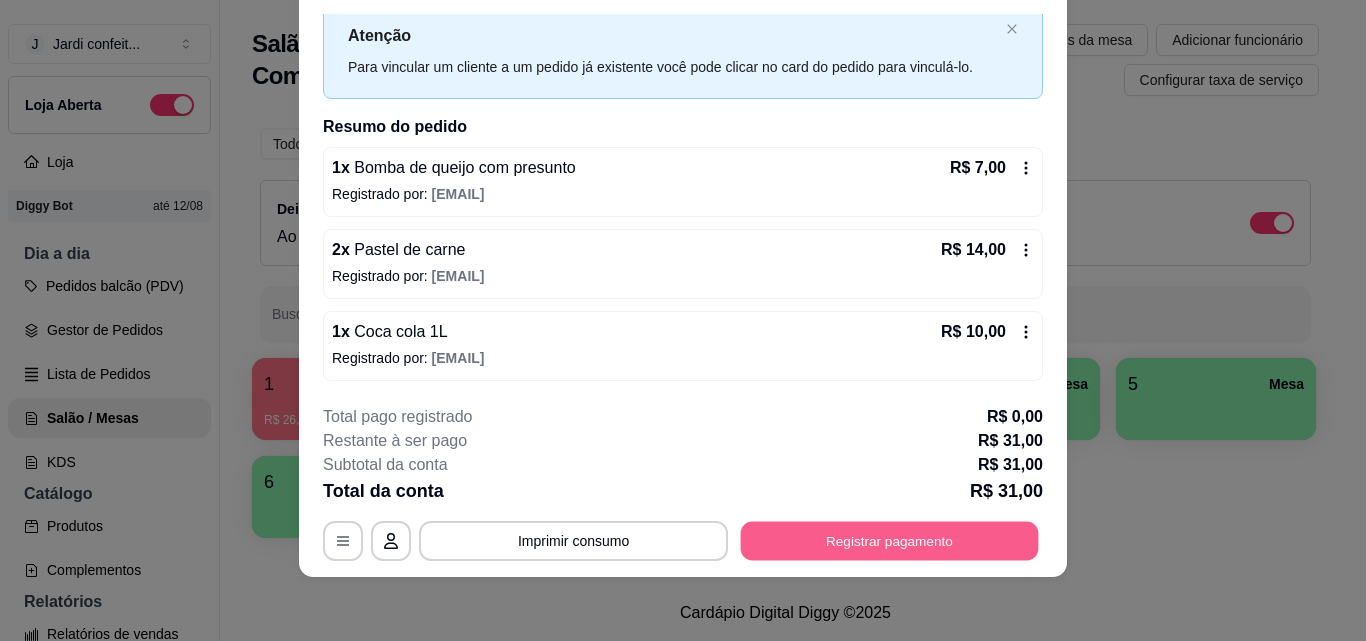 click on "Registrar pagamento" at bounding box center (890, 540) 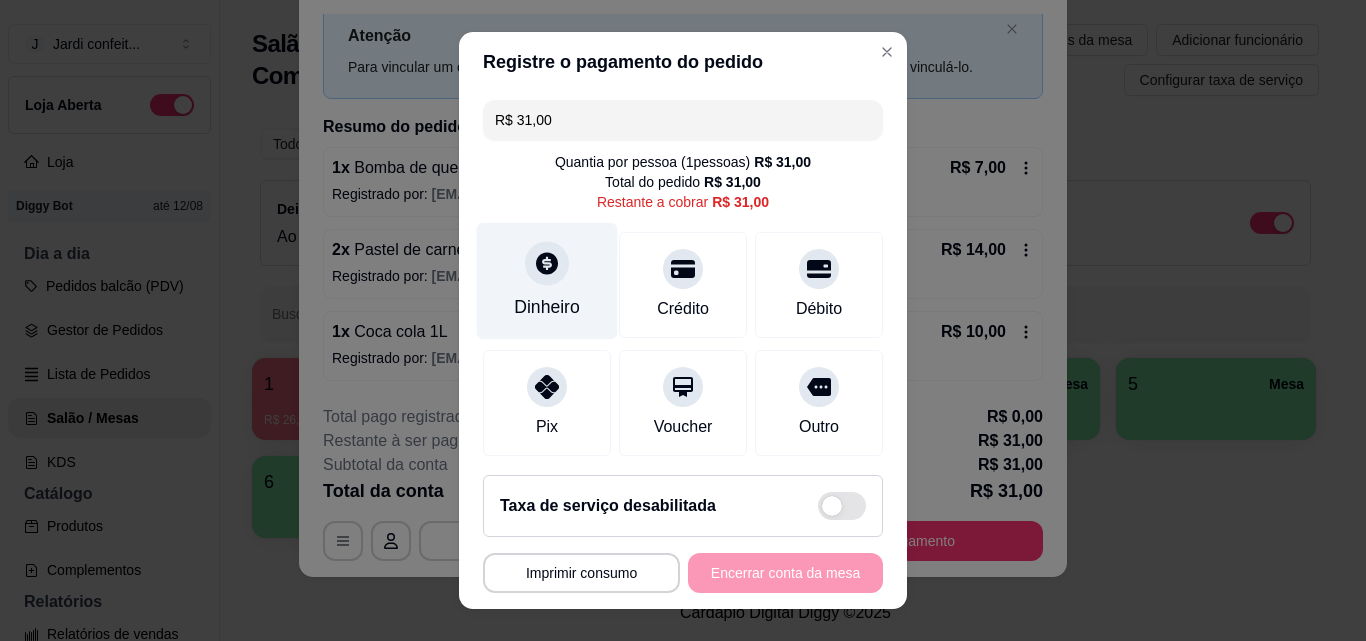 click on "Dinheiro" at bounding box center [547, 307] 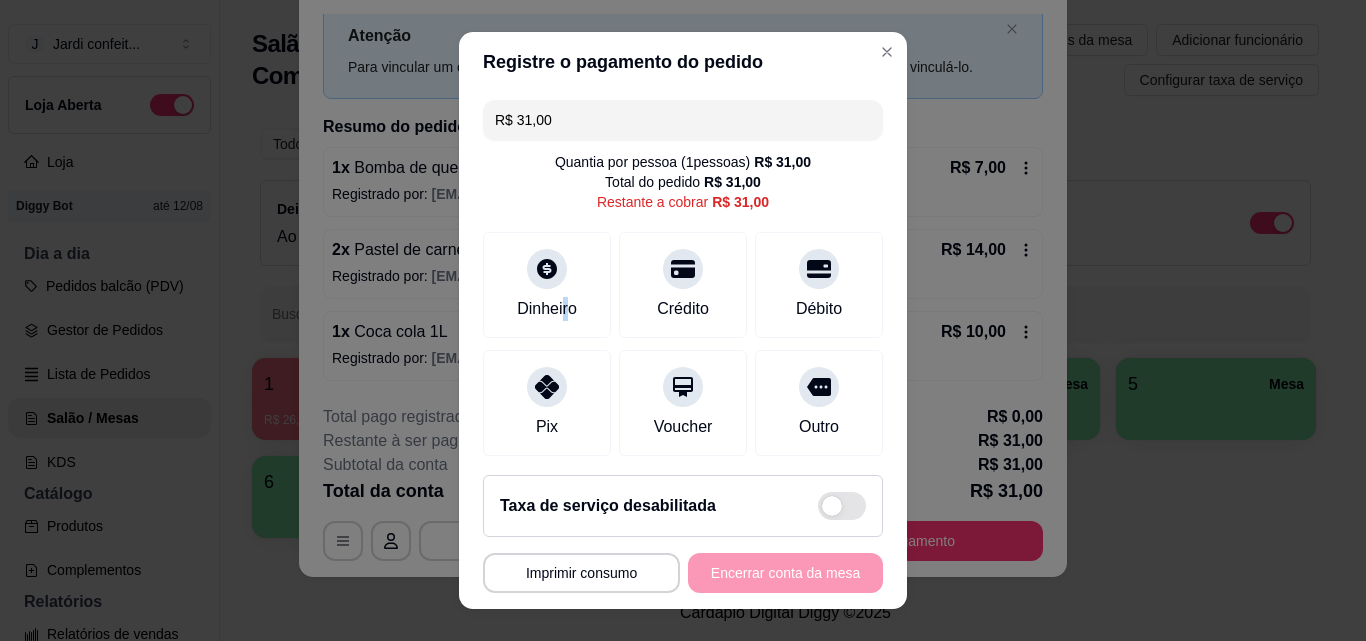 scroll, scrollTop: 147, scrollLeft: 0, axis: vertical 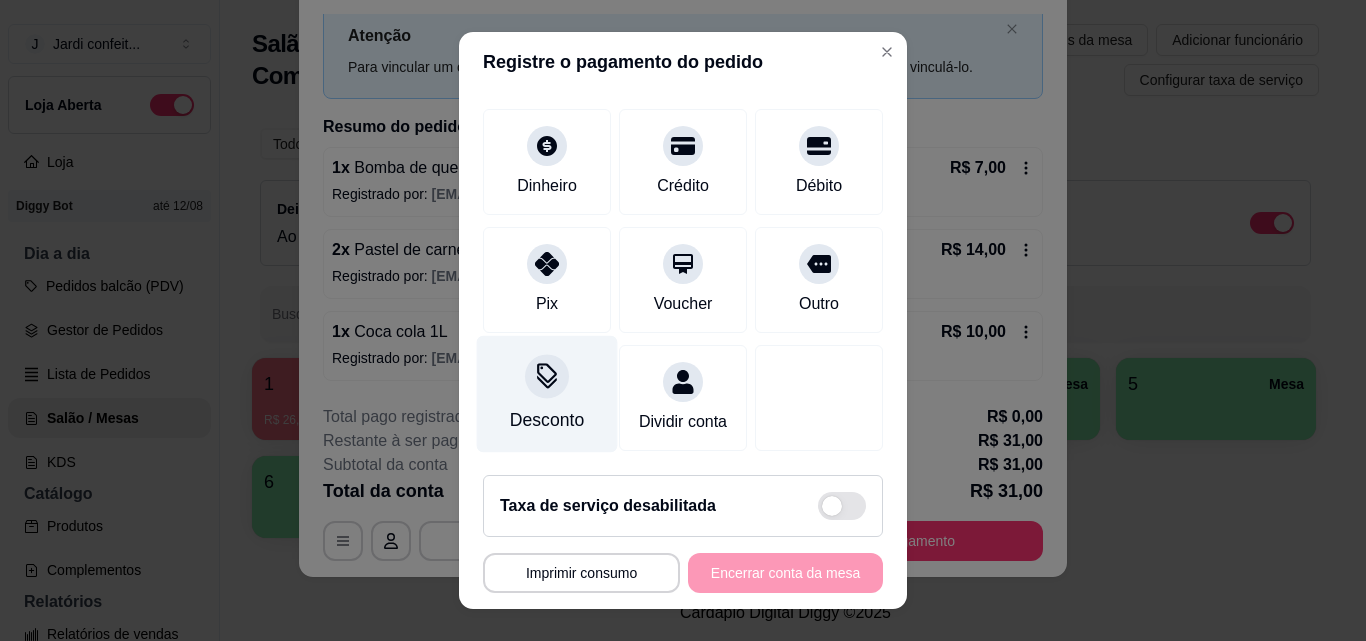 click on "Desconto" at bounding box center [547, 394] 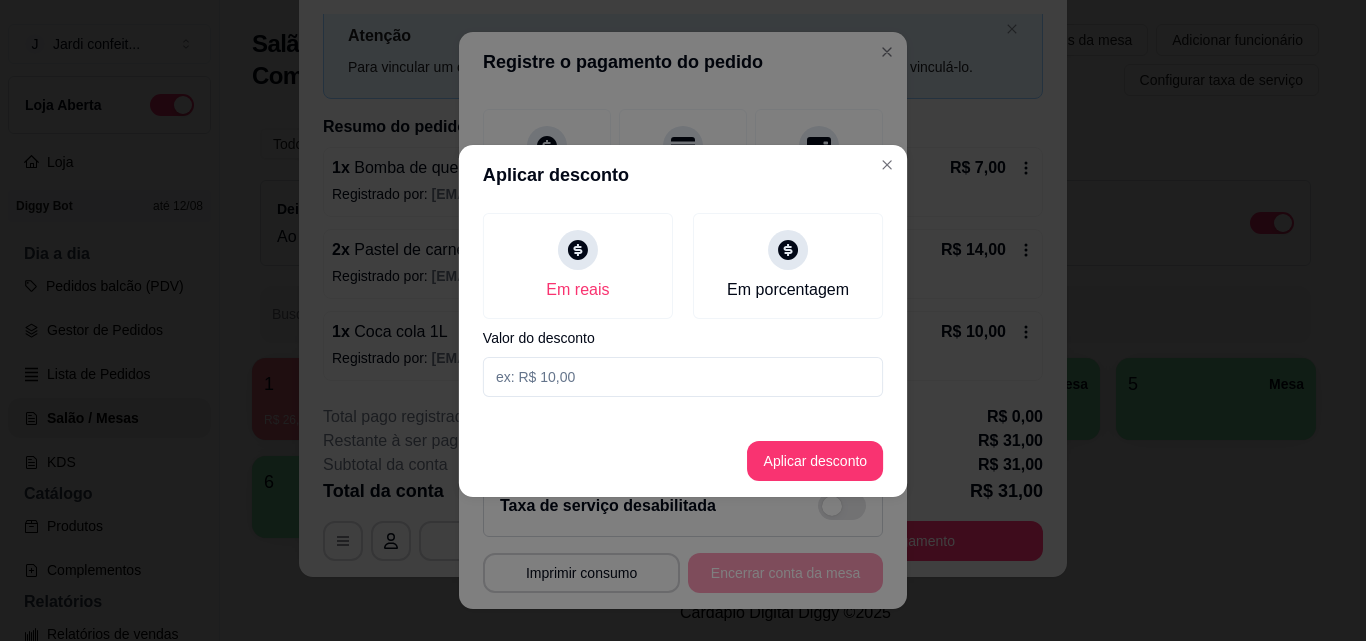 click at bounding box center (683, 377) 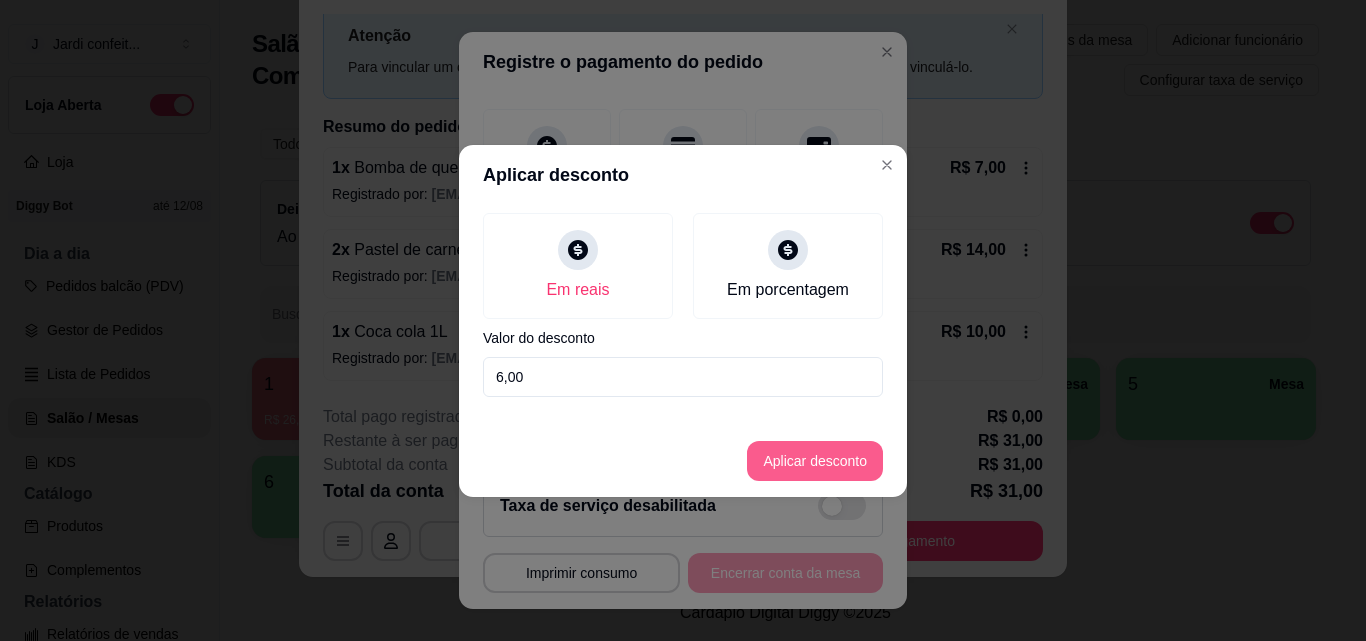 type on "6,00" 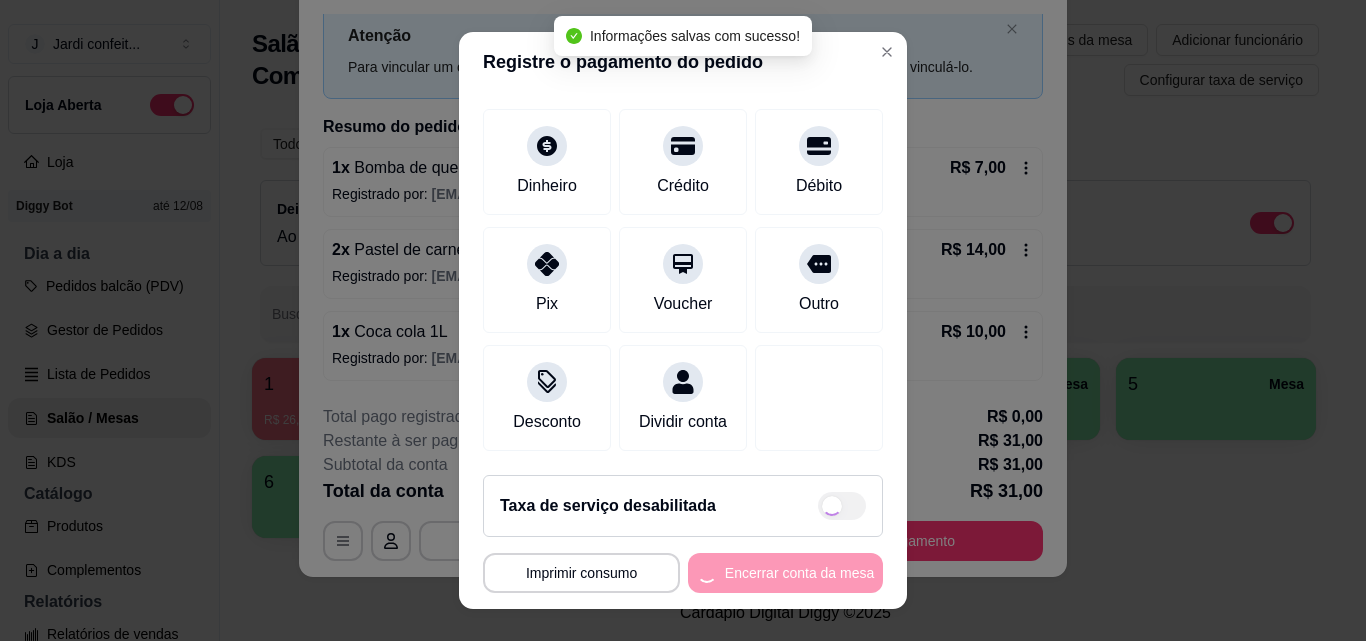 scroll, scrollTop: 32, scrollLeft: 0, axis: vertical 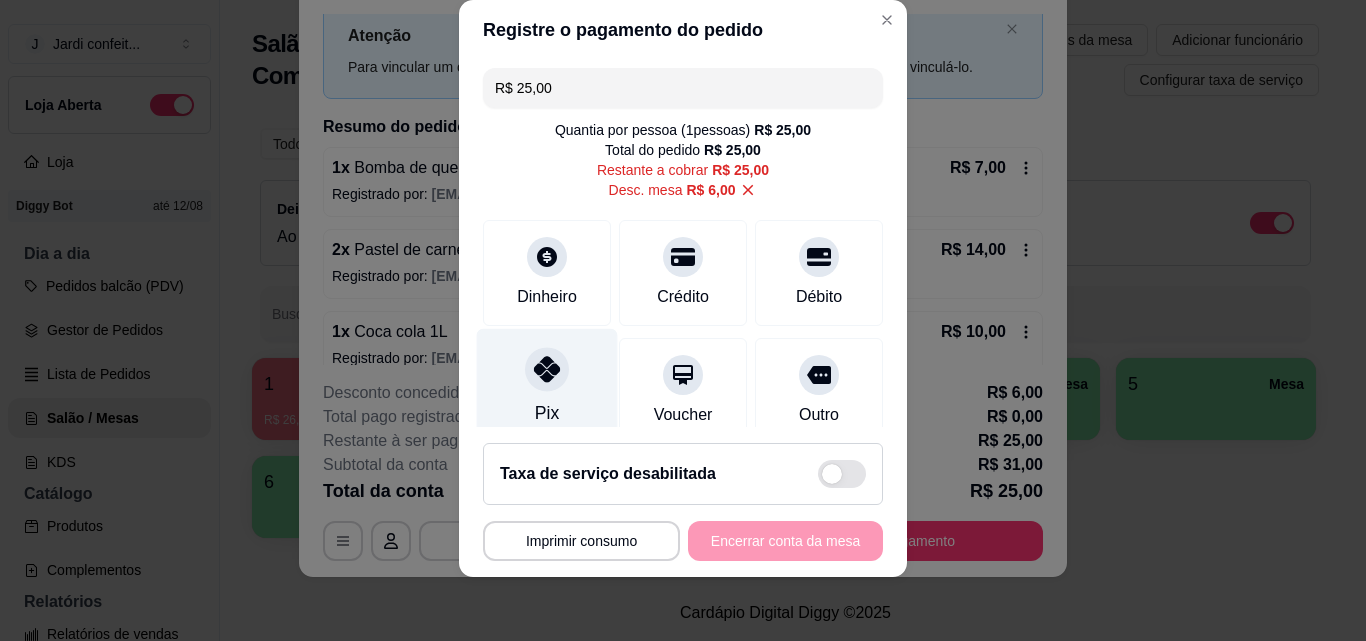 click 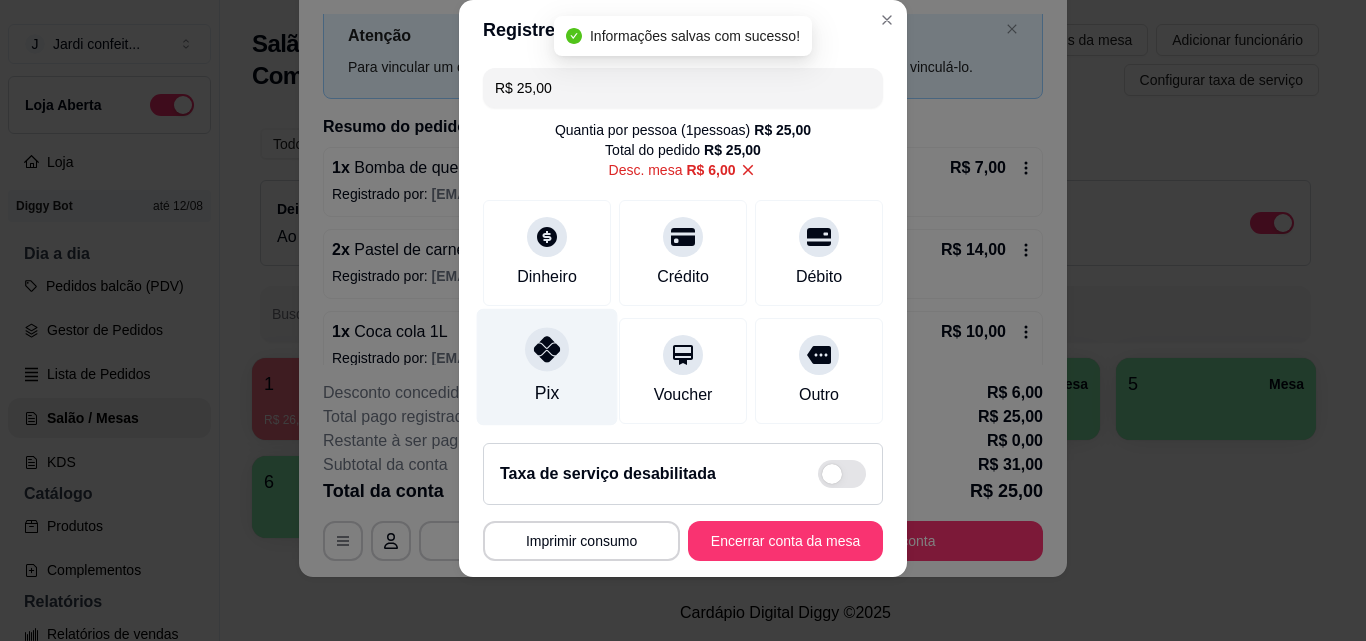 type on "R$ 0,00" 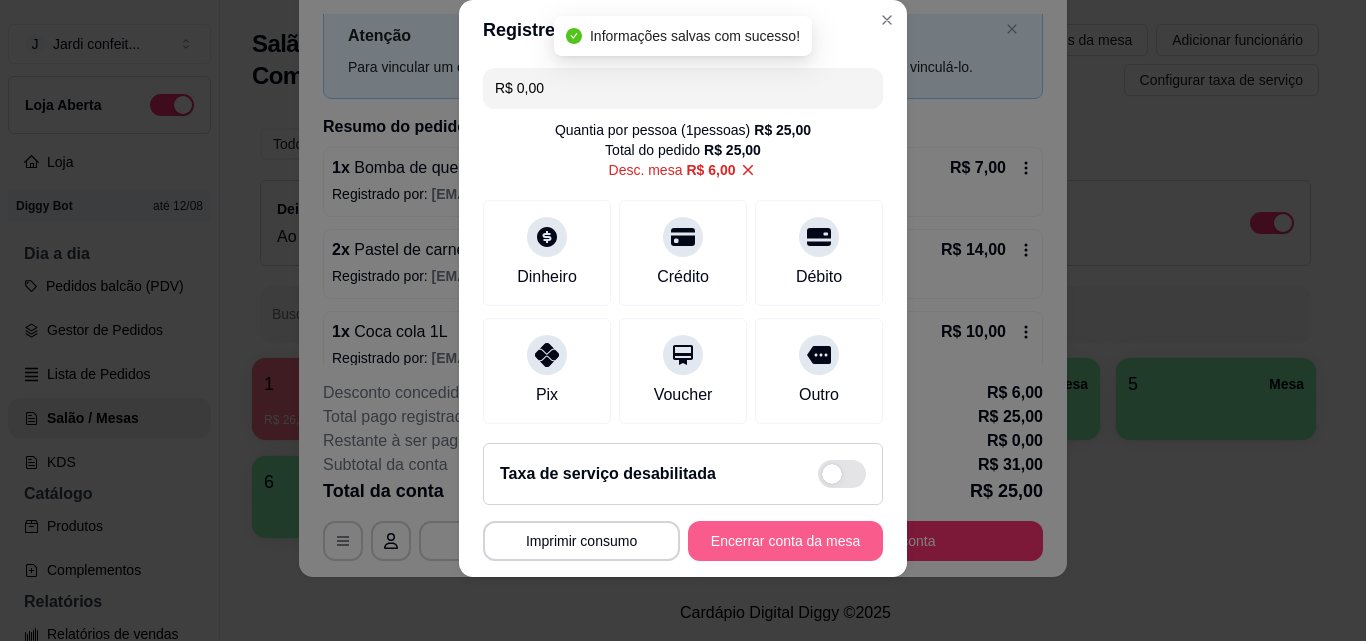 click on "Encerrar conta da mesa" at bounding box center (785, 541) 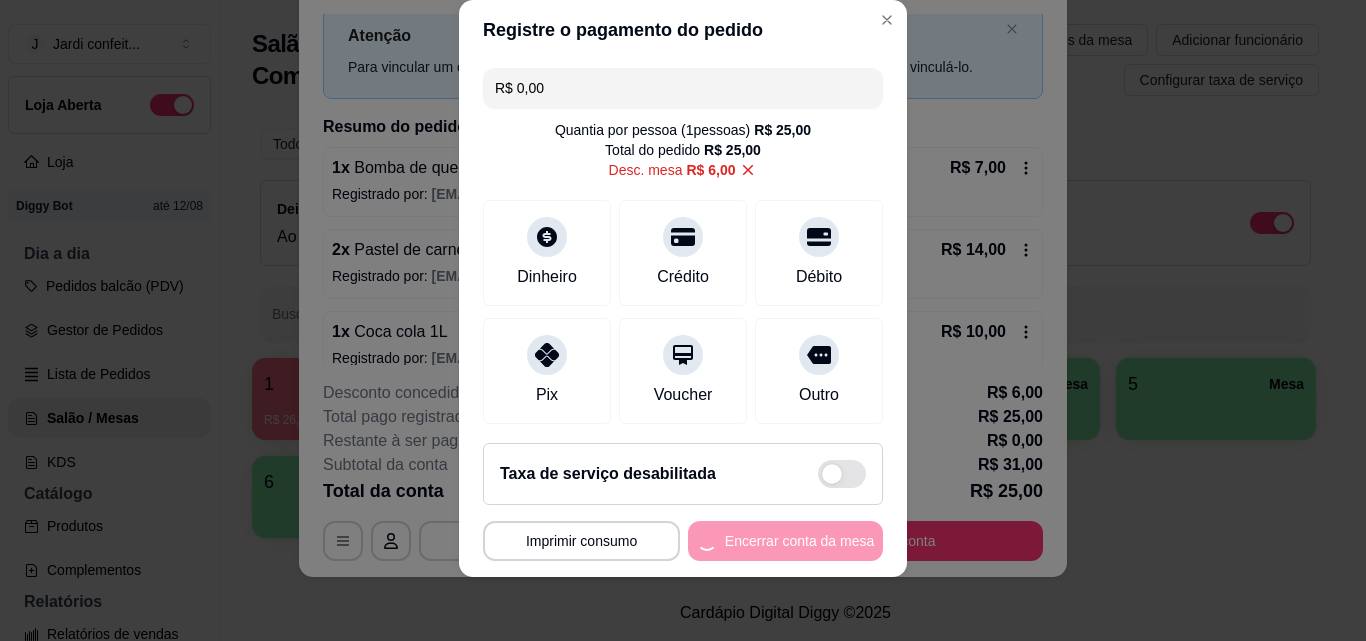 scroll, scrollTop: 0, scrollLeft: 0, axis: both 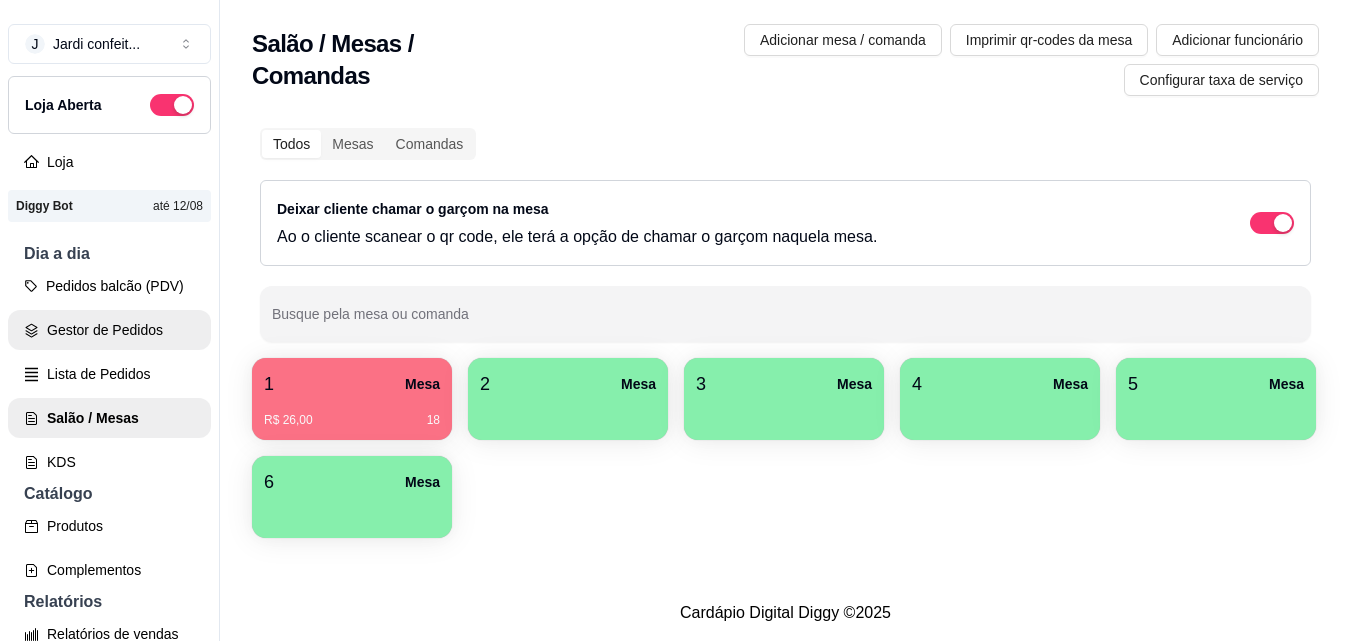 click on "Gestor de Pedidos" at bounding box center [109, 330] 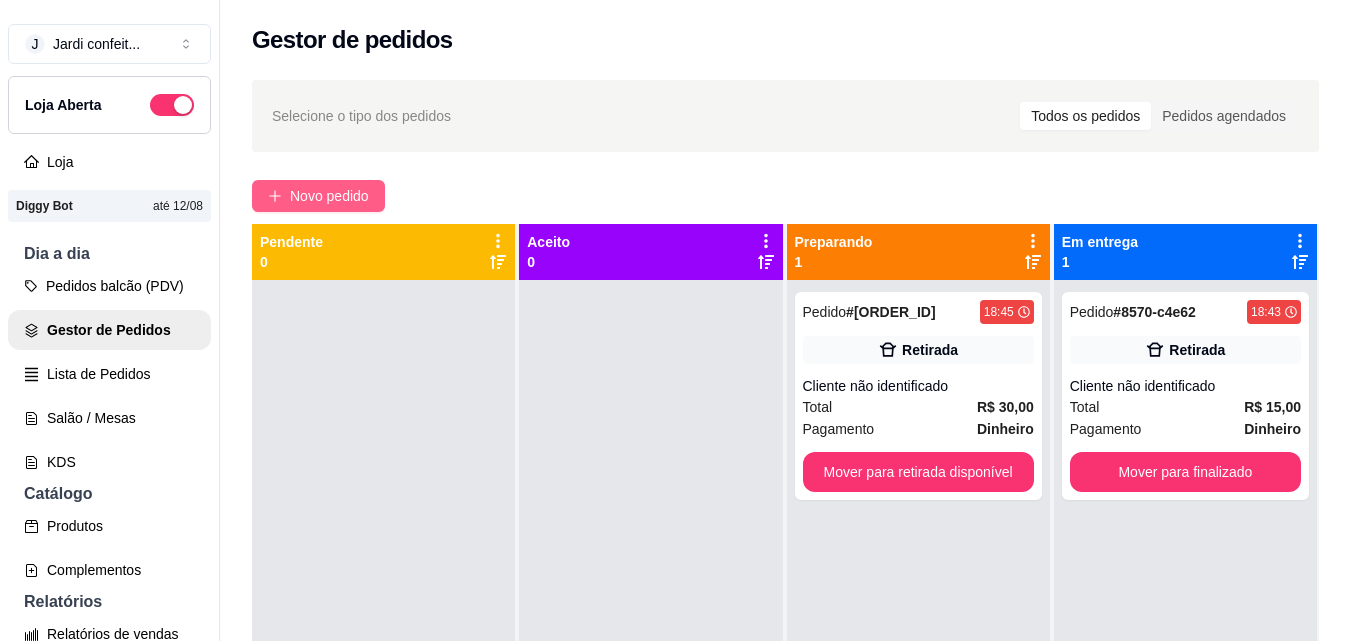 click on "Novo pedido" at bounding box center [329, 196] 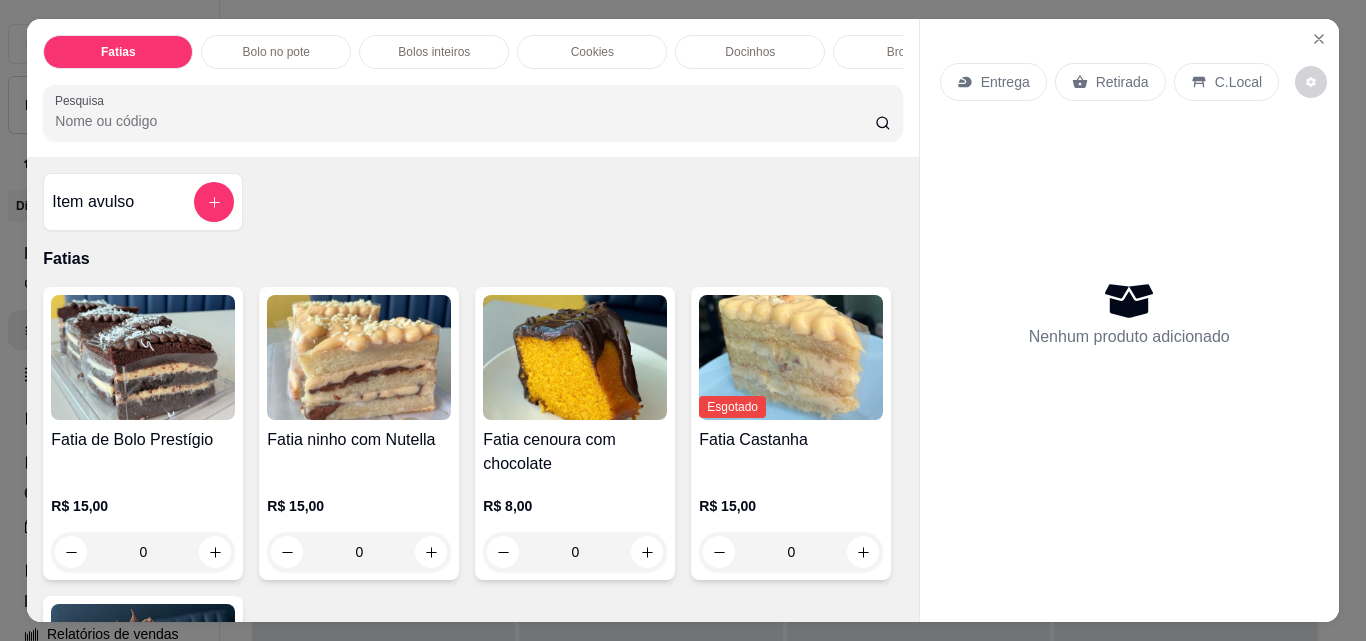 click 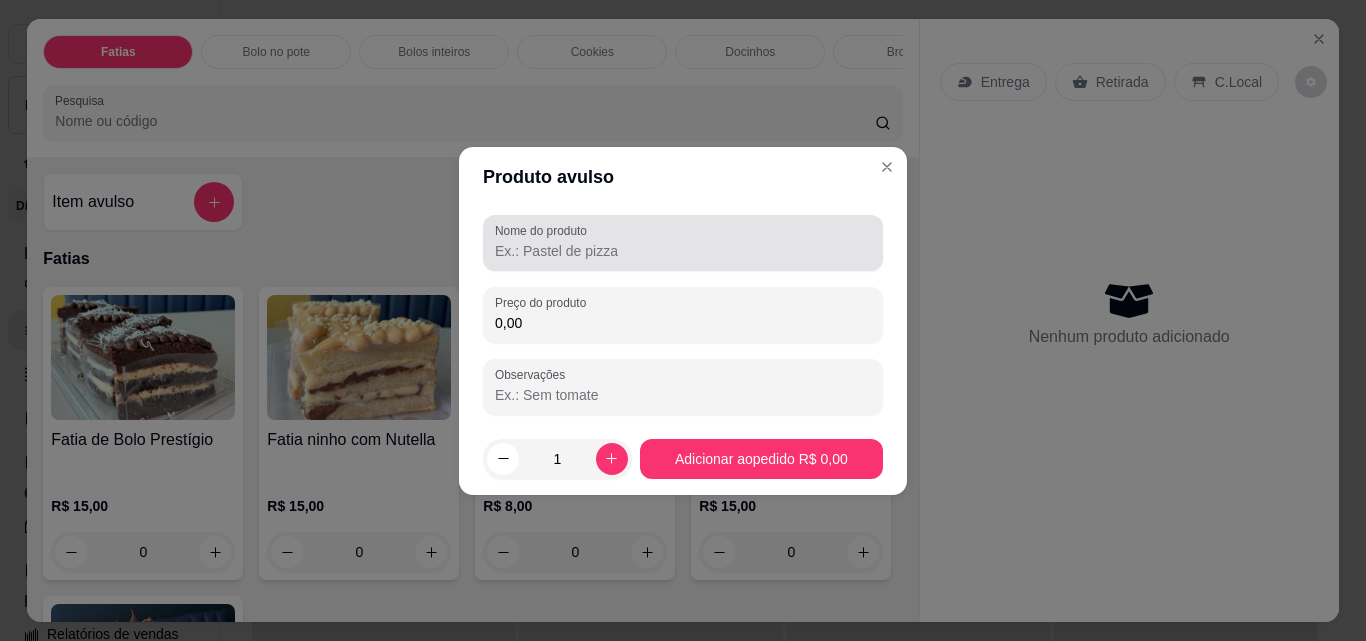 click at bounding box center (683, 243) 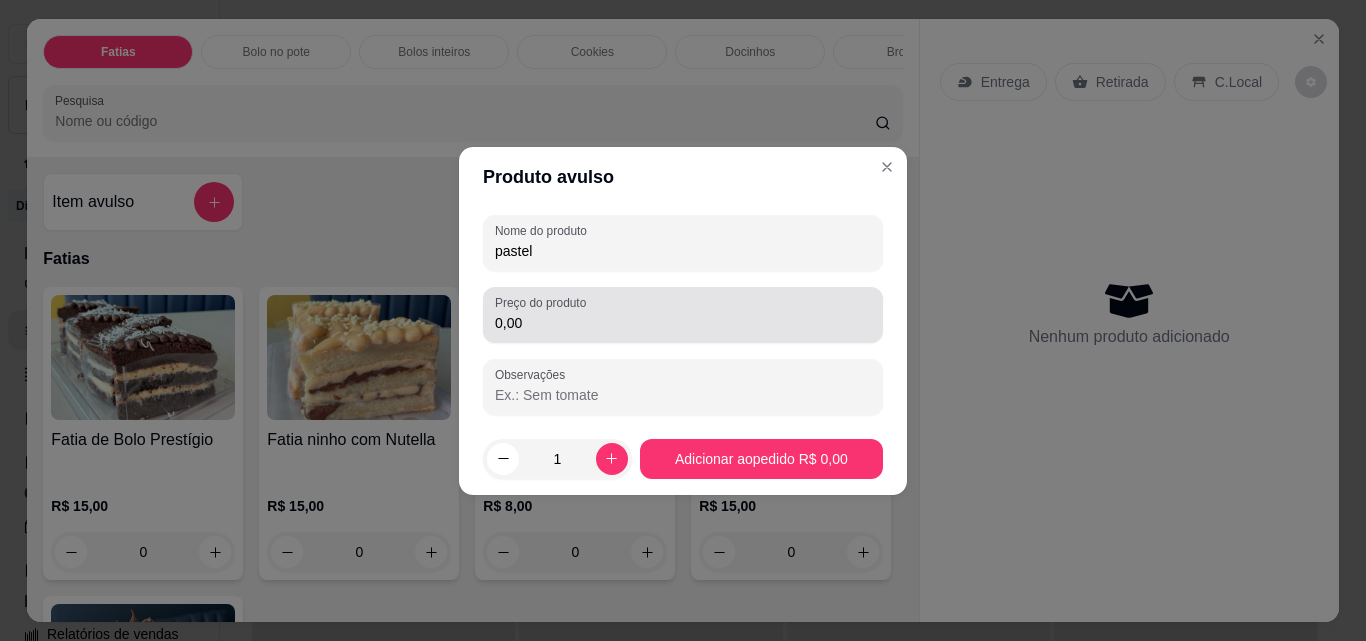 type on "pastel" 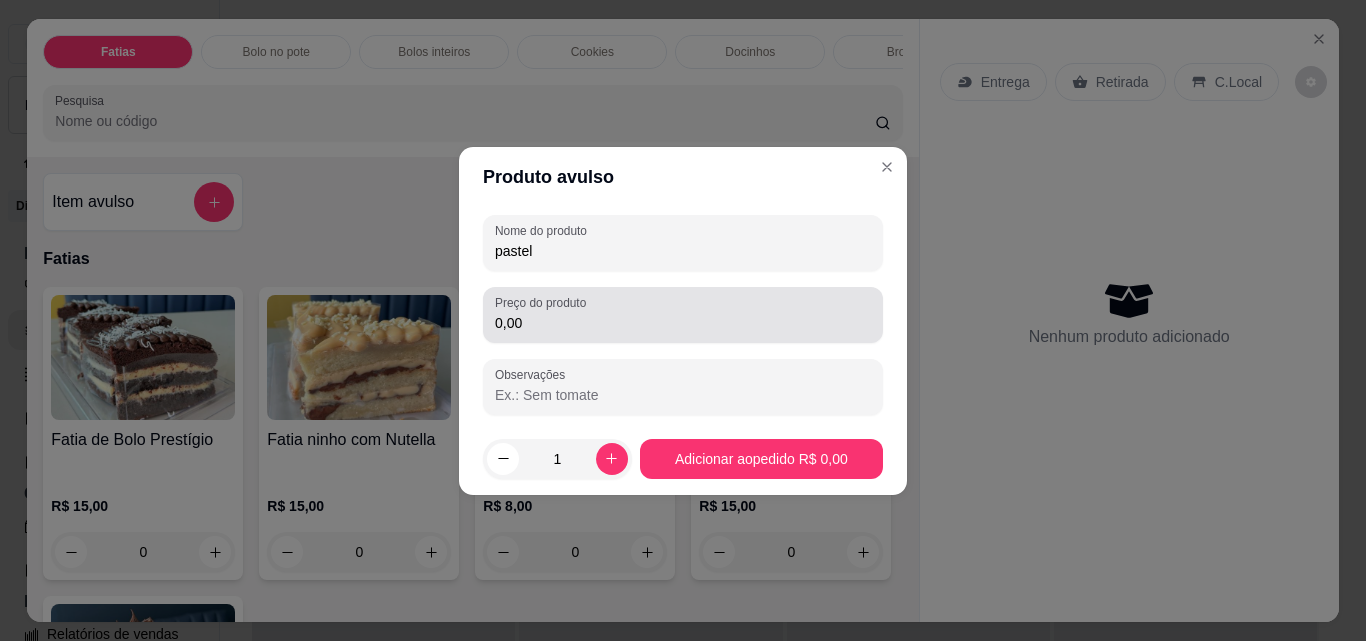 click on "0,00" at bounding box center (683, 315) 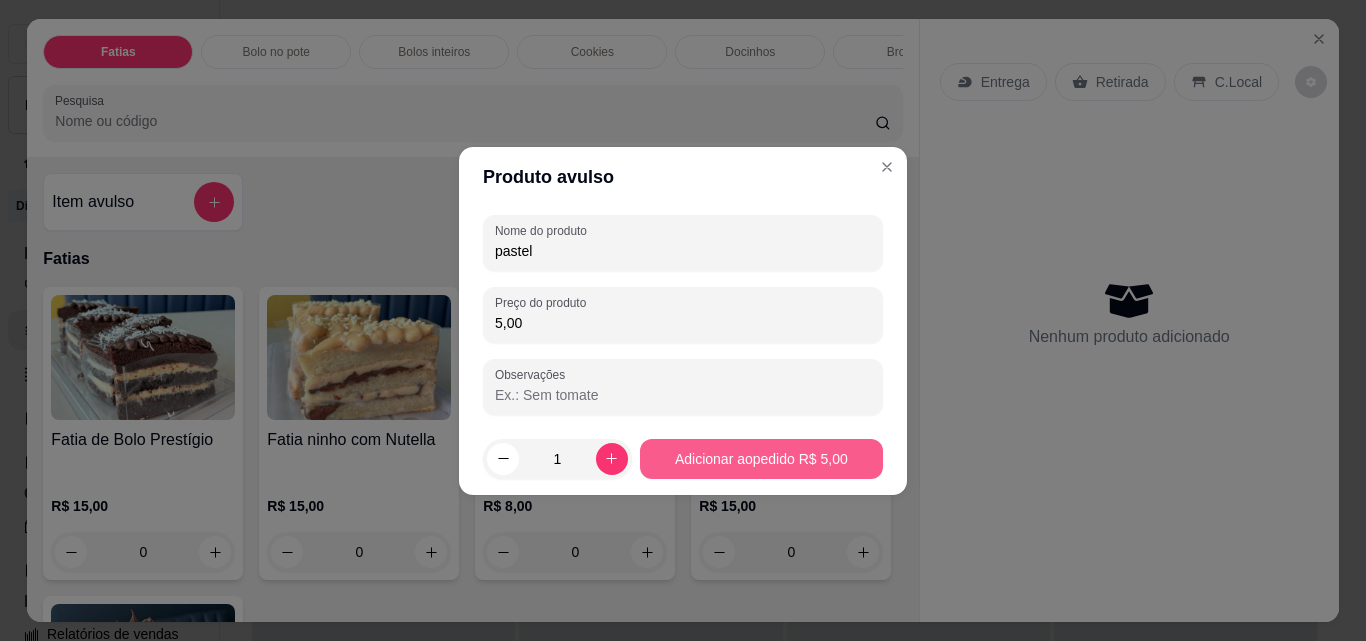type on "5,00" 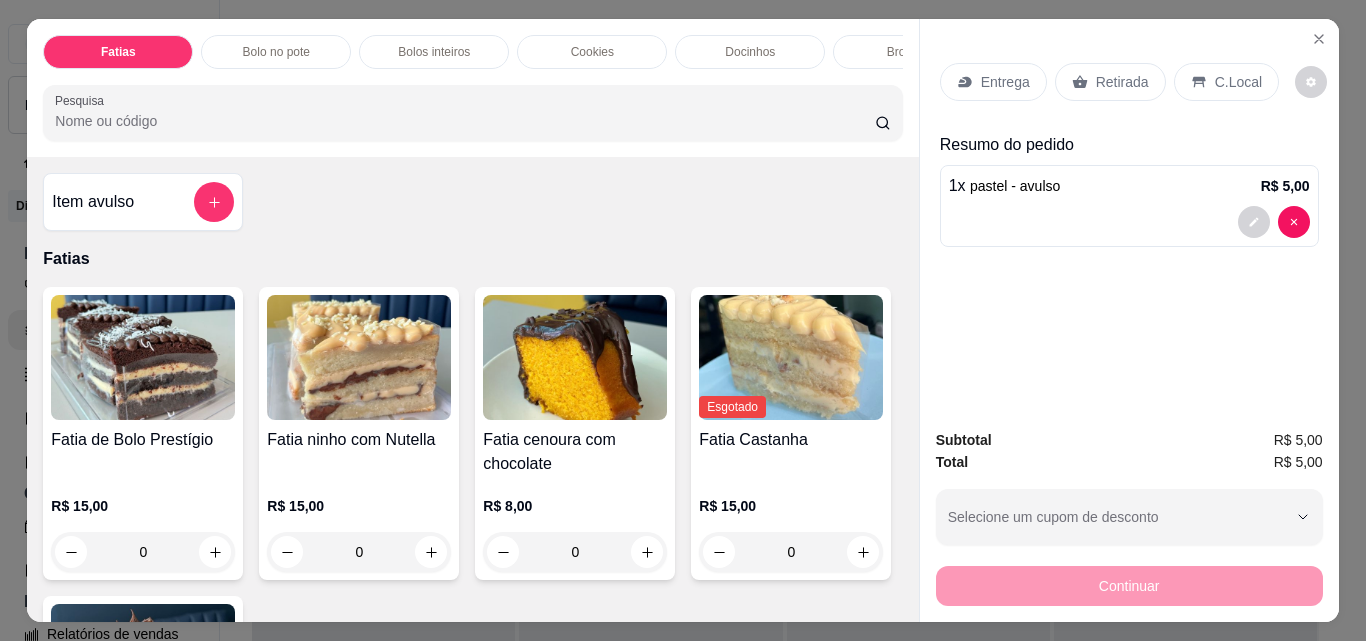 click on "Retirada" at bounding box center (1122, 82) 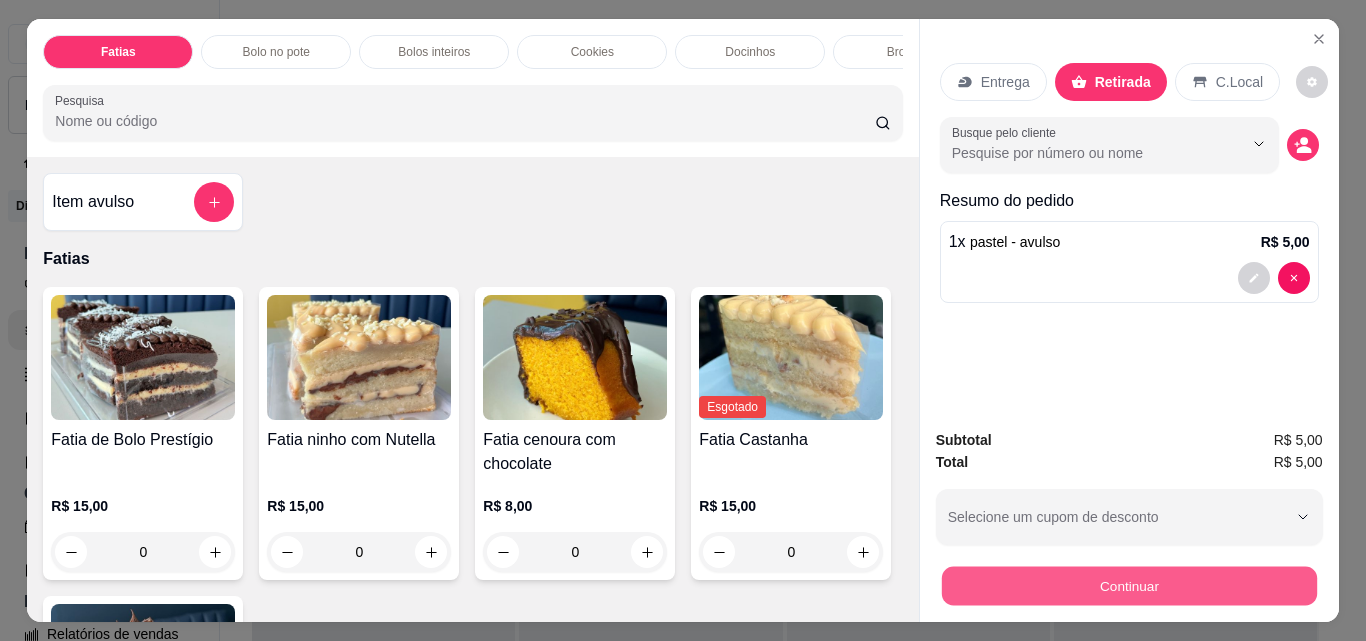 click on "Continuar" at bounding box center [1128, 585] 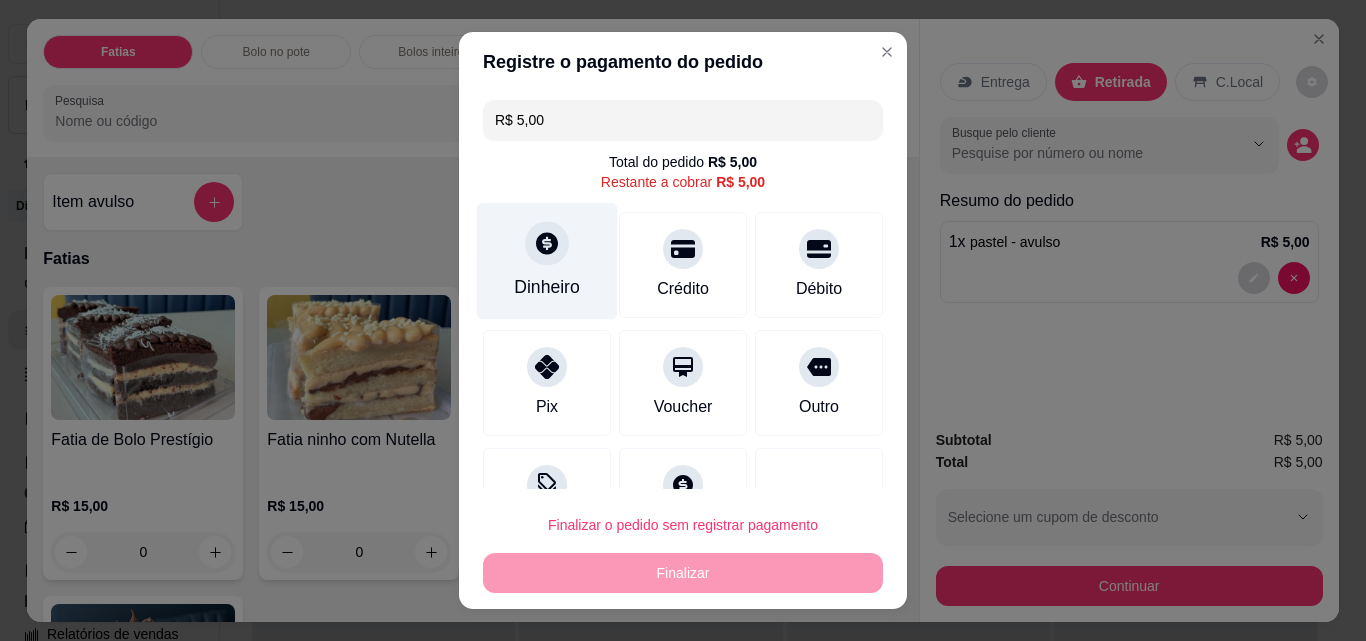 click on "Dinheiro" at bounding box center (547, 287) 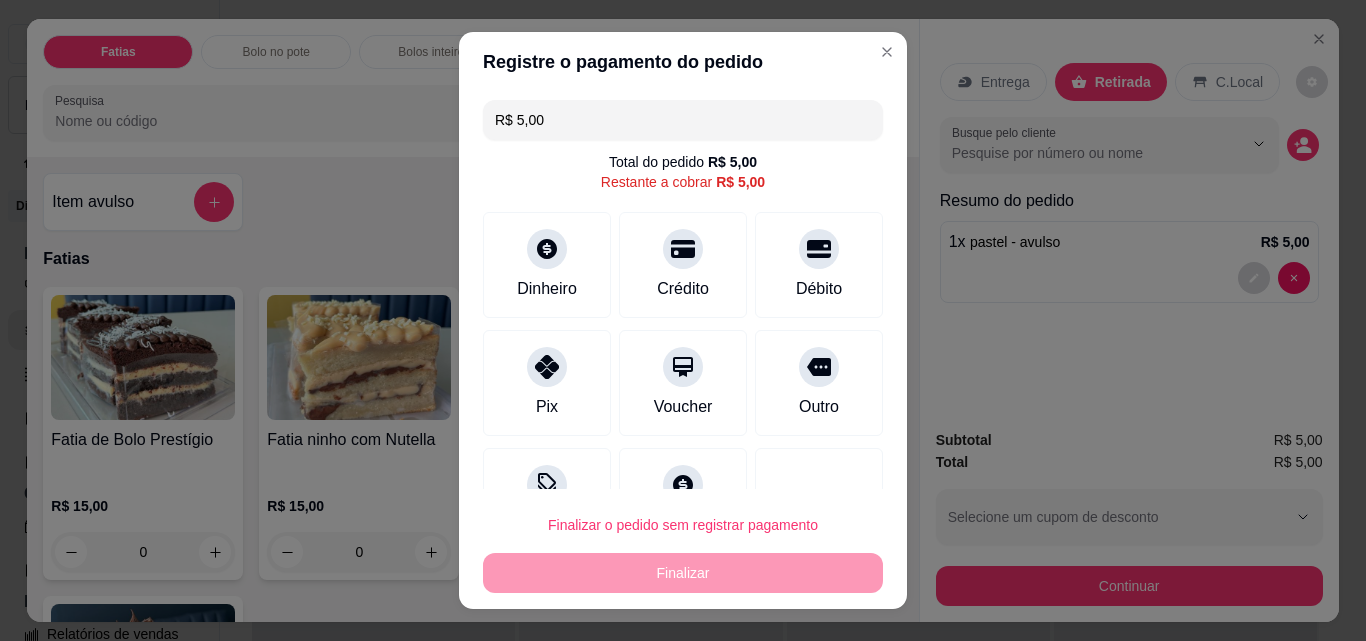 click on "0,00" at bounding box center (683, 301) 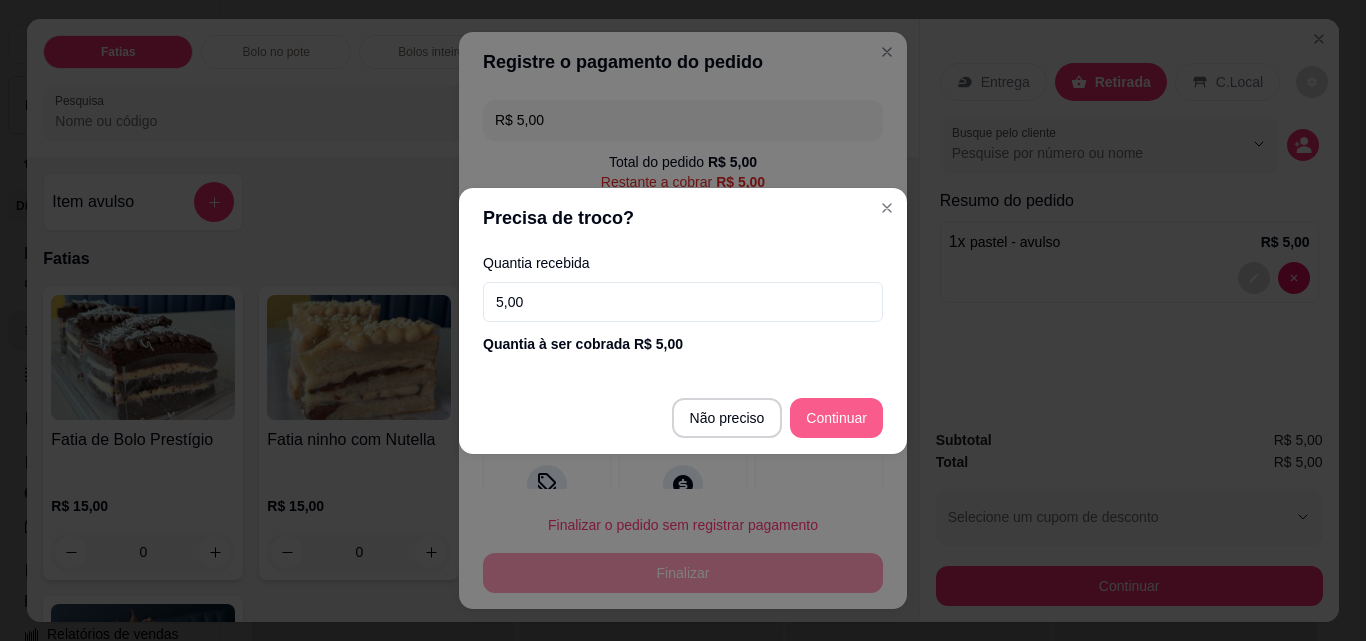 type on "5,00" 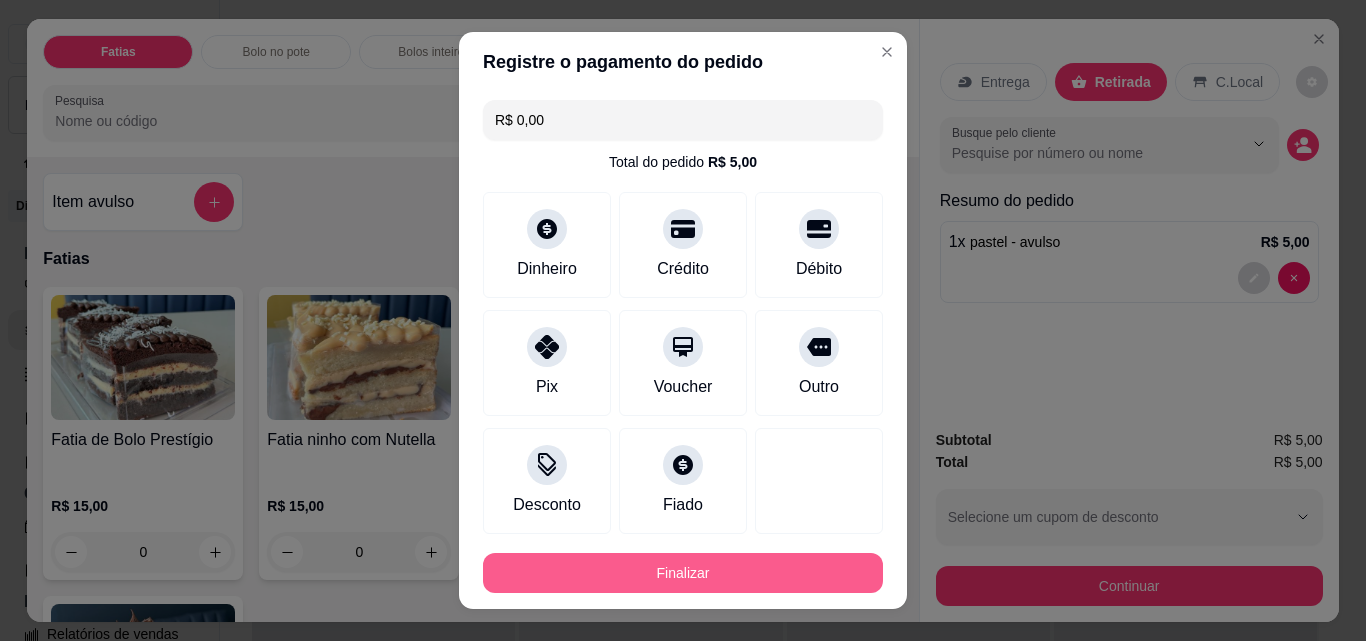 click on "Finalizar" at bounding box center [683, 573] 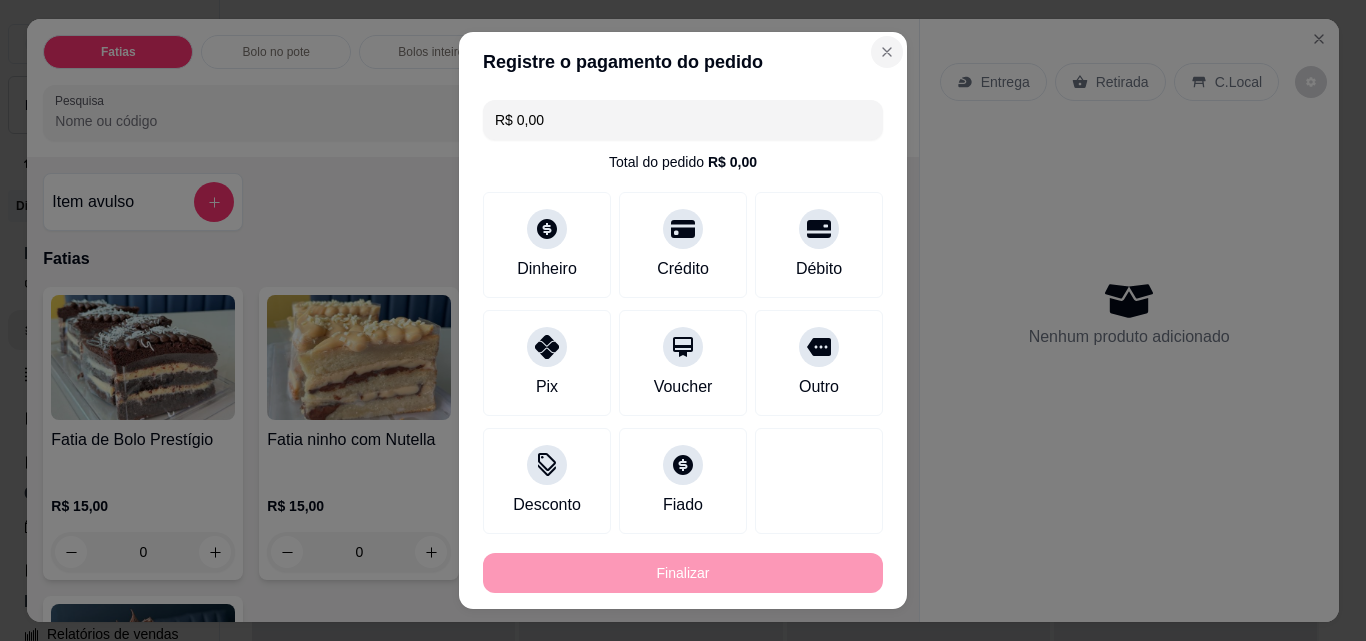 type on "-R$ 5,00" 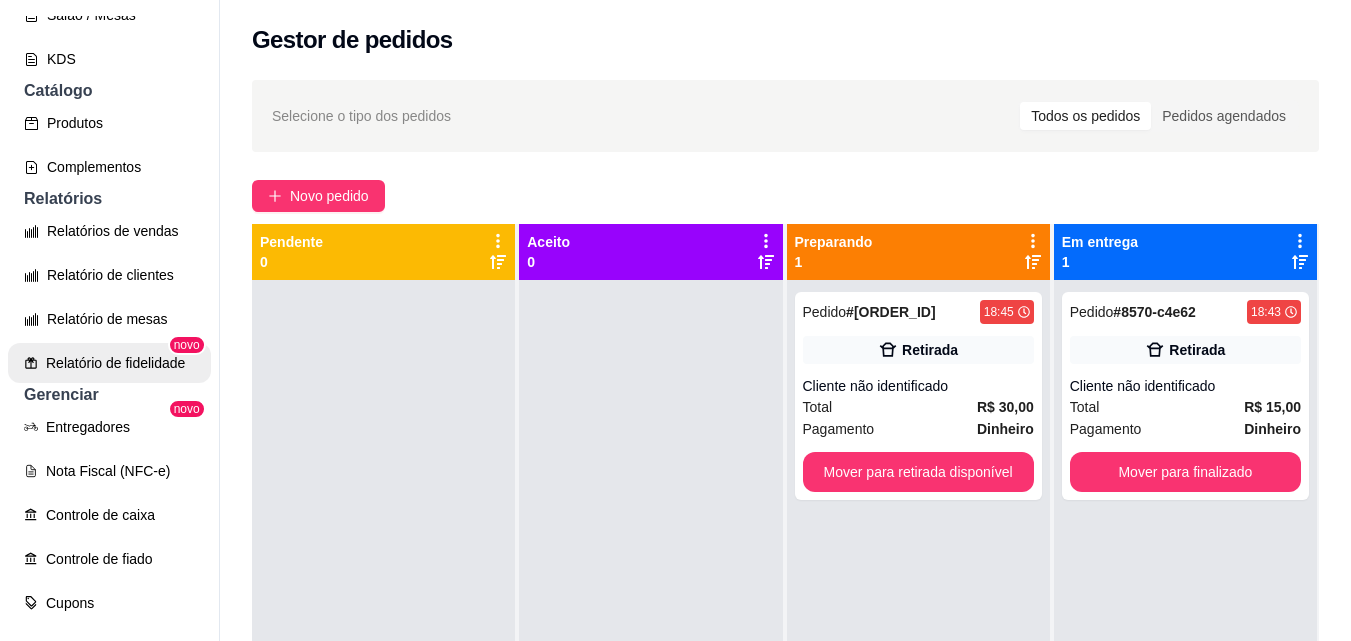 scroll, scrollTop: 500, scrollLeft: 0, axis: vertical 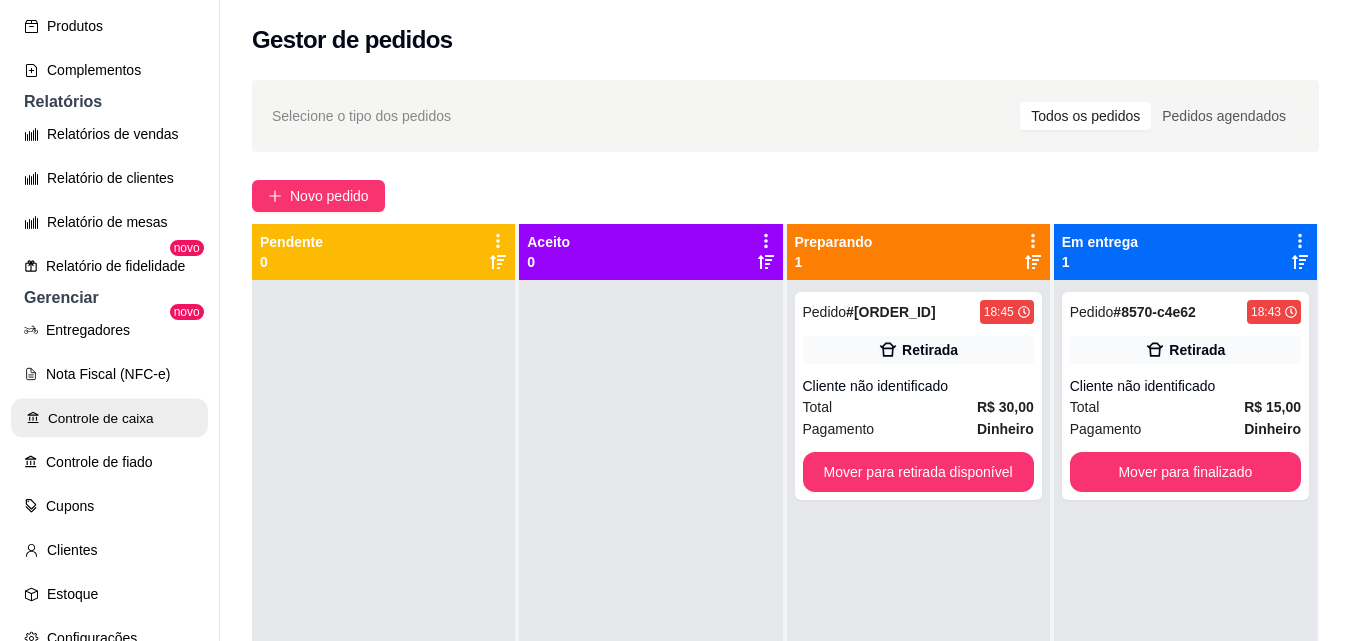 click on "Controle de caixa" at bounding box center (109, 418) 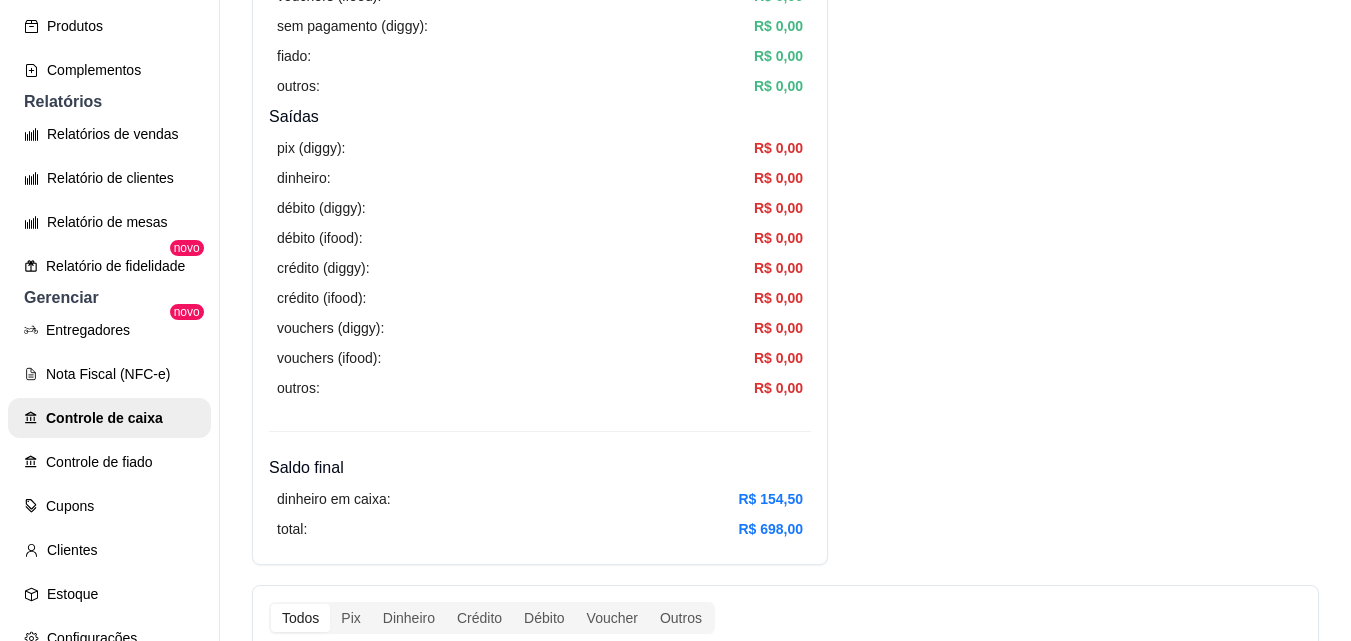 scroll, scrollTop: 900, scrollLeft: 0, axis: vertical 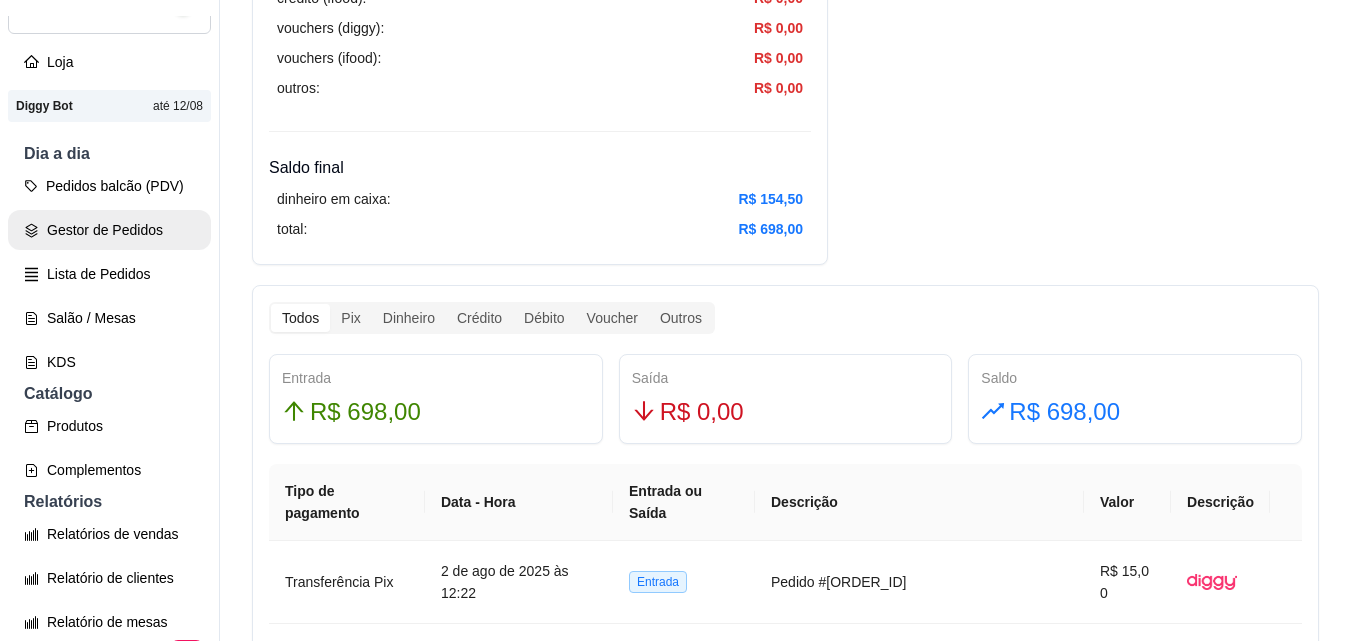 click on "Gestor de Pedidos" at bounding box center [109, 230] 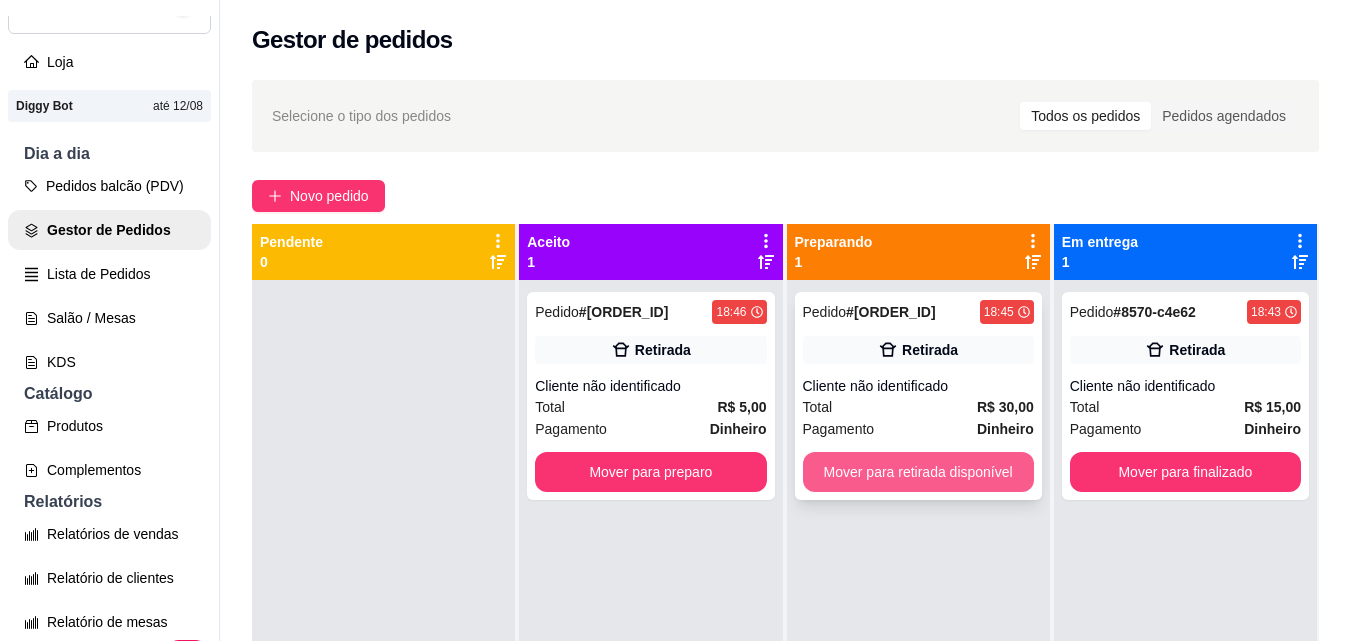 click on "Mover para retirada disponível" at bounding box center (918, 472) 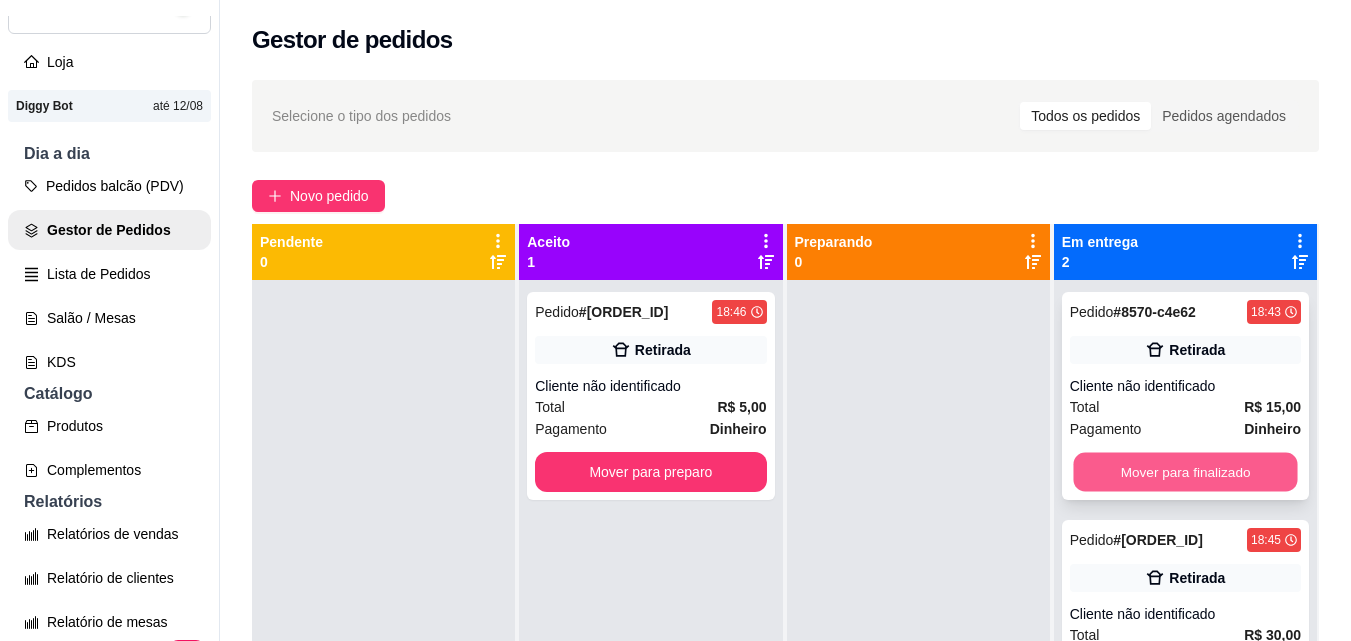 click on "Mover para finalizado" at bounding box center (1185, 472) 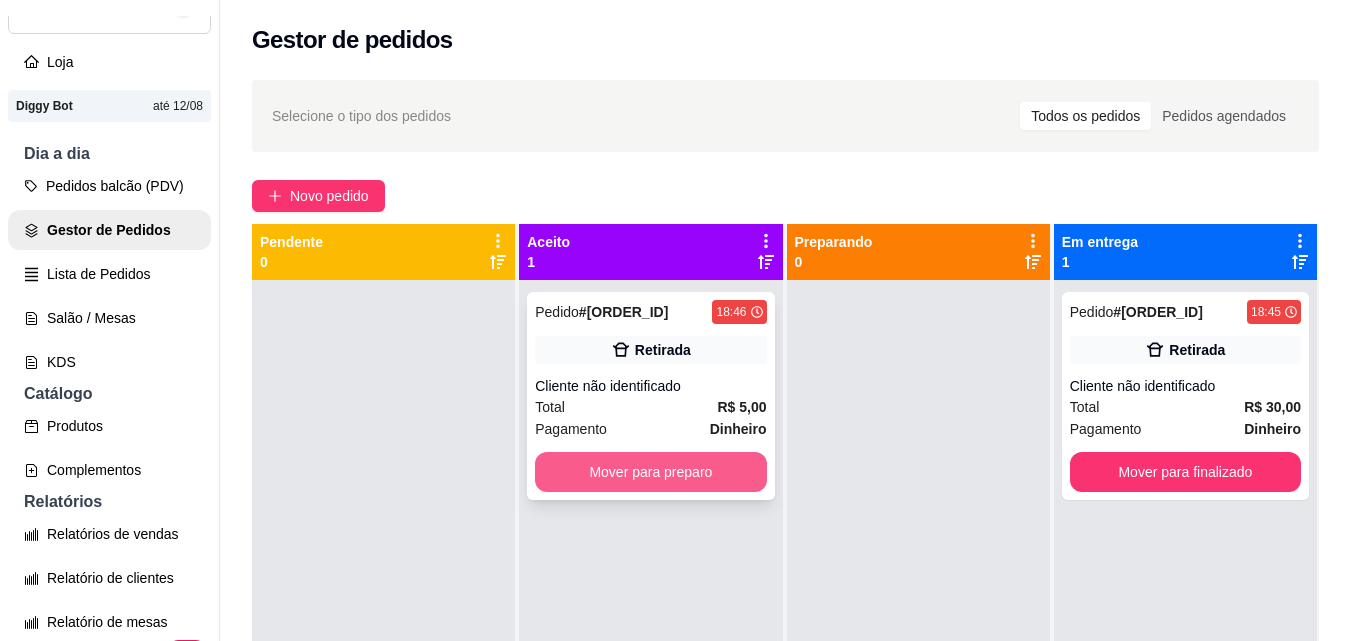 click on "Mover para preparo" at bounding box center [650, 472] 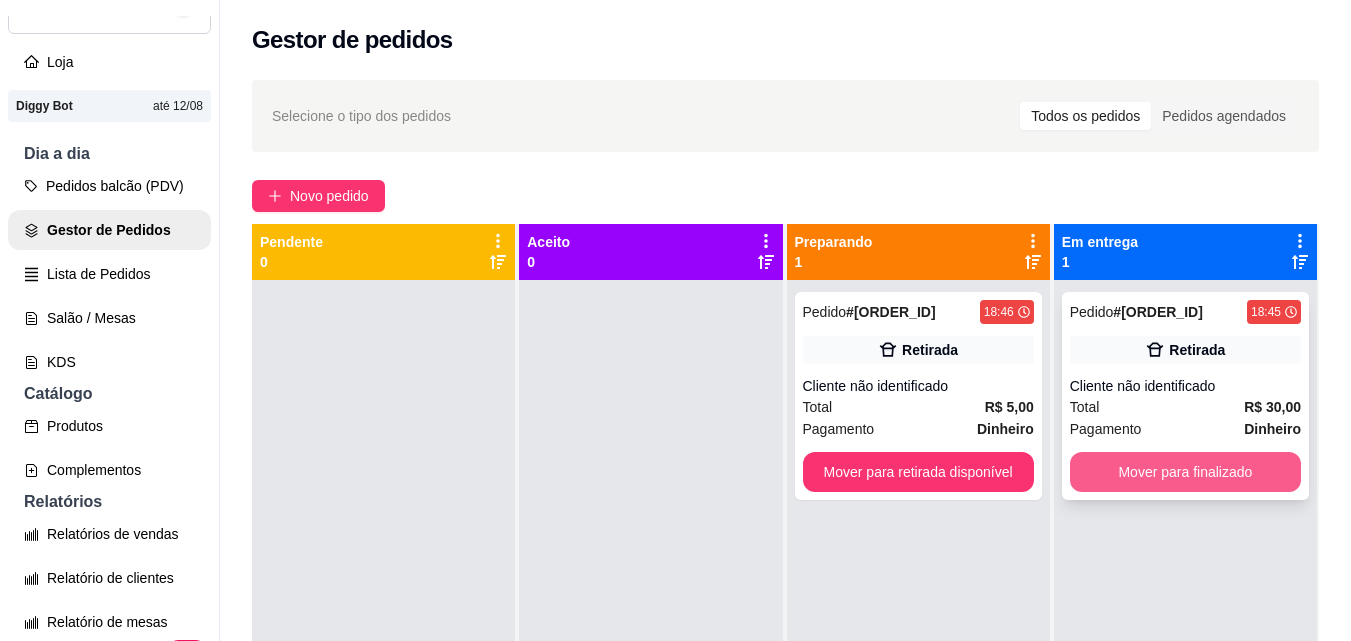 click on "Mover para finalizado" at bounding box center [1185, 472] 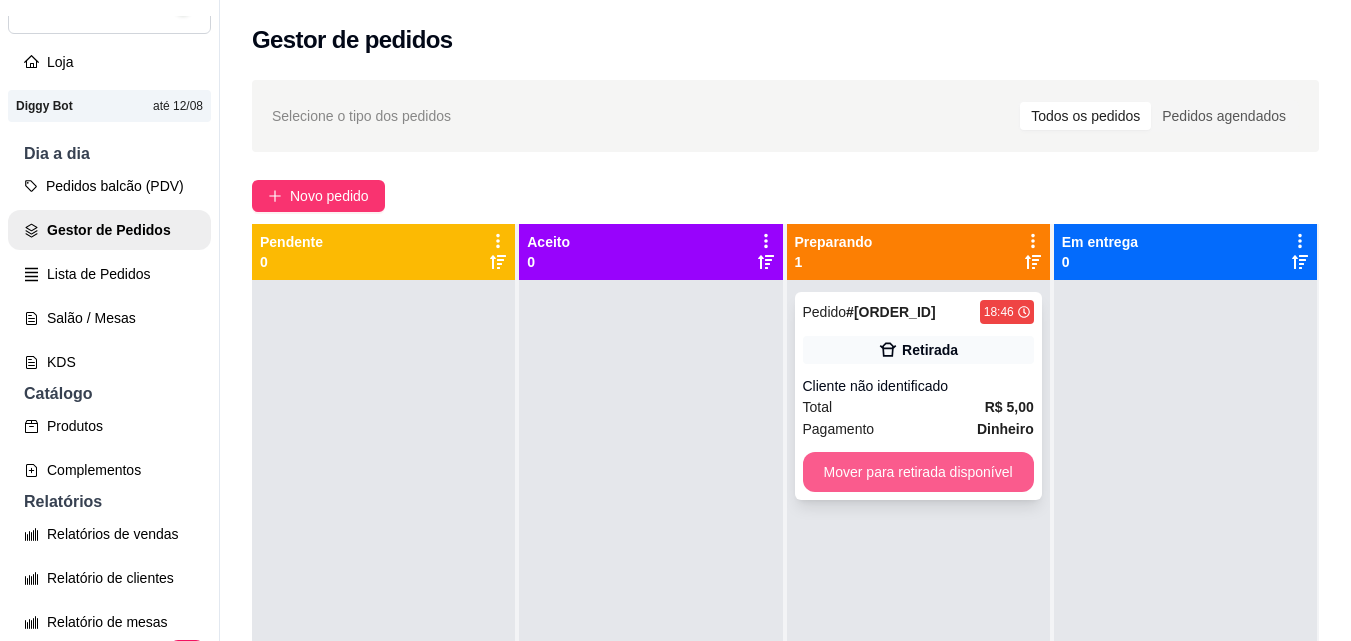 click on "Mover para retirada disponível" at bounding box center (918, 472) 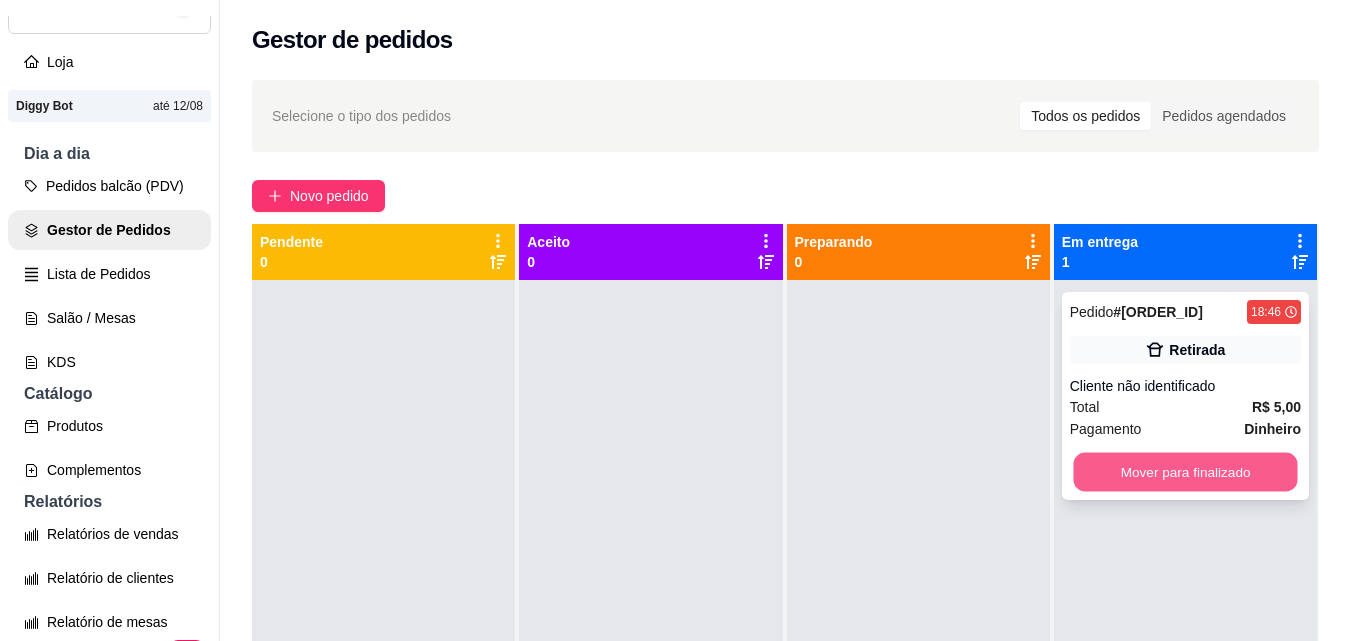 click on "Mover para finalizado" at bounding box center [1185, 472] 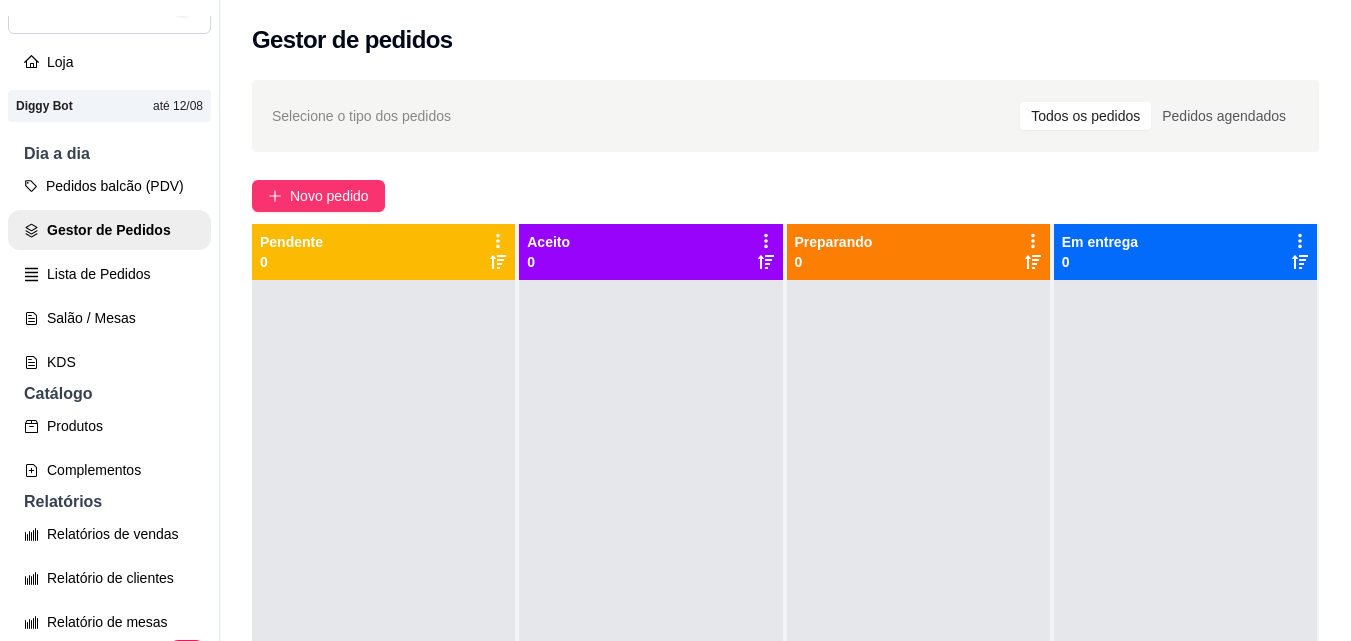 scroll, scrollTop: 32, scrollLeft: 0, axis: vertical 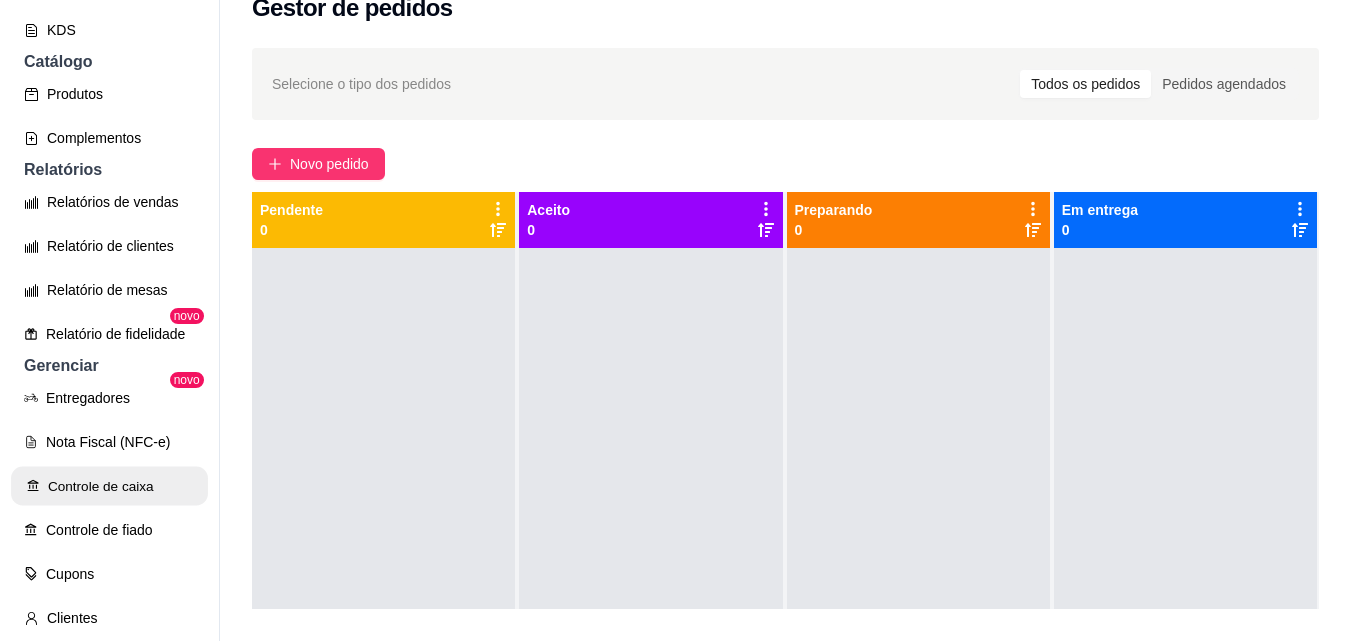 click on "Controle de caixa" at bounding box center [109, 486] 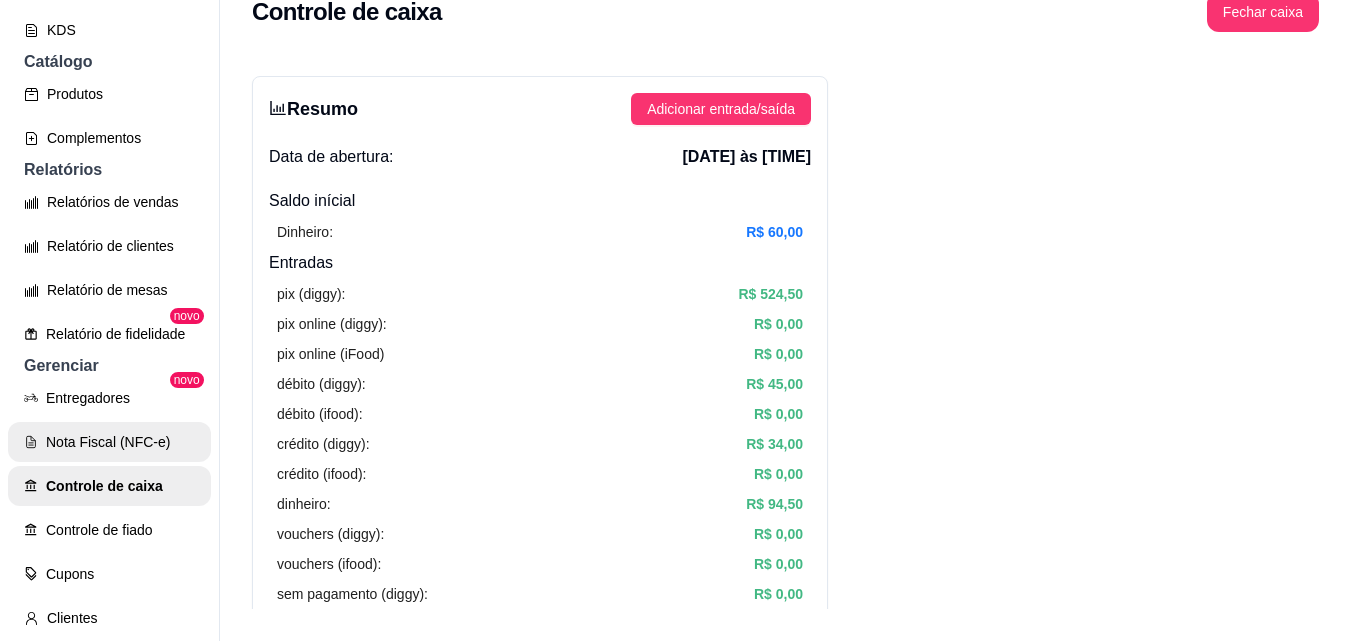 scroll, scrollTop: 0, scrollLeft: 0, axis: both 